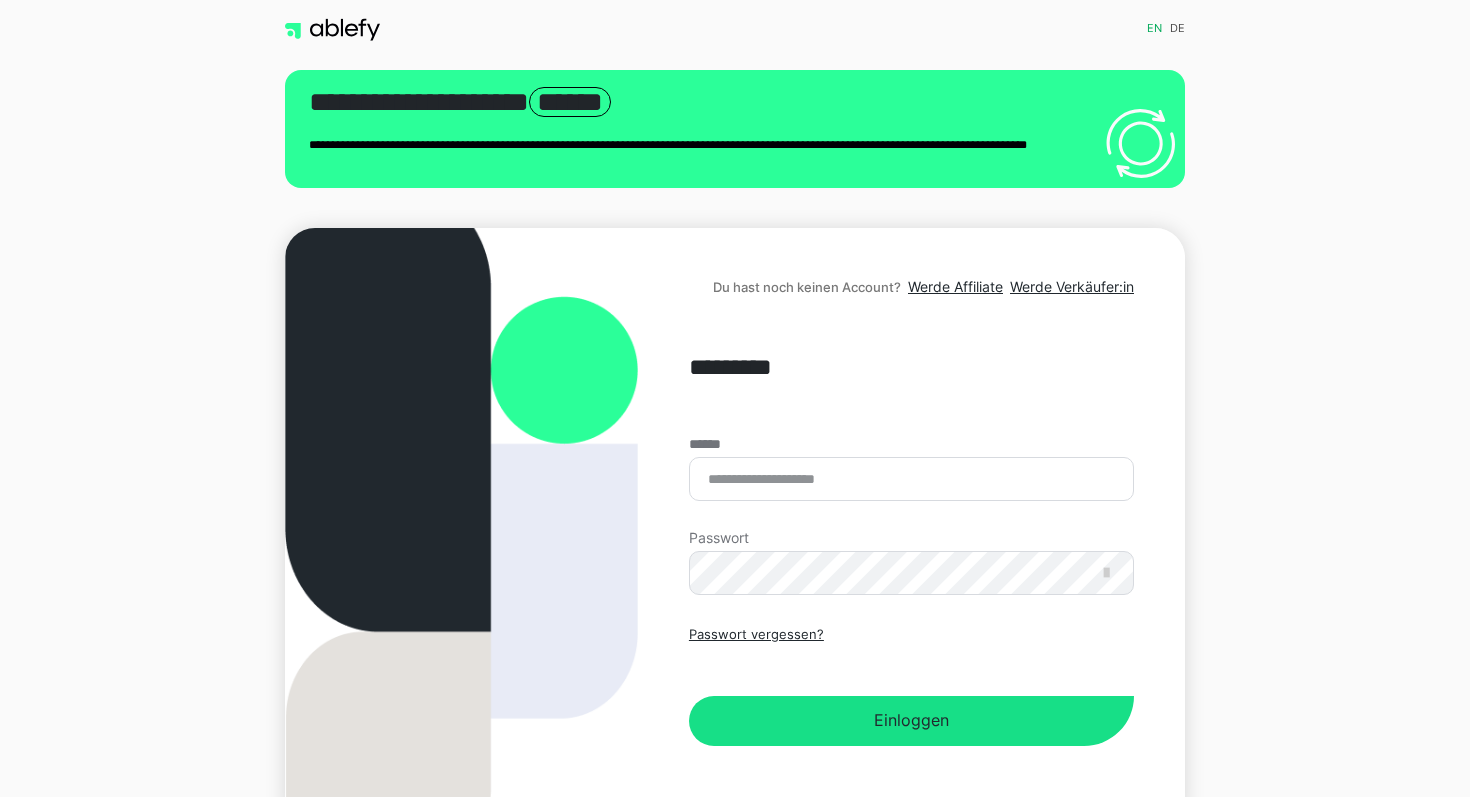scroll, scrollTop: 0, scrollLeft: 0, axis: both 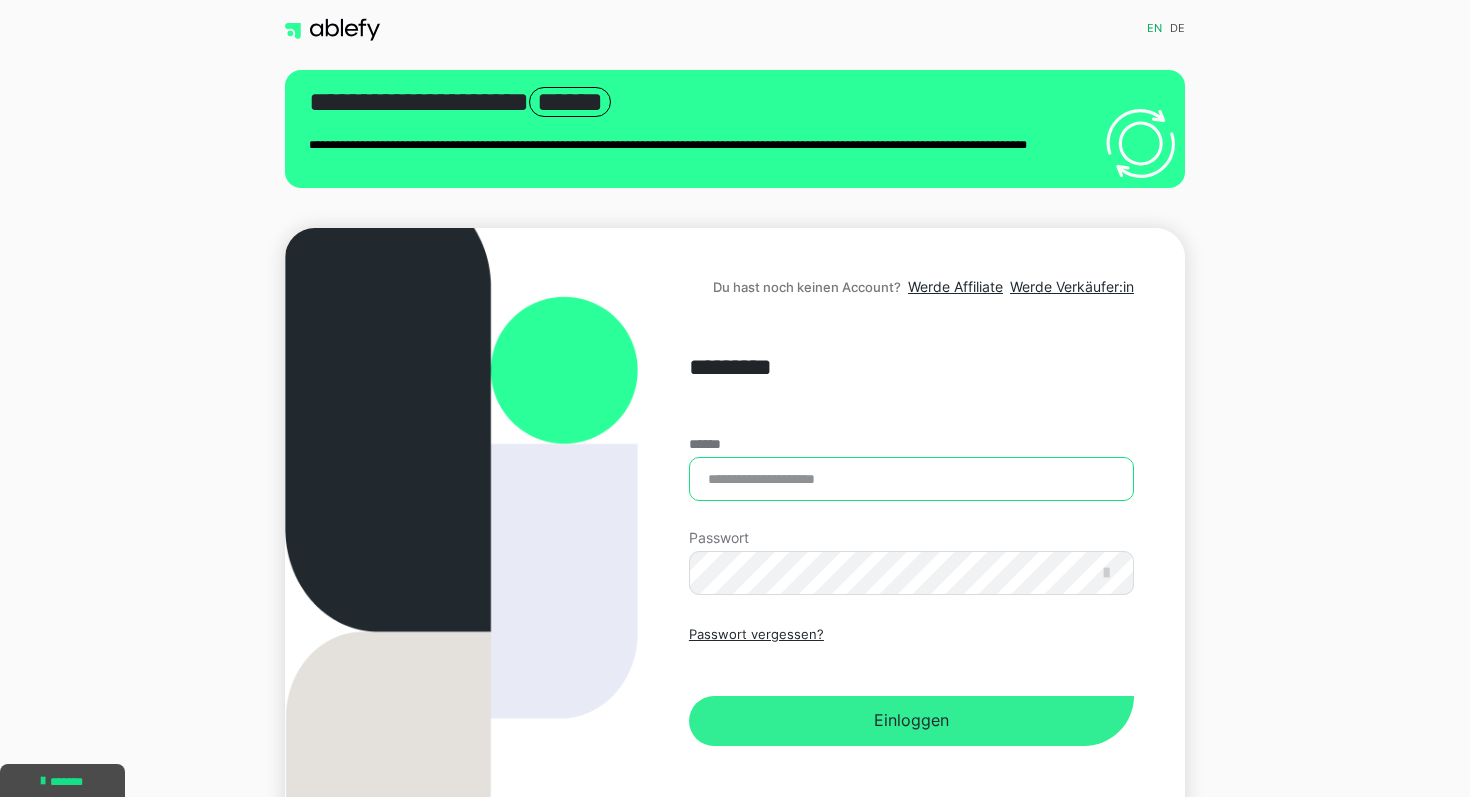 type on "**********" 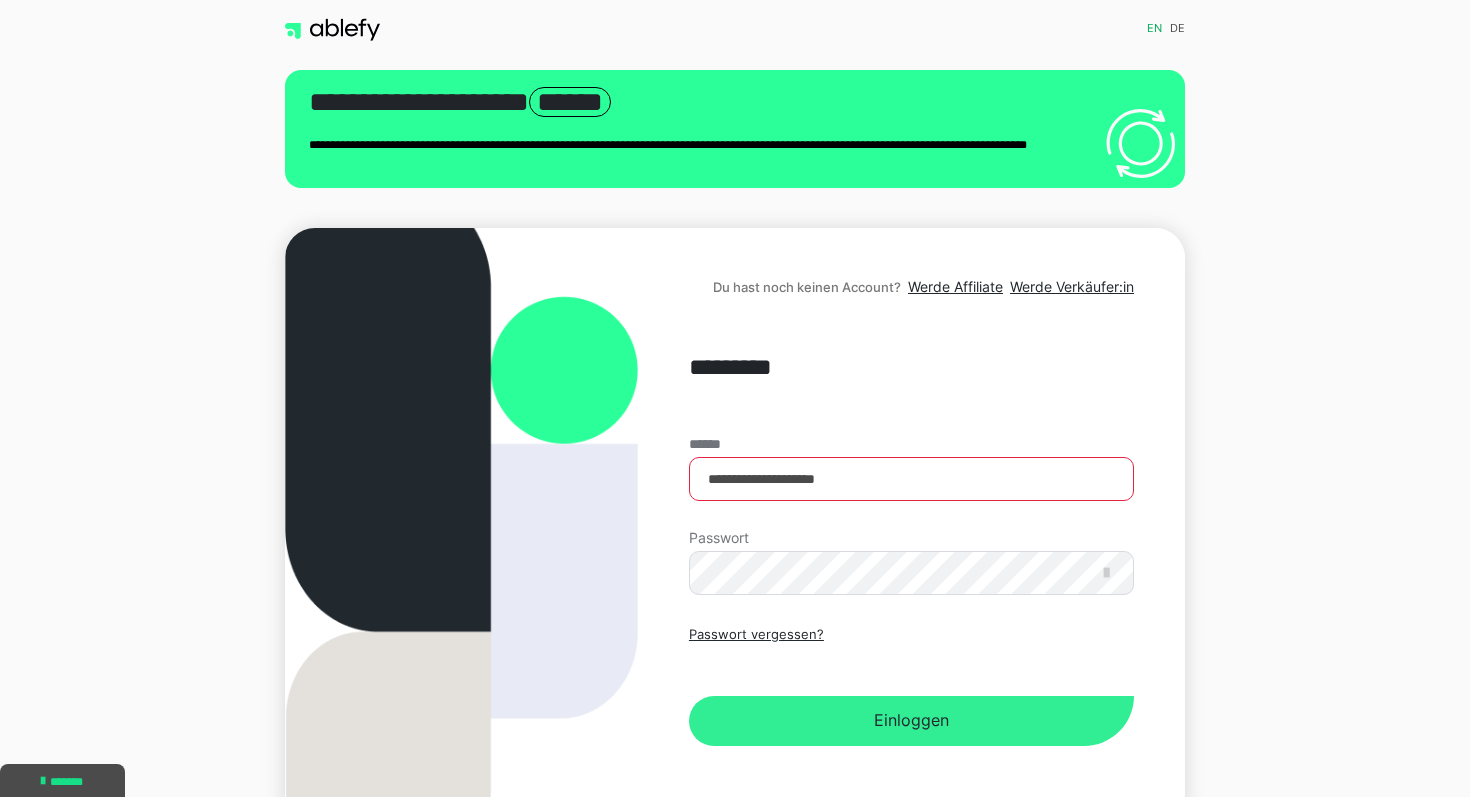 click on "Einloggen" at bounding box center (911, 721) 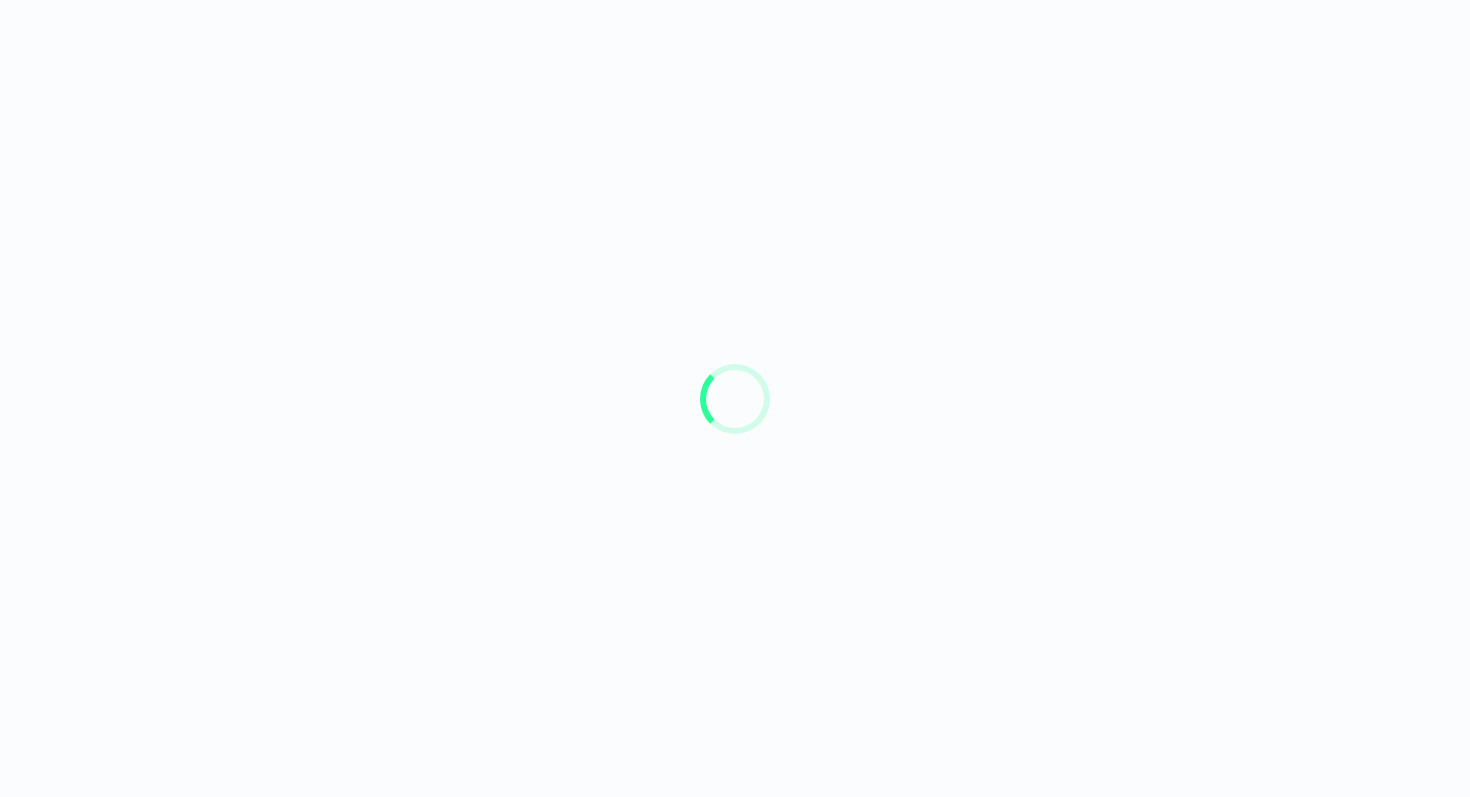 scroll, scrollTop: 0, scrollLeft: 0, axis: both 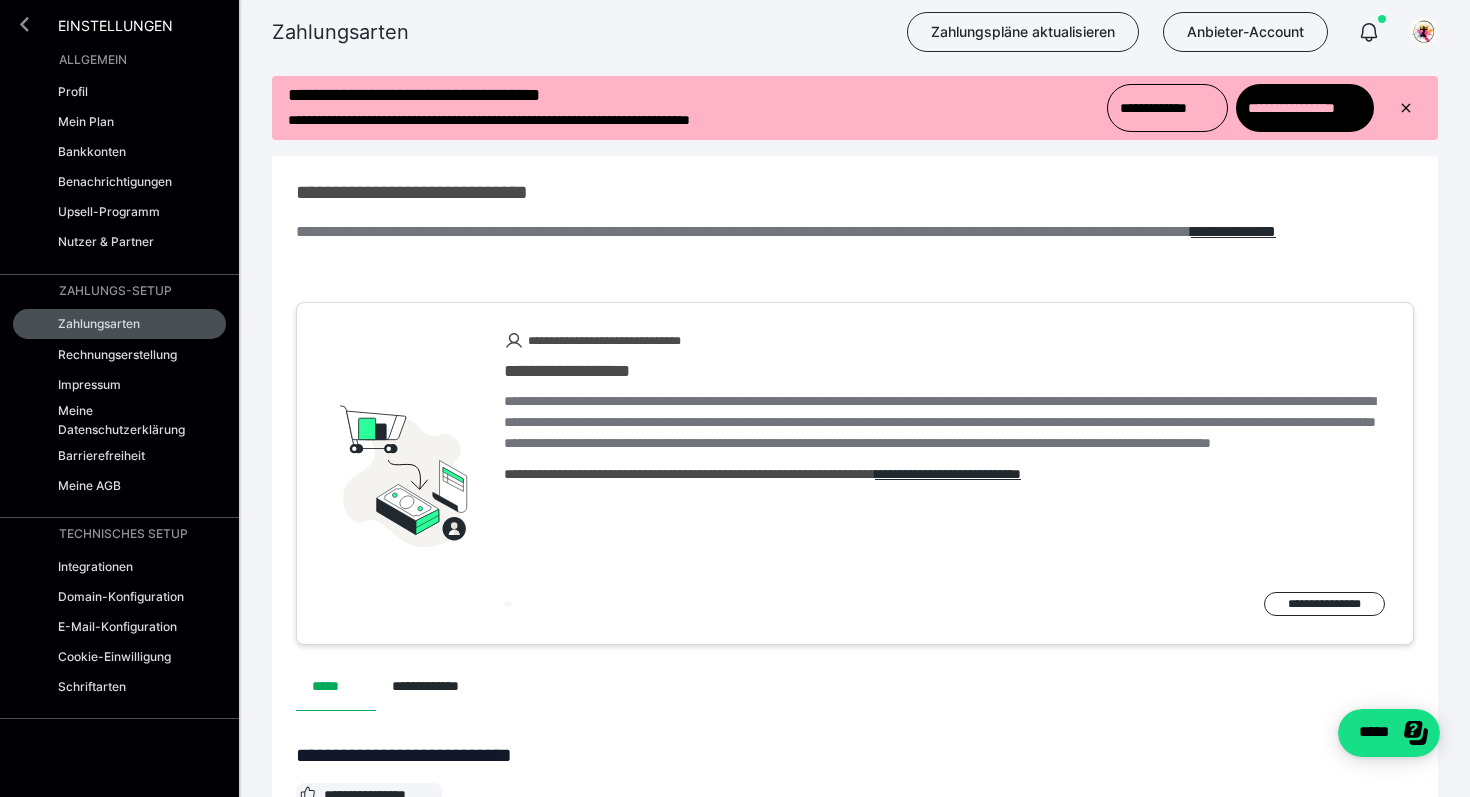 click at bounding box center (24, 24) 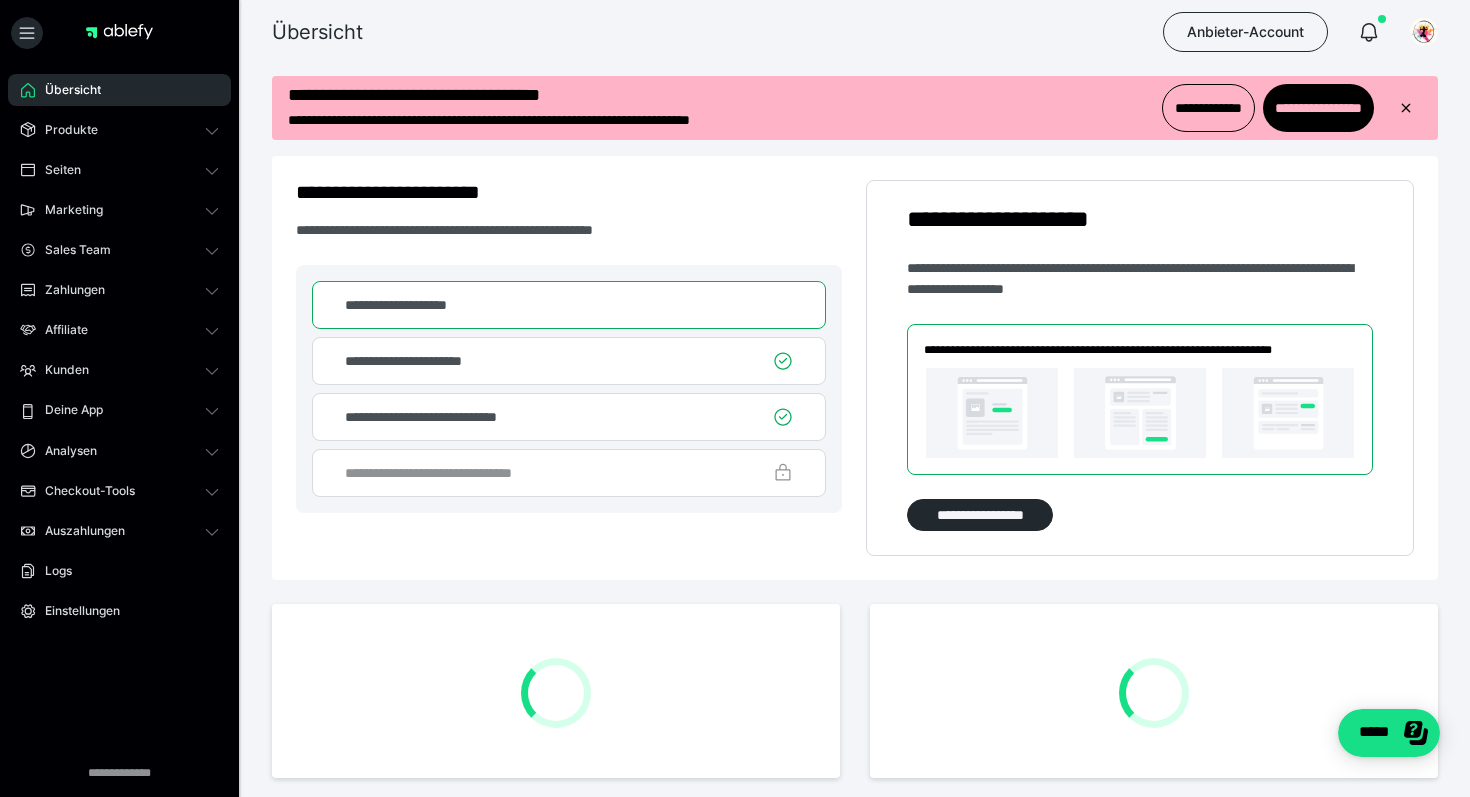 scroll, scrollTop: 0, scrollLeft: 0, axis: both 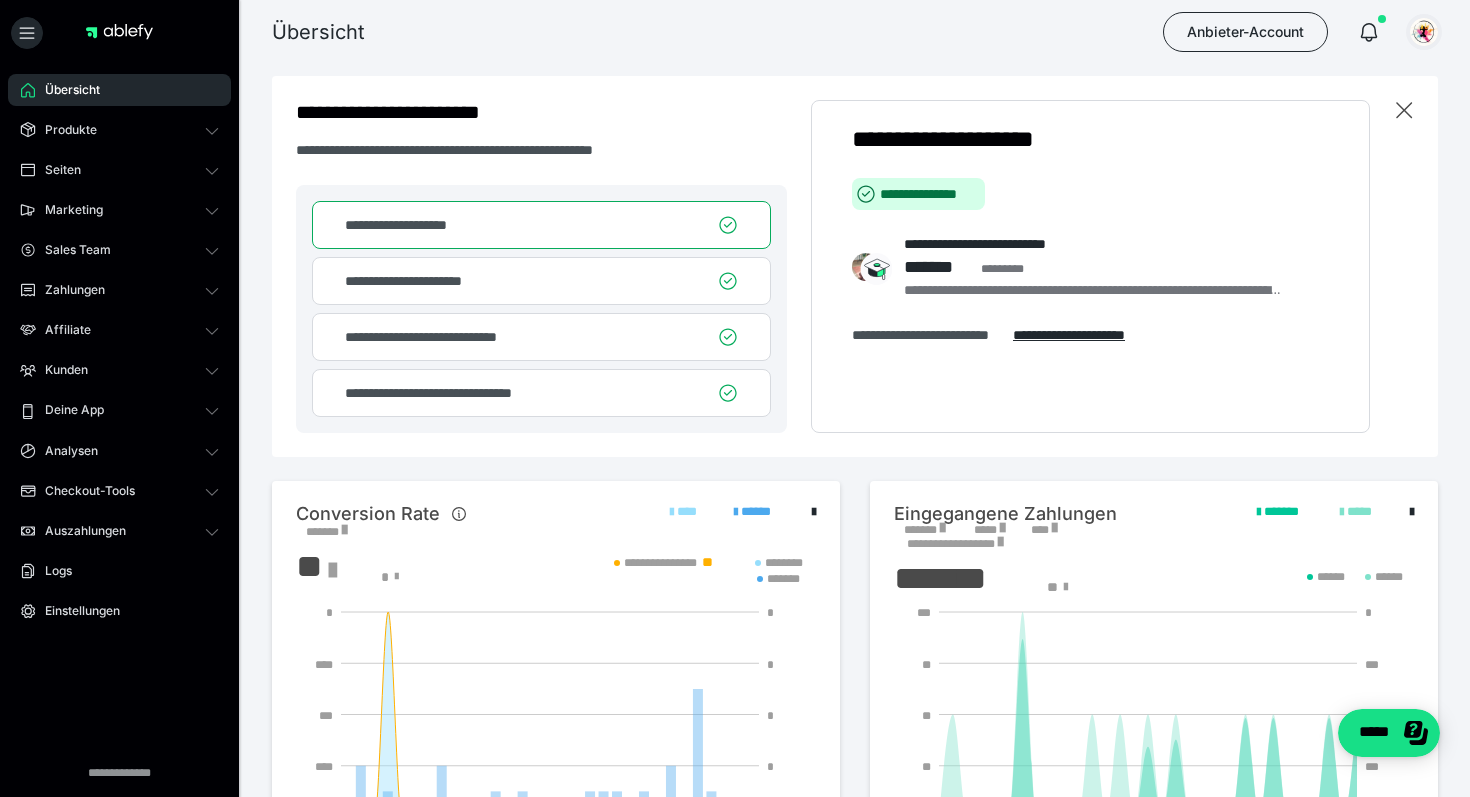 click at bounding box center [1424, 32] 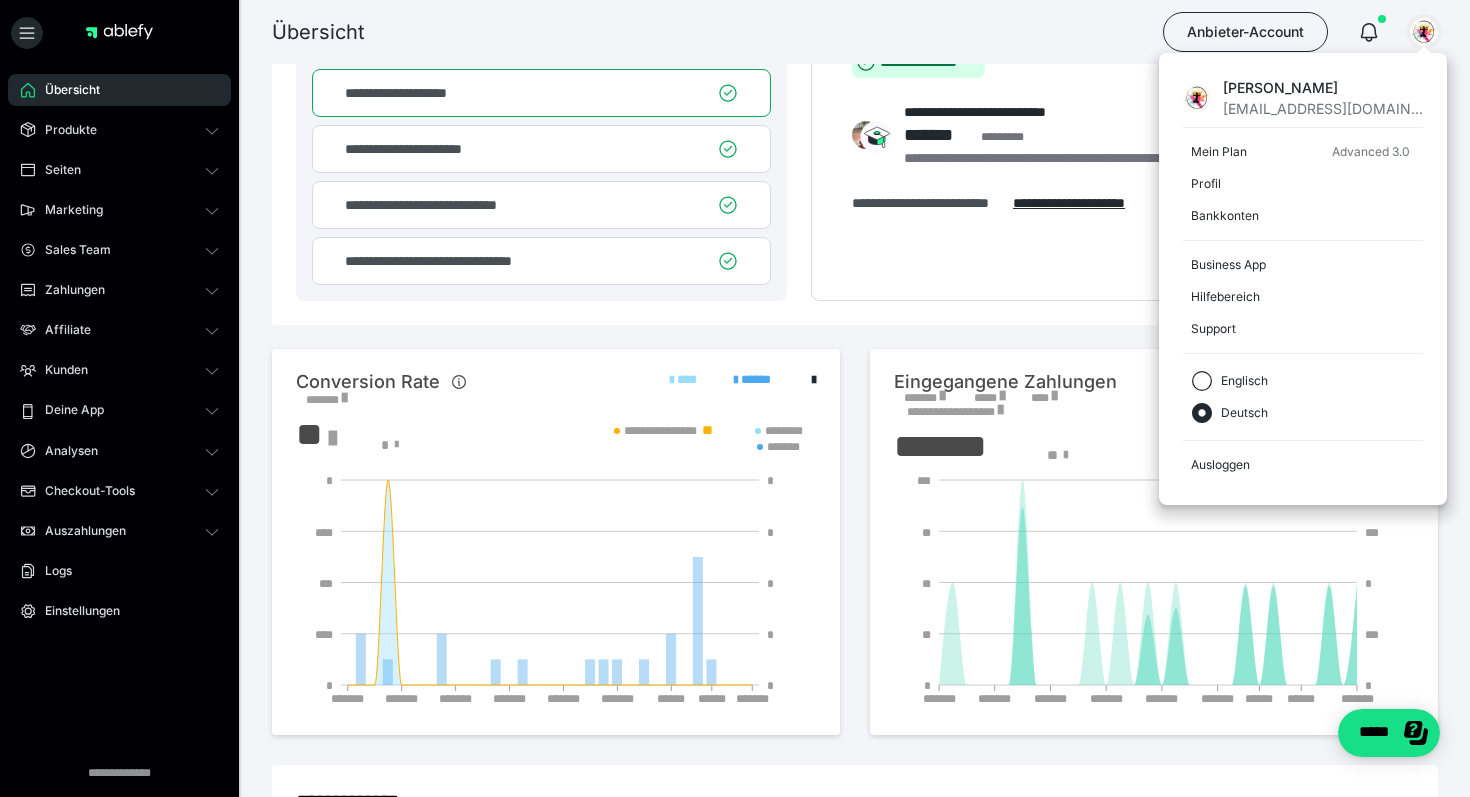 scroll, scrollTop: 136, scrollLeft: 0, axis: vertical 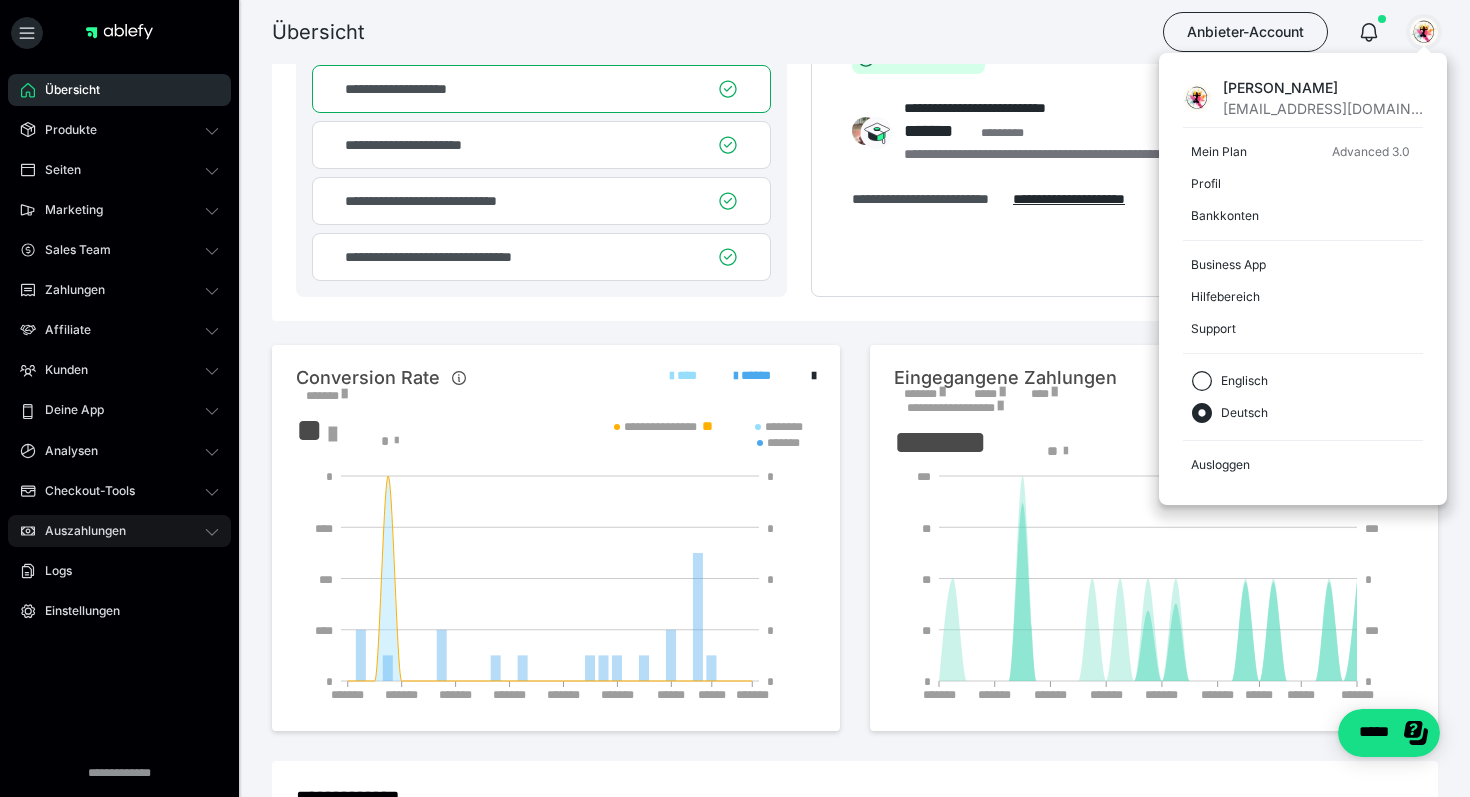 click on "Auszahlungen" at bounding box center [78, 531] 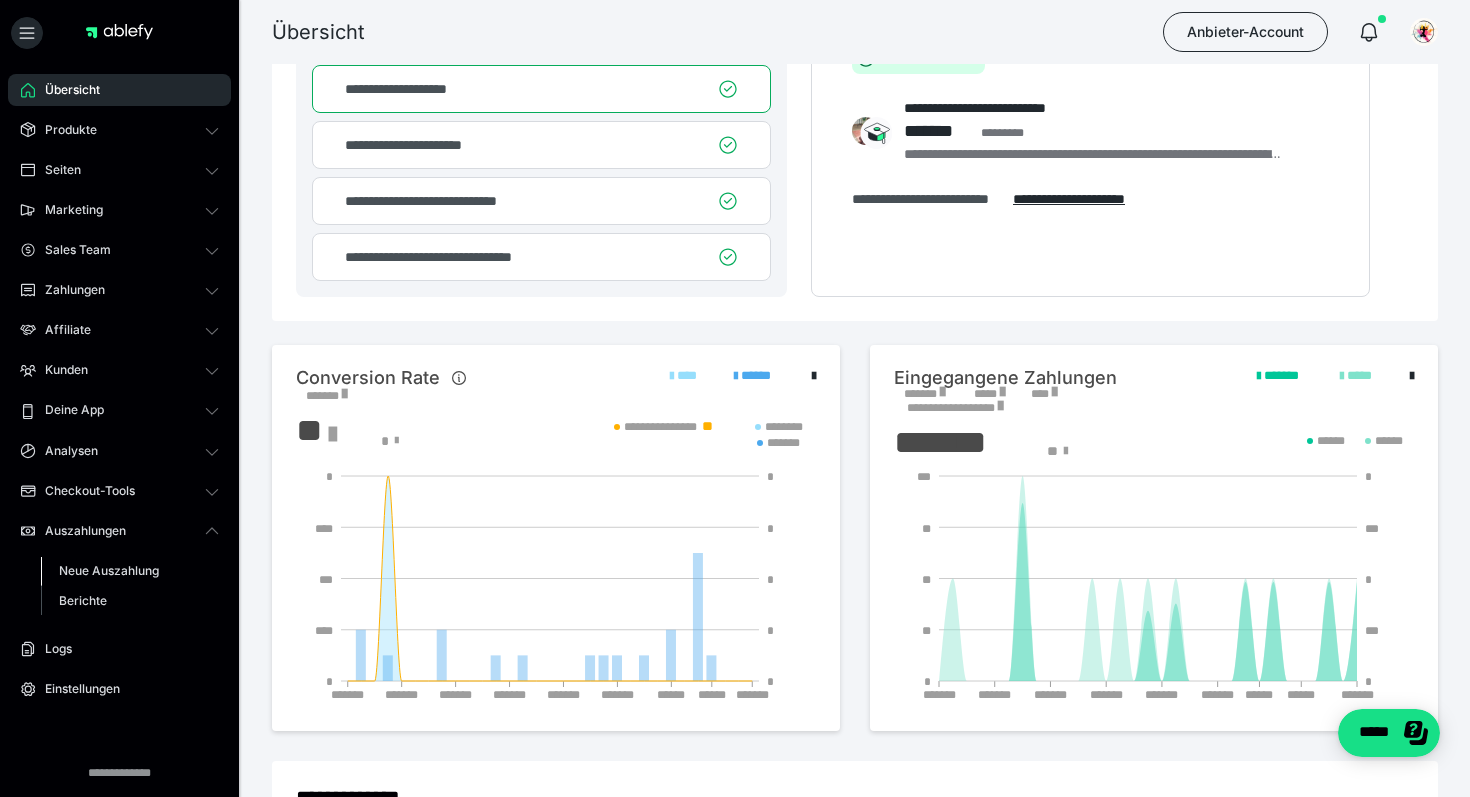 click on "Neue Auszahlung" at bounding box center [109, 570] 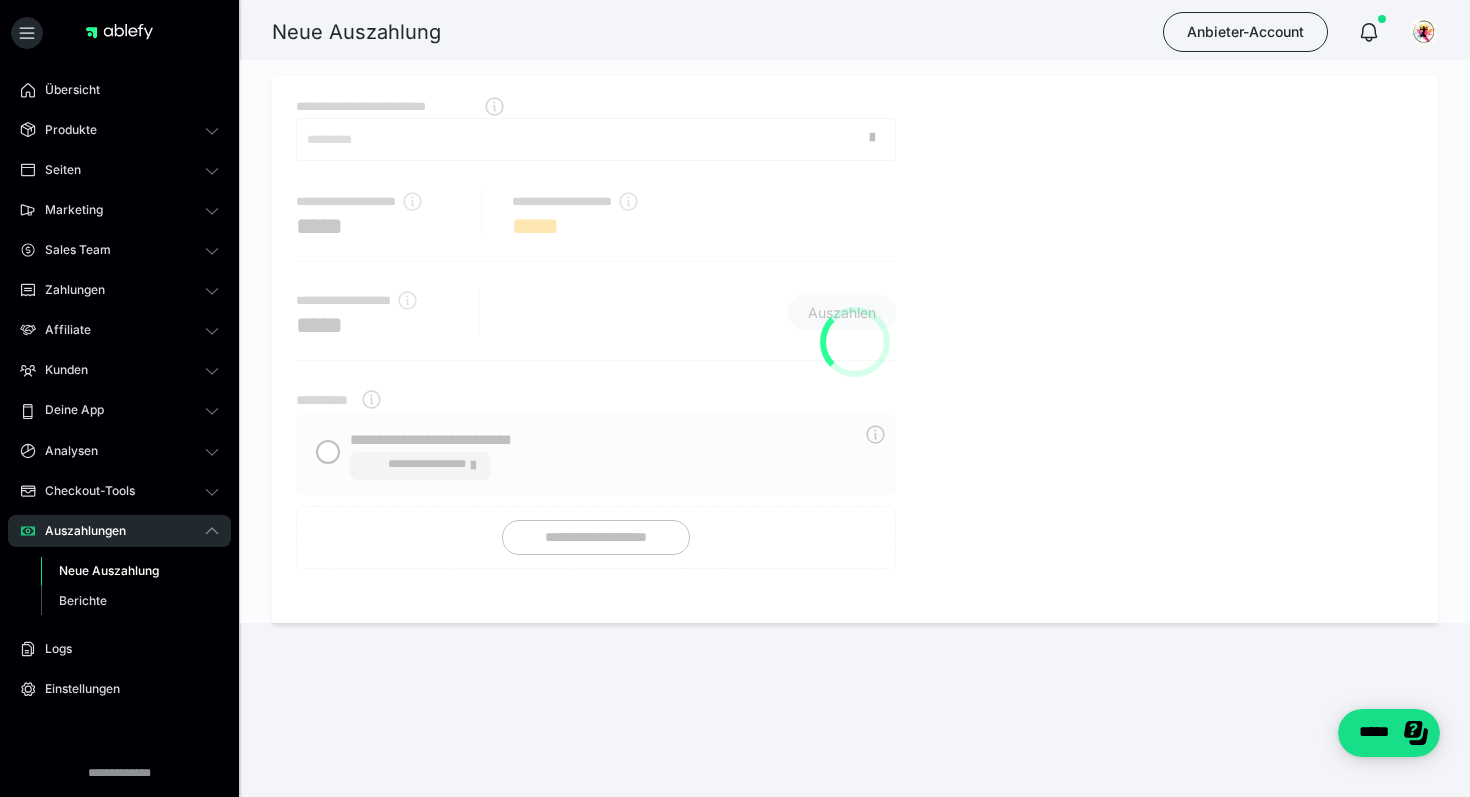 scroll, scrollTop: 0, scrollLeft: 0, axis: both 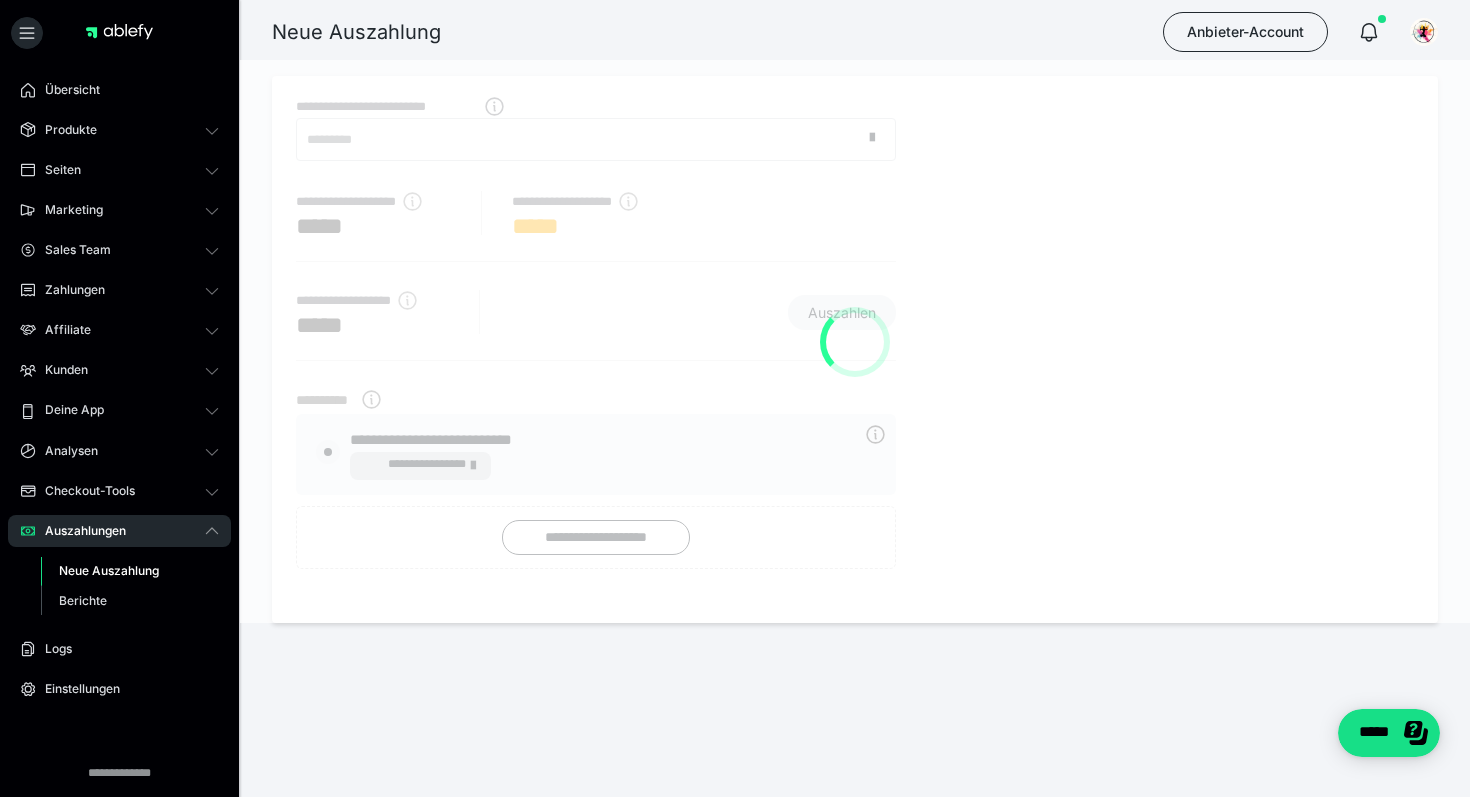 radio on "****" 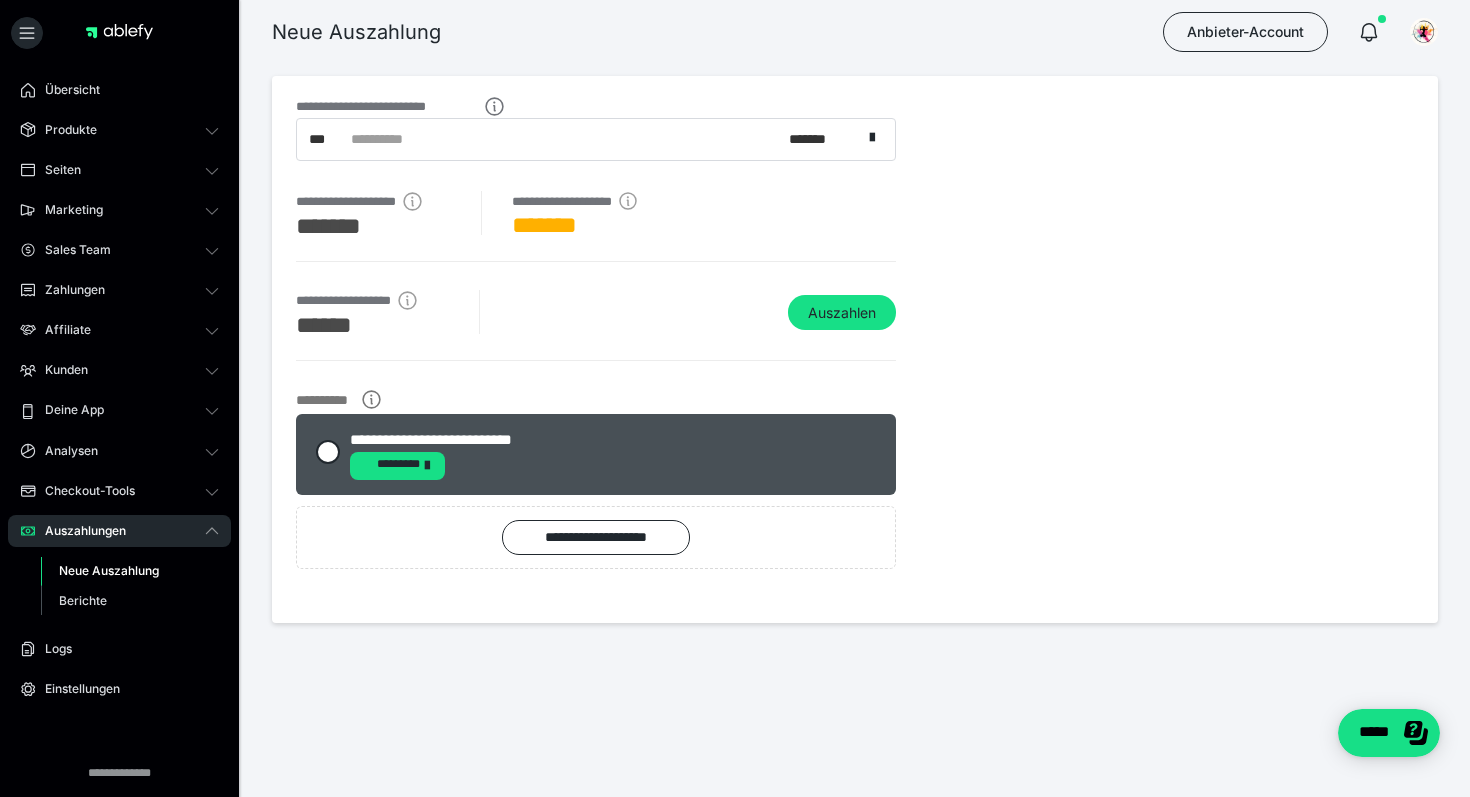 click on "**********" at bounding box center [855, 349] 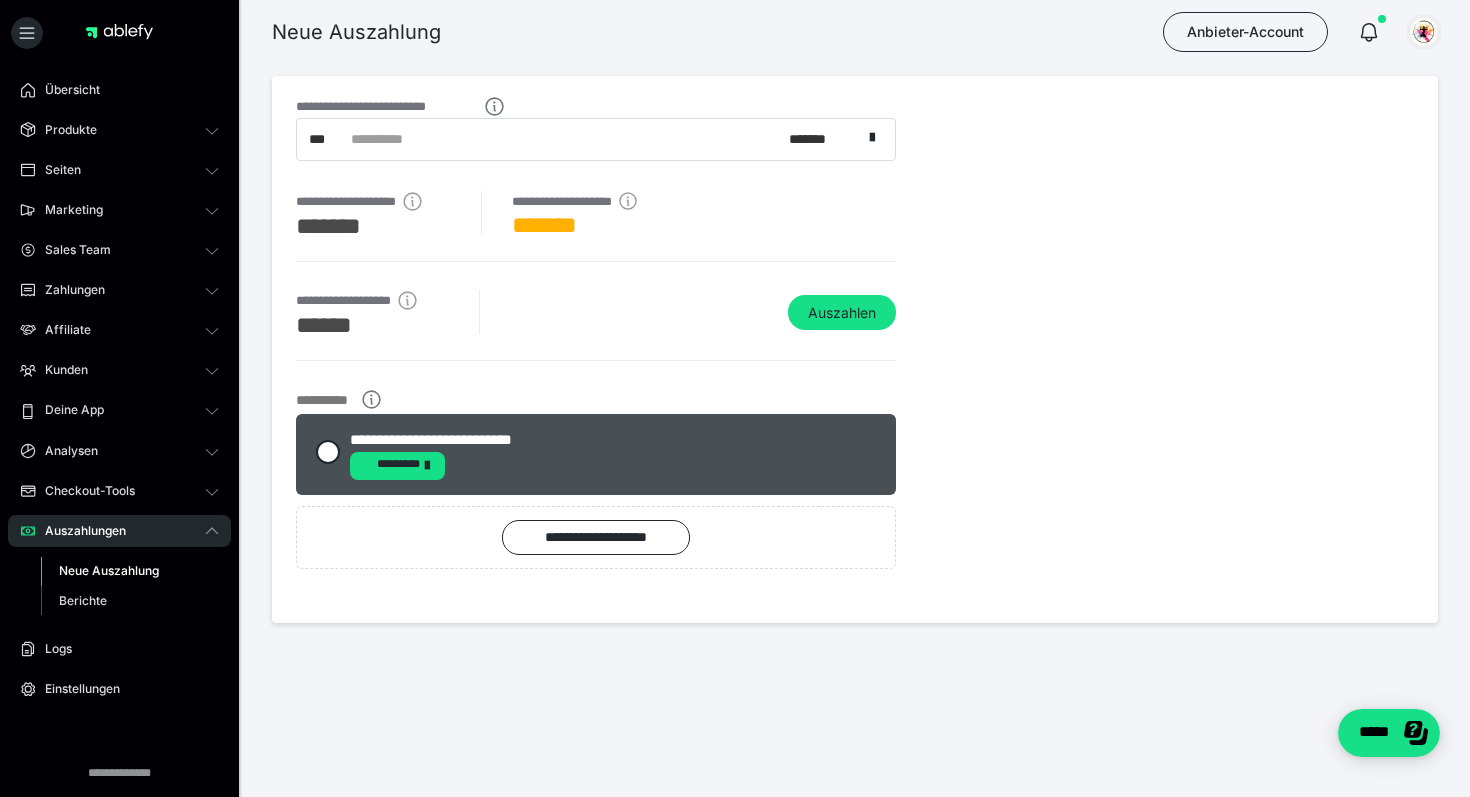 click at bounding box center (1424, 32) 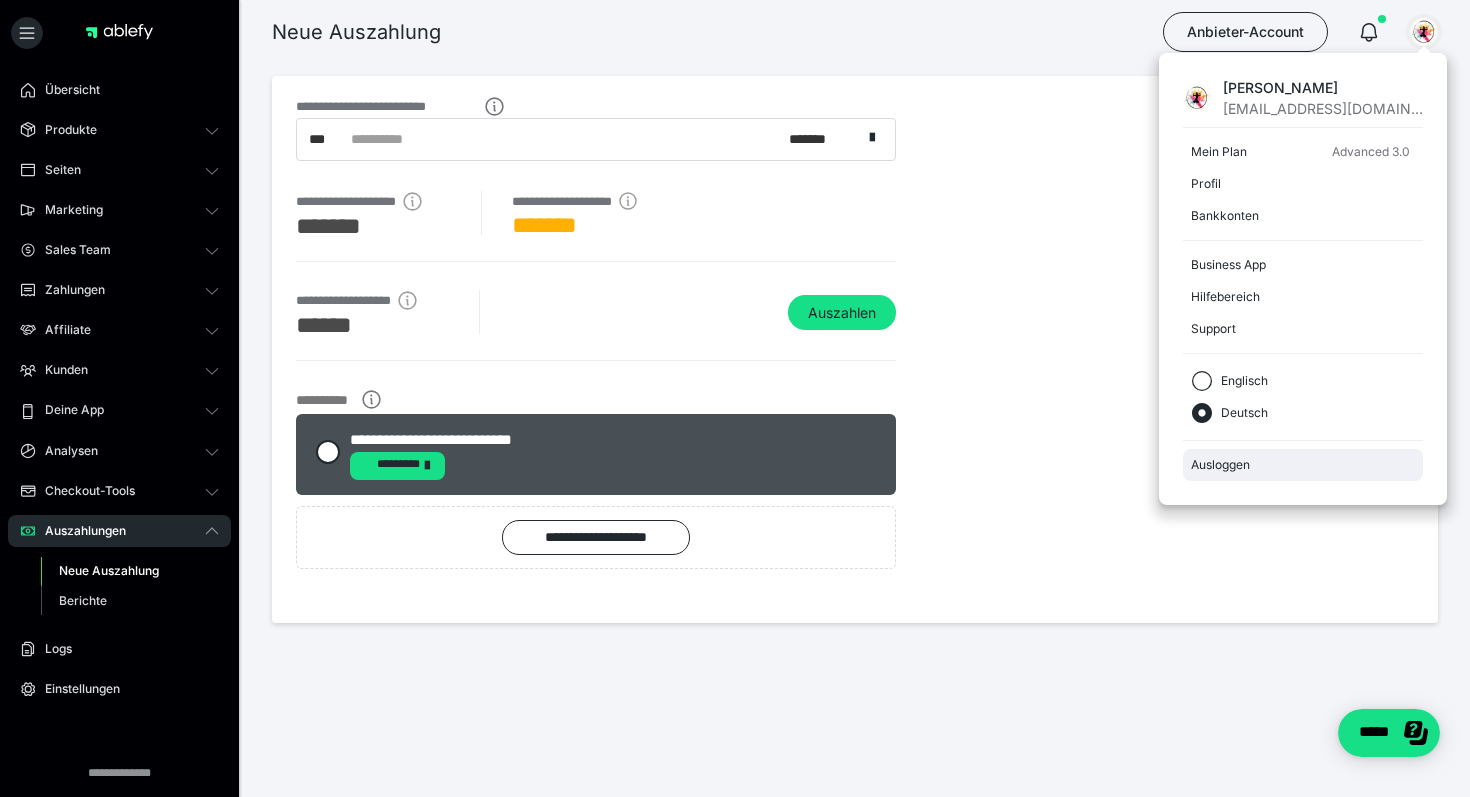 click on "Ausloggen" at bounding box center [1303, 465] 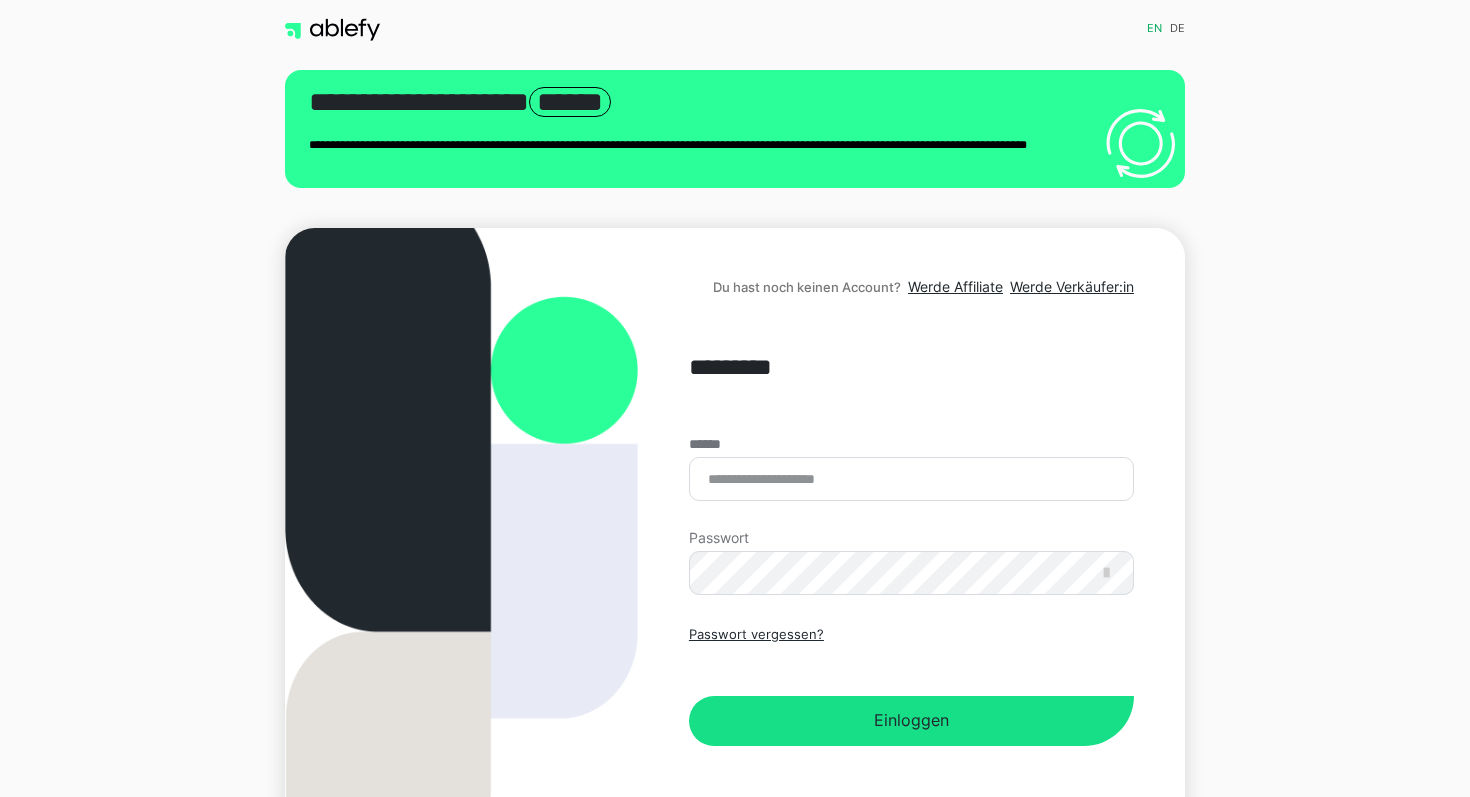 scroll, scrollTop: 0, scrollLeft: 0, axis: both 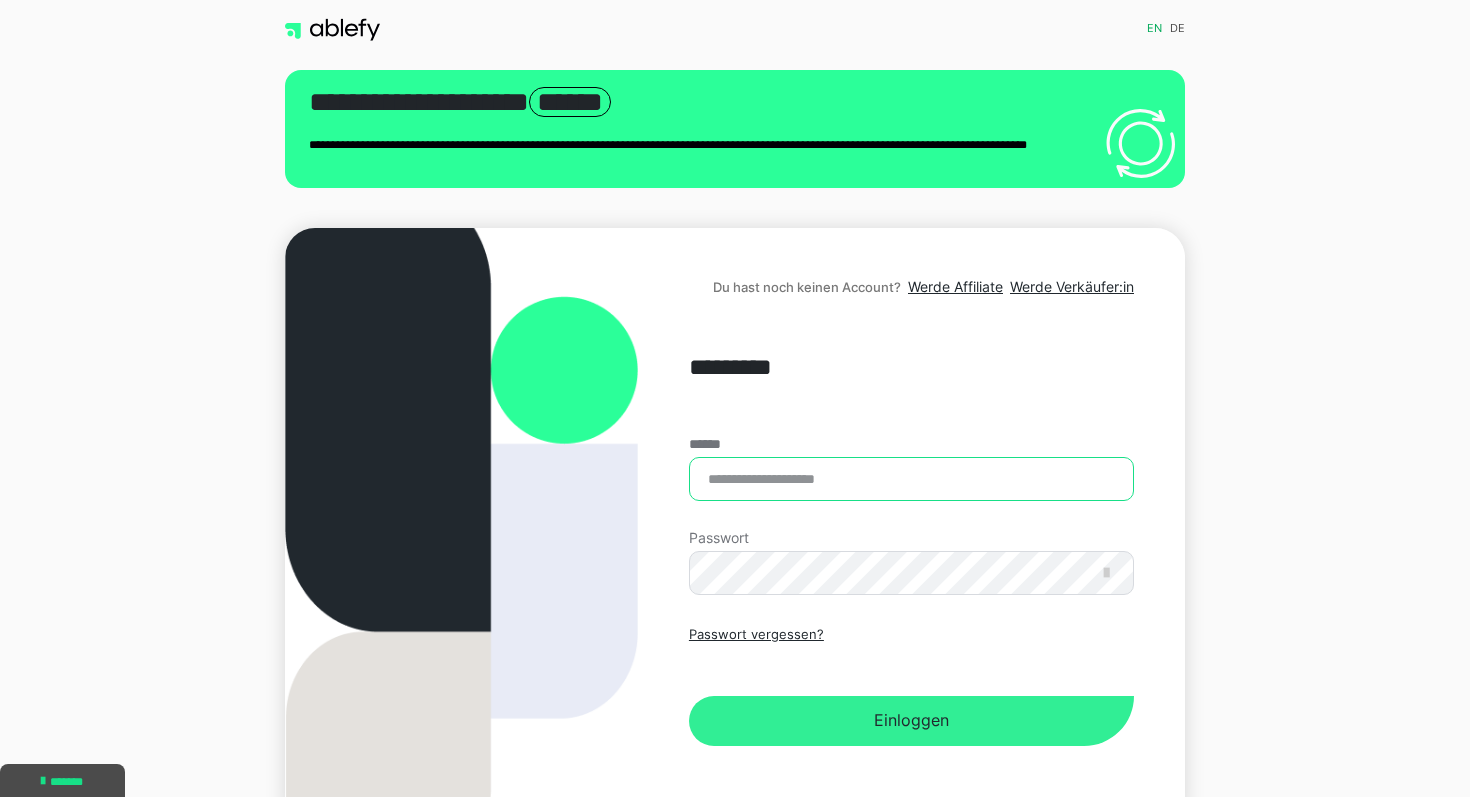 type on "**********" 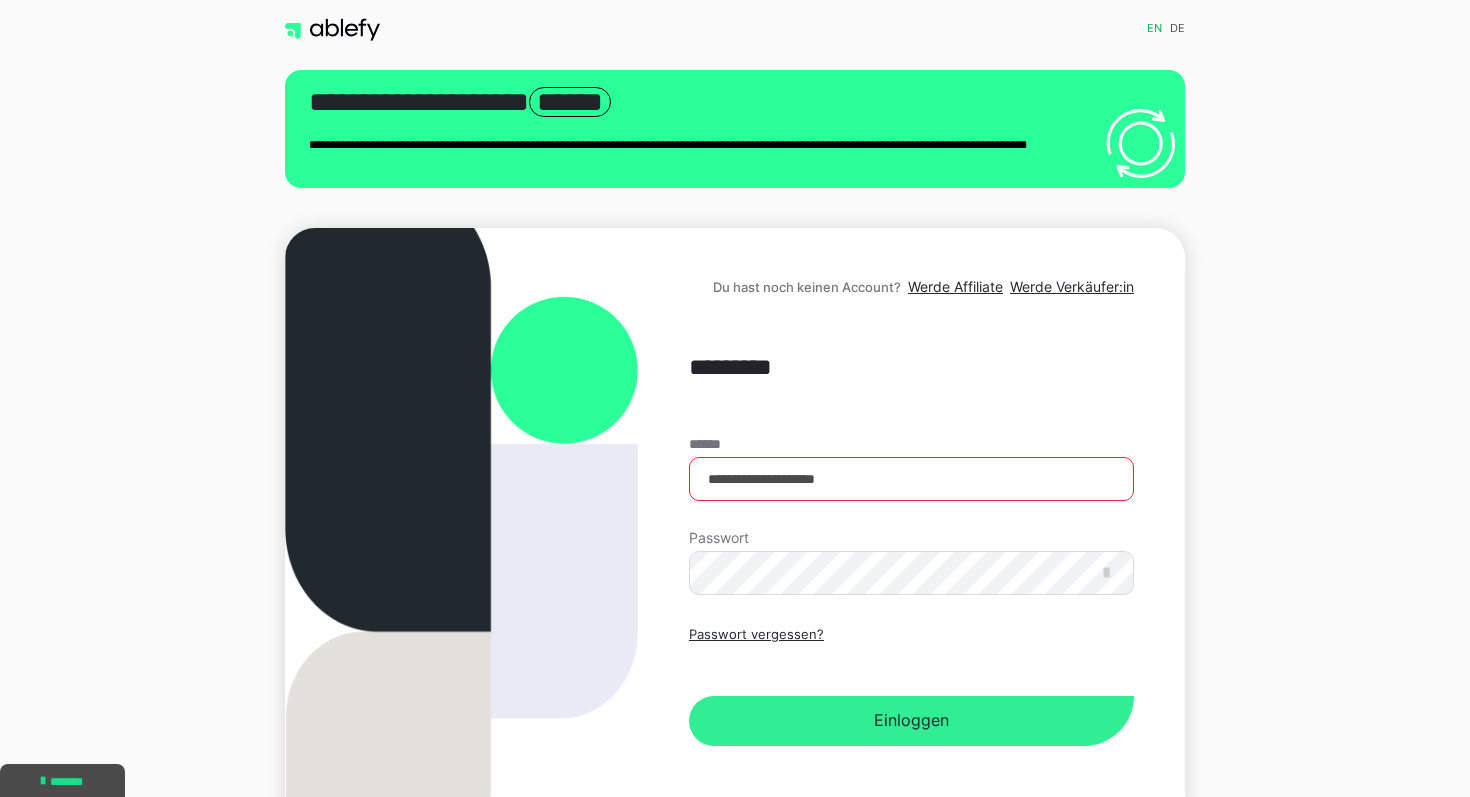 click on "Einloggen" at bounding box center (911, 721) 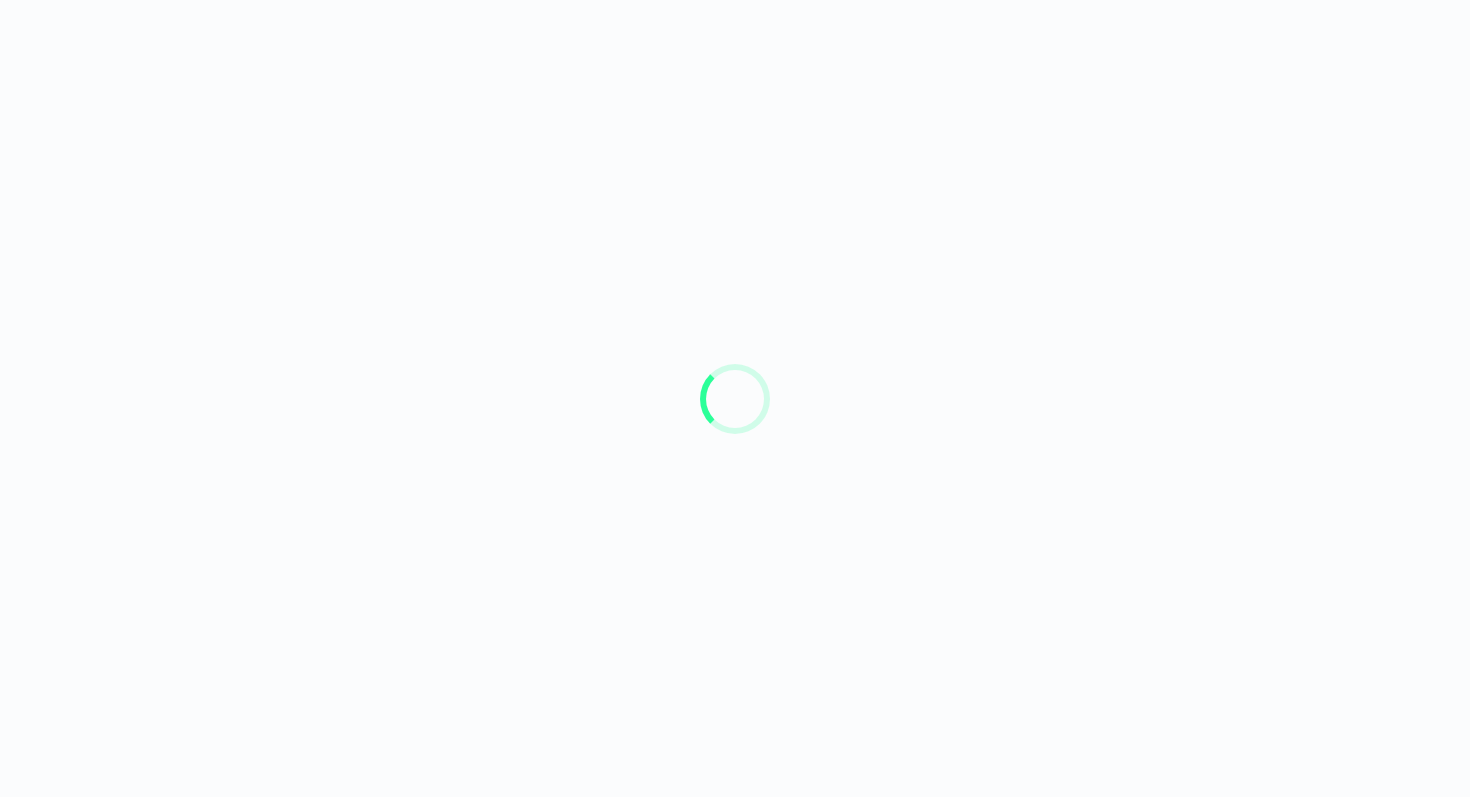 scroll, scrollTop: 0, scrollLeft: 0, axis: both 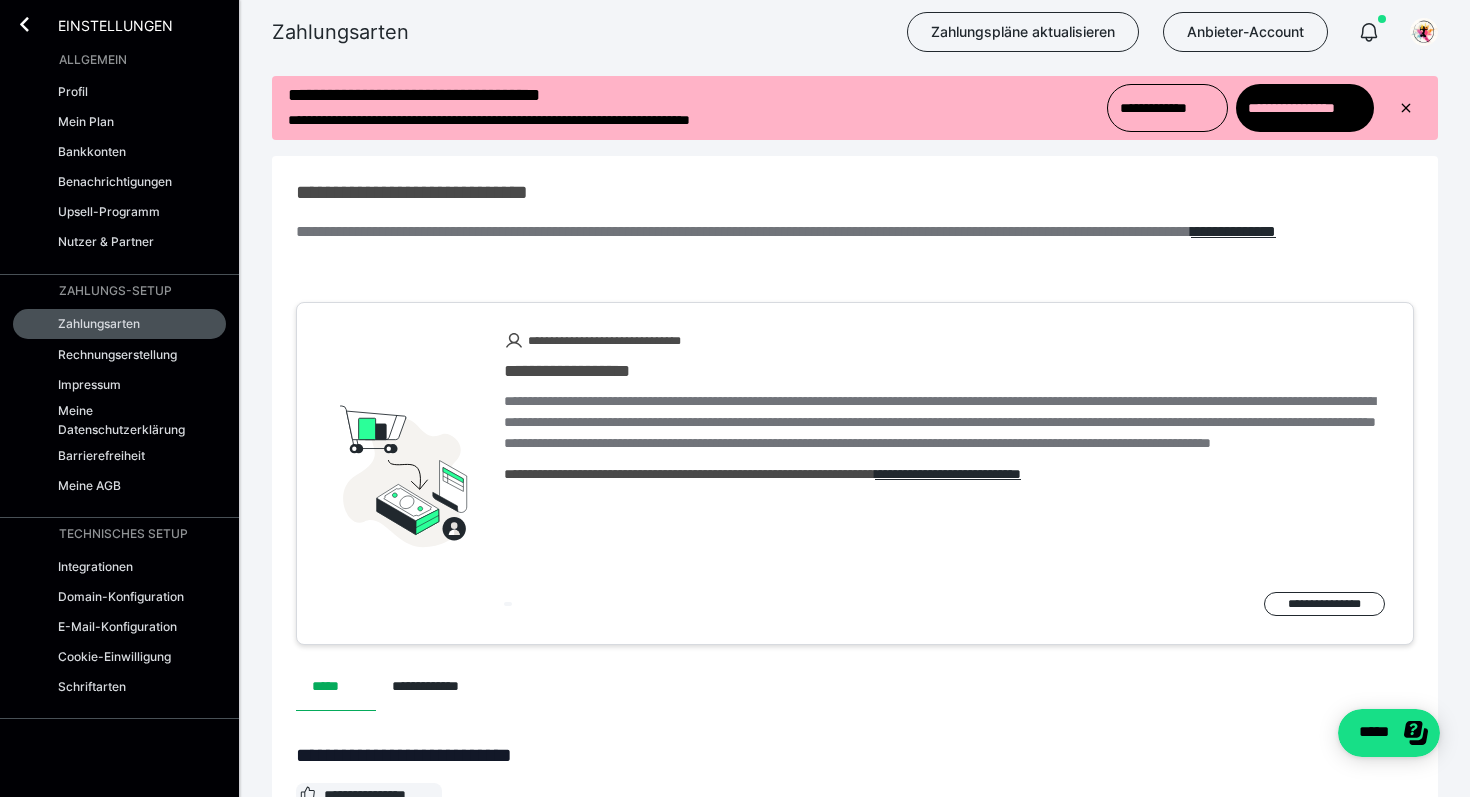 click on "Einstellungen" at bounding box center (119, 22) 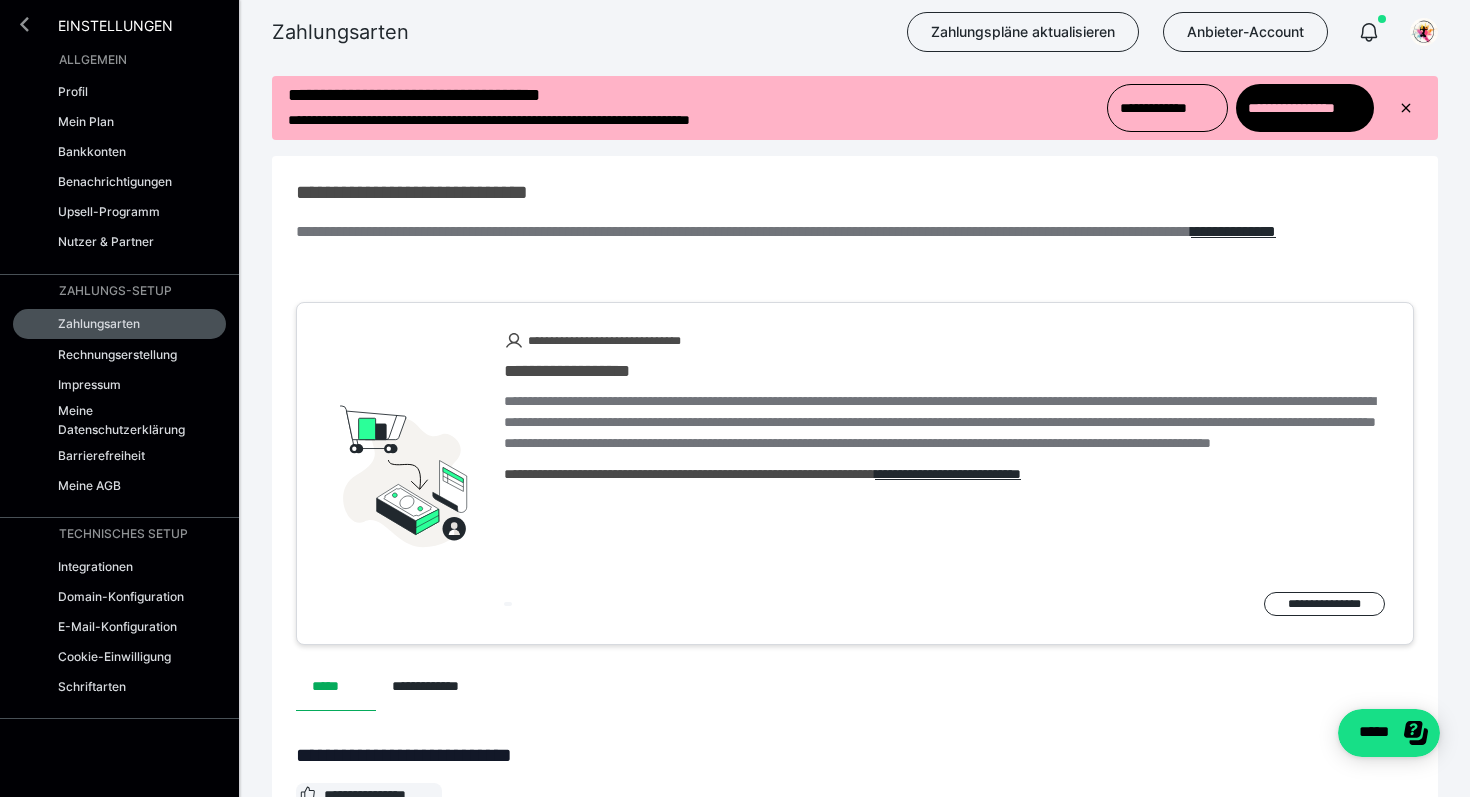 click at bounding box center [24, 24] 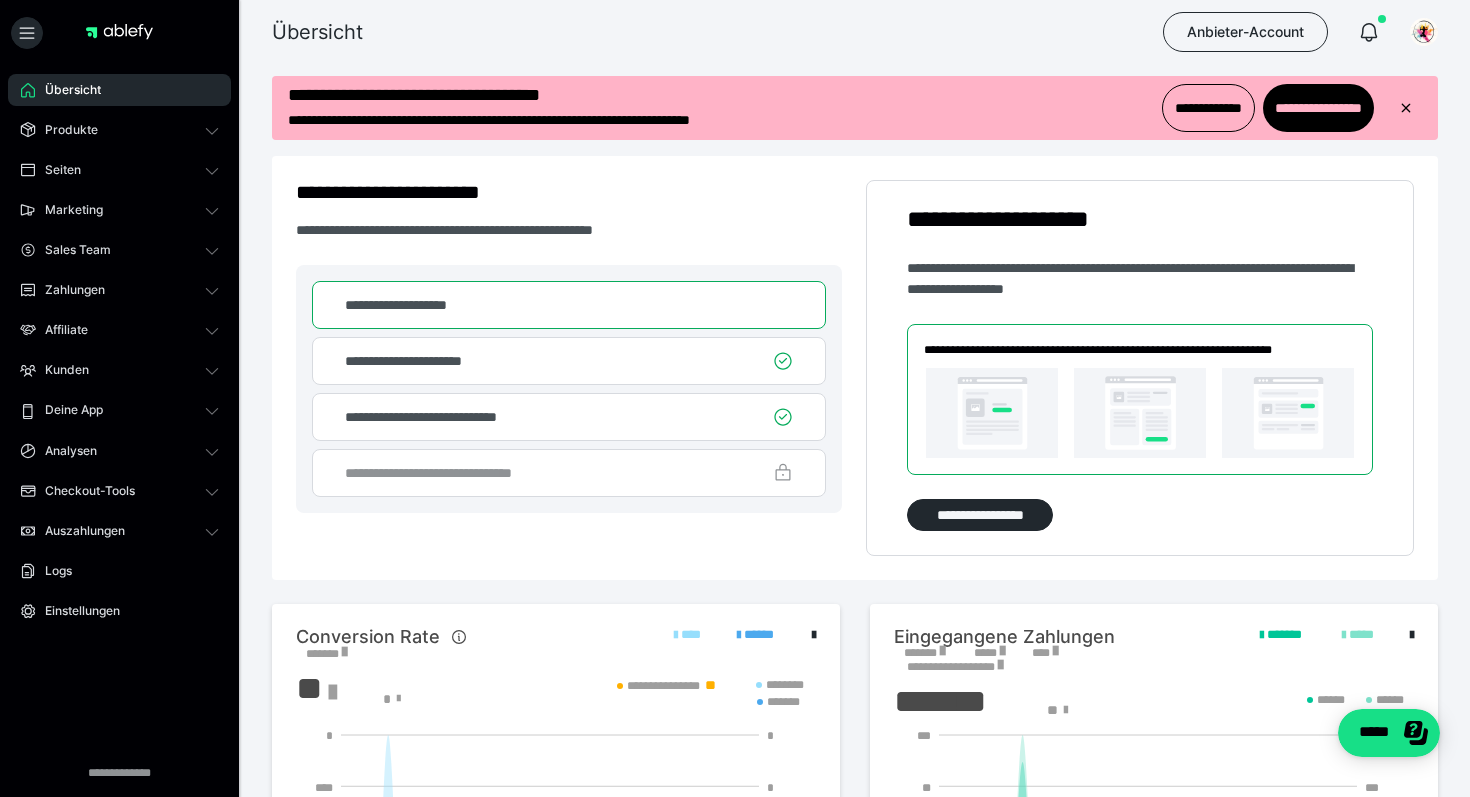 scroll, scrollTop: 0, scrollLeft: 0, axis: both 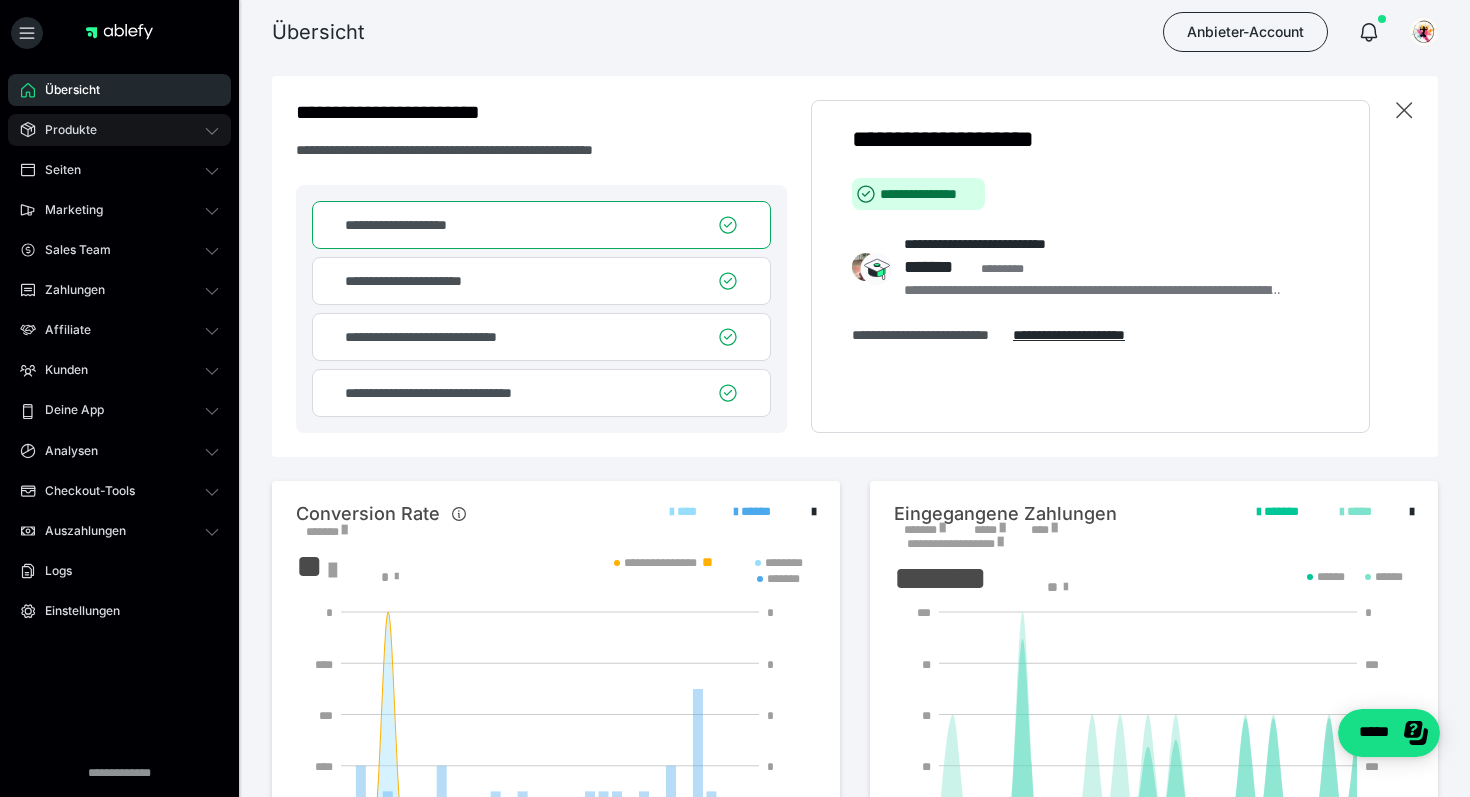 click on "Produkte" at bounding box center (64, 130) 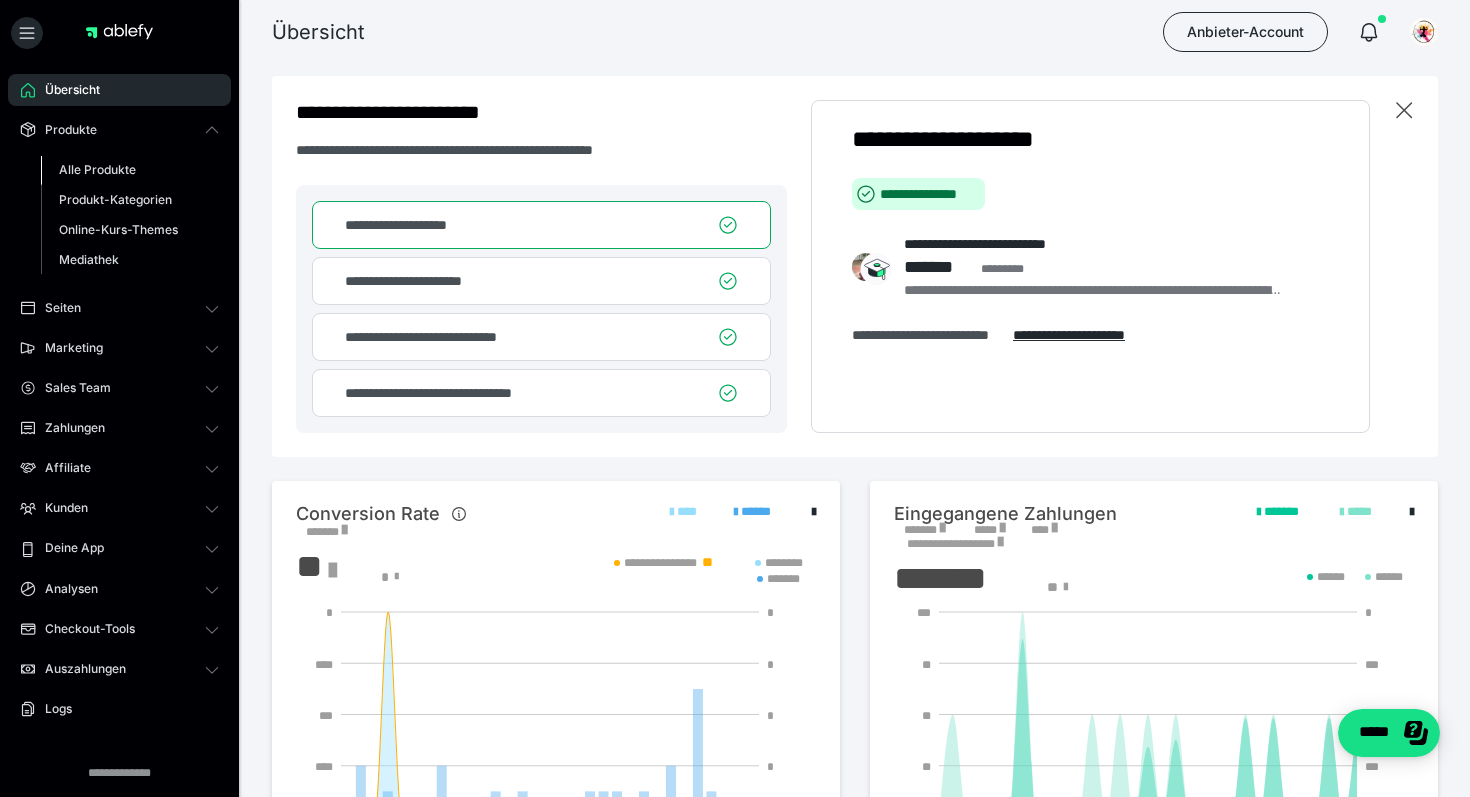 click on "Alle Produkte" at bounding box center [97, 169] 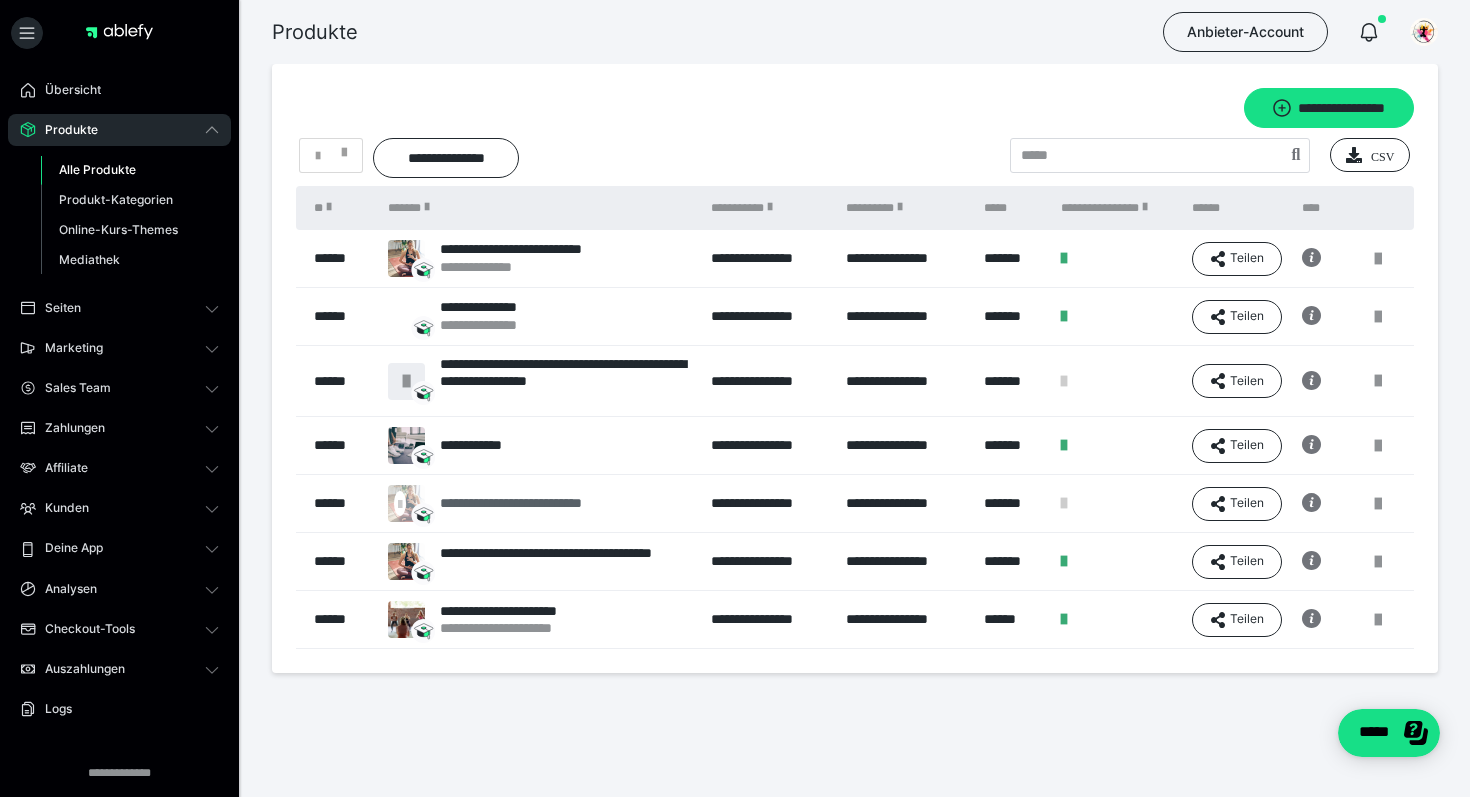 scroll, scrollTop: 0, scrollLeft: 0, axis: both 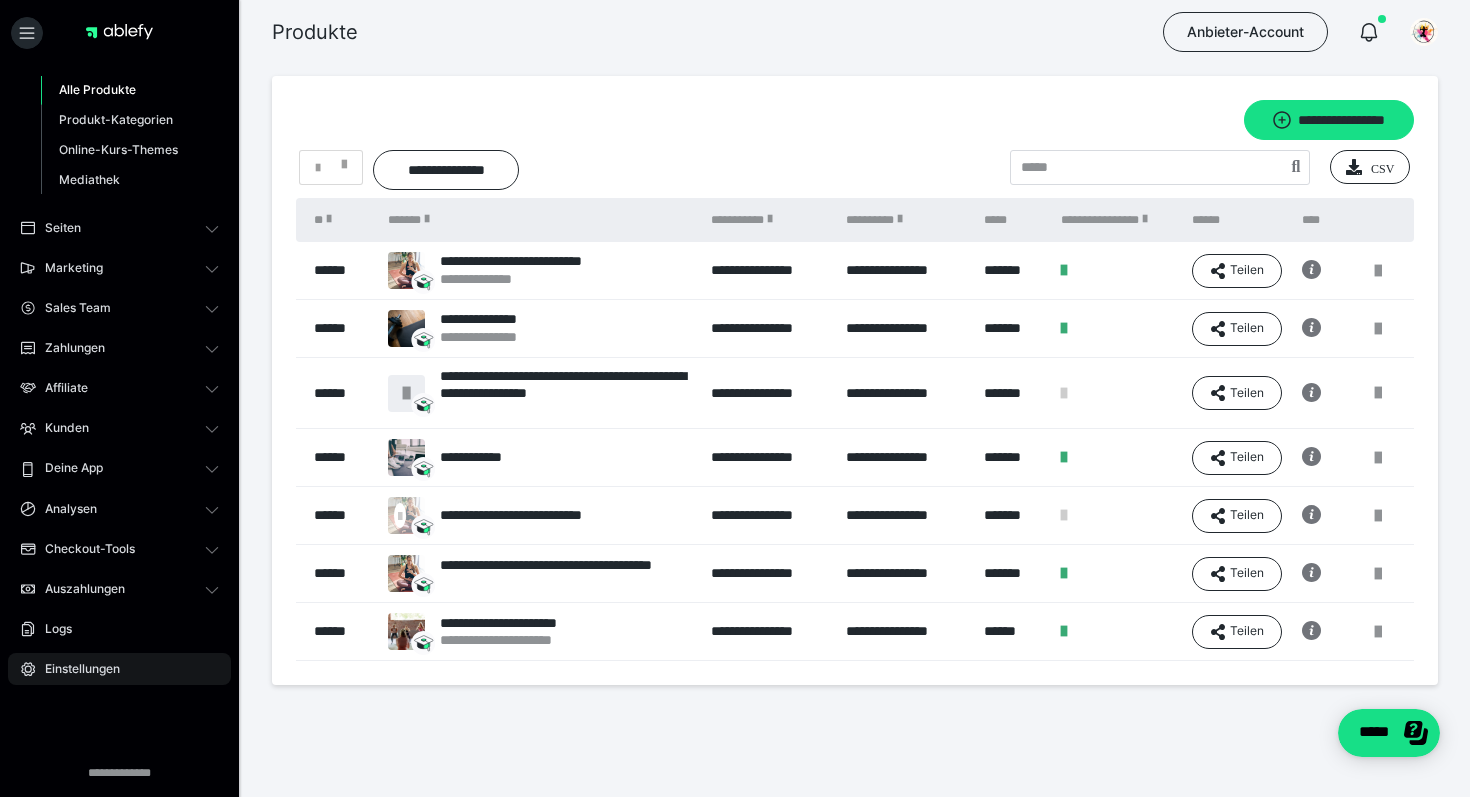 click on "Einstellungen" at bounding box center [75, 669] 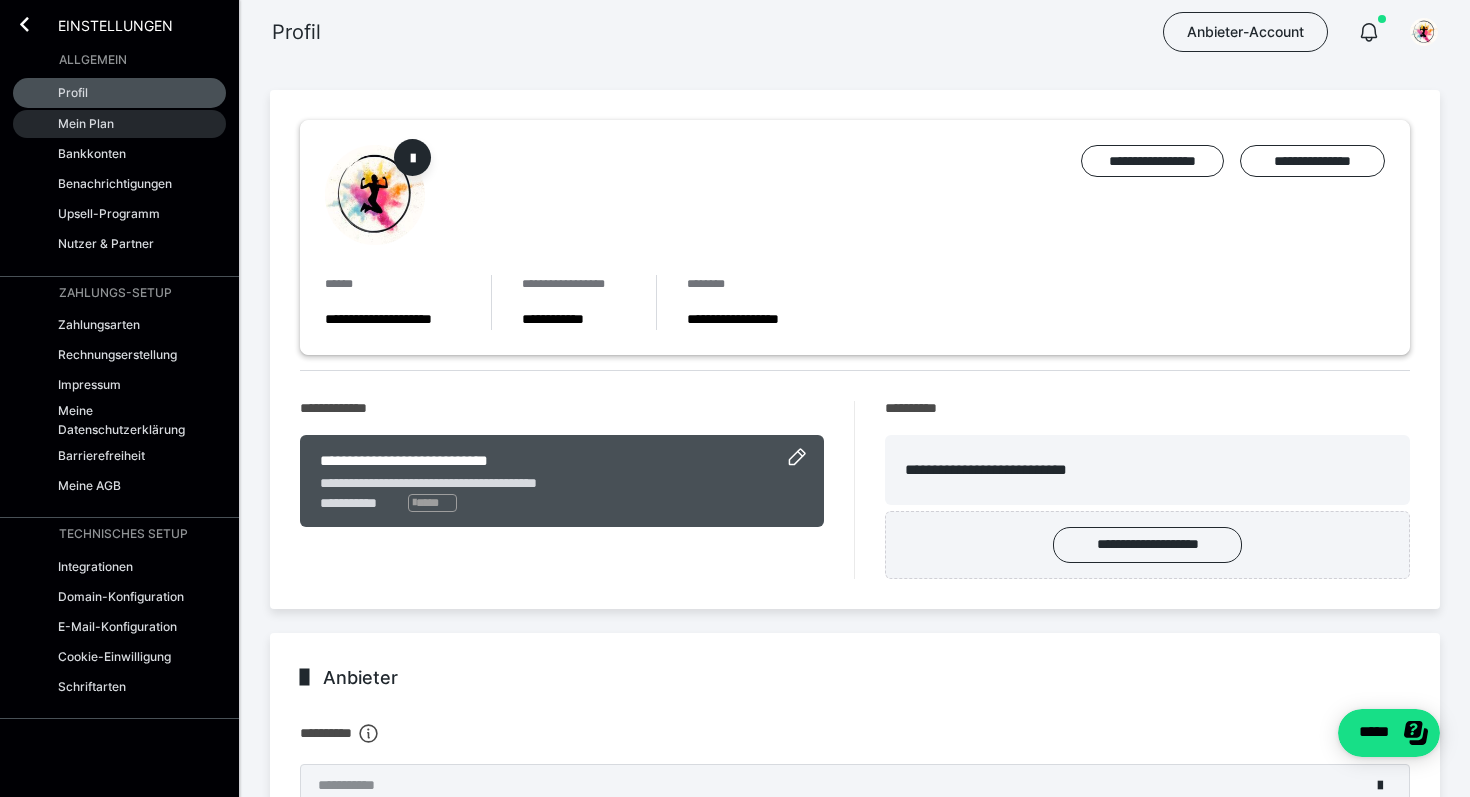 click on "Mein Plan" at bounding box center [86, 123] 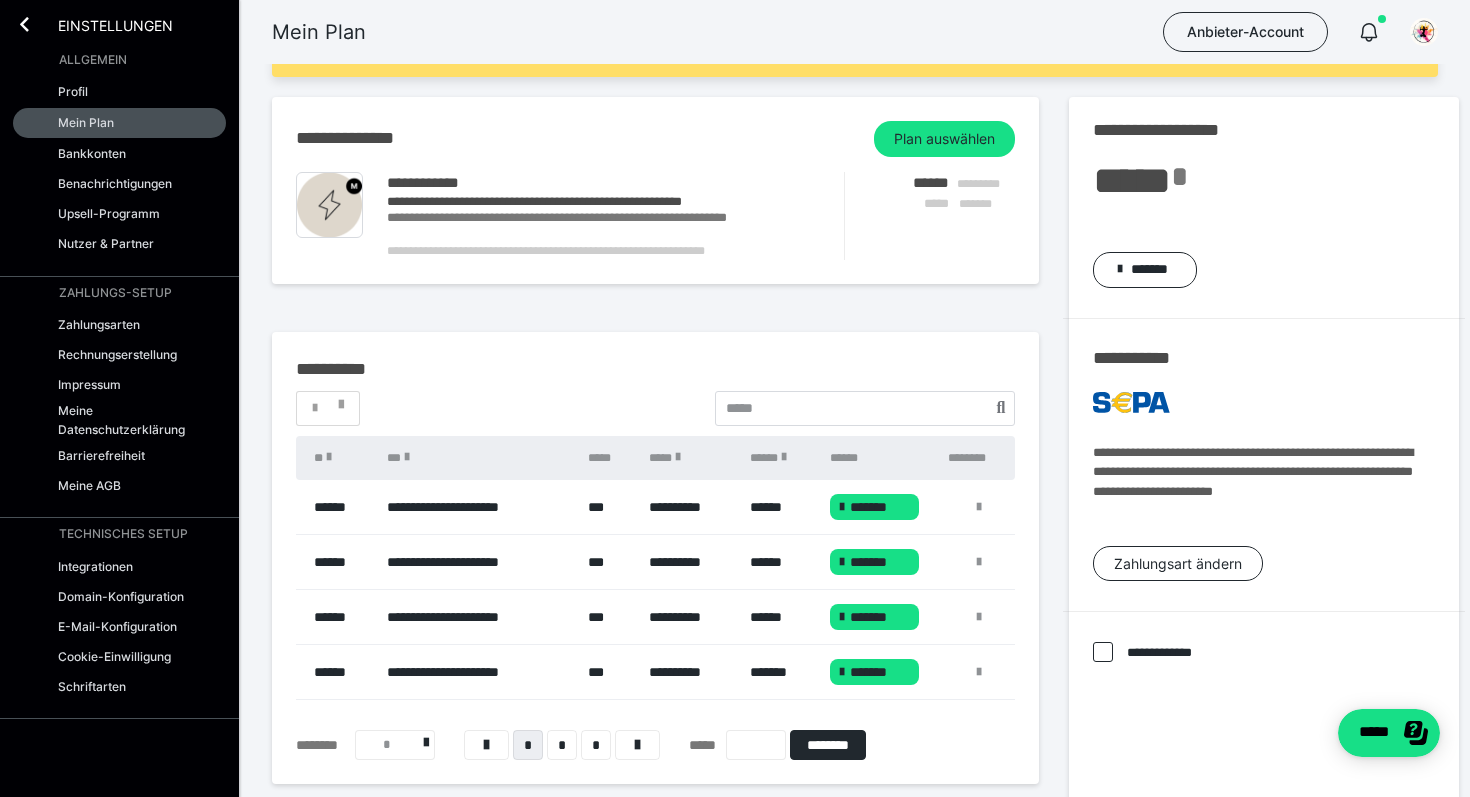 scroll, scrollTop: 81, scrollLeft: 0, axis: vertical 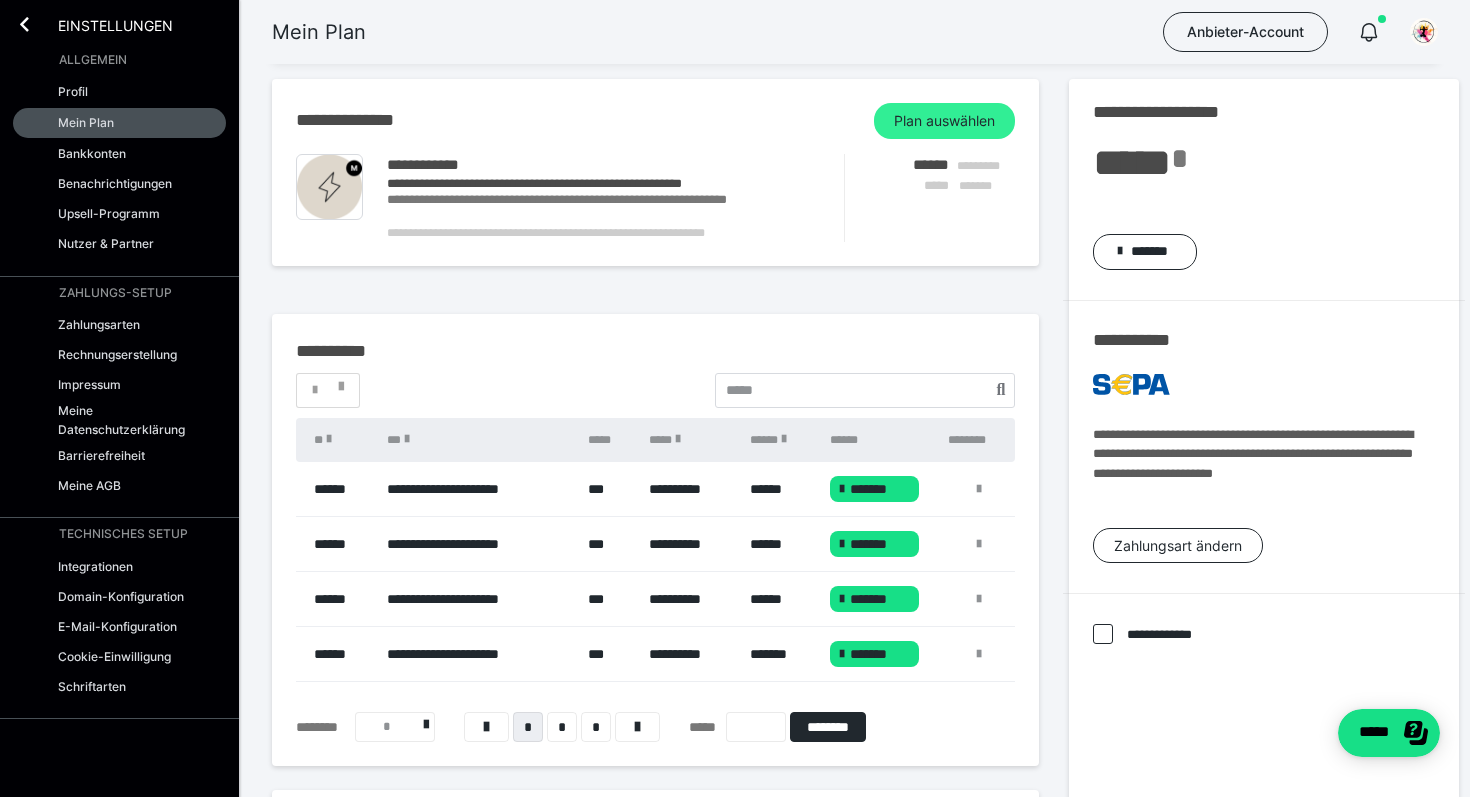 click on "Plan auswählen" at bounding box center (944, 121) 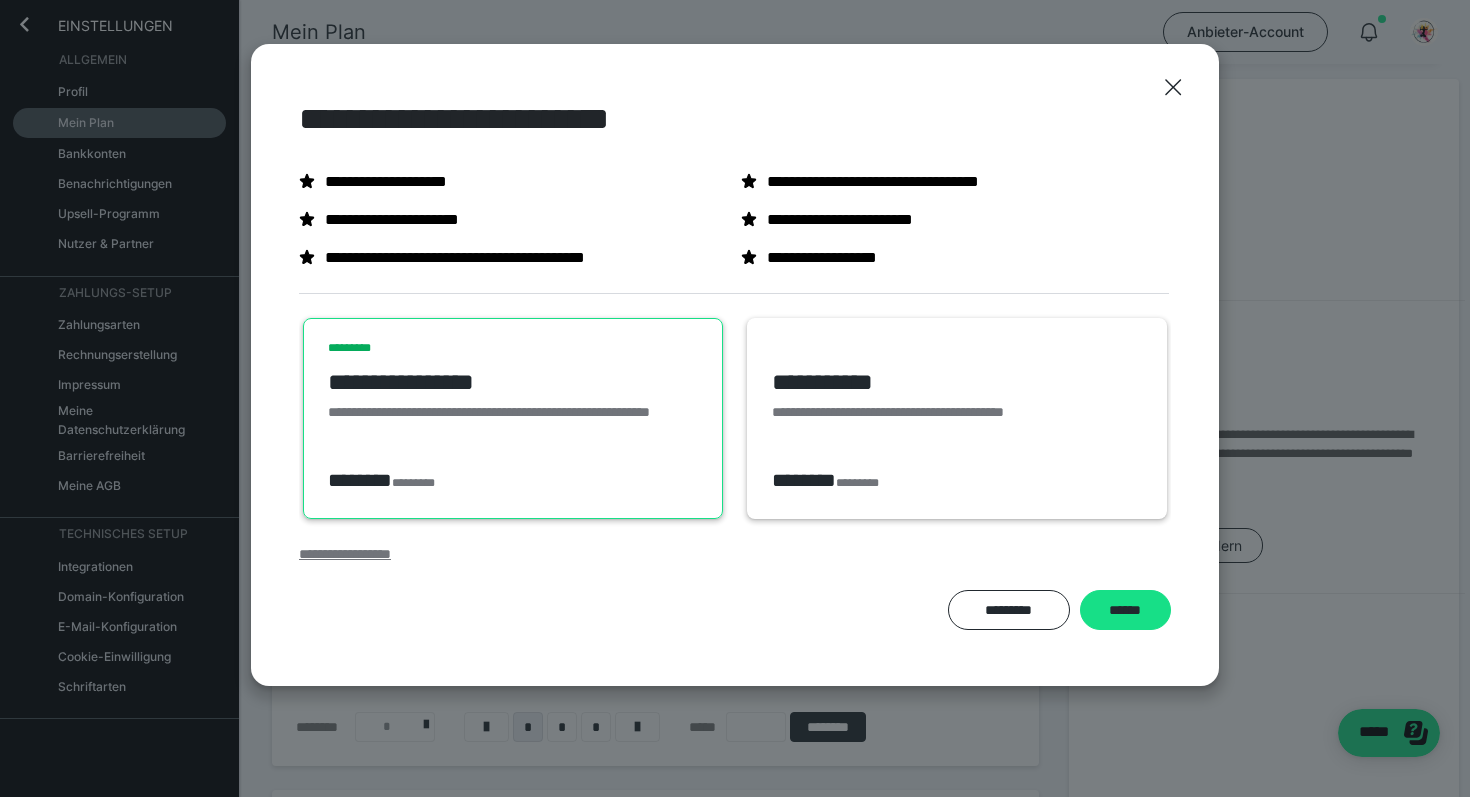click on "**********" at bounding box center [345, 554] 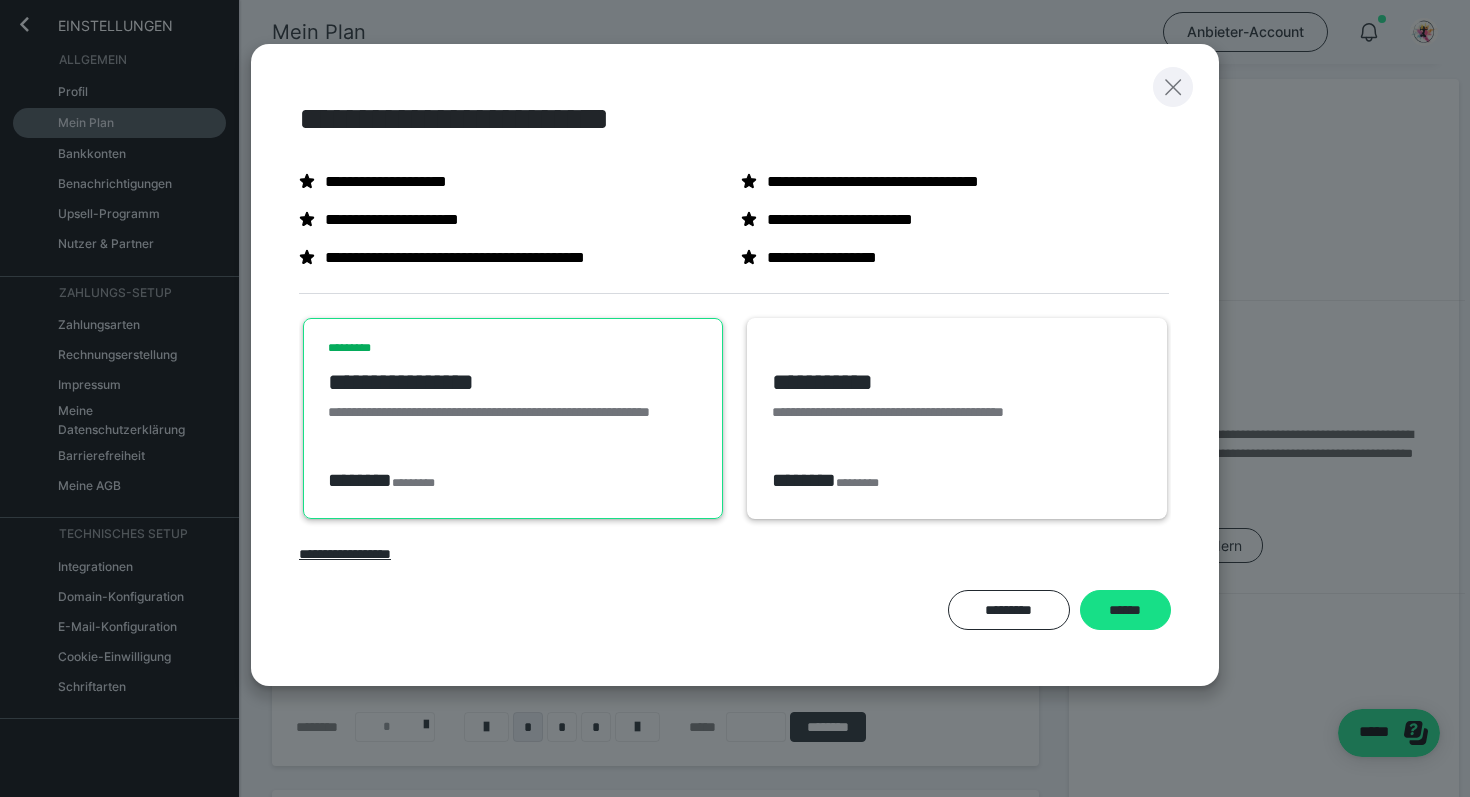 click 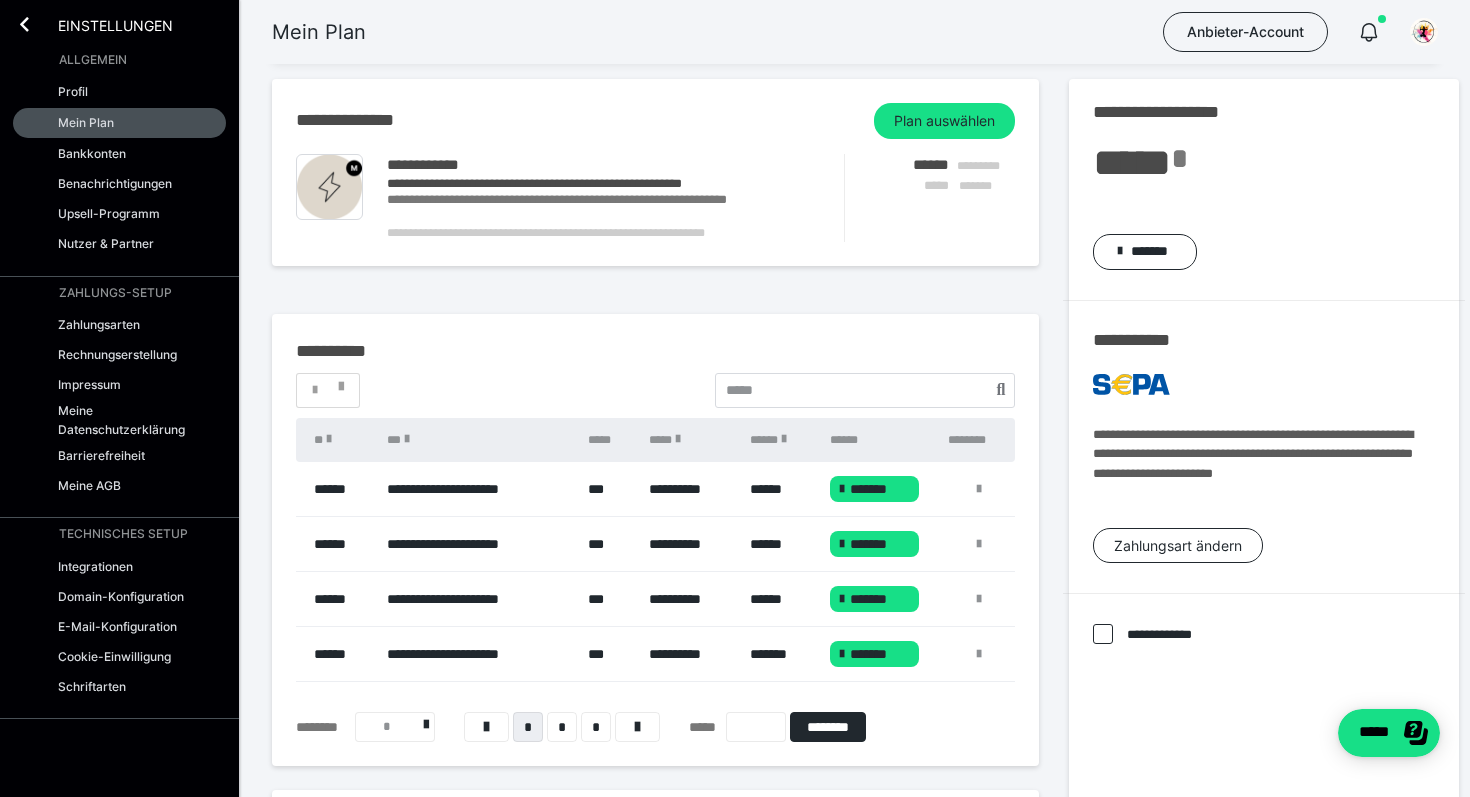 click on "Einstellungen" at bounding box center (101, 24) 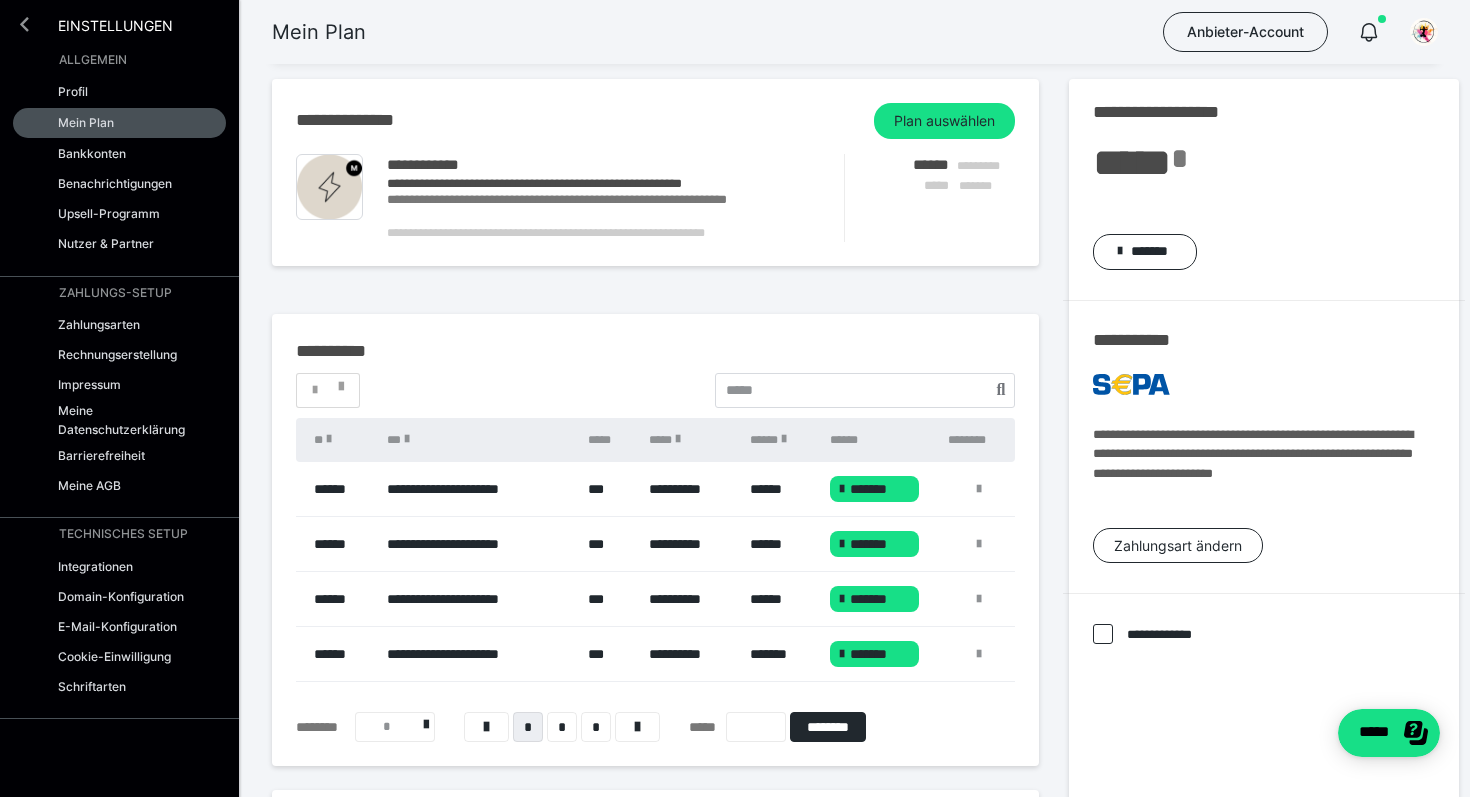 click at bounding box center [24, 24] 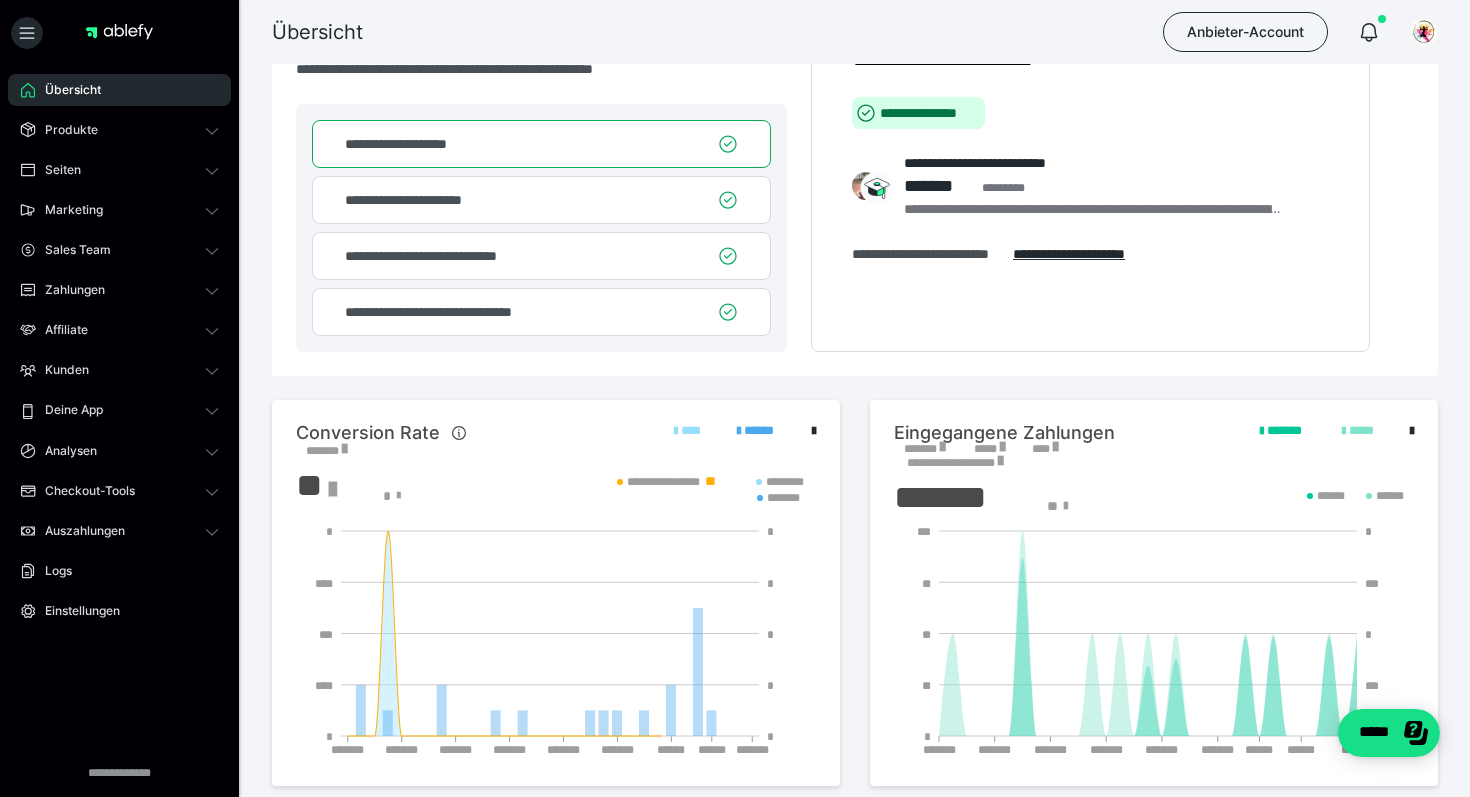 scroll, scrollTop: 0, scrollLeft: 0, axis: both 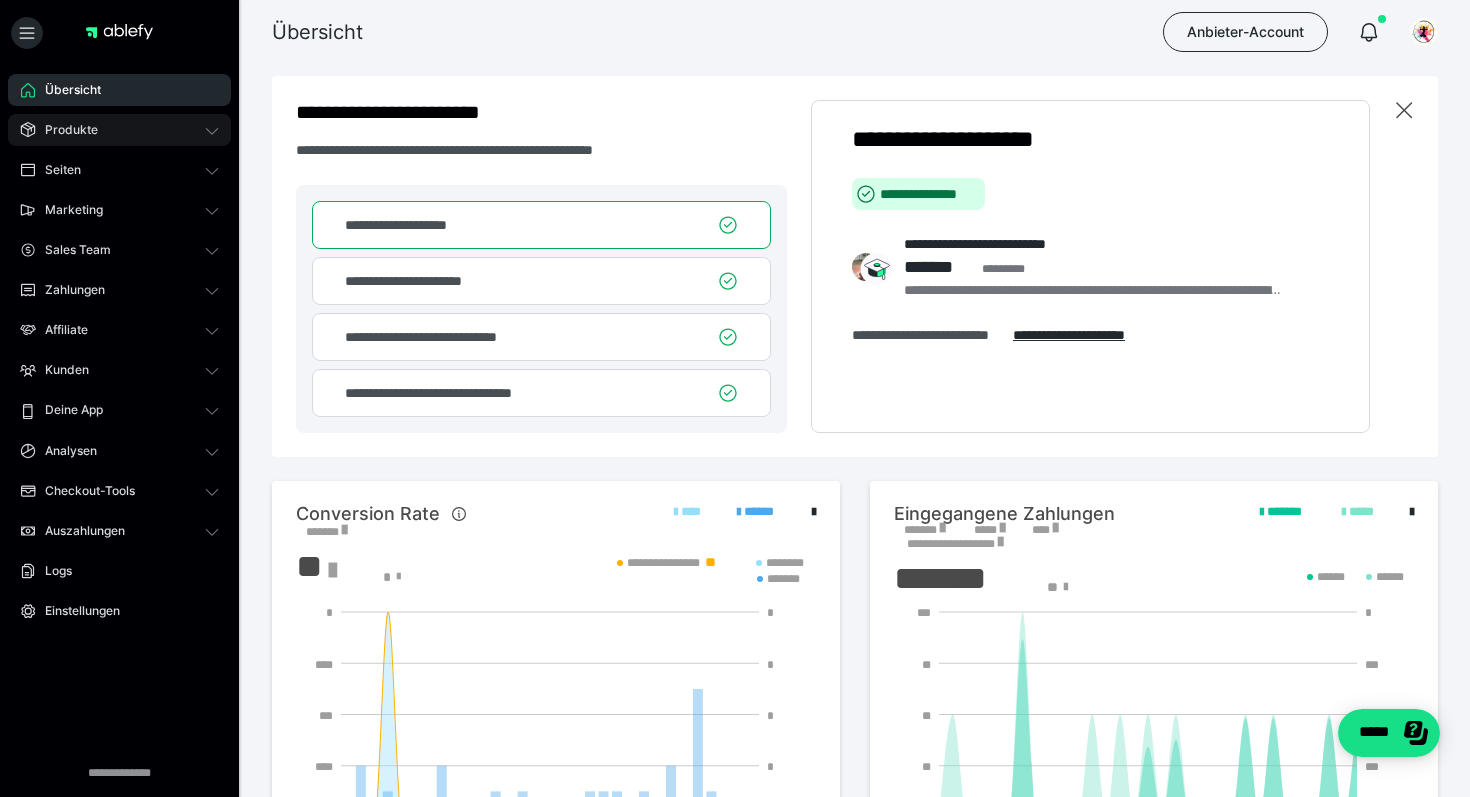 click on "Produkte" at bounding box center (64, 130) 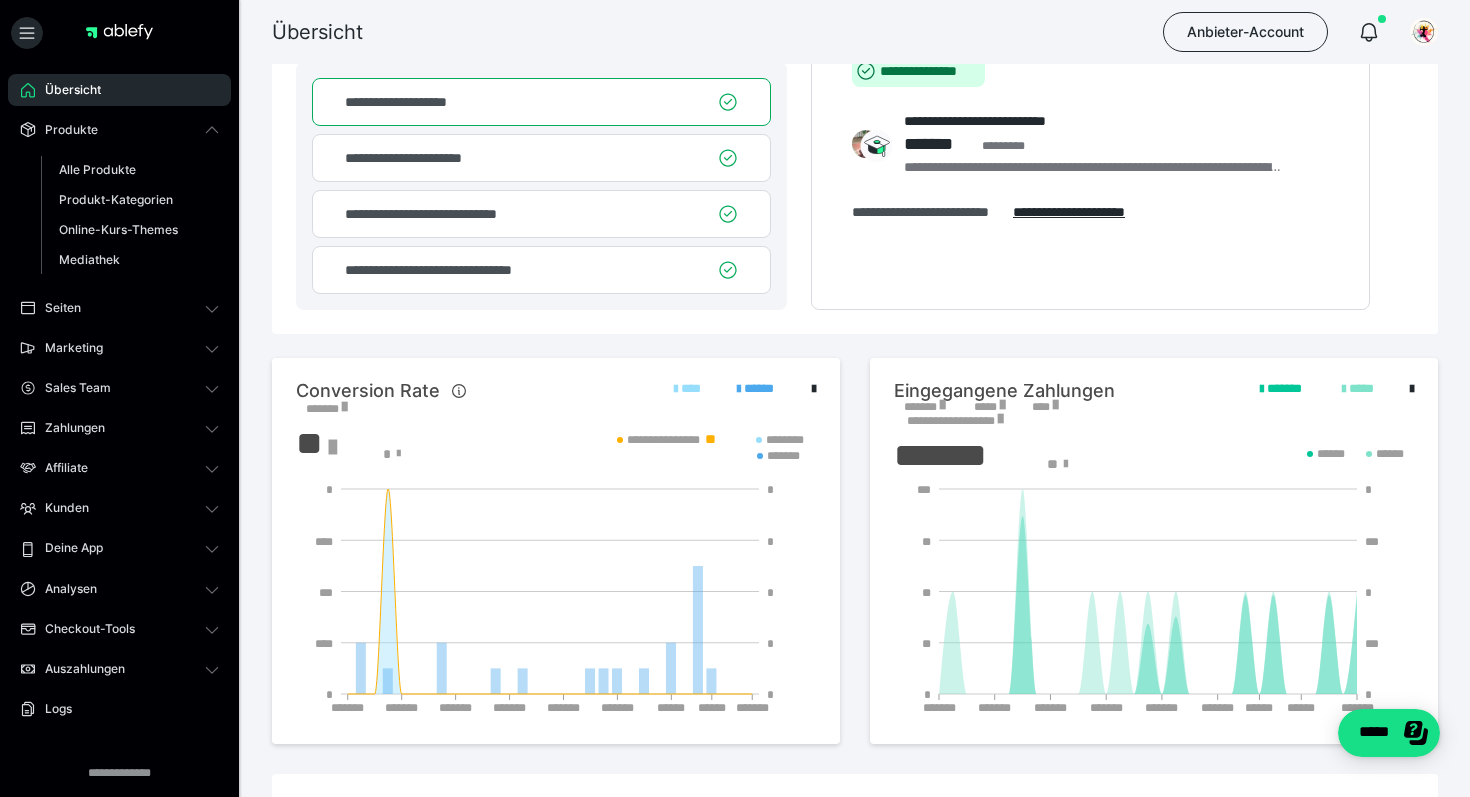 scroll, scrollTop: 132, scrollLeft: 0, axis: vertical 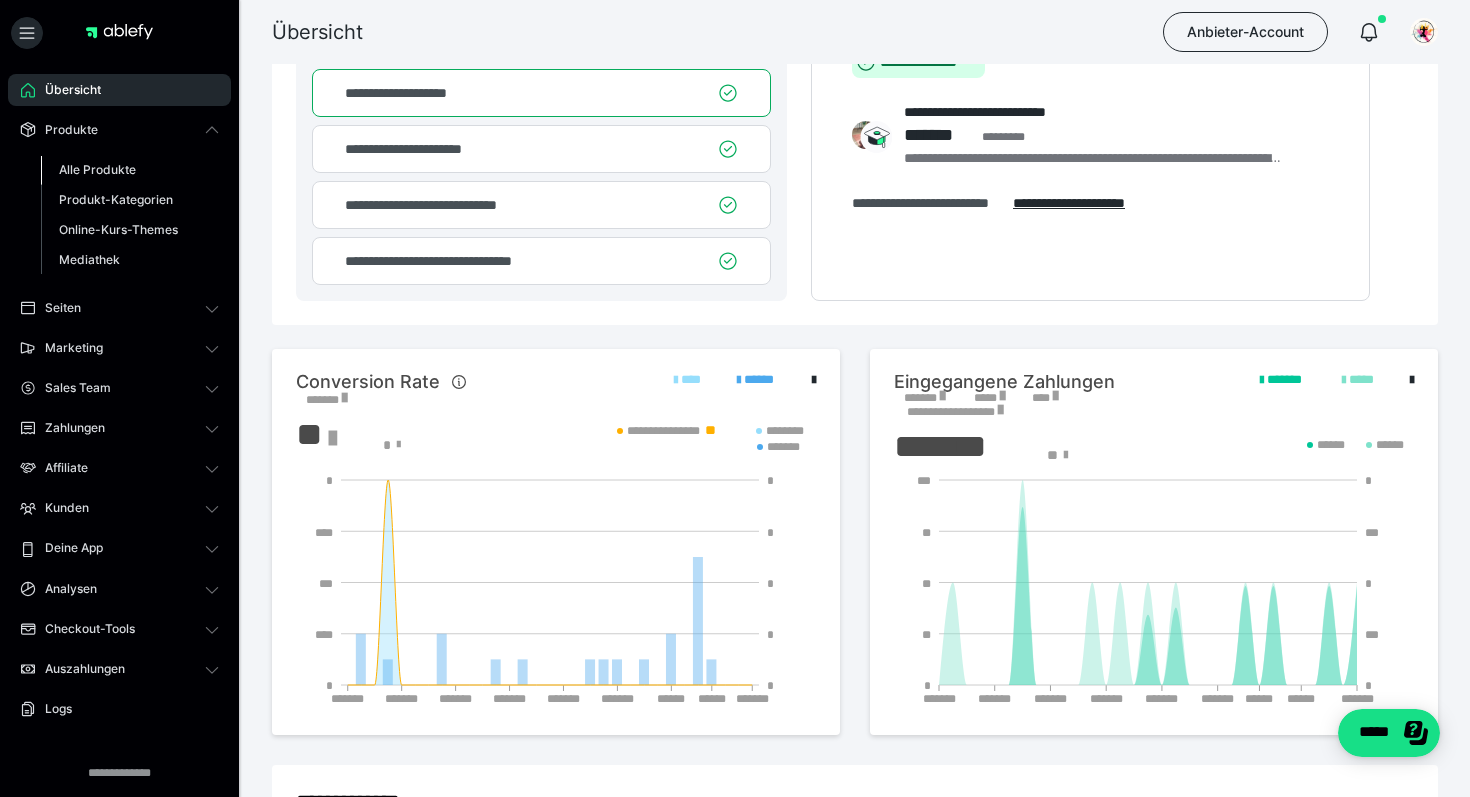 click on "Alle Produkte" at bounding box center (97, 169) 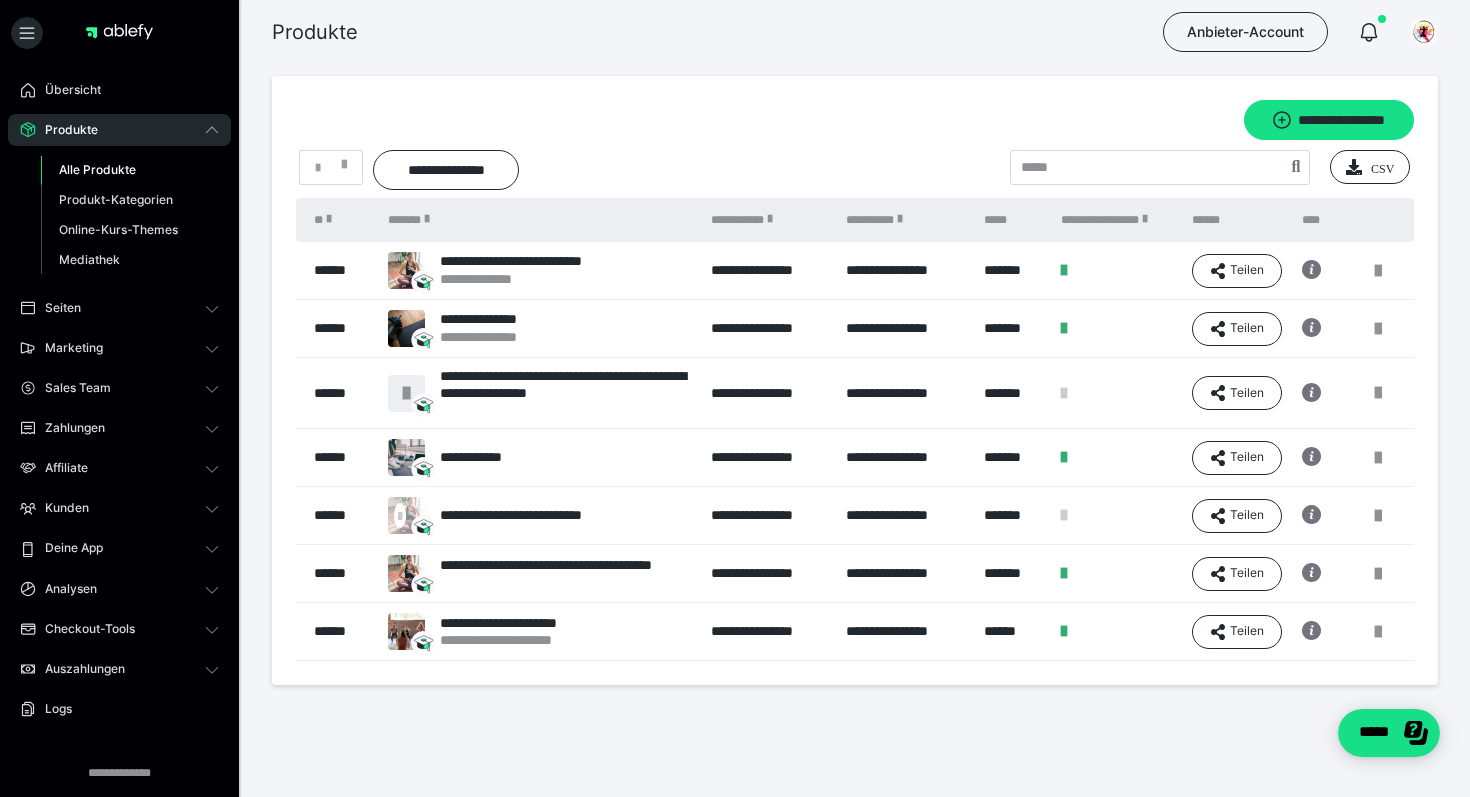 scroll, scrollTop: 12, scrollLeft: 0, axis: vertical 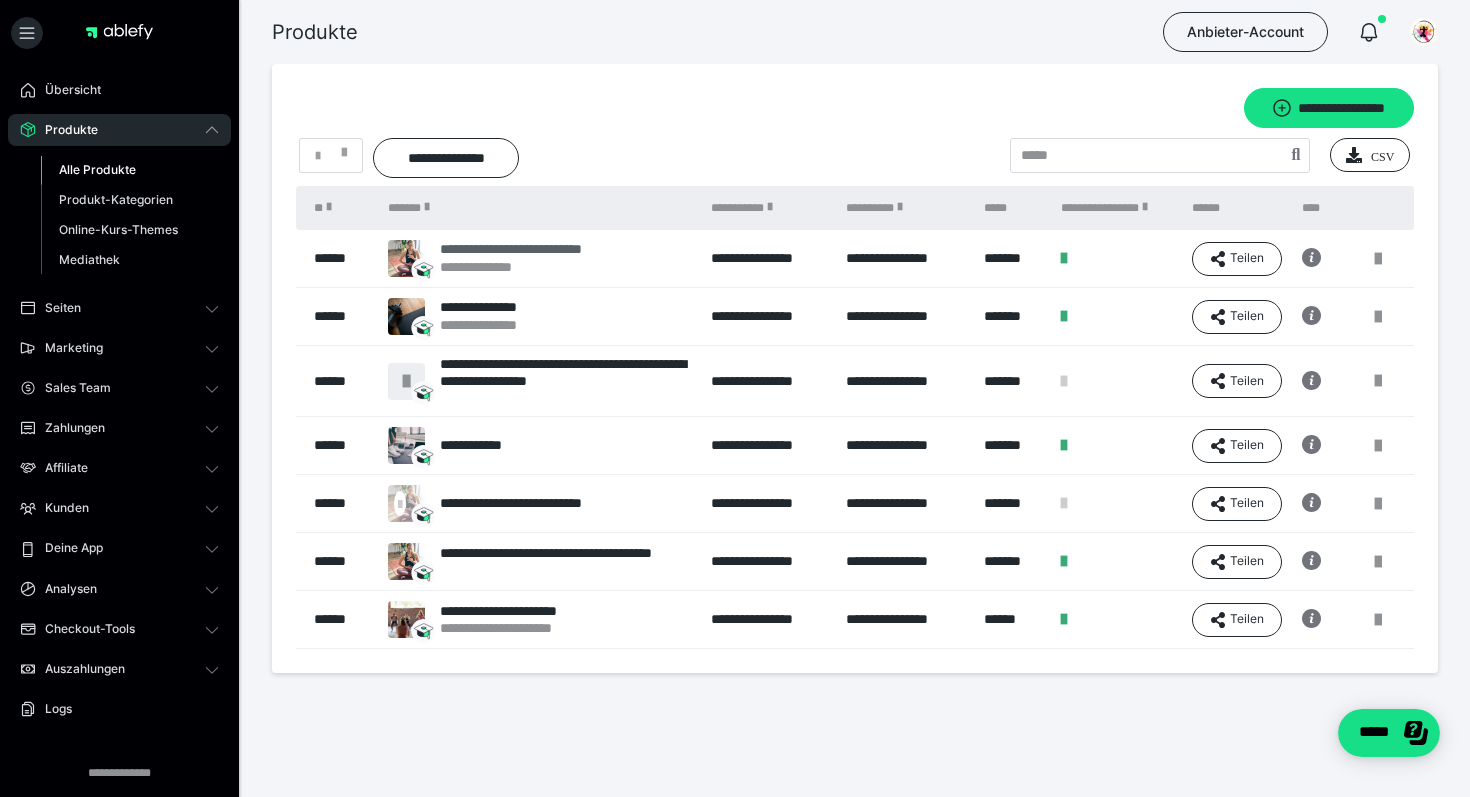click on "**********" at bounding box center (540, 249) 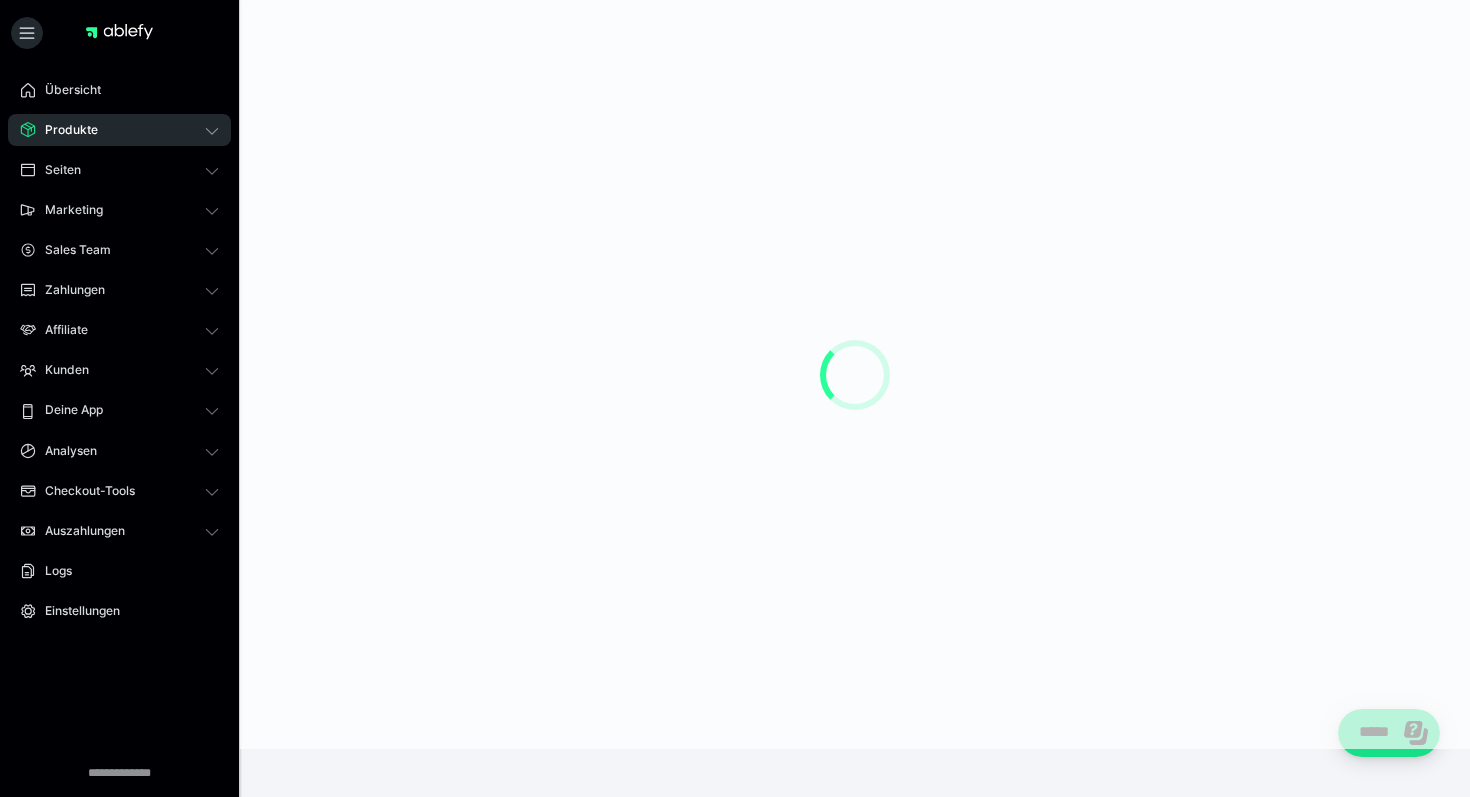 scroll, scrollTop: 0, scrollLeft: 0, axis: both 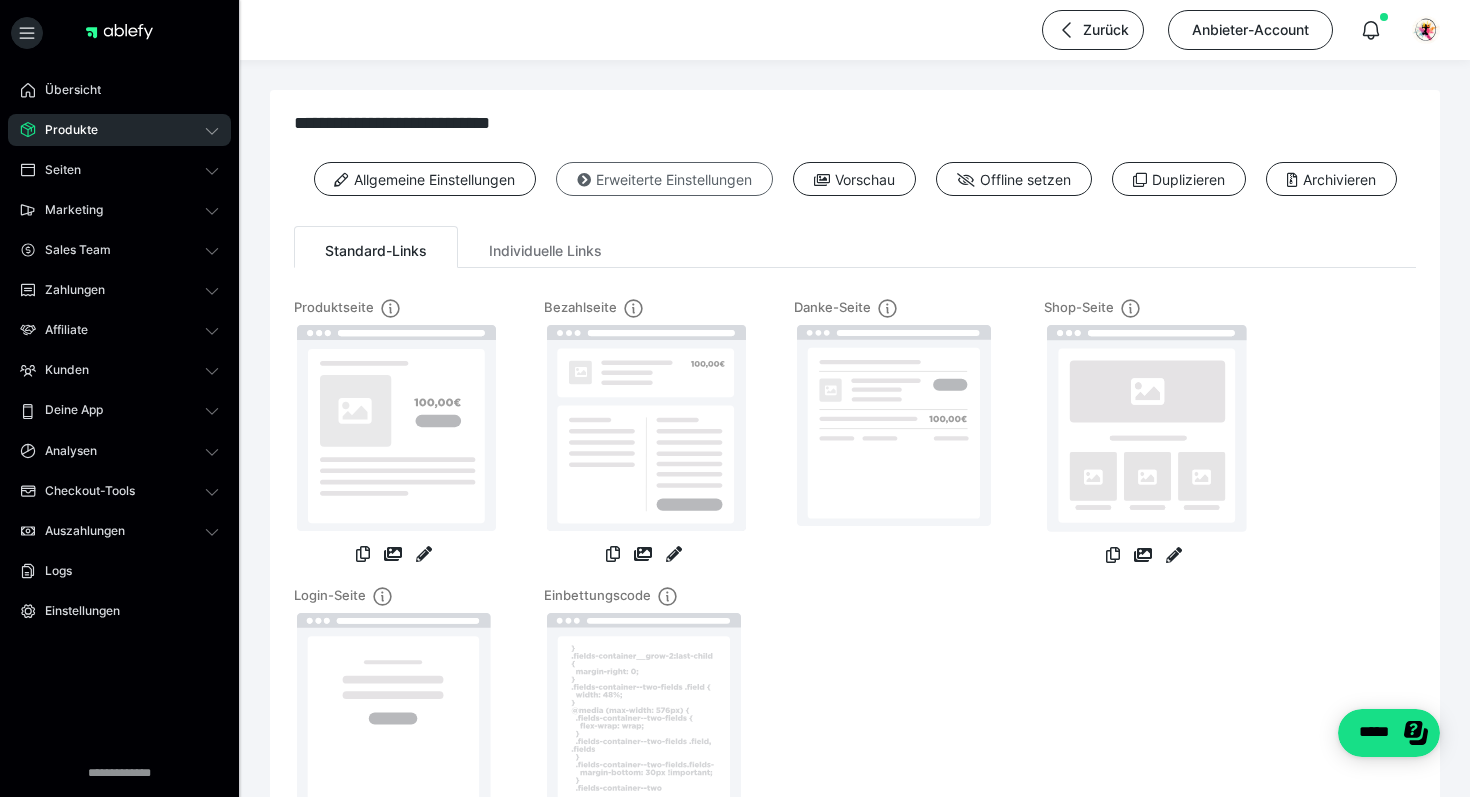 click on "Erweiterte Einstellungen" at bounding box center [664, 179] 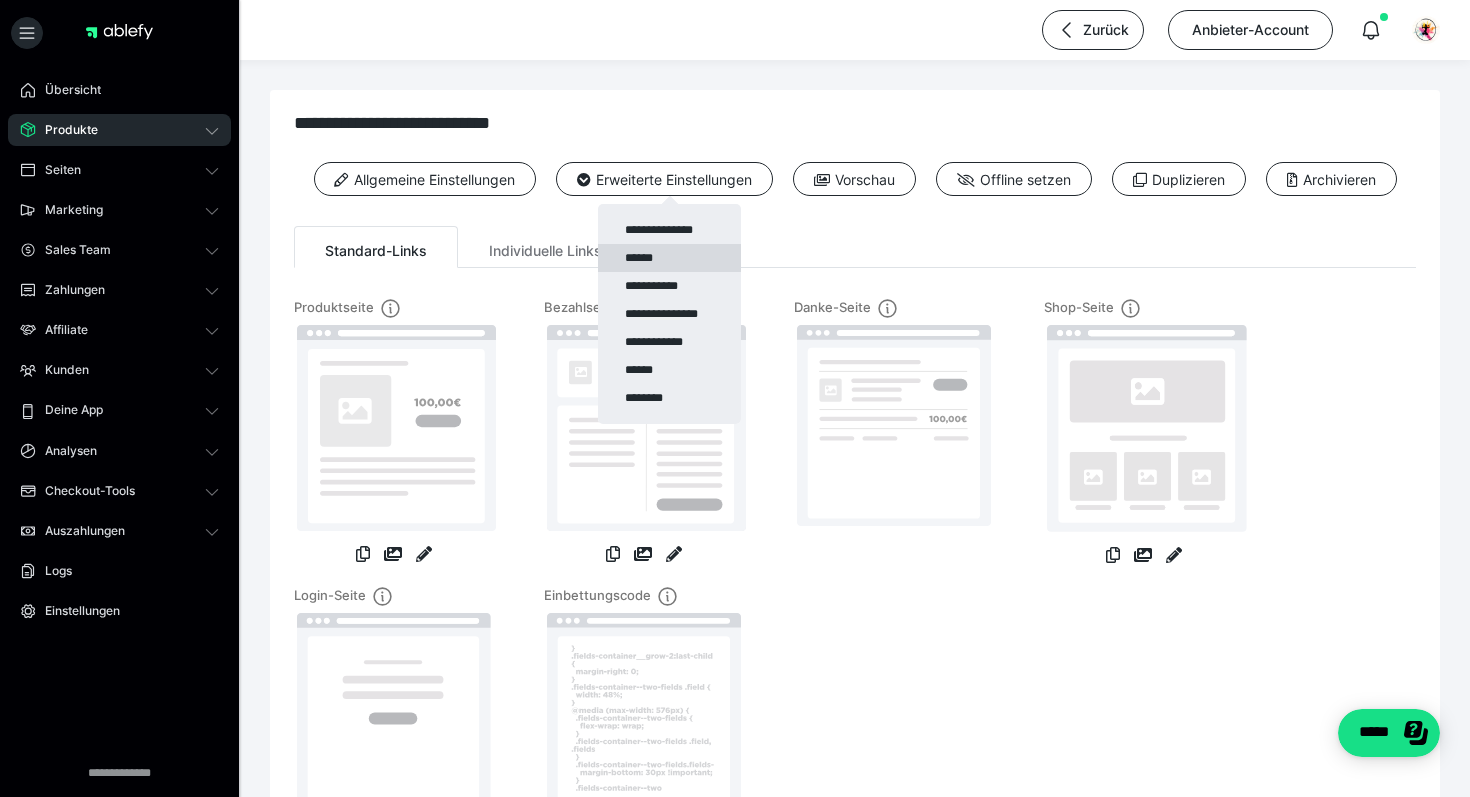 click on "******" at bounding box center (669, 258) 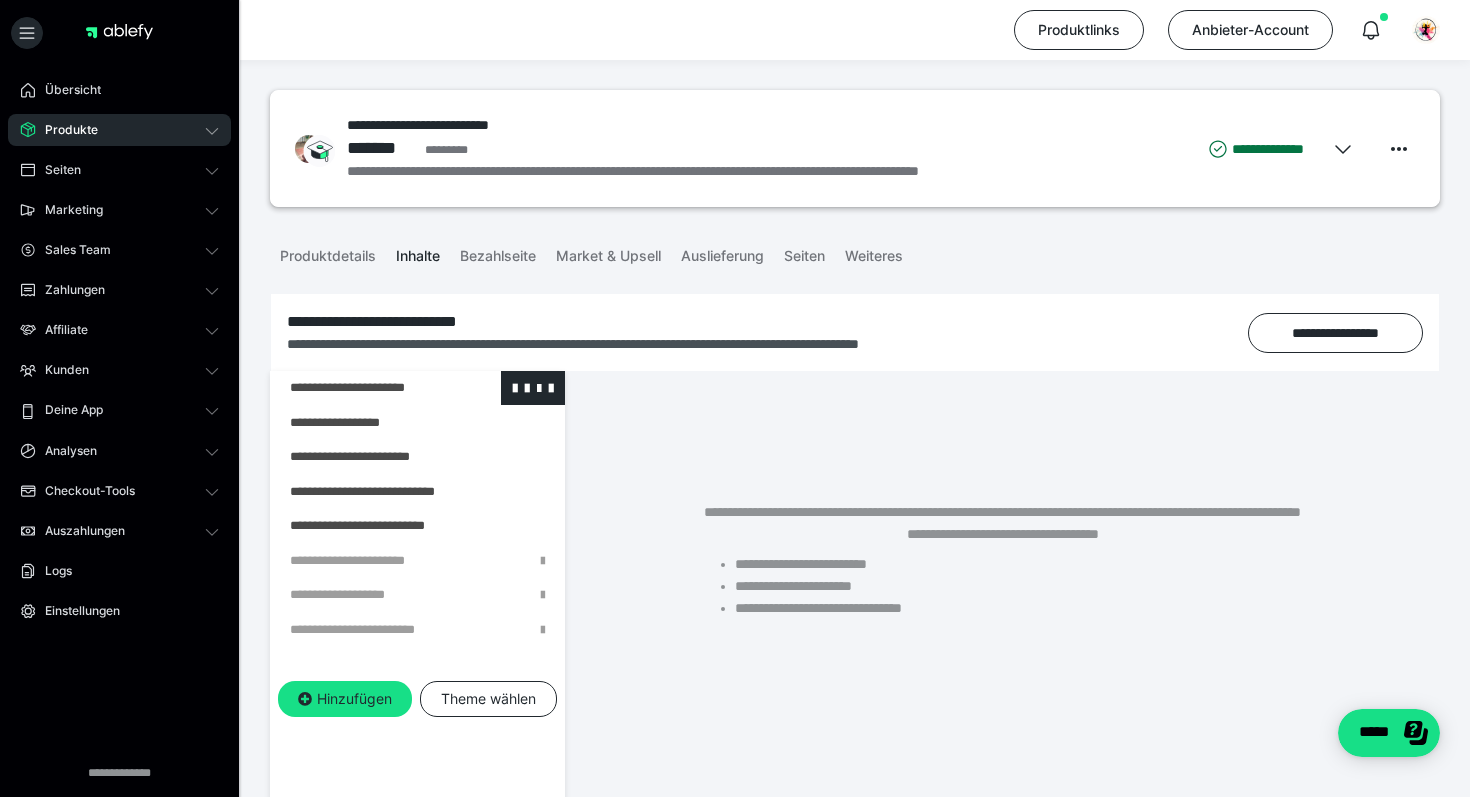 click at bounding box center (365, 388) 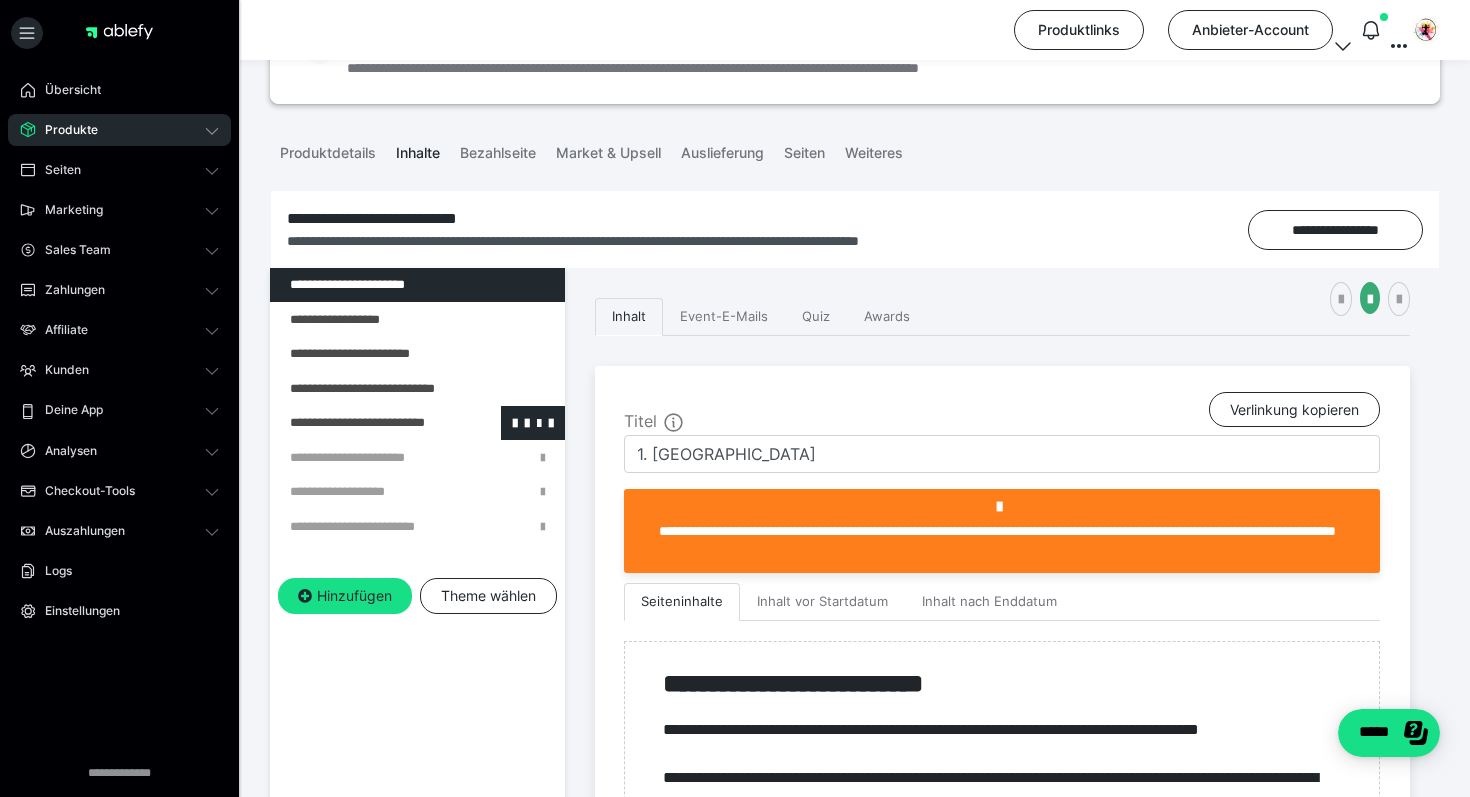 scroll, scrollTop: 0, scrollLeft: 0, axis: both 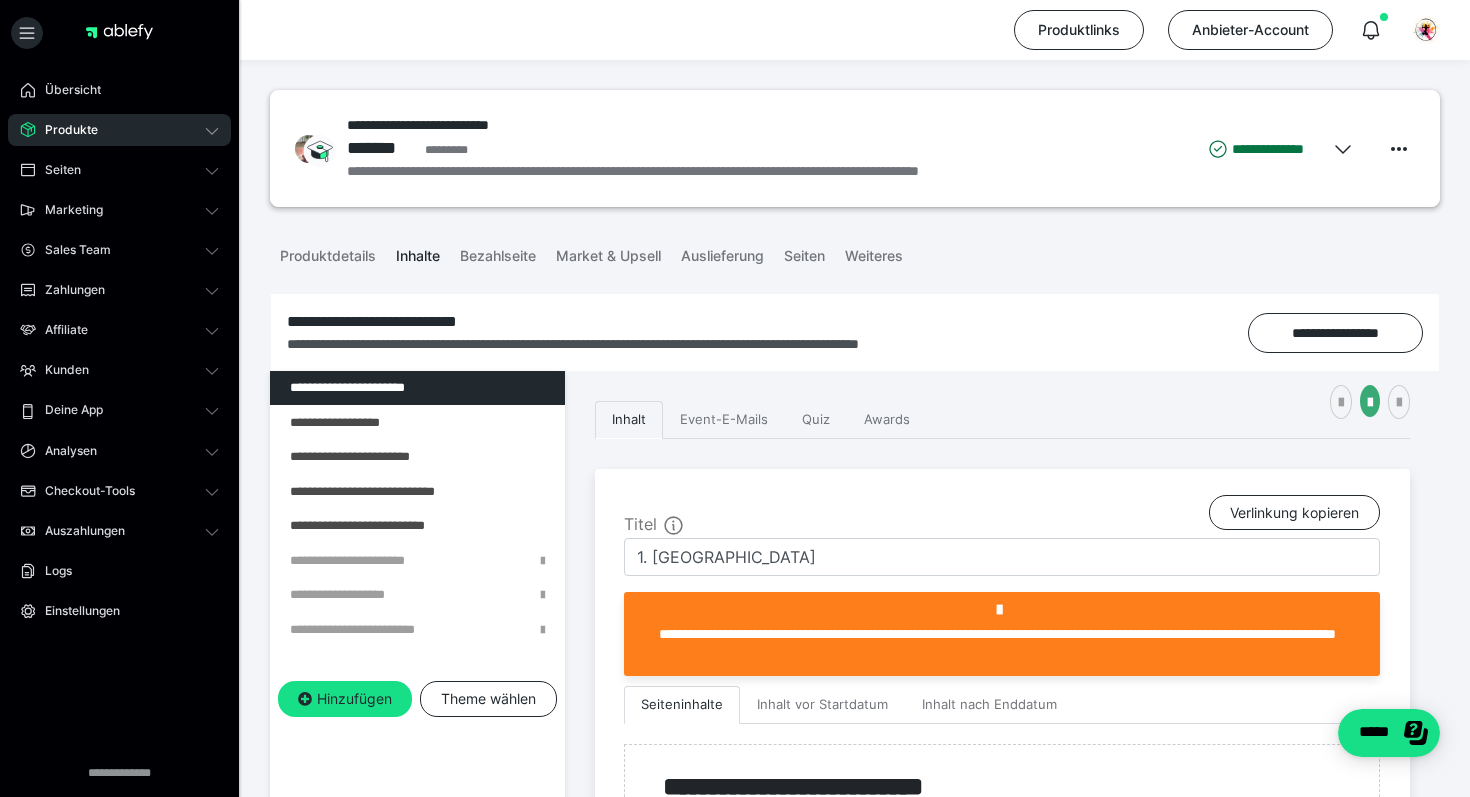 click on "Produkte" at bounding box center (64, 130) 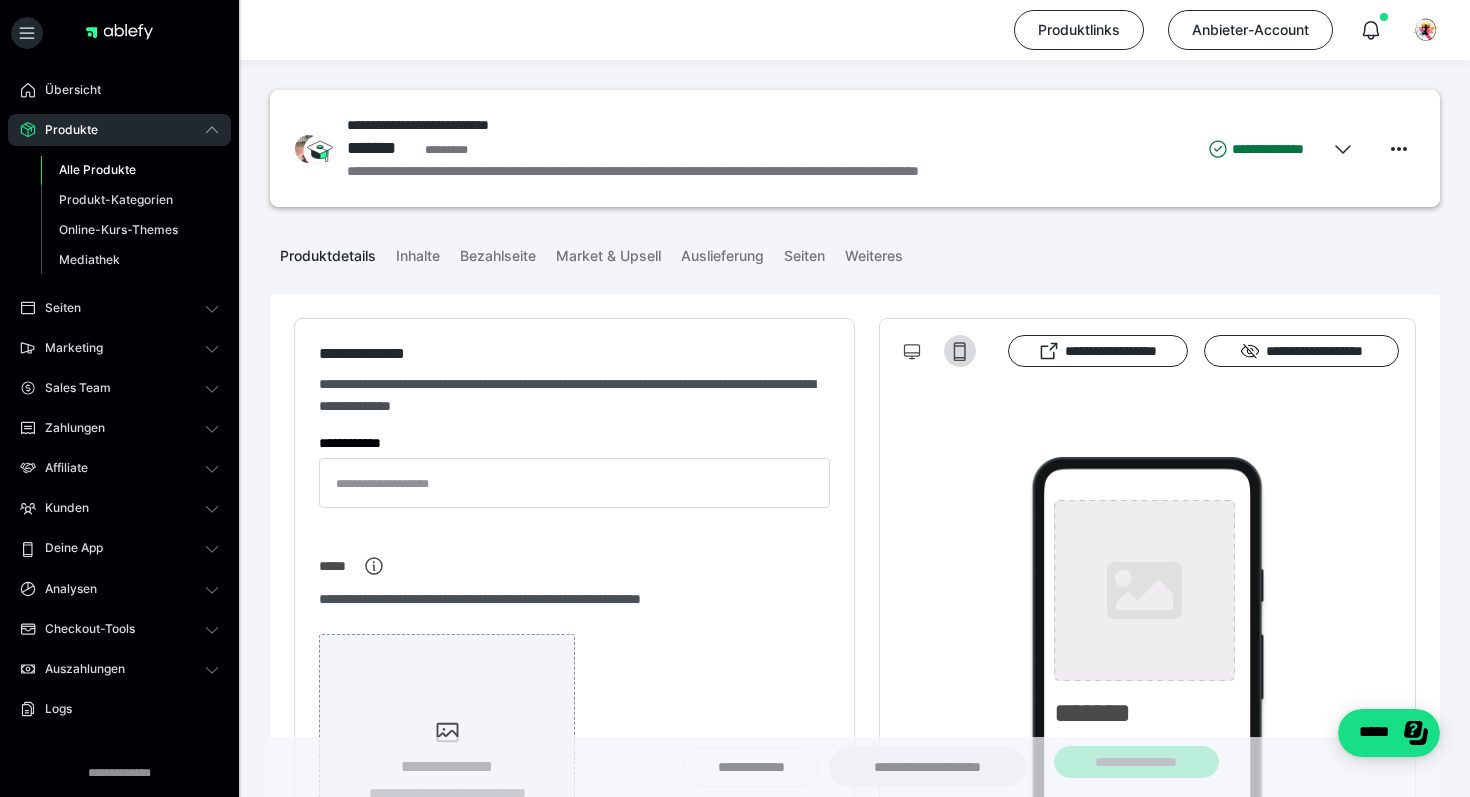 type on "**********" 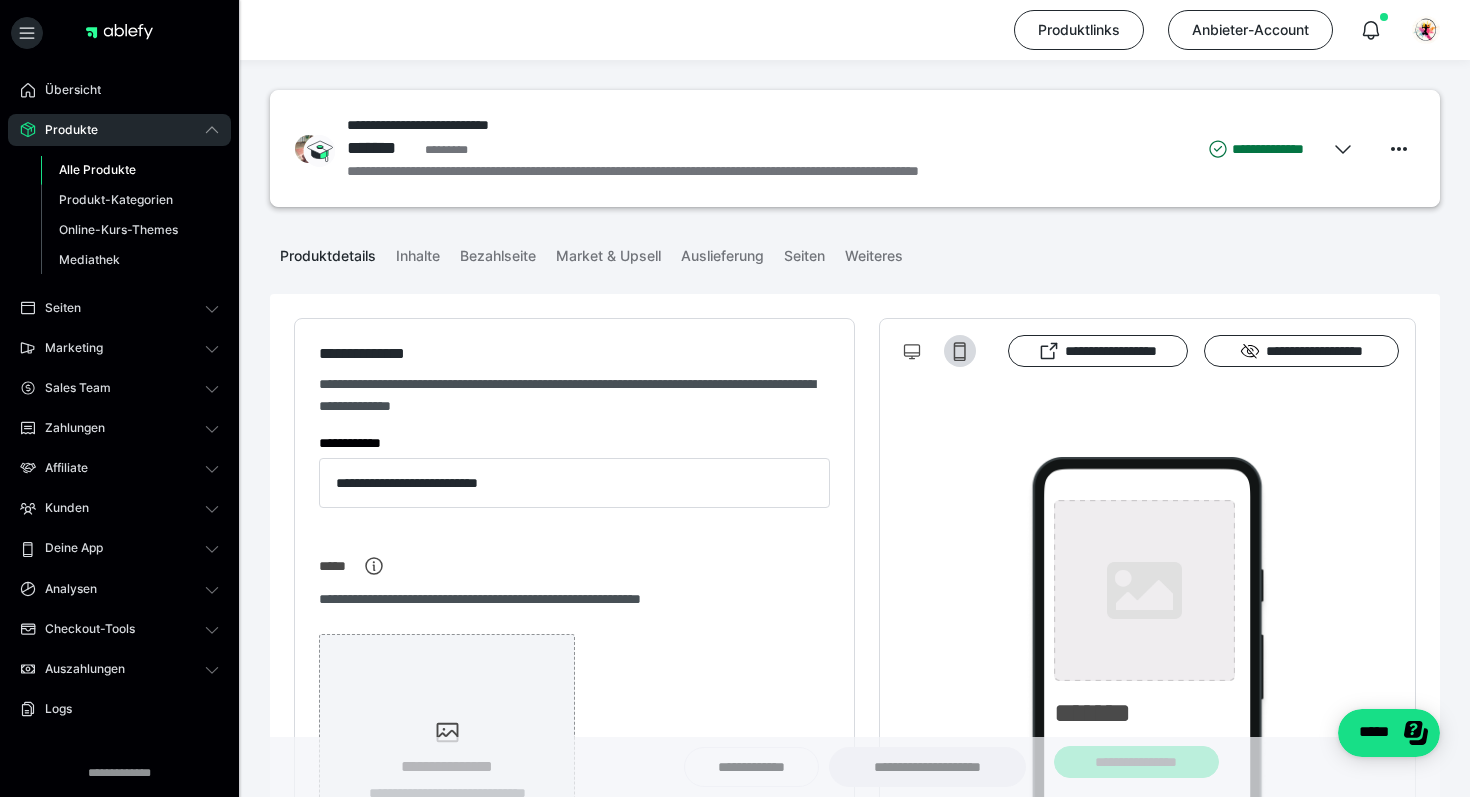 type on "**********" 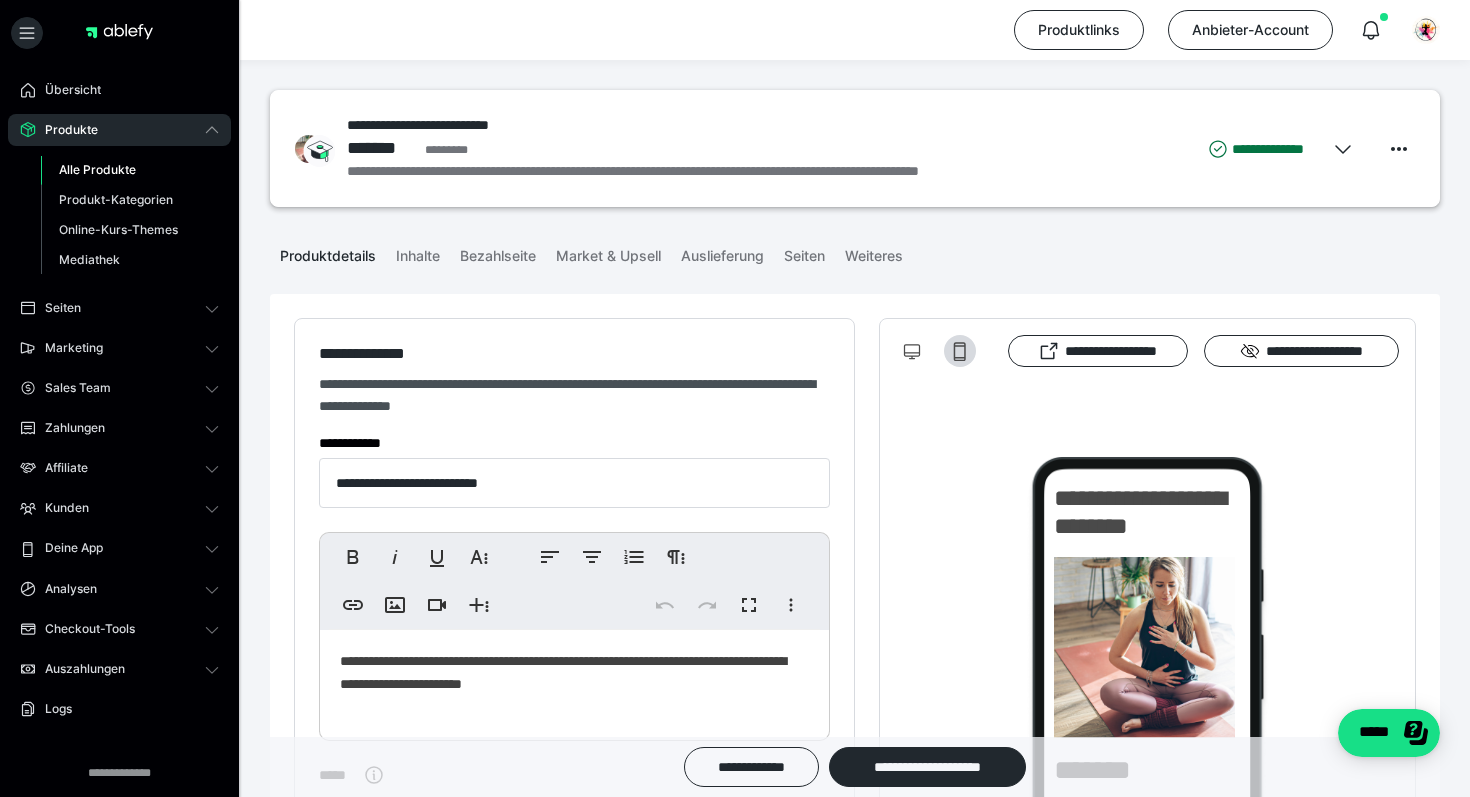 click on "Alle Produkte" at bounding box center [97, 169] 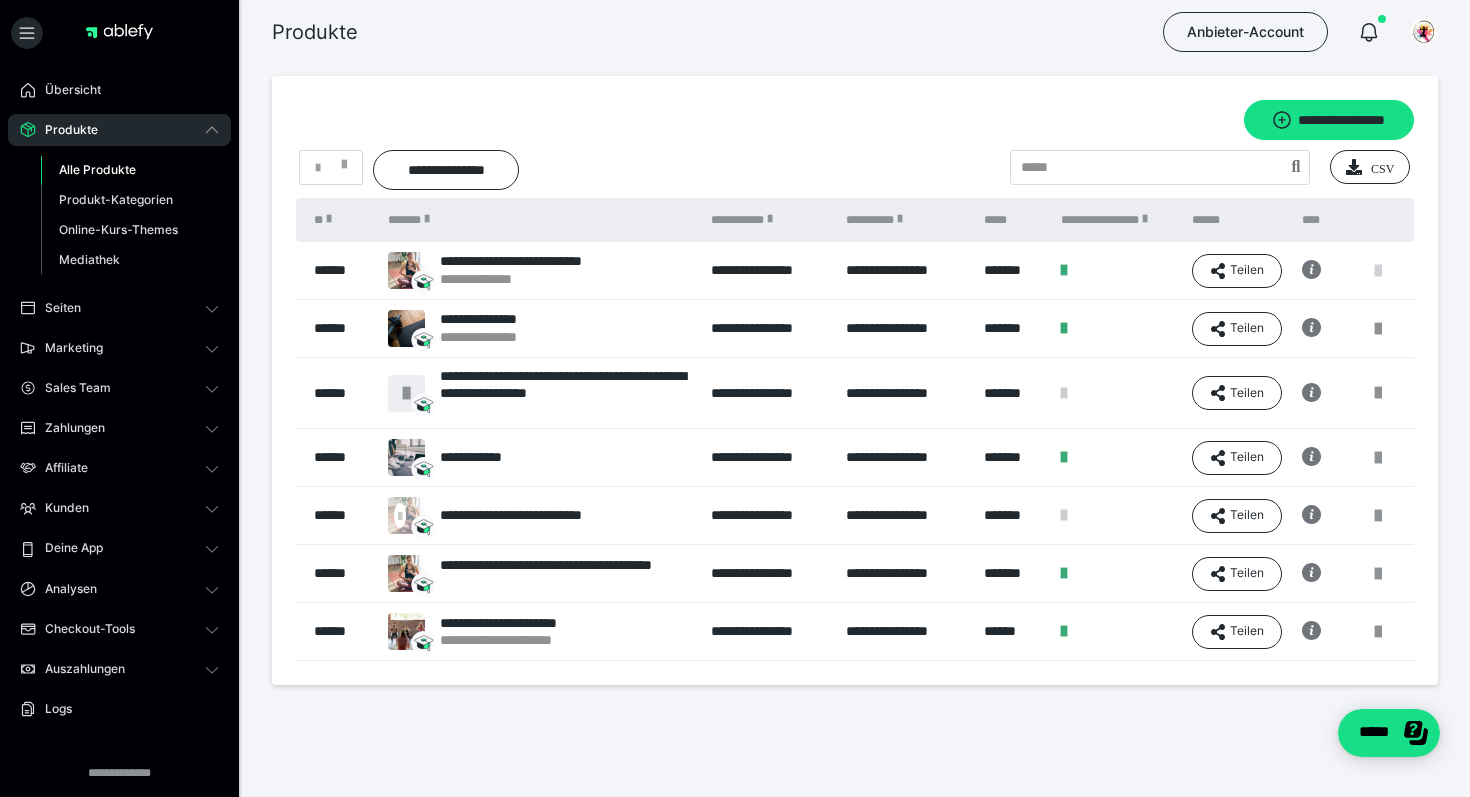 click at bounding box center (1378, 271) 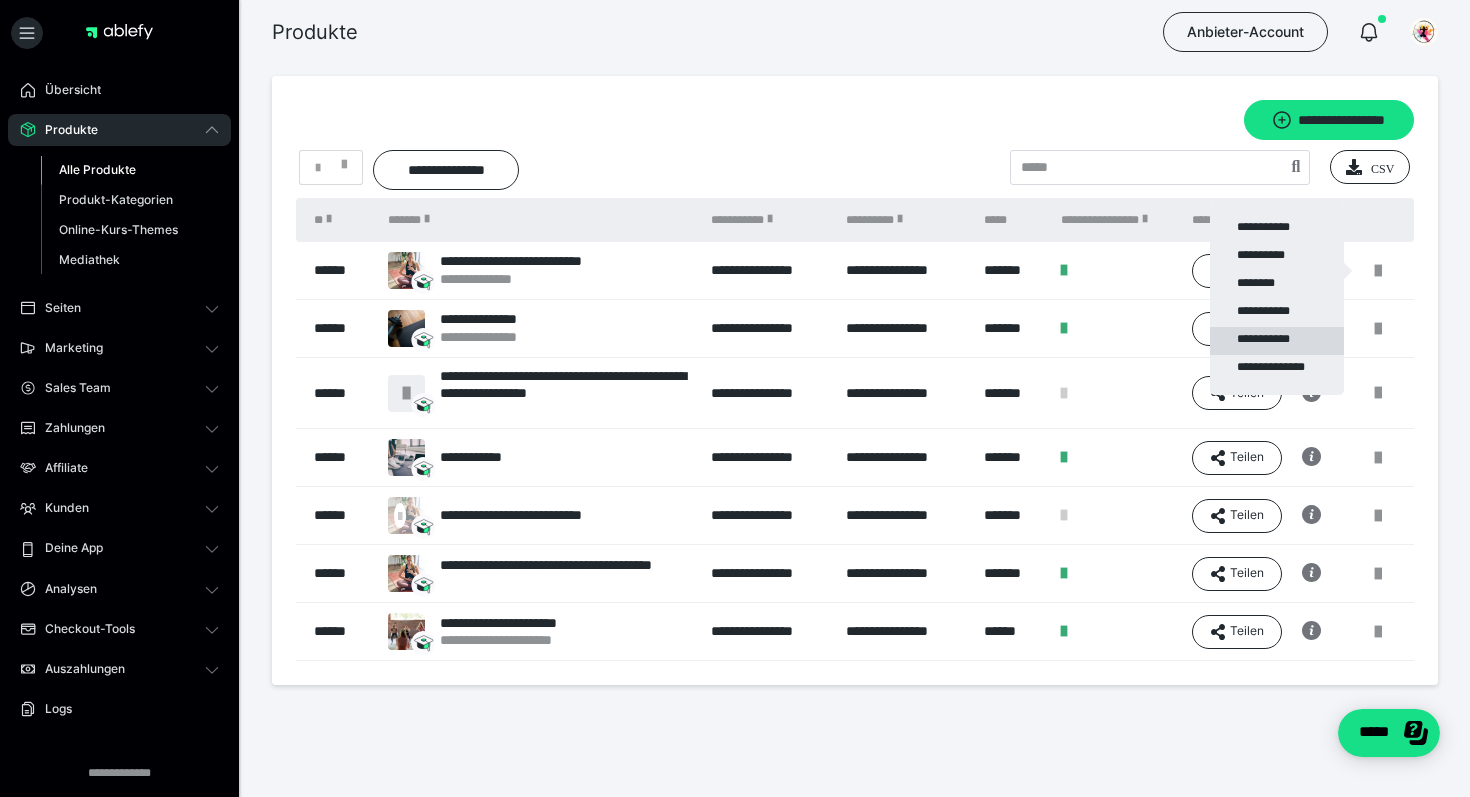 click on "**********" at bounding box center (1277, 341) 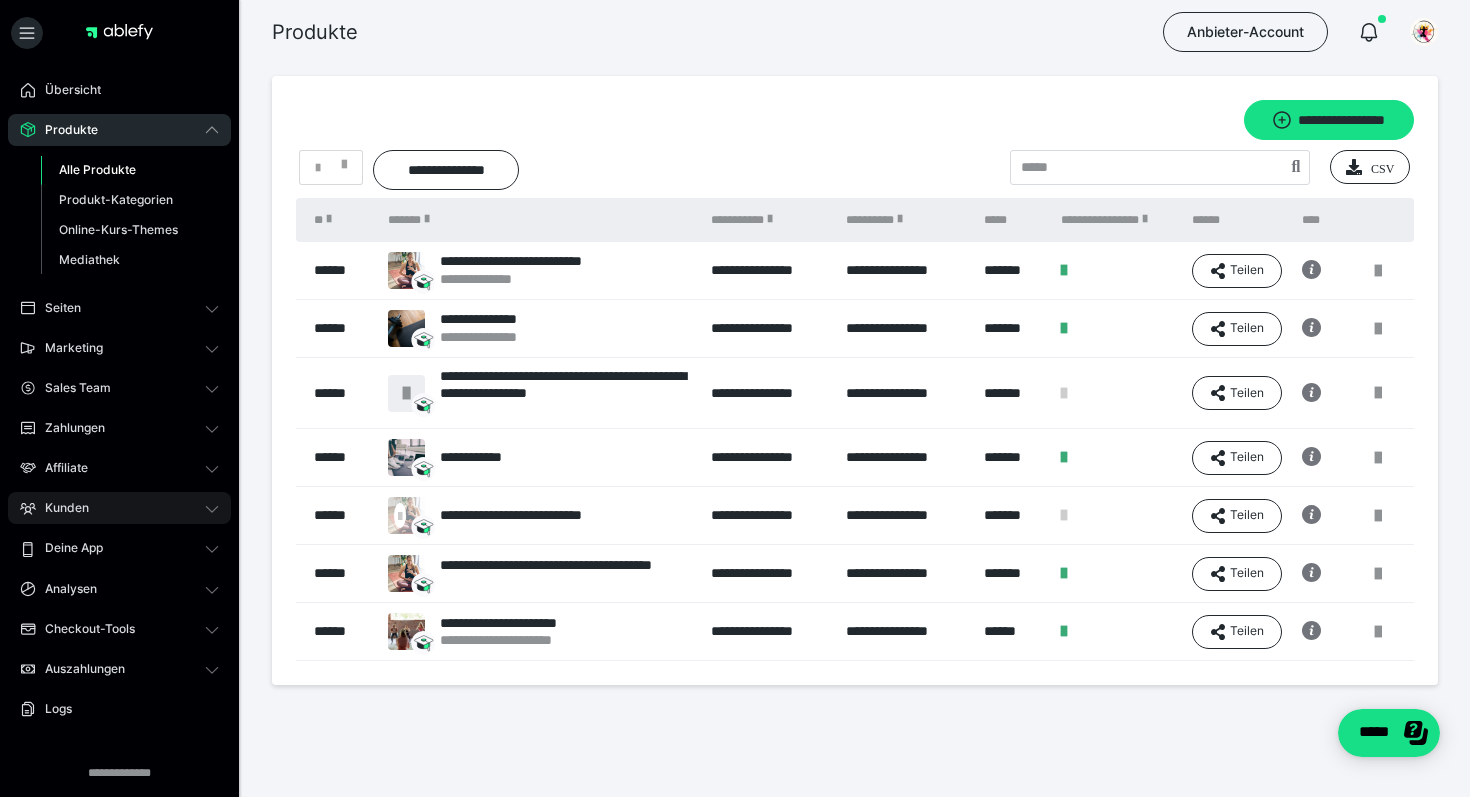 click on "Kunden" at bounding box center (119, 508) 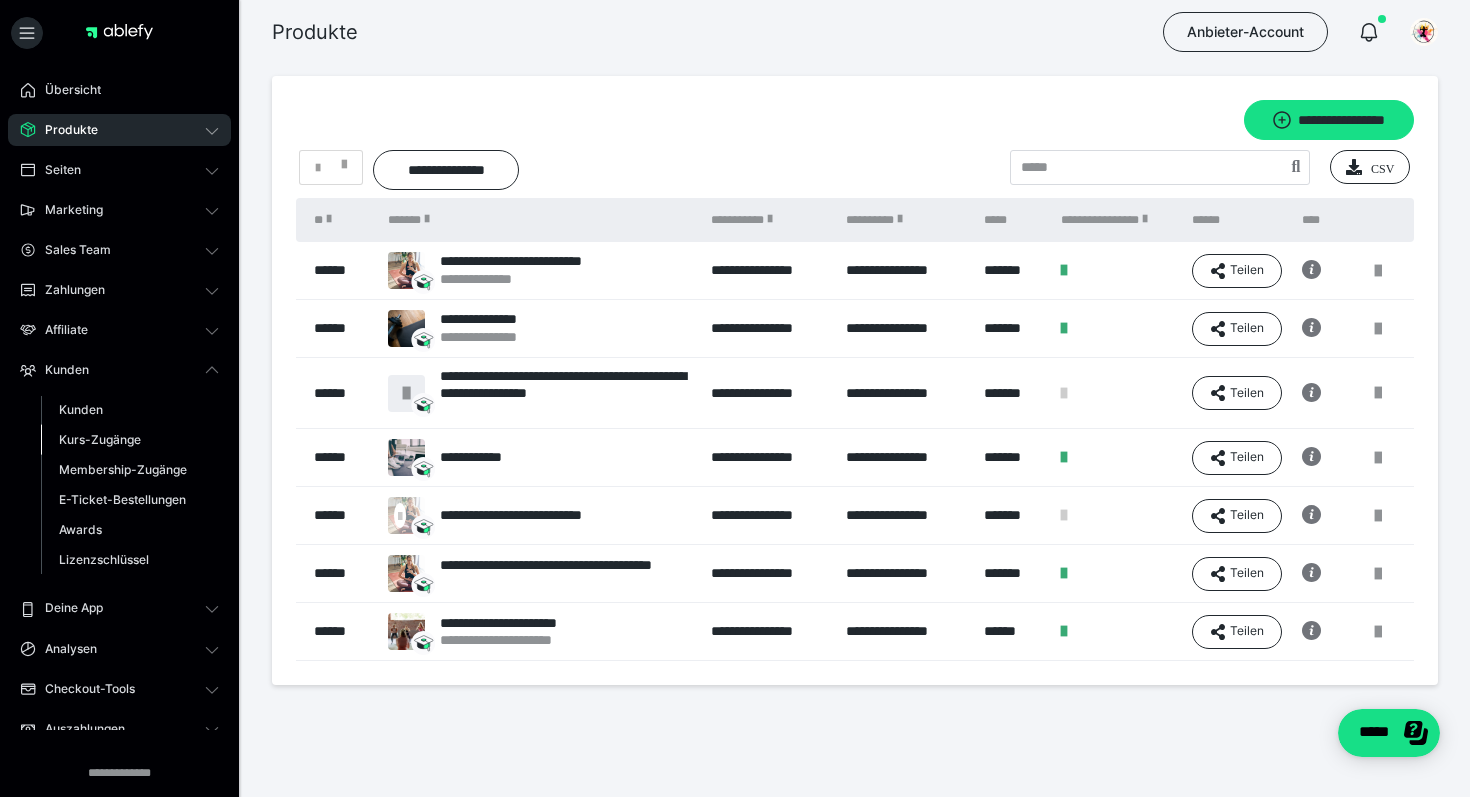 click on "Kurs-Zugänge" at bounding box center [100, 439] 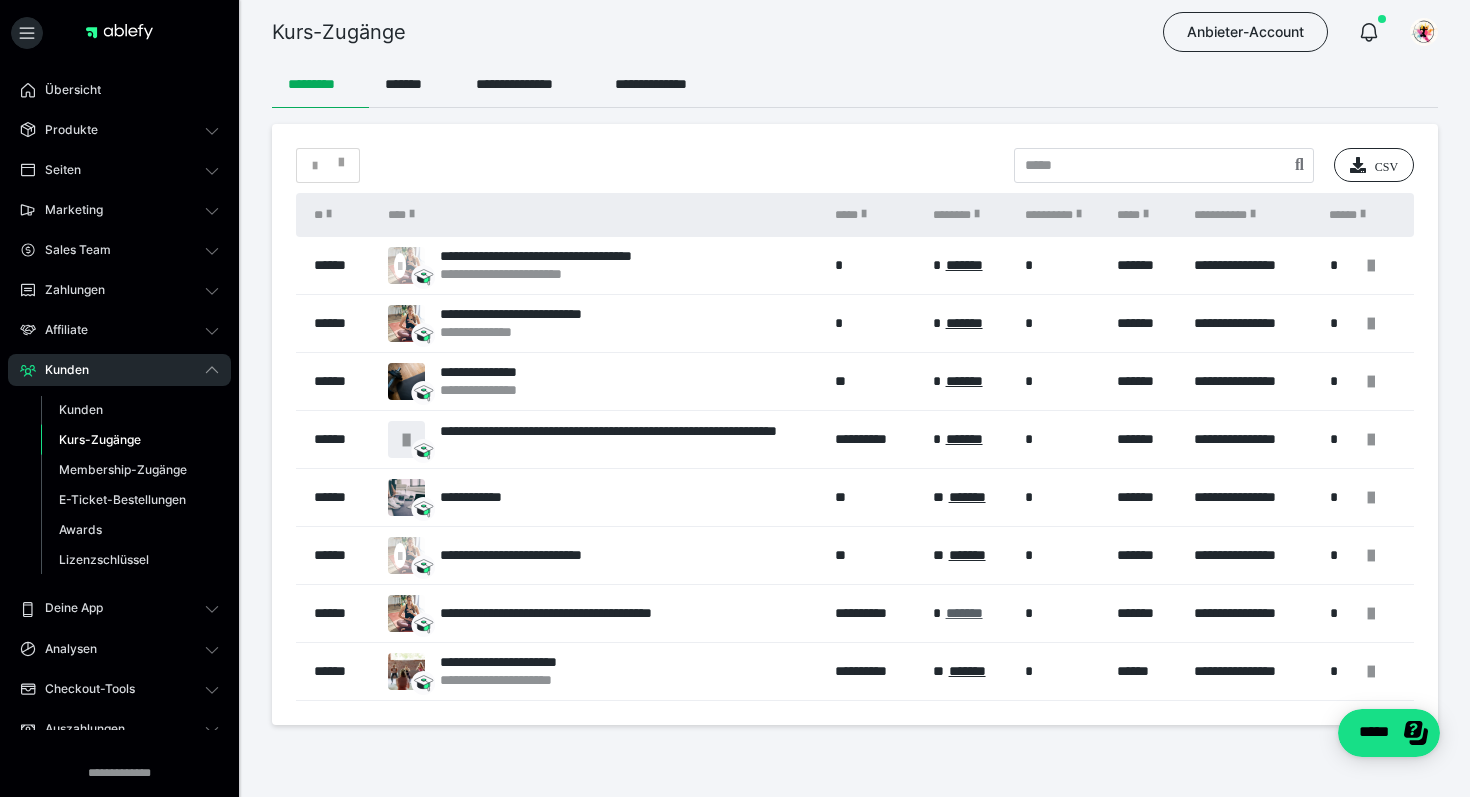 click on "*******" at bounding box center (964, 613) 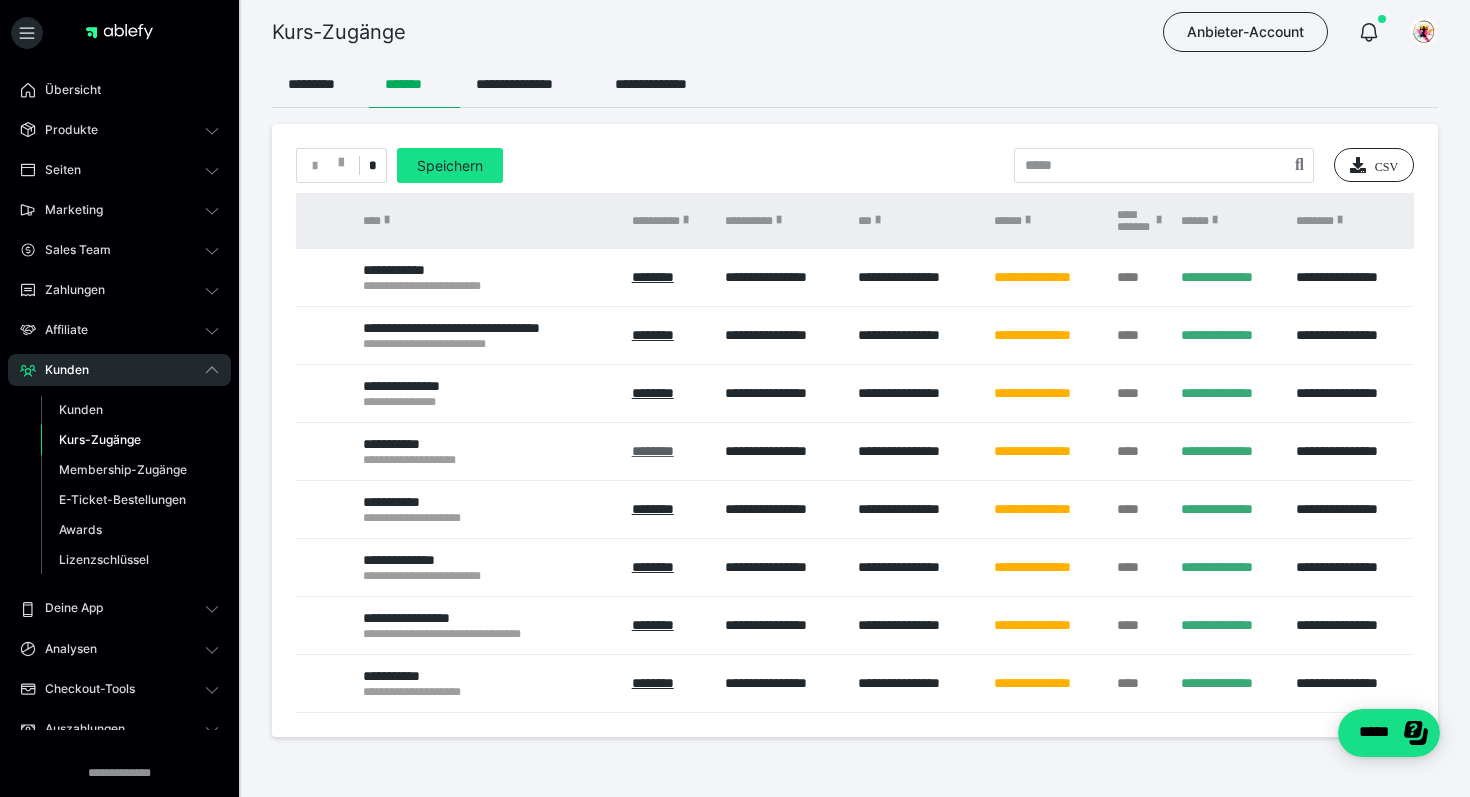 scroll, scrollTop: 0, scrollLeft: 482, axis: horizontal 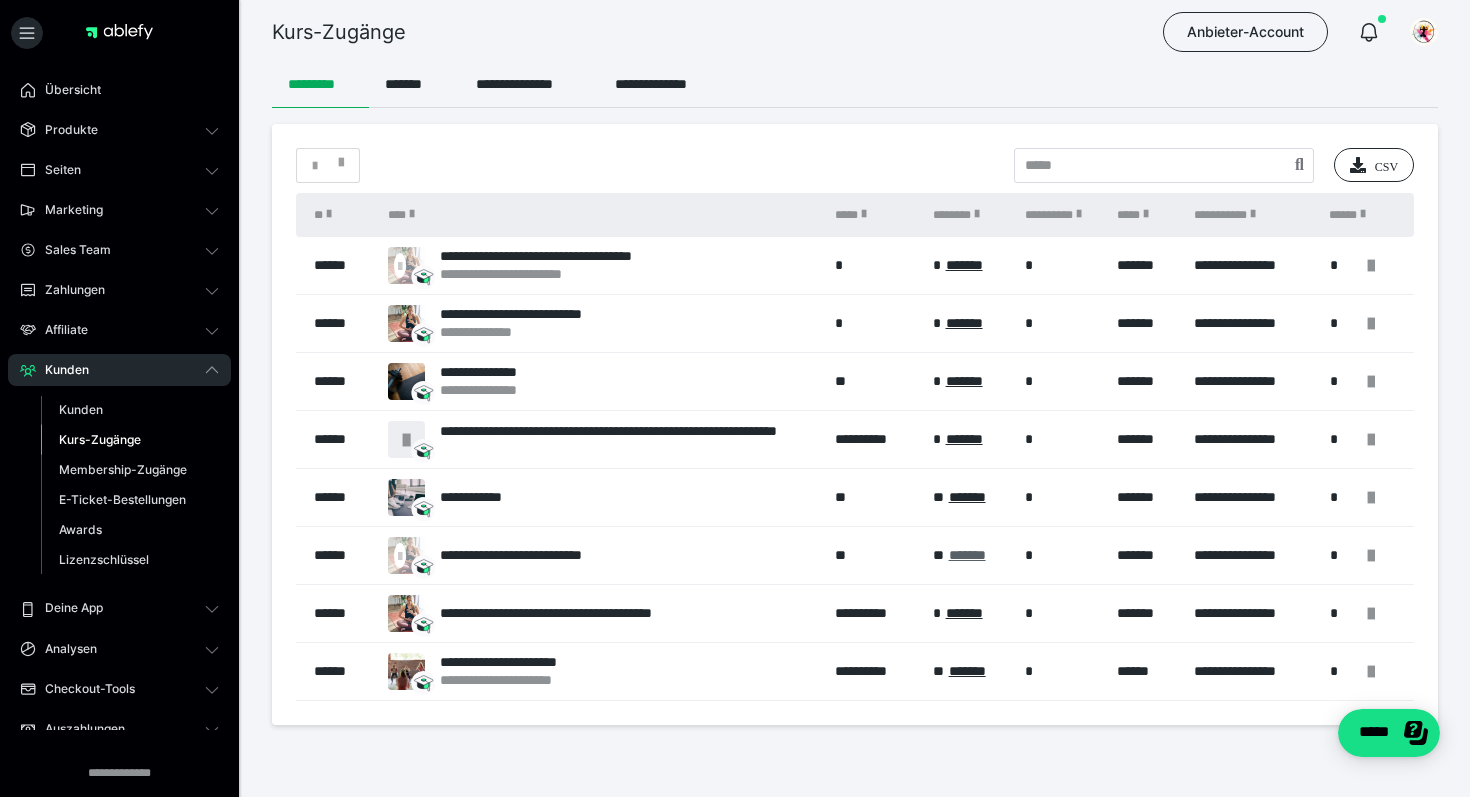 click on "*******" at bounding box center (967, 555) 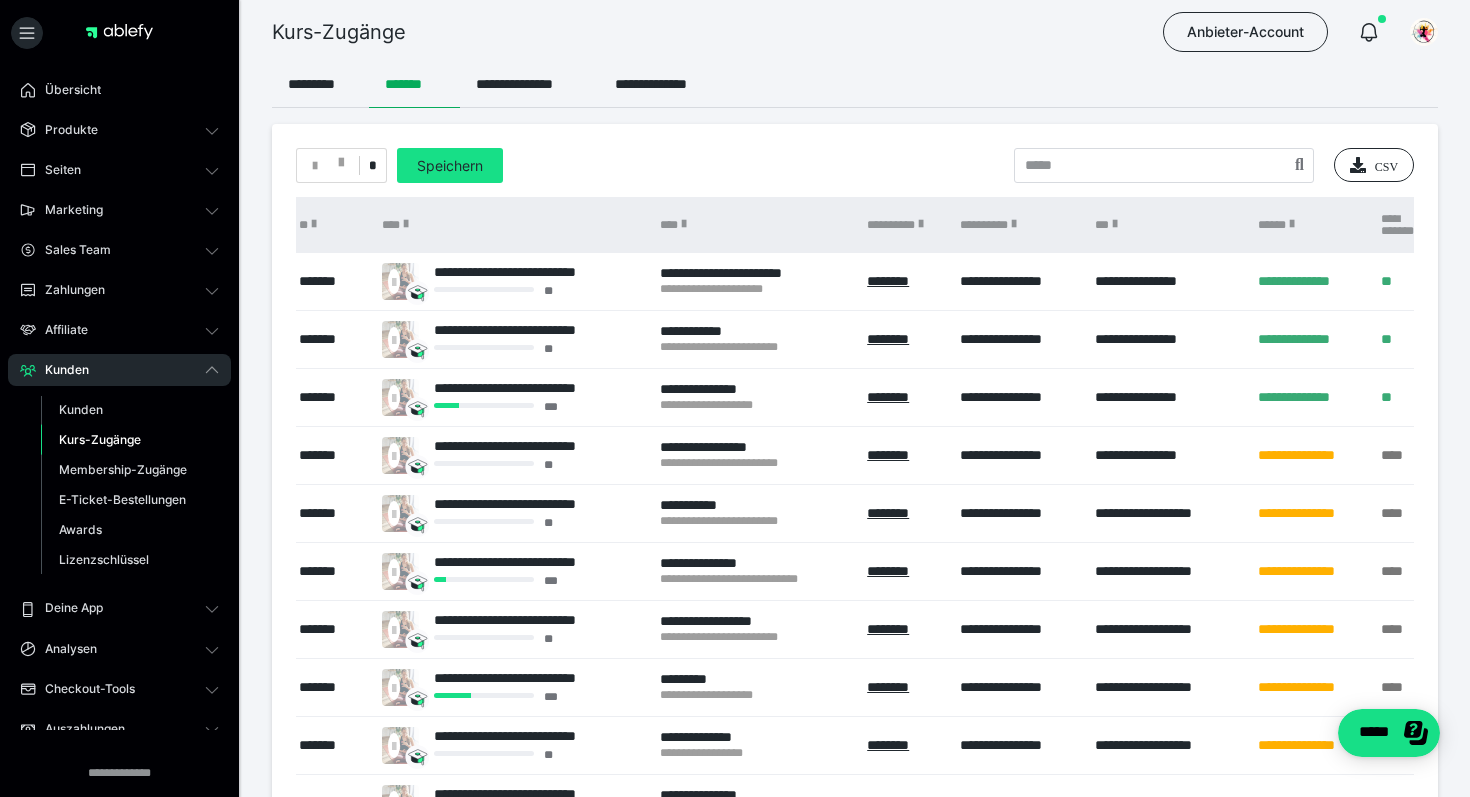 scroll, scrollTop: 0, scrollLeft: 0, axis: both 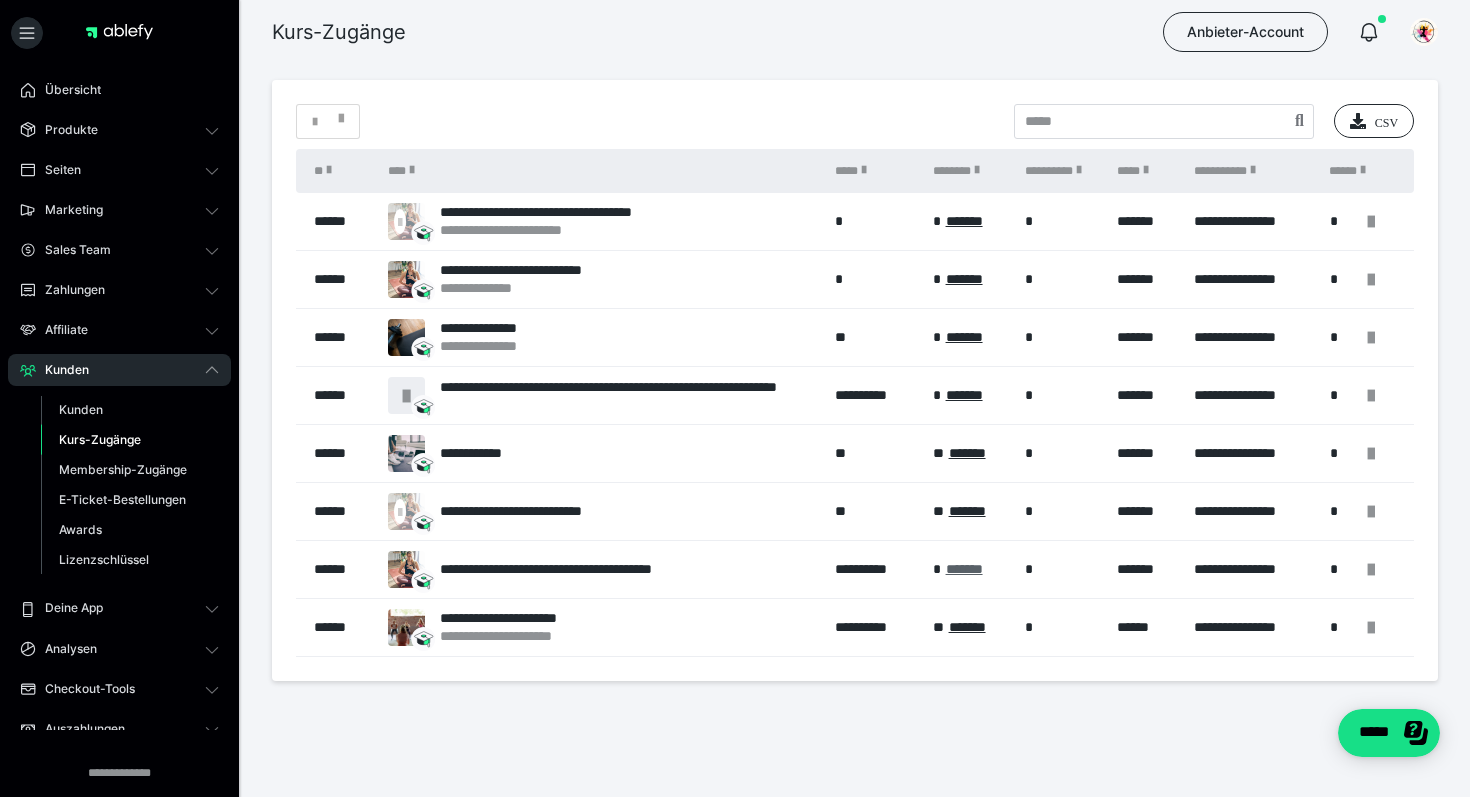 click on "*******" at bounding box center (964, 569) 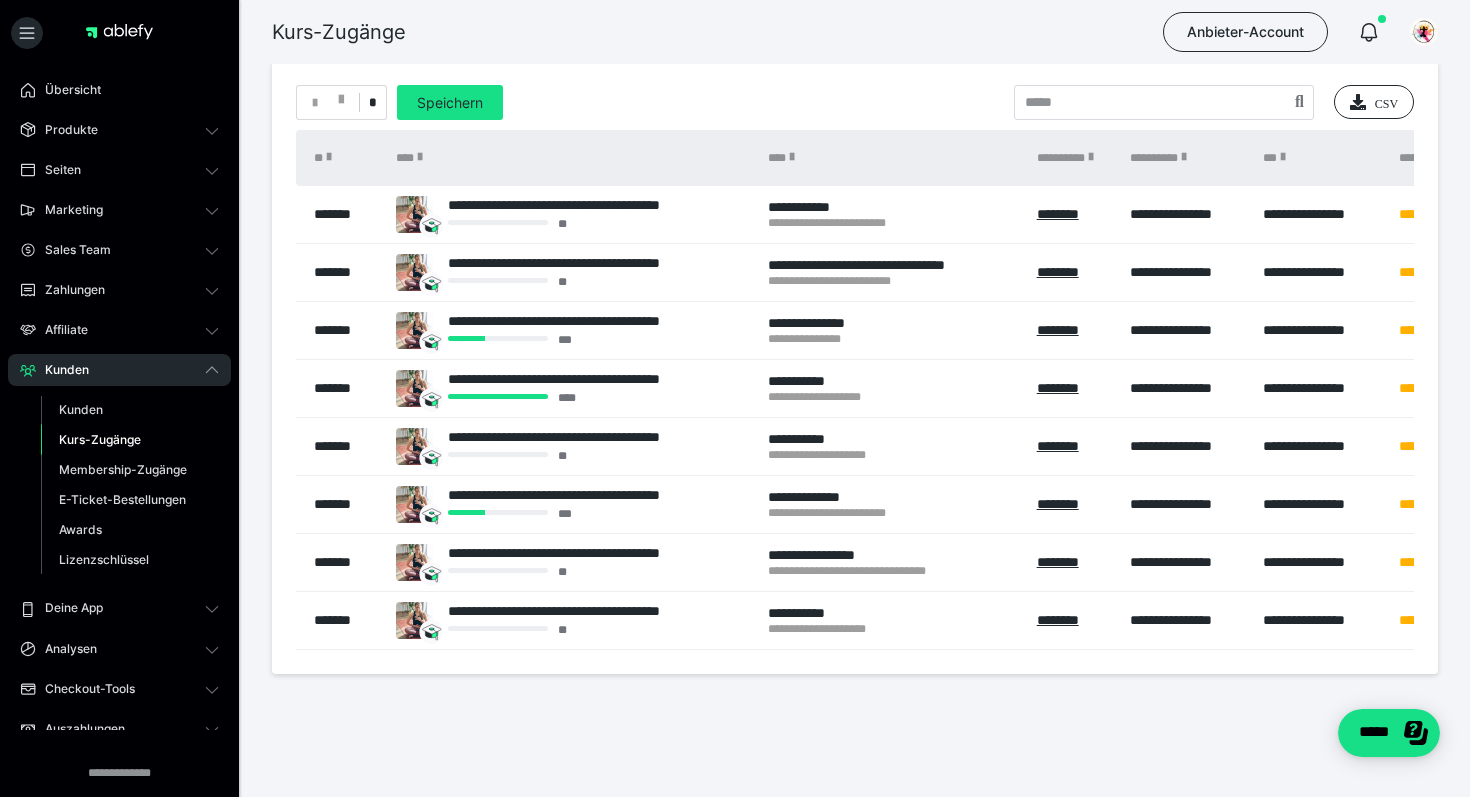 scroll, scrollTop: 45, scrollLeft: 0, axis: vertical 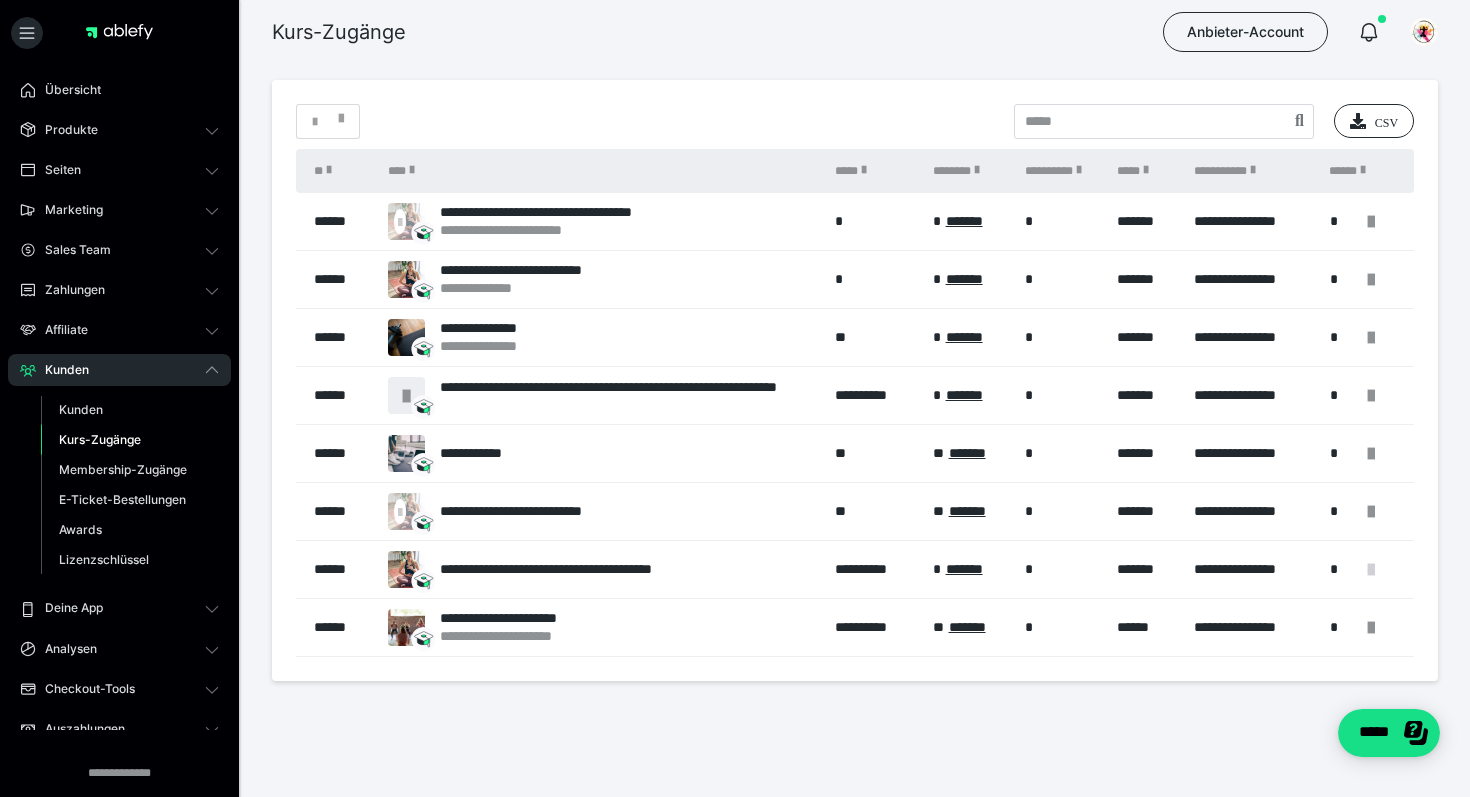 click at bounding box center (1371, 570) 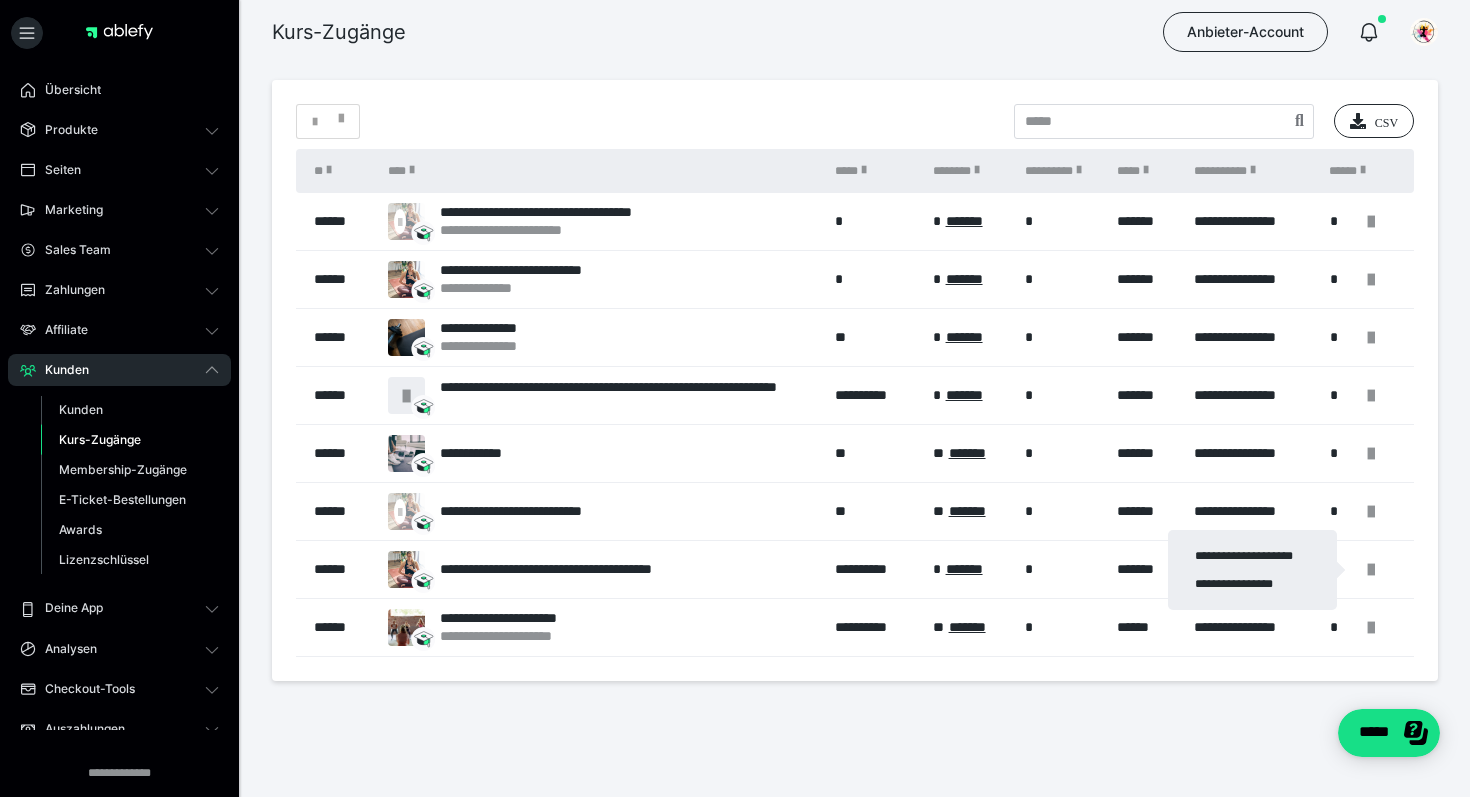click at bounding box center [735, 398] 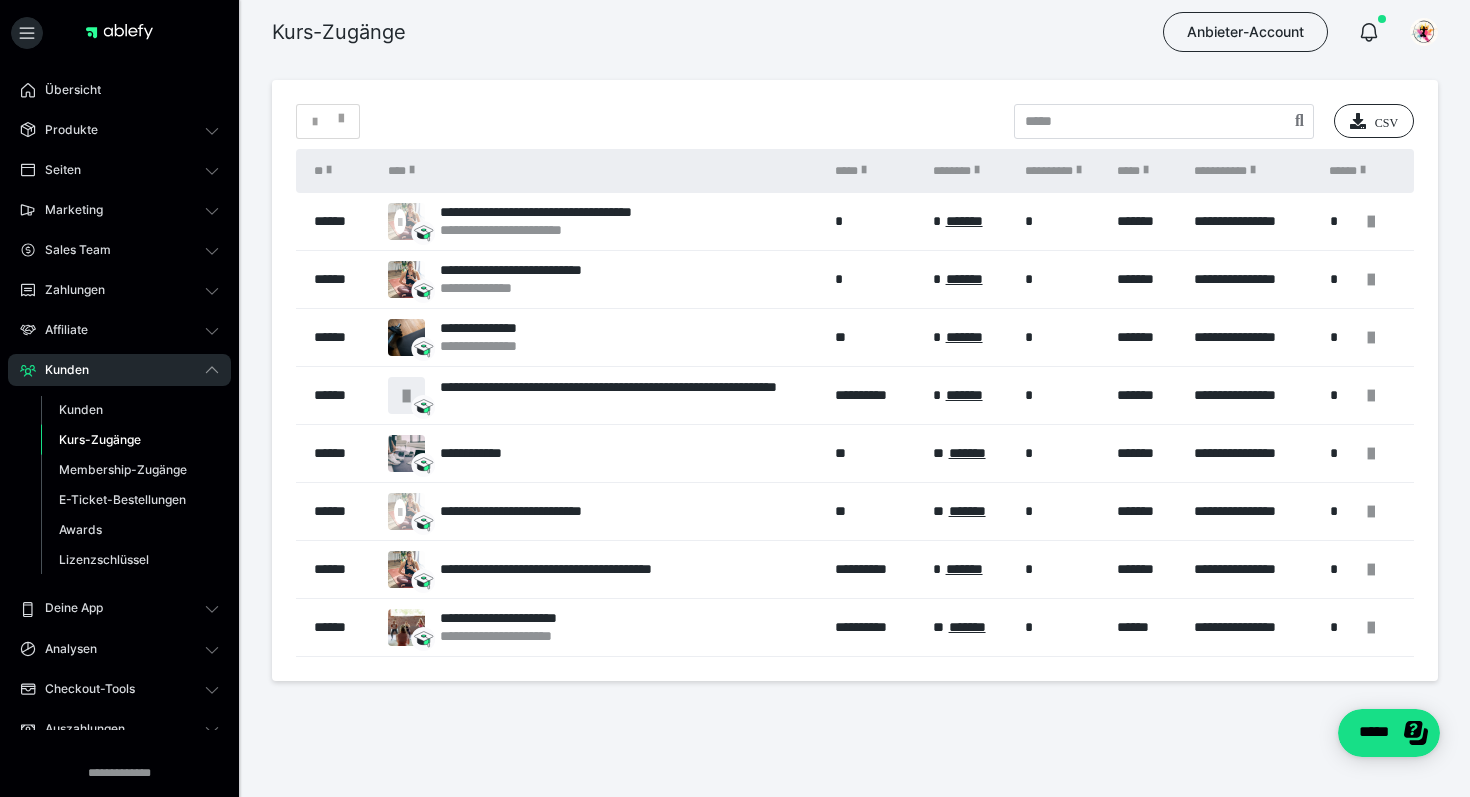 scroll, scrollTop: 45, scrollLeft: 0, axis: vertical 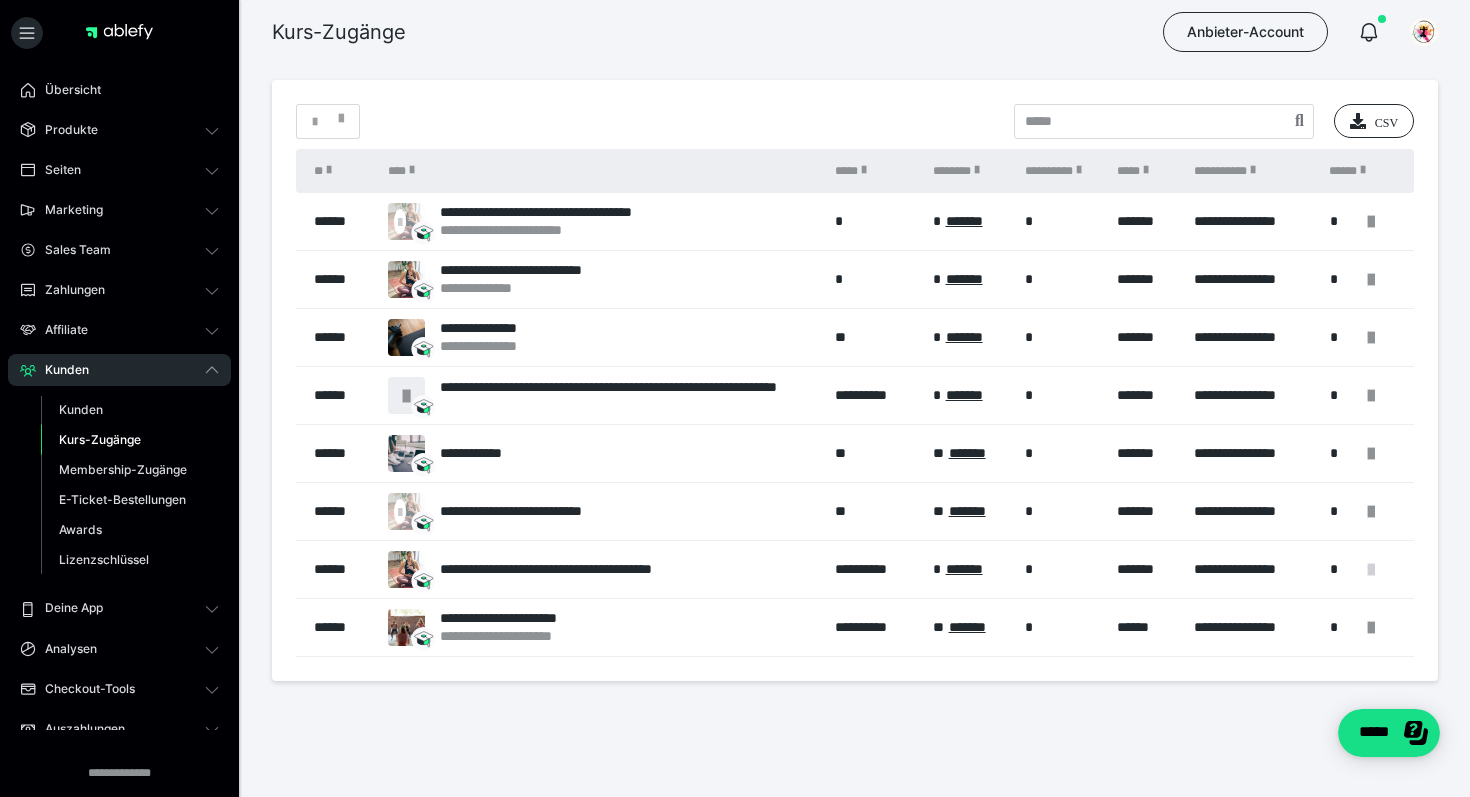 click at bounding box center (1371, 570) 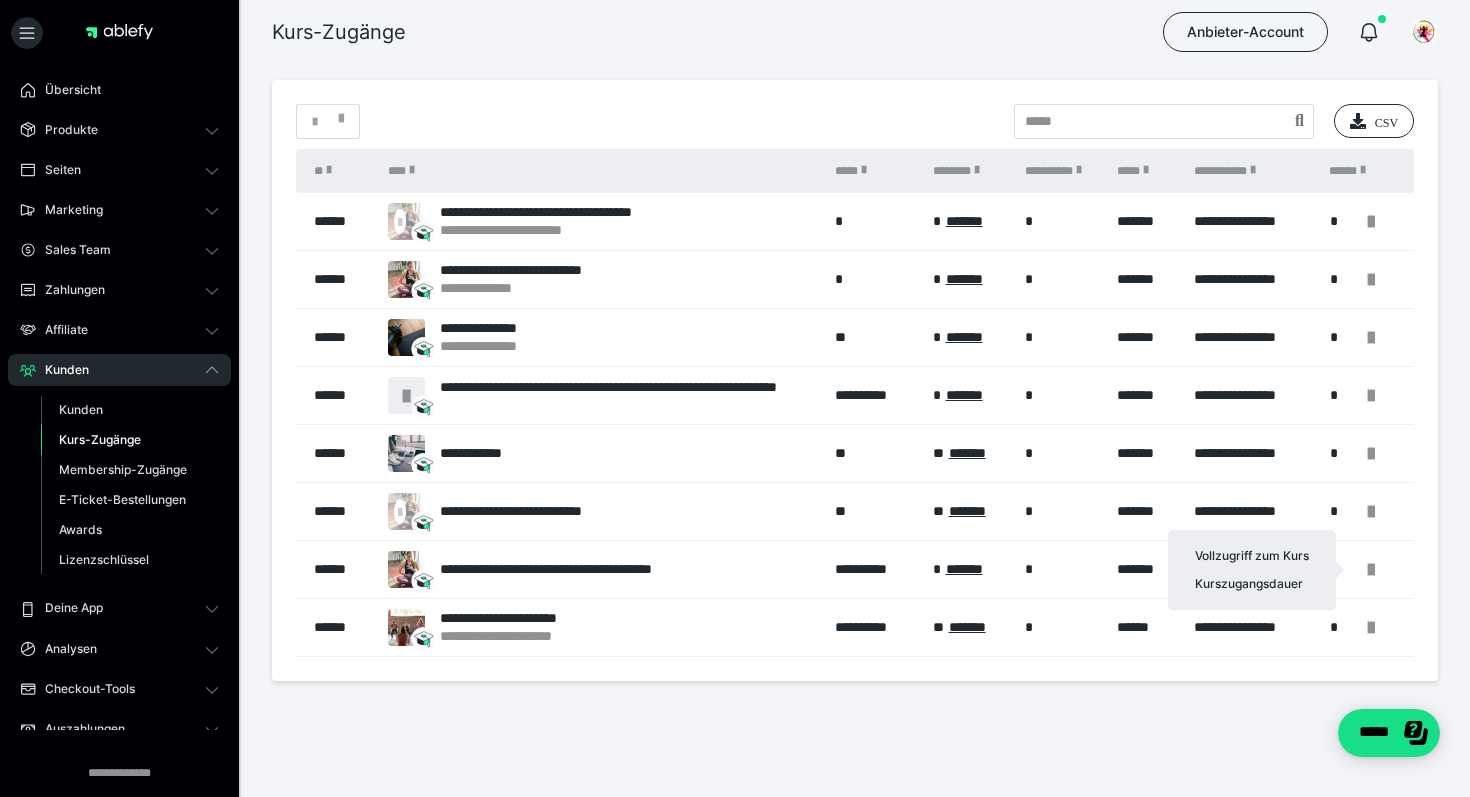click at bounding box center [735, 398] 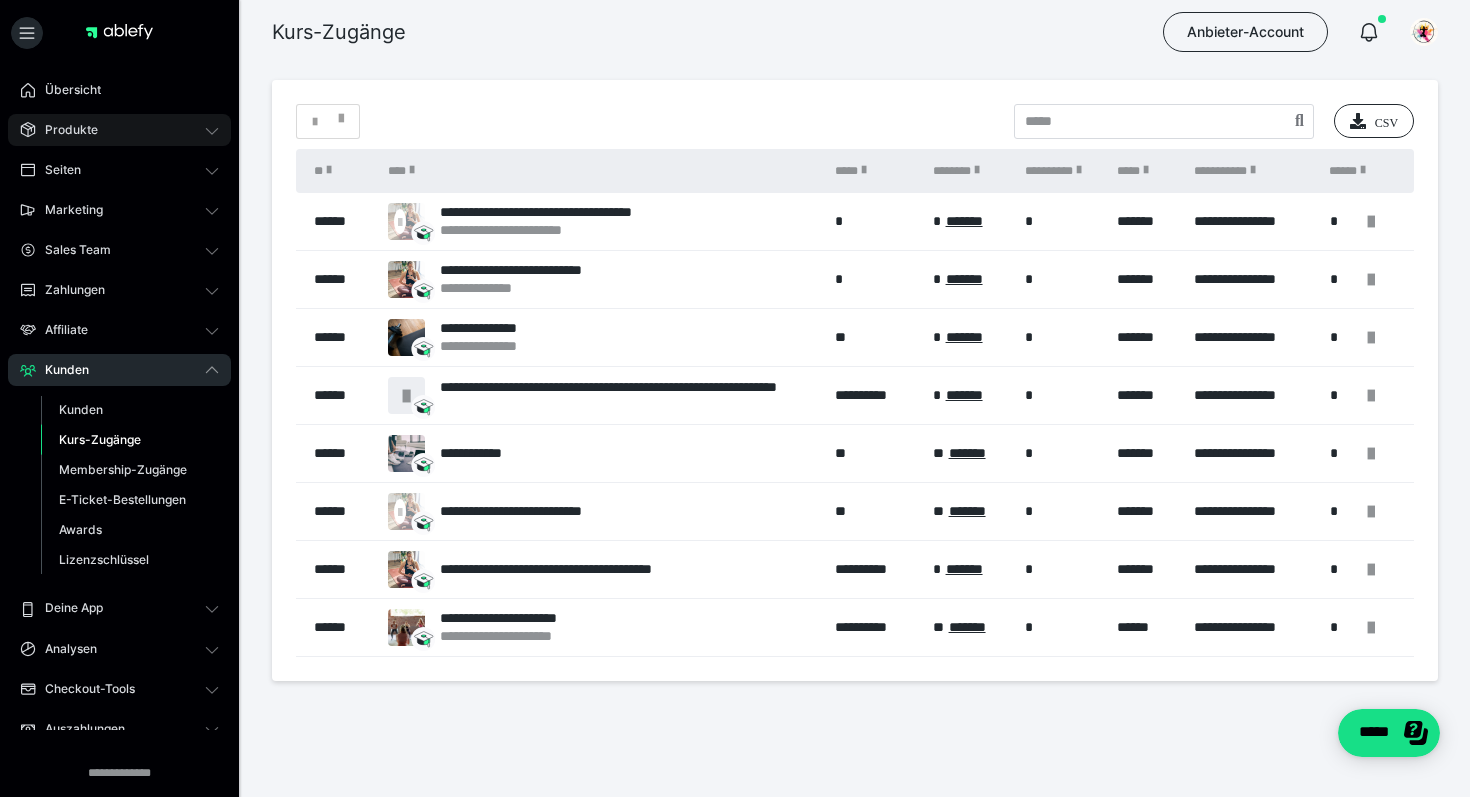 click on "Produkte" at bounding box center [119, 130] 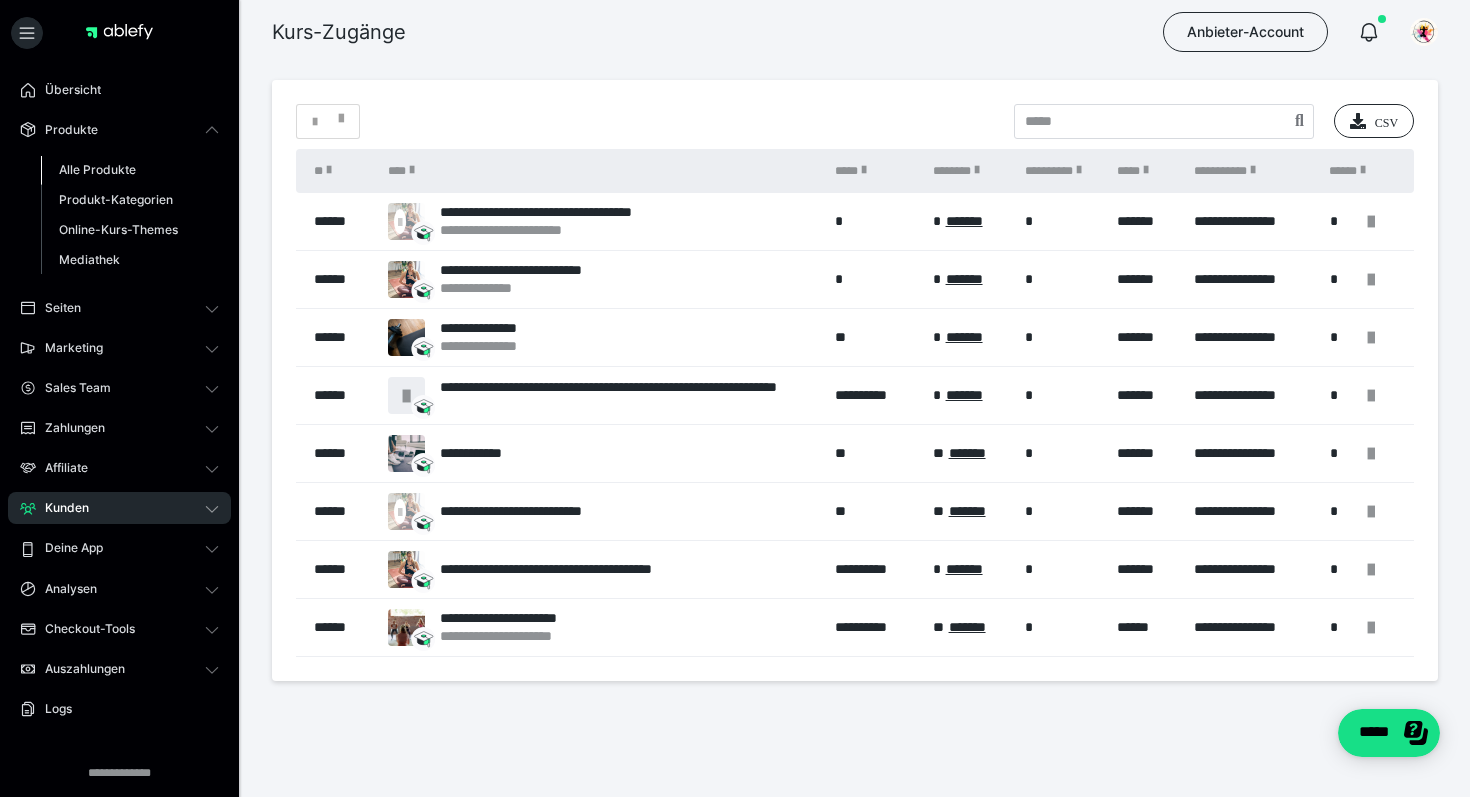 click on "Alle Produkte" at bounding box center (97, 169) 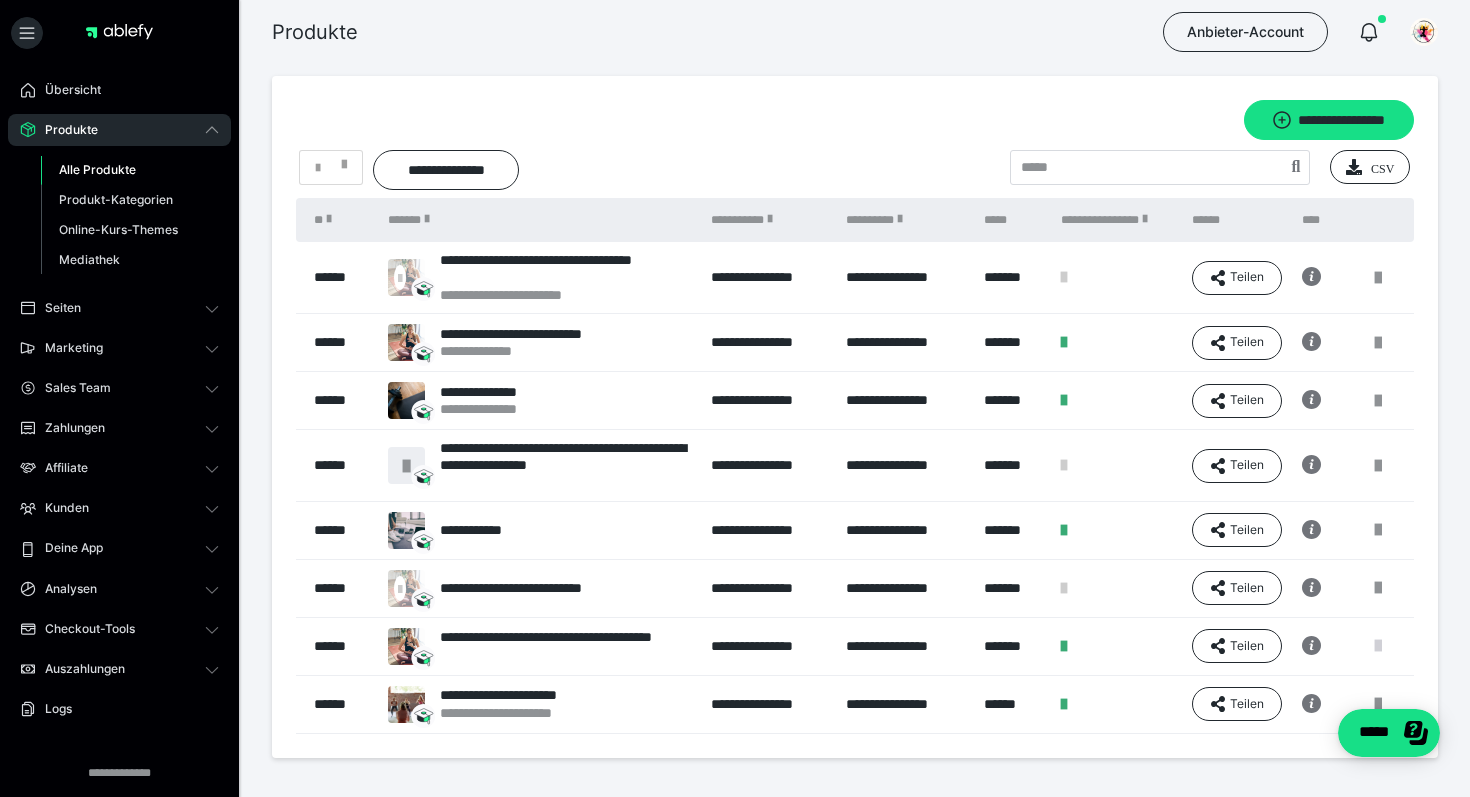 click at bounding box center (1378, 646) 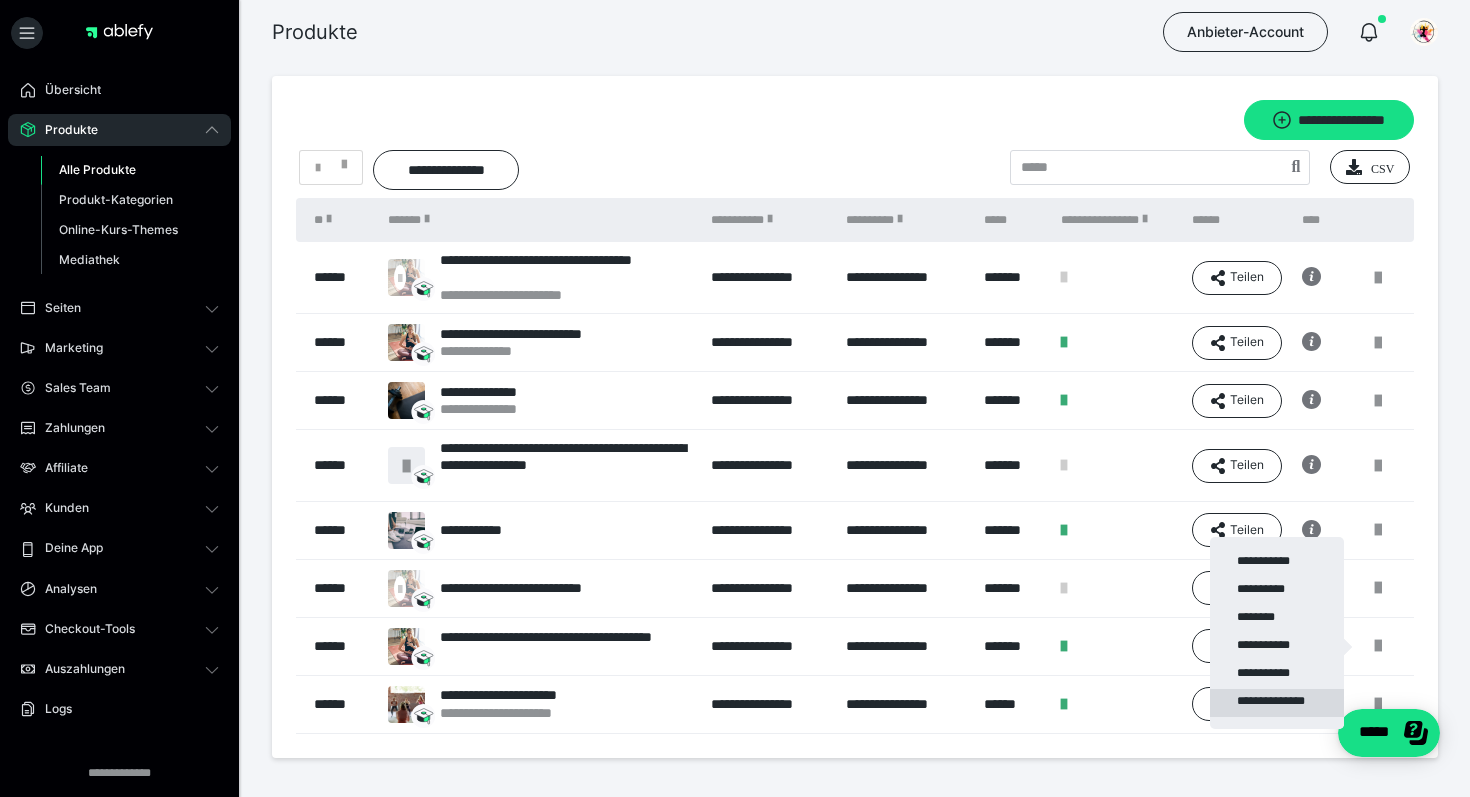 click on "**********" at bounding box center (1277, 703) 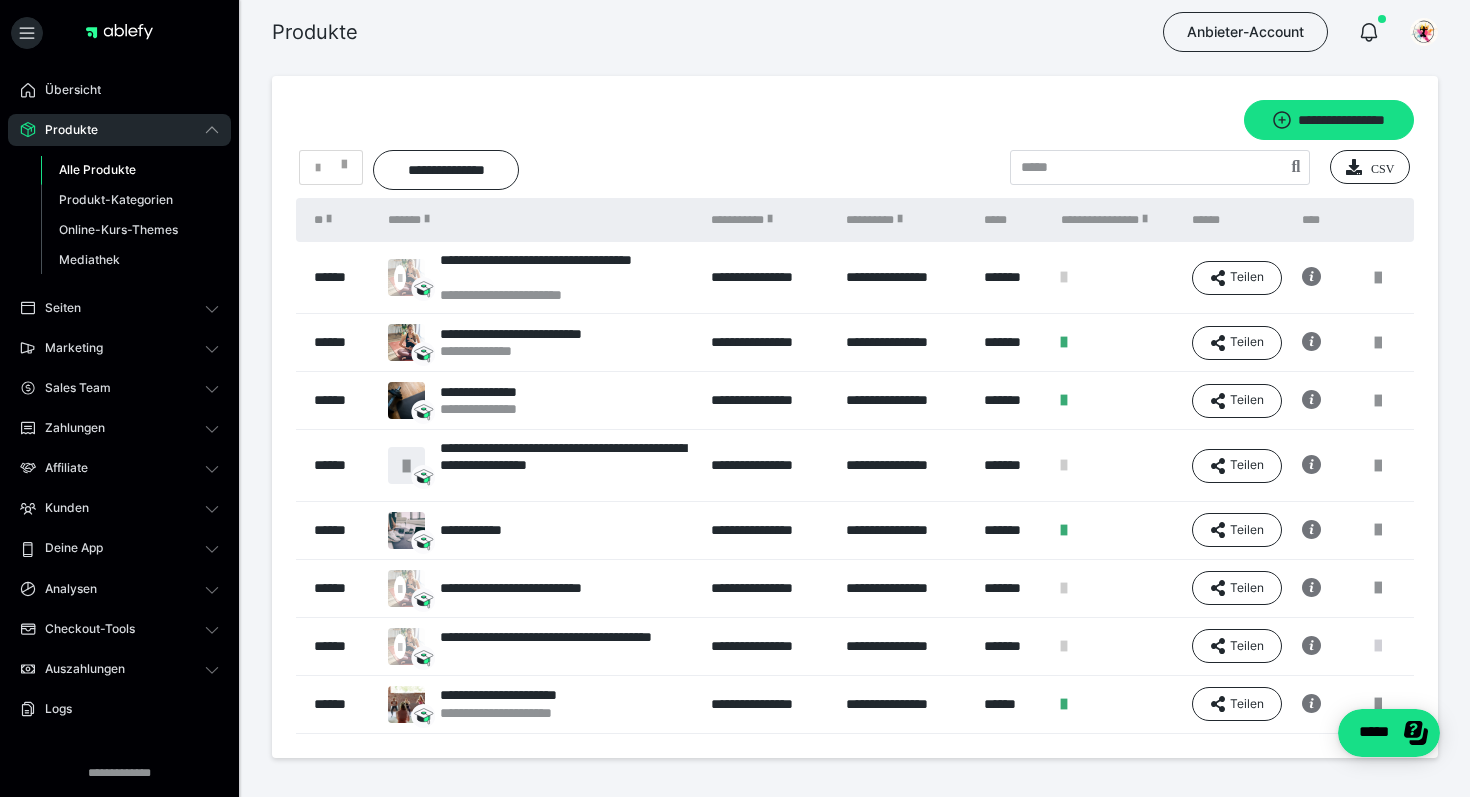 click at bounding box center (1378, 646) 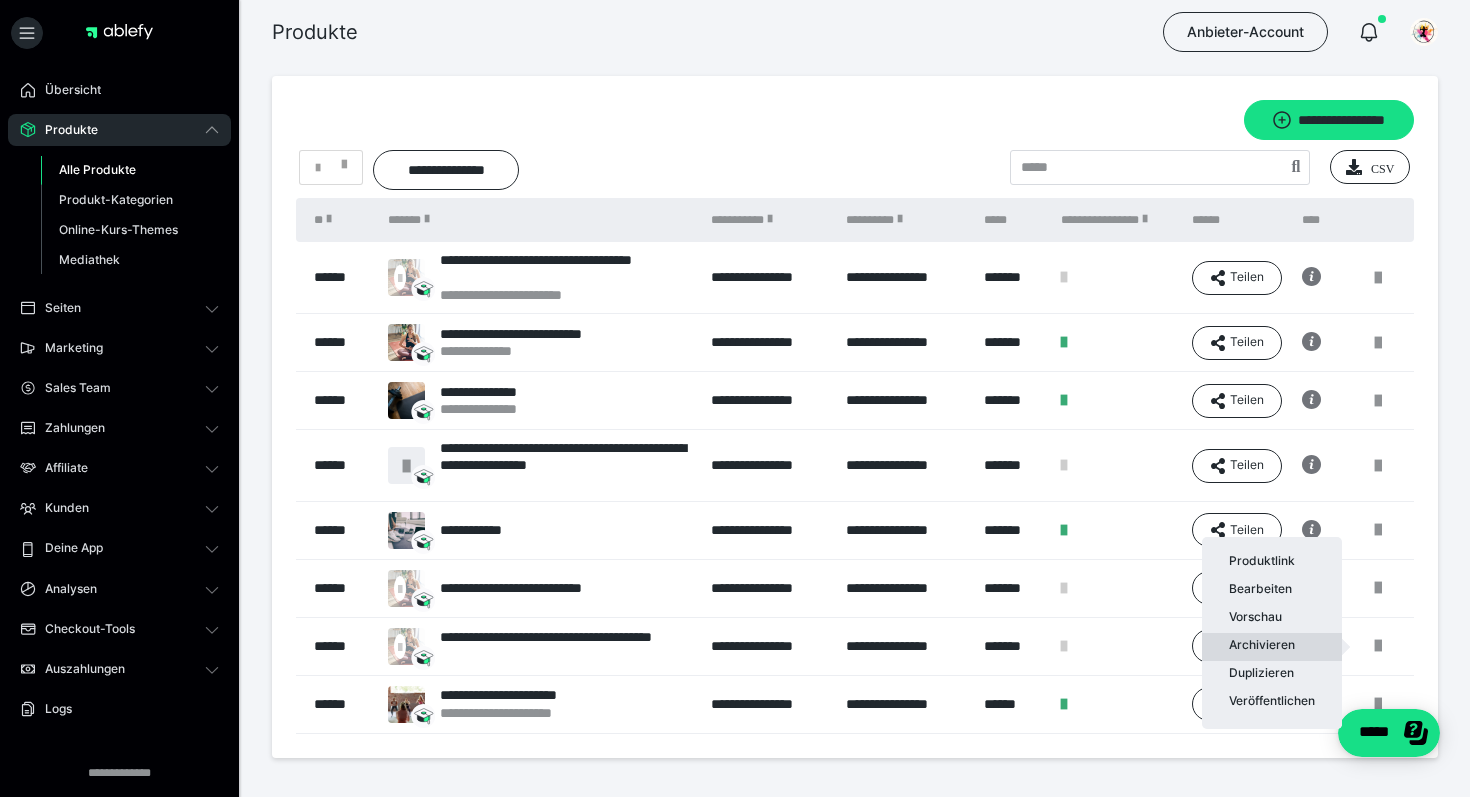 click on "Archivieren" at bounding box center [1272, 647] 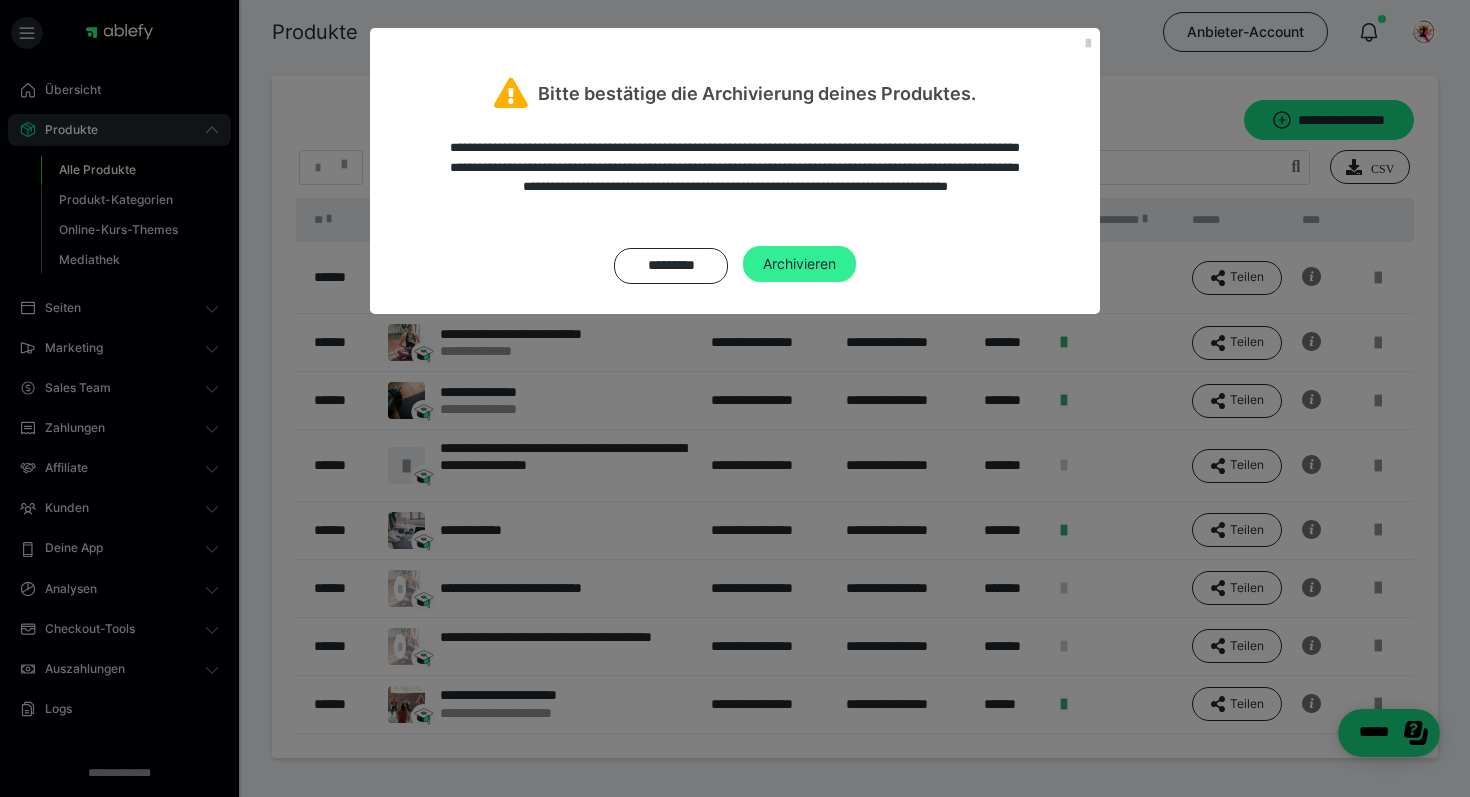 click on "Archivieren" at bounding box center (799, 264) 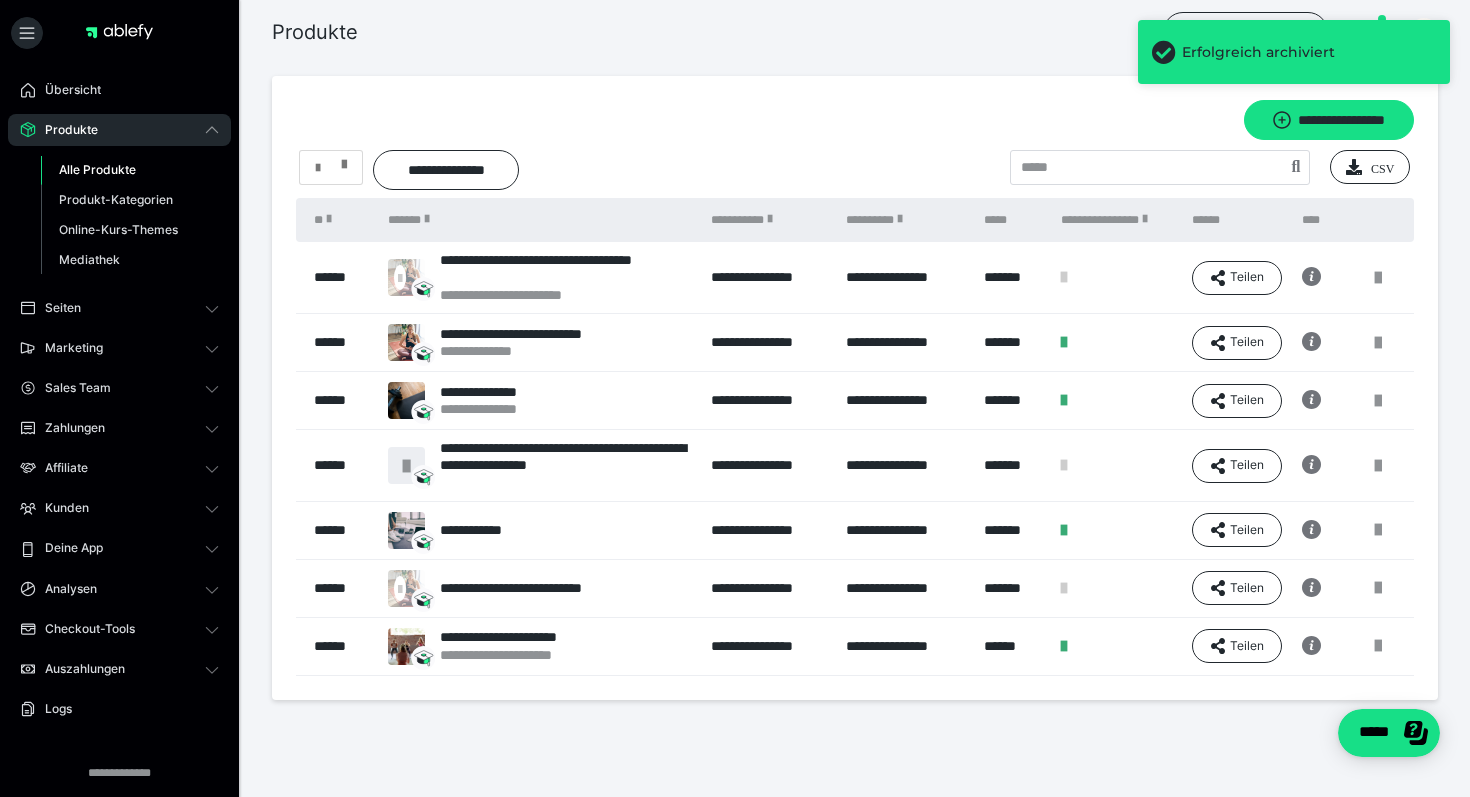 click at bounding box center [331, 168] 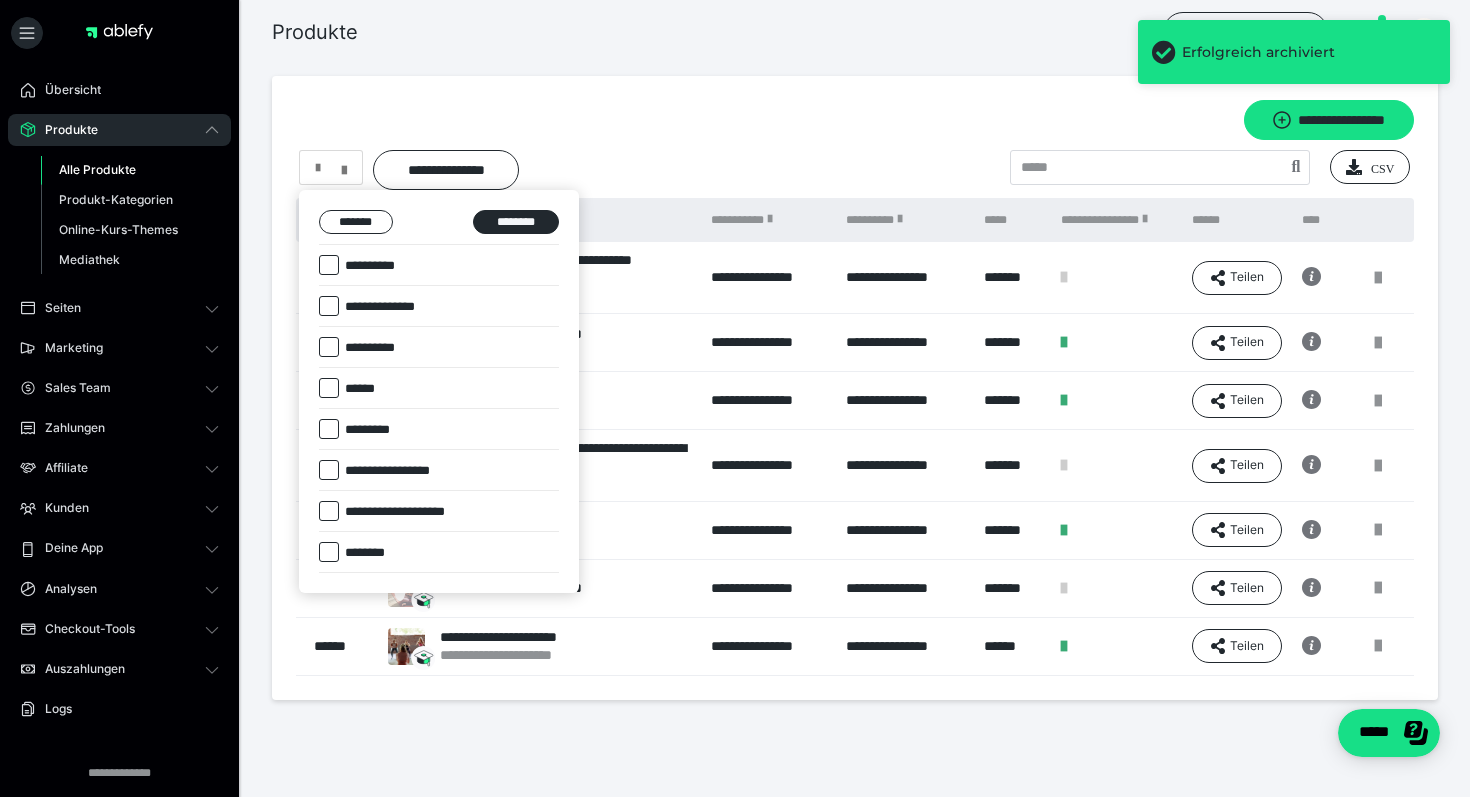 click on "**********" at bounding box center [375, 348] 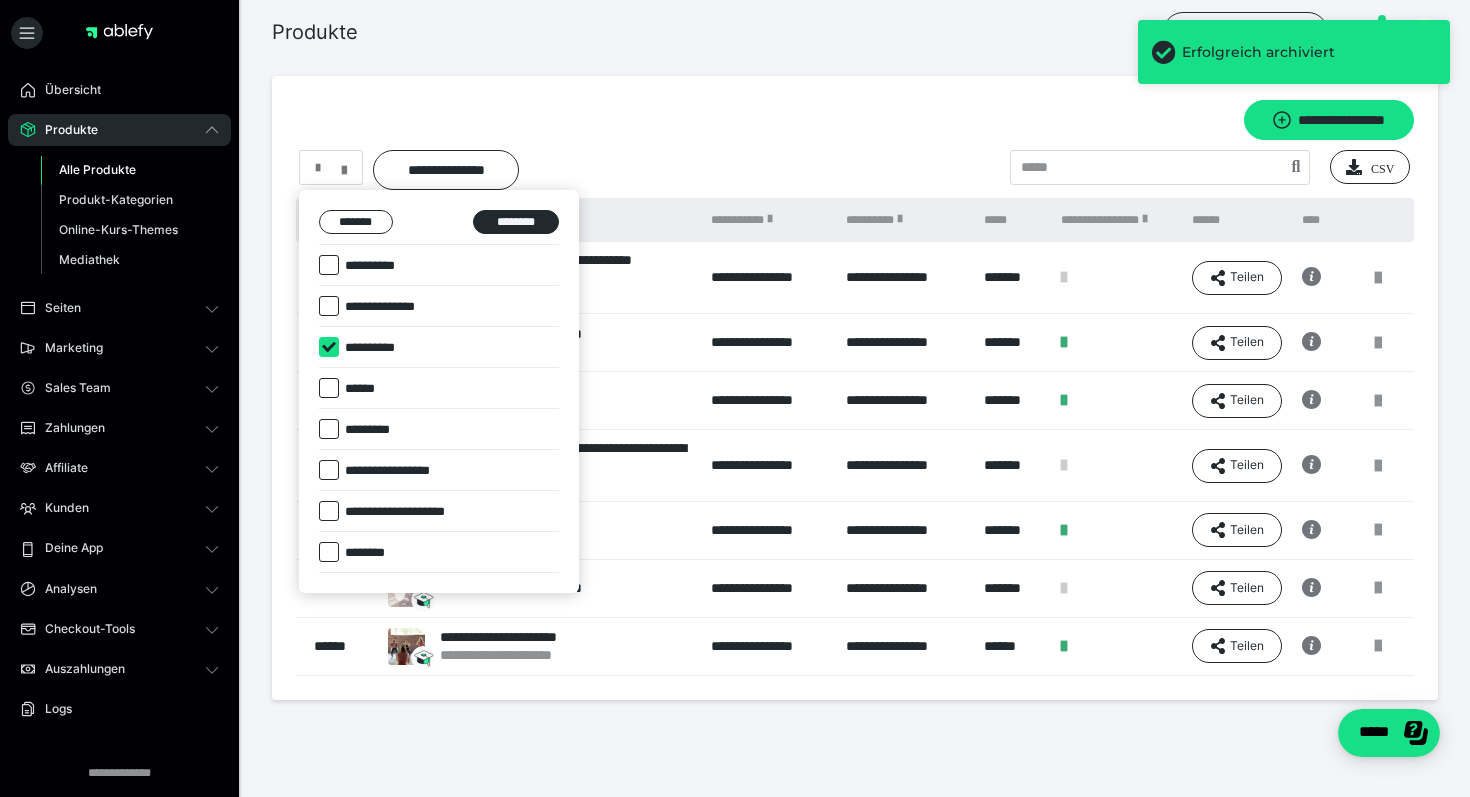 checkbox on "****" 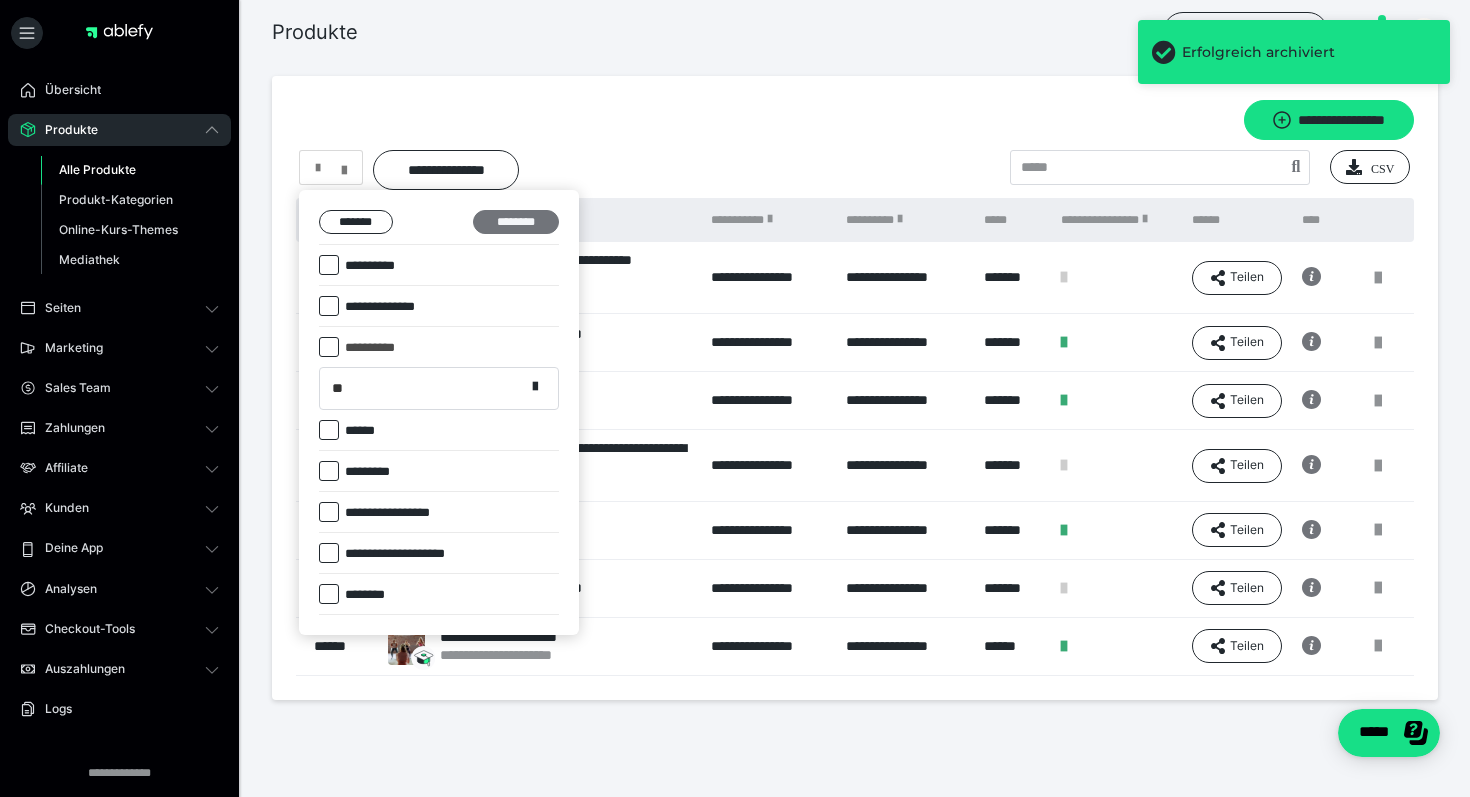 click on "********" at bounding box center [516, 222] 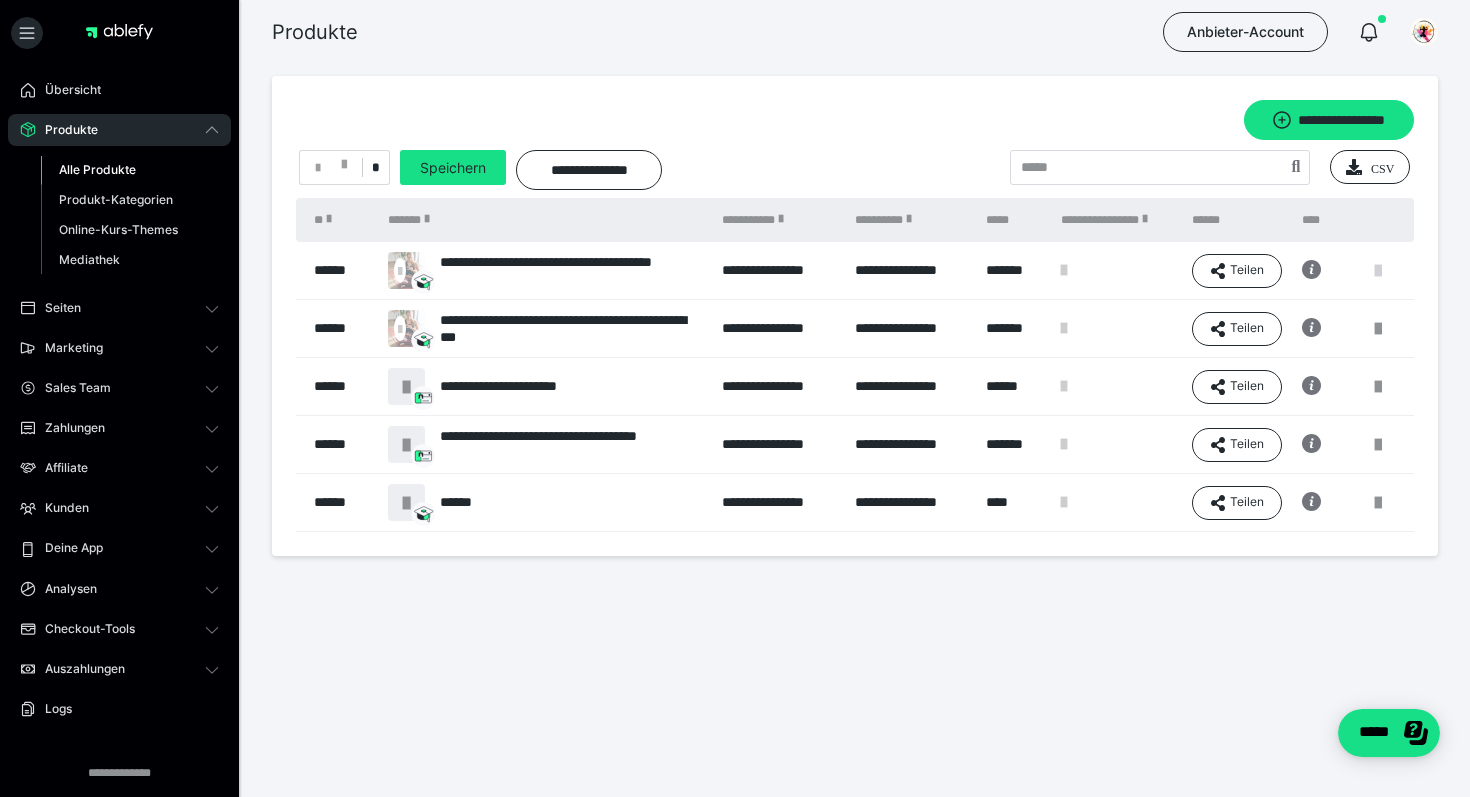 click at bounding box center [1378, 271] 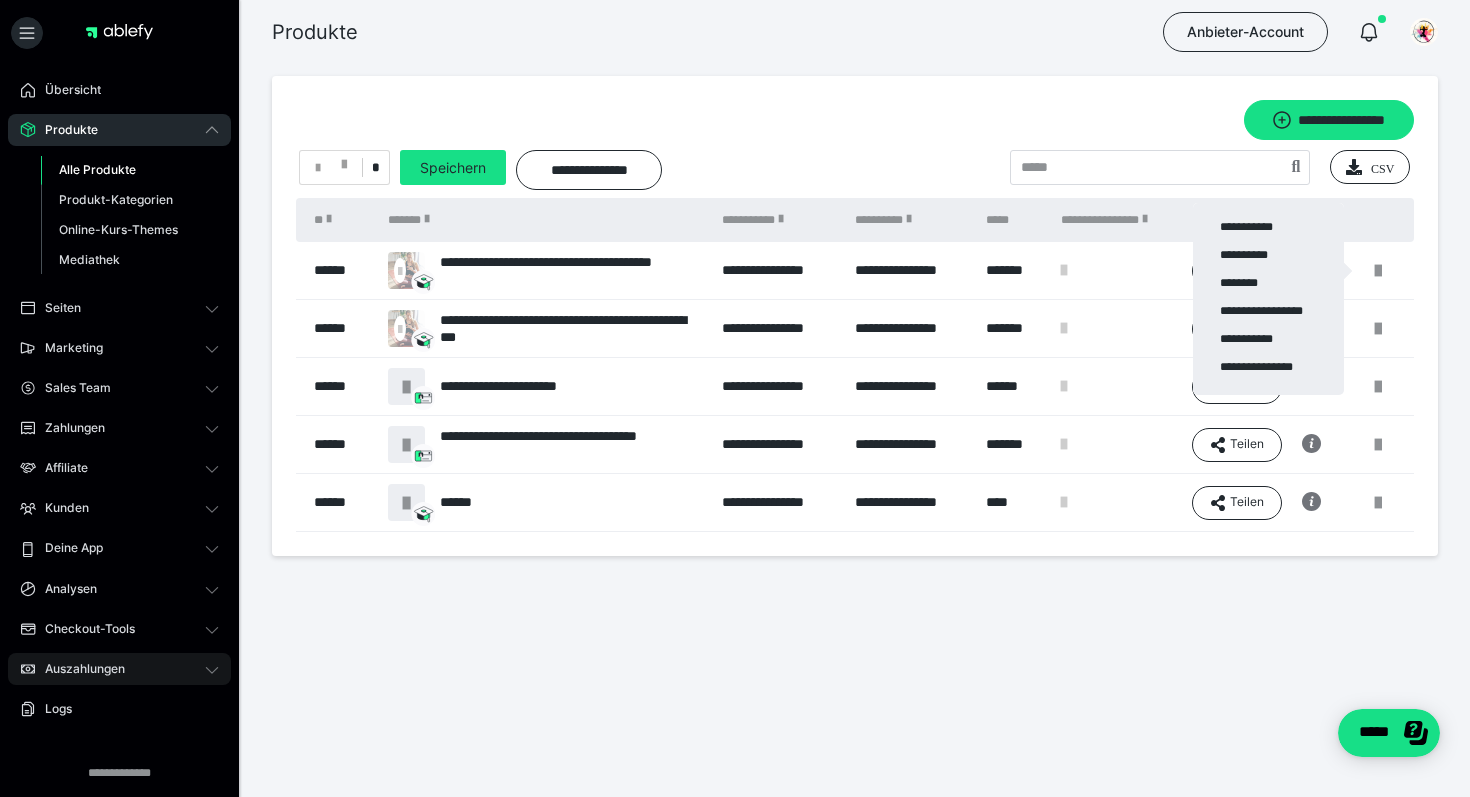 click on "Auszahlungen" at bounding box center [78, 669] 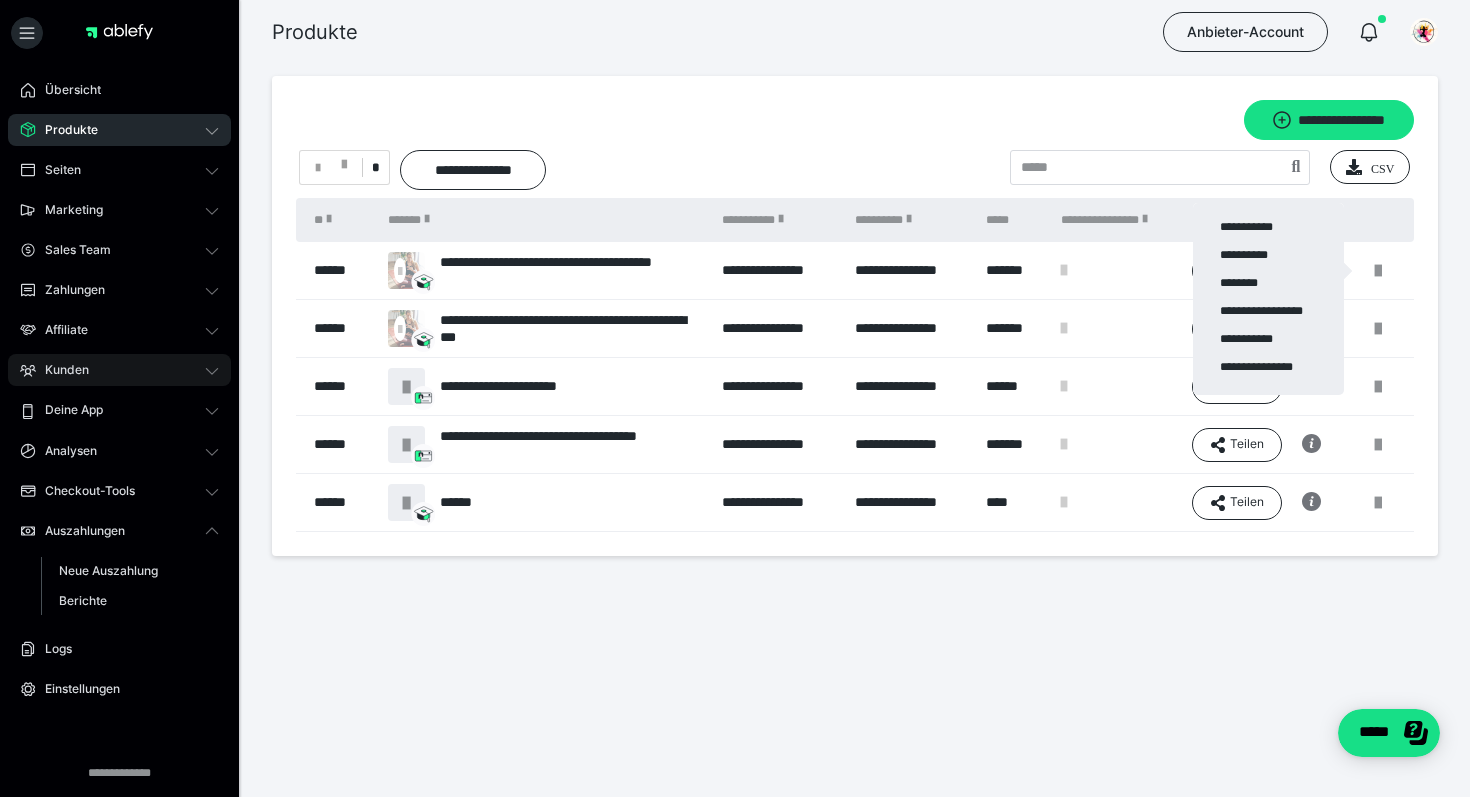 click on "Kunden" at bounding box center [60, 370] 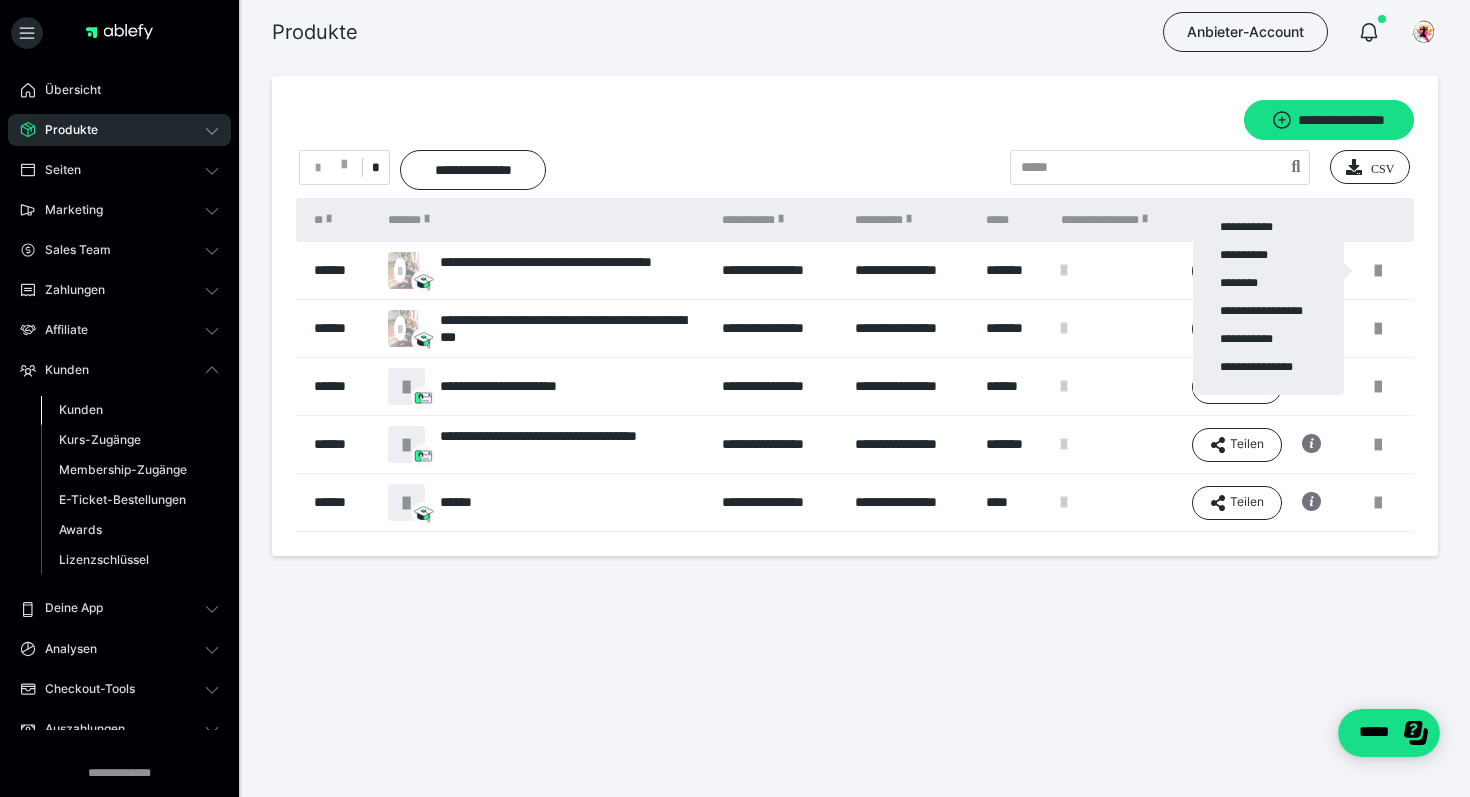 click on "Kunden" at bounding box center (81, 409) 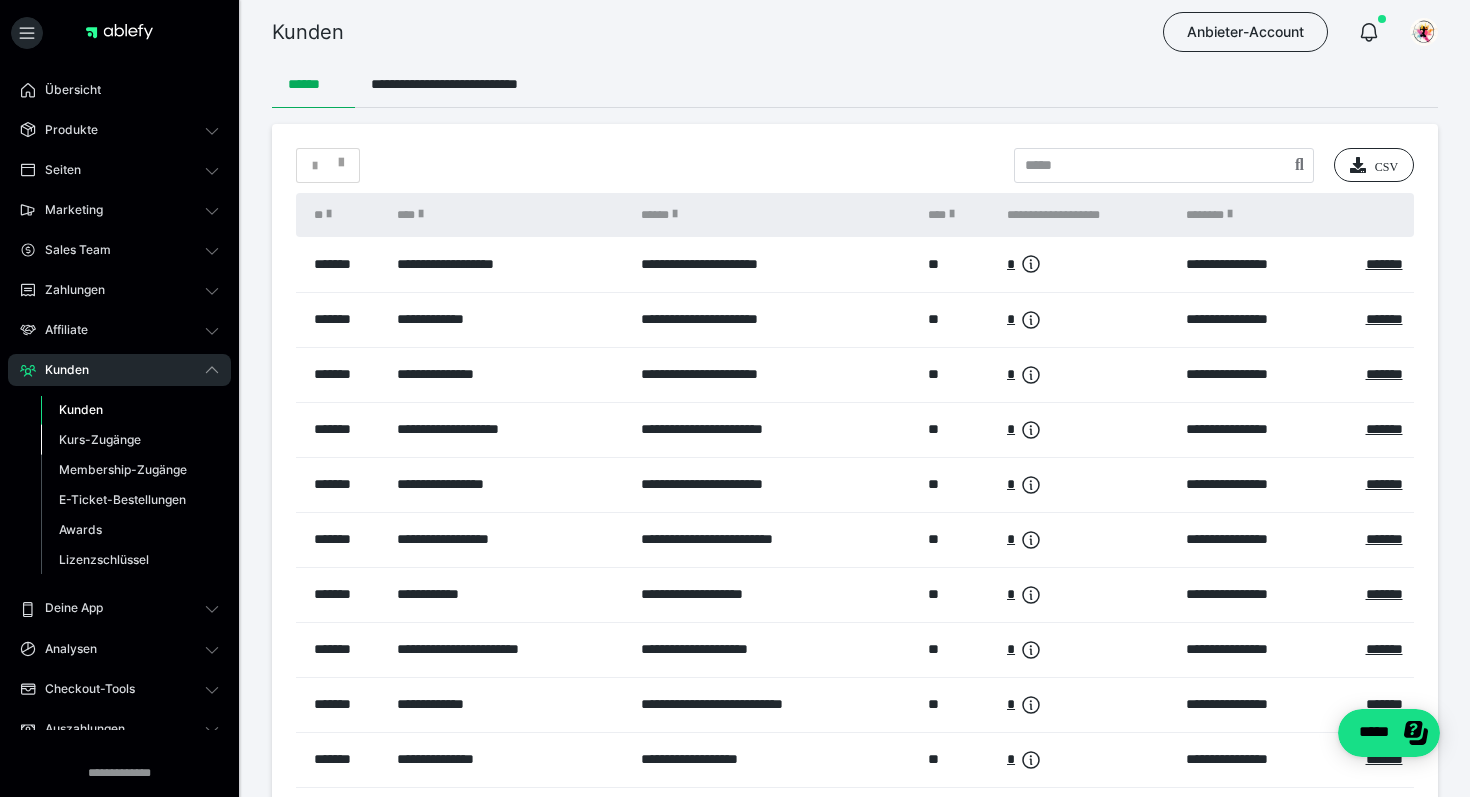click on "Kurs-Zugänge" at bounding box center [100, 439] 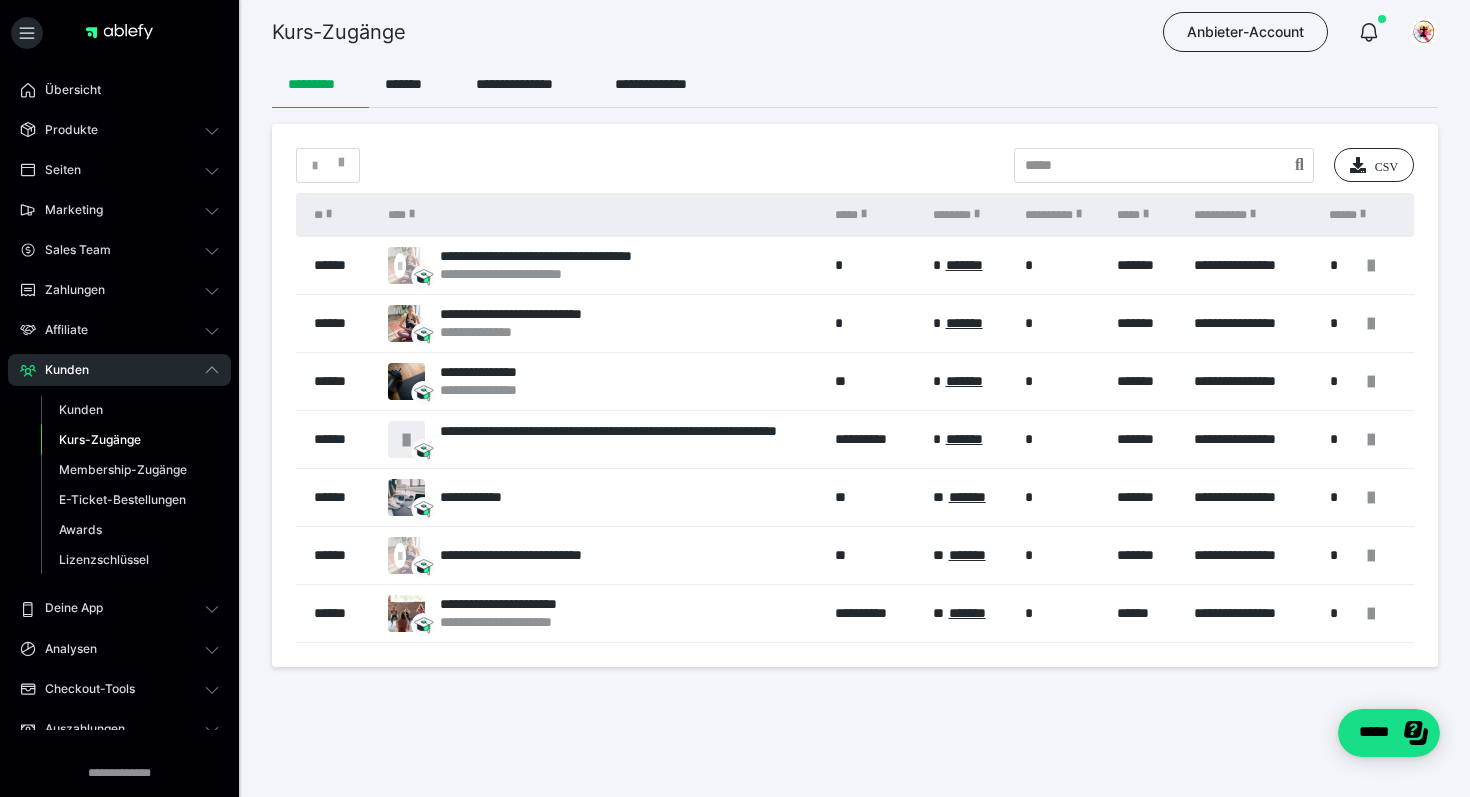 click on "*" at bounding box center (328, 165) 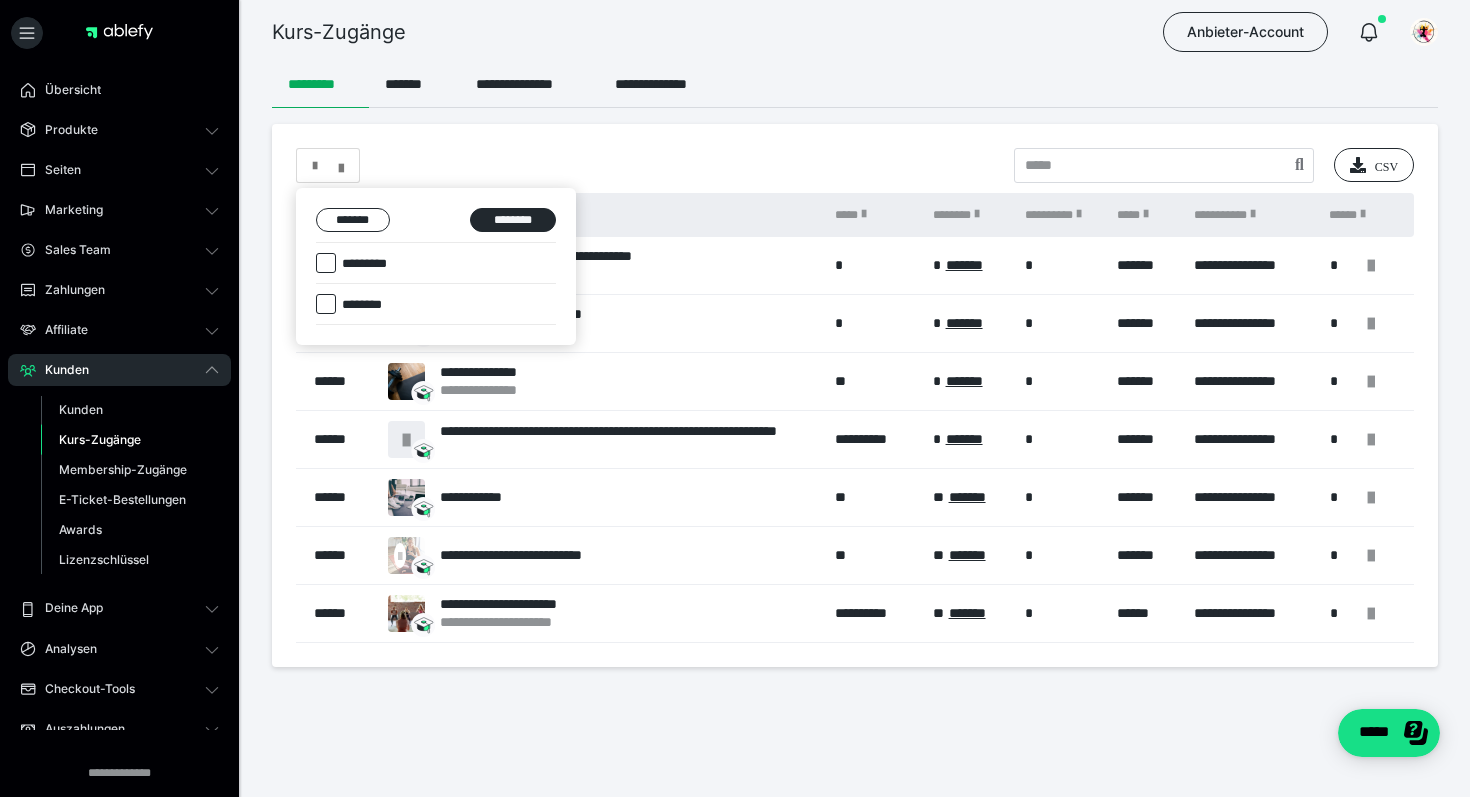 click at bounding box center (735, 398) 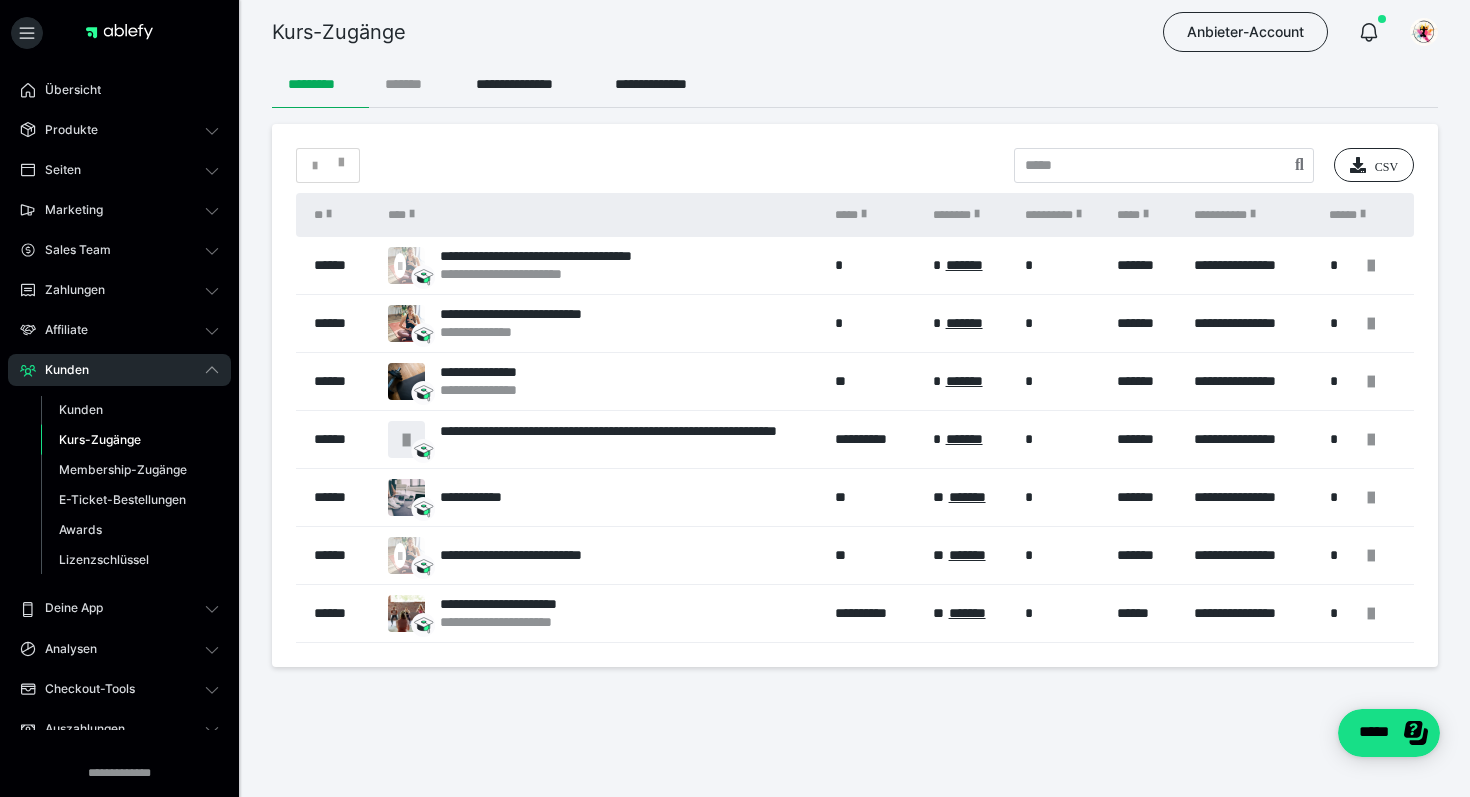 click on "*******" at bounding box center (414, 84) 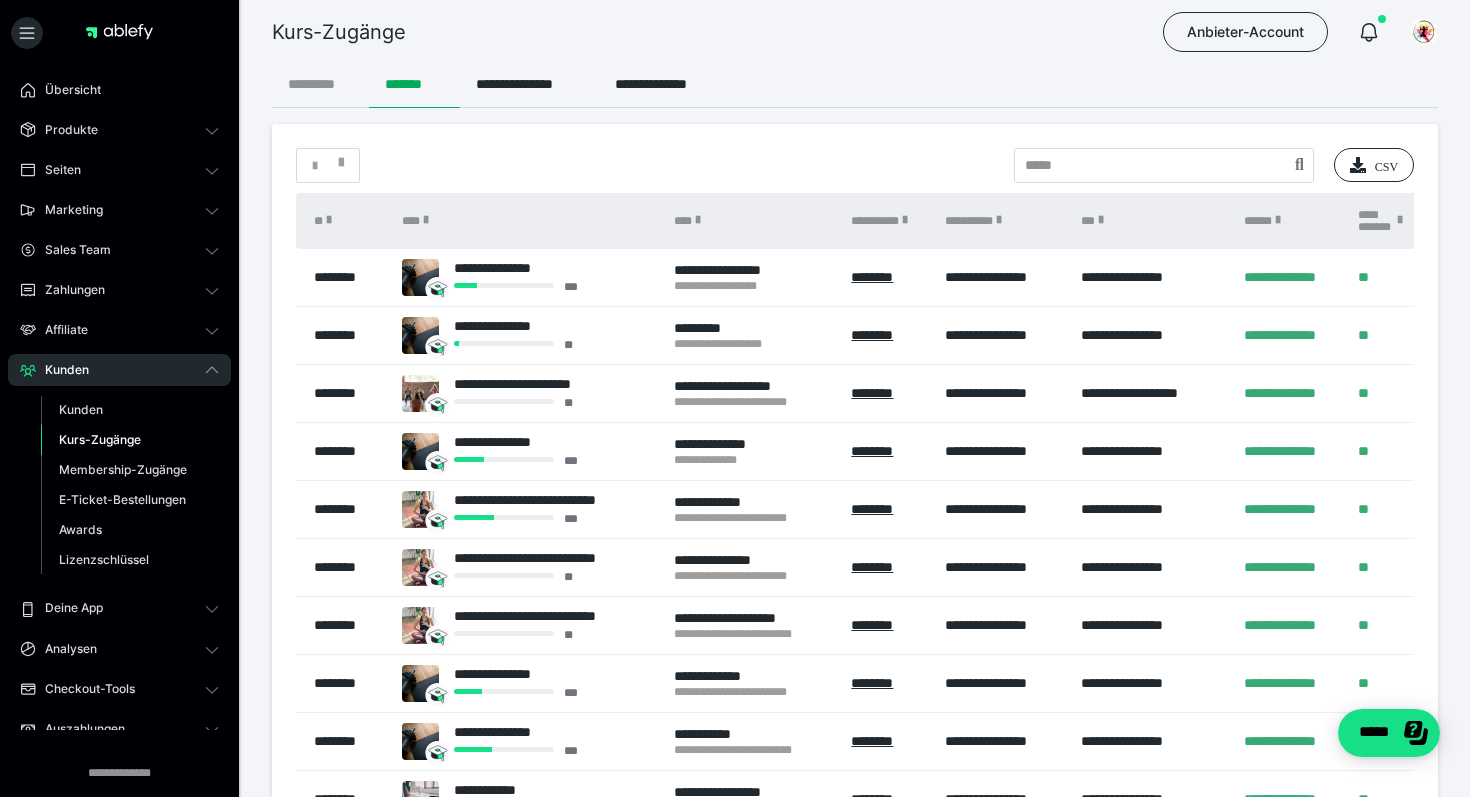 click on "*********" at bounding box center [320, 84] 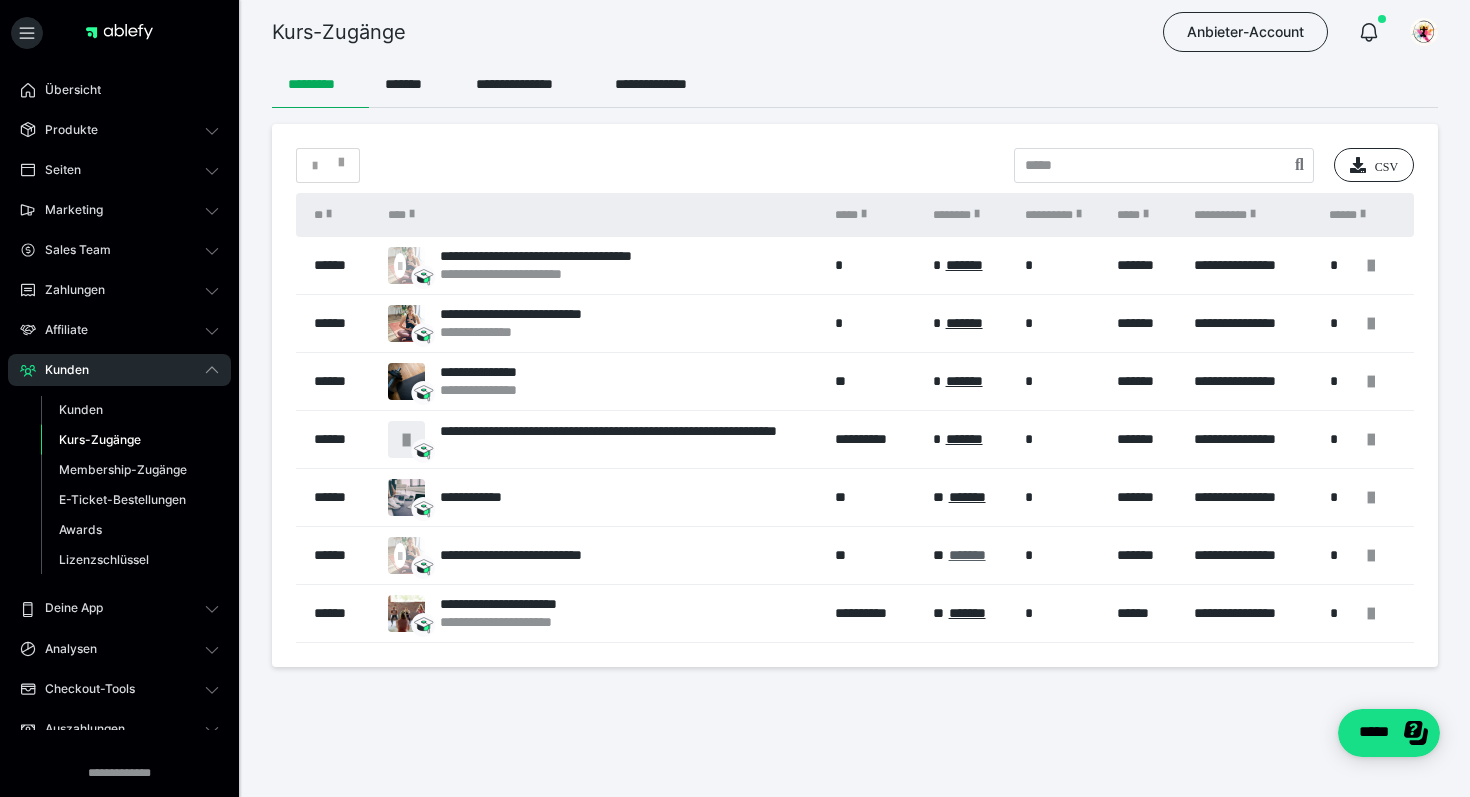click on "*******" at bounding box center (967, 555) 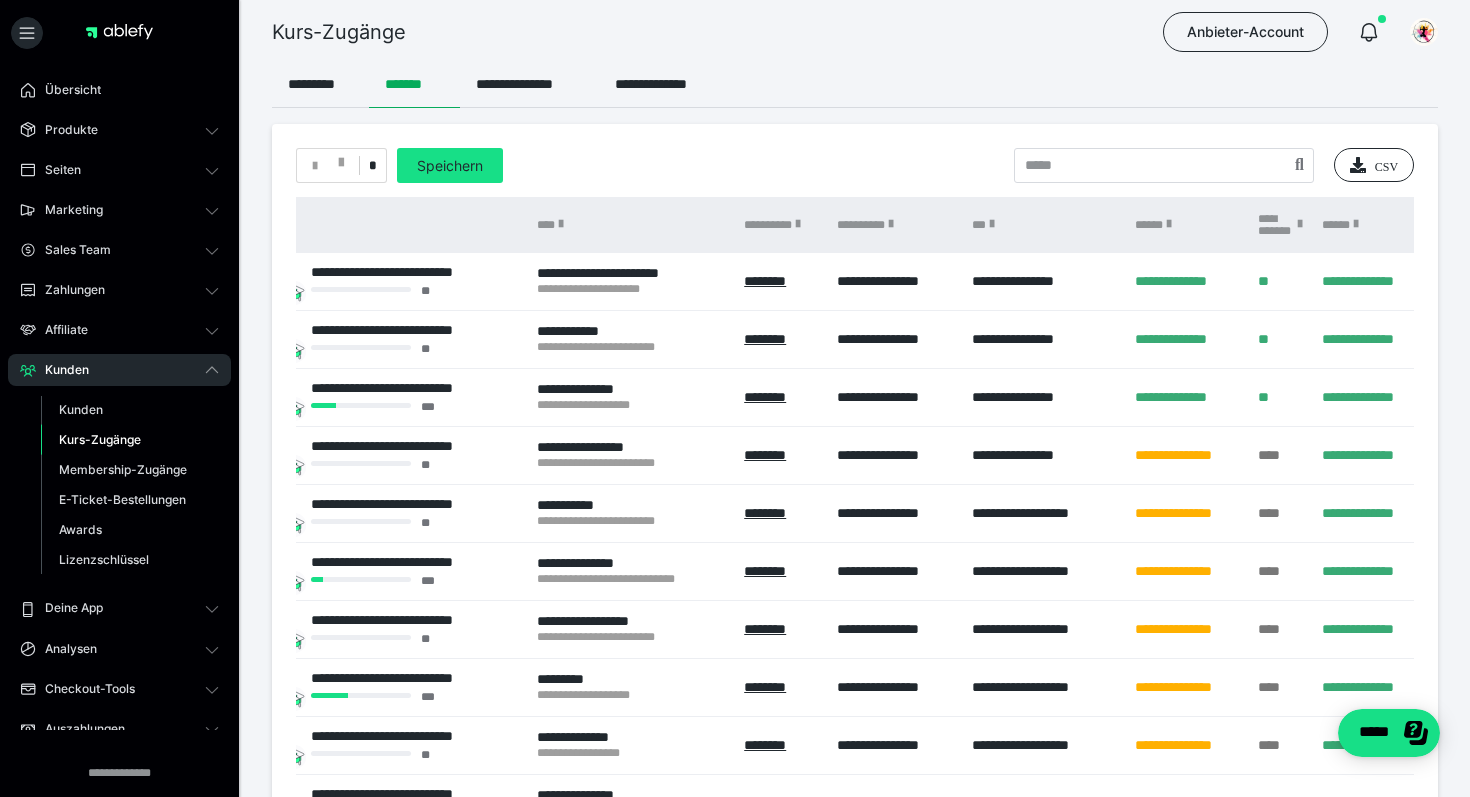 scroll, scrollTop: 0, scrollLeft: 146, axis: horizontal 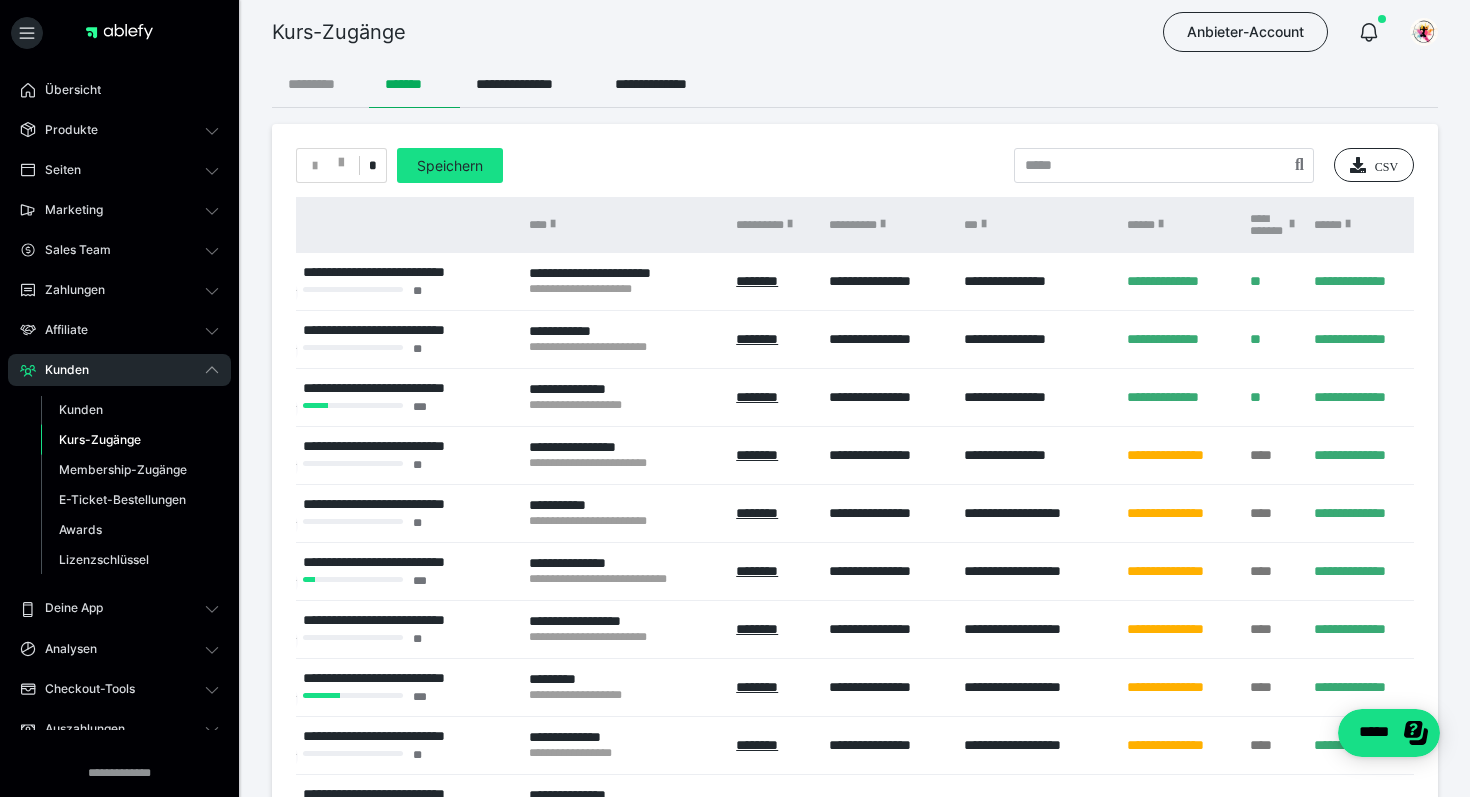 click on "*********" at bounding box center [320, 84] 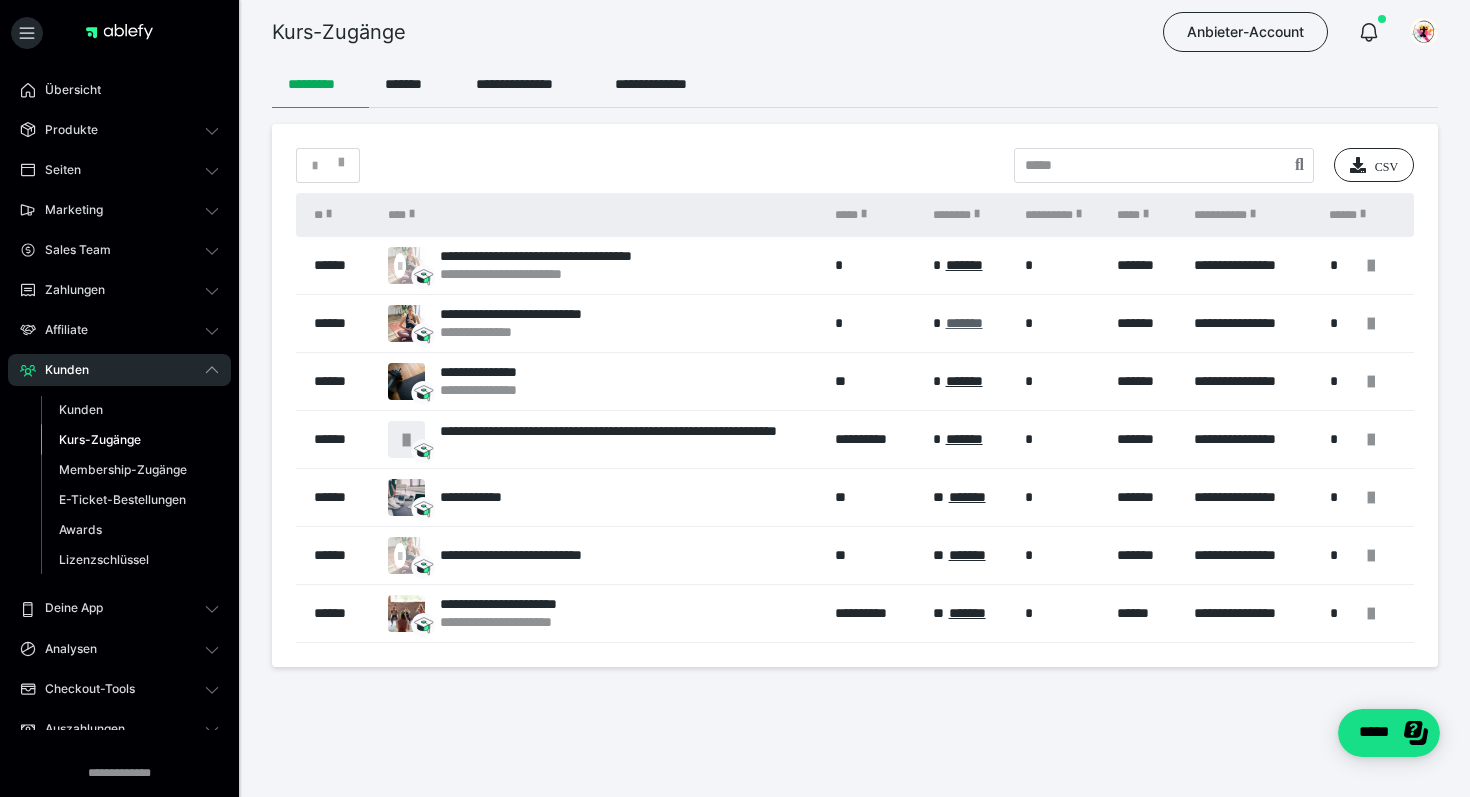 click on "*******" at bounding box center (964, 323) 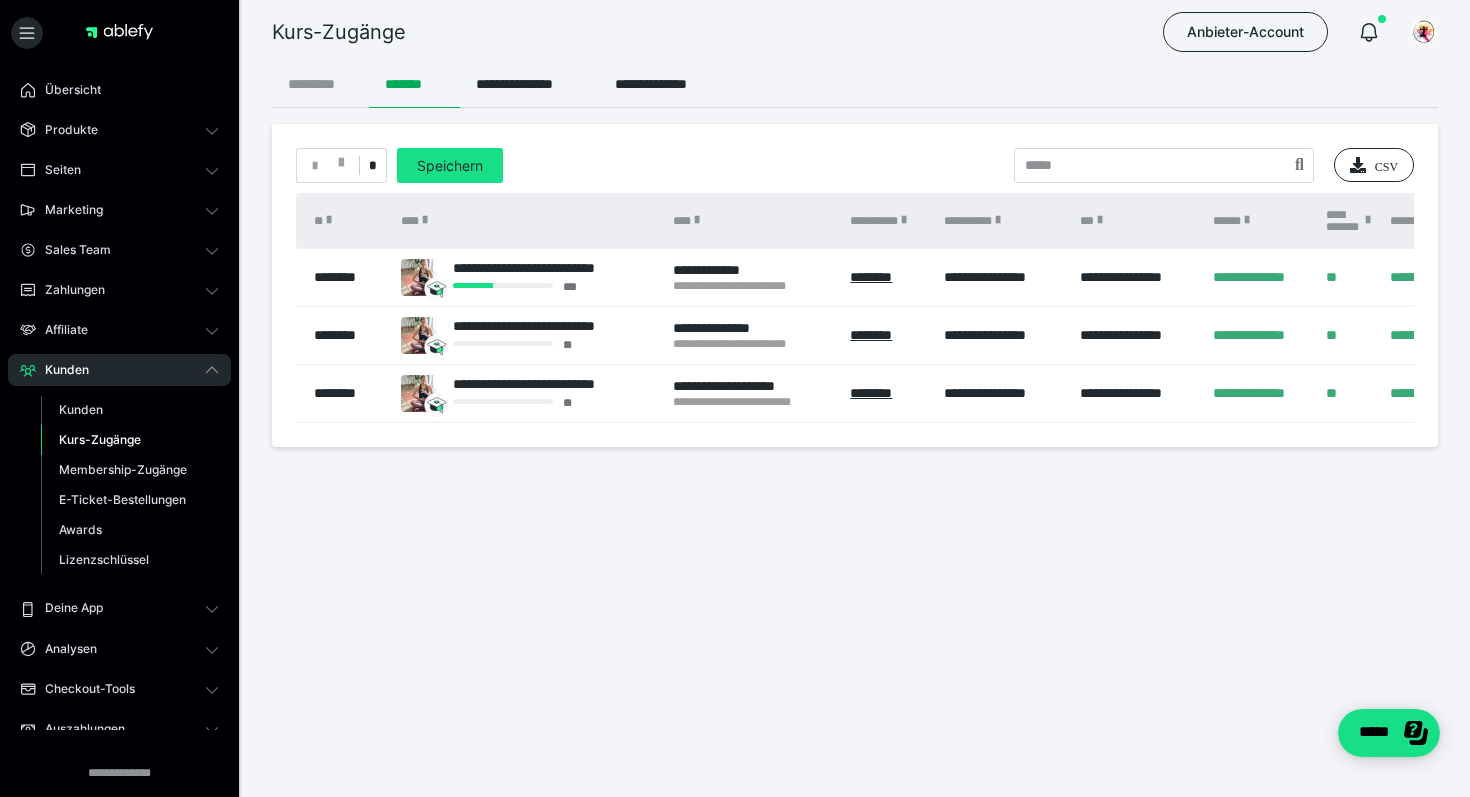 click on "*********" at bounding box center (320, 84) 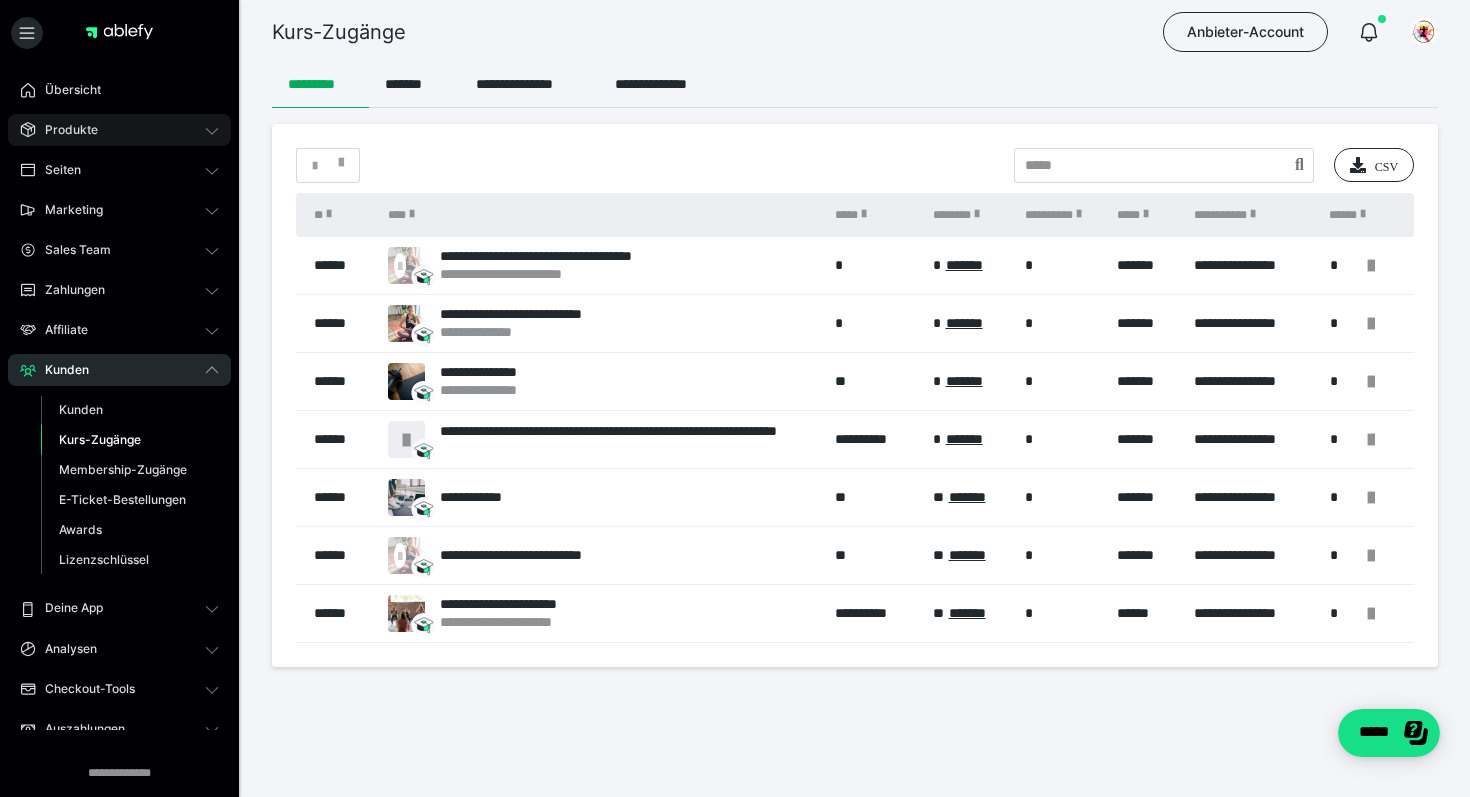 click on "Produkte" at bounding box center (64, 130) 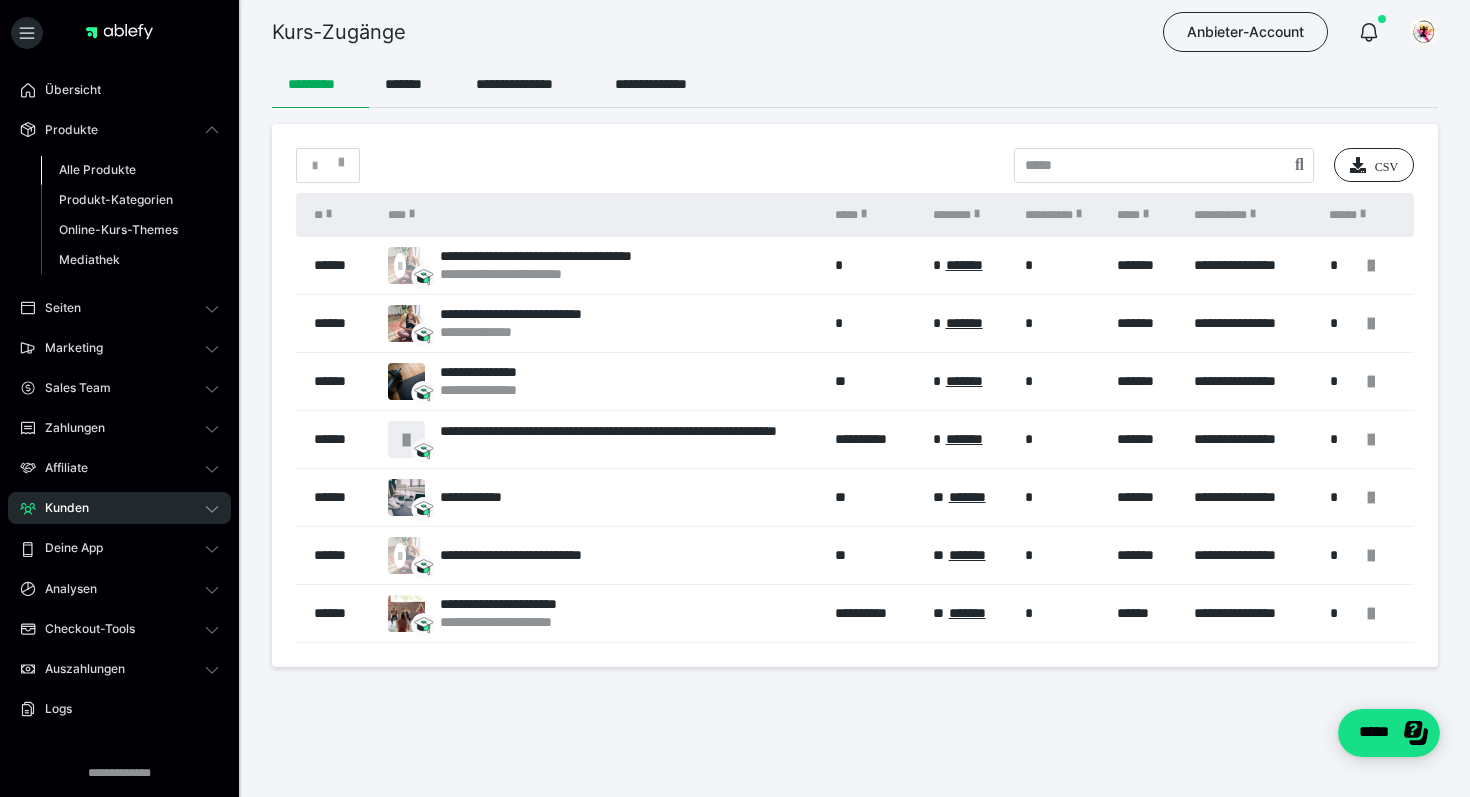 click on "Alle Produkte" at bounding box center [97, 169] 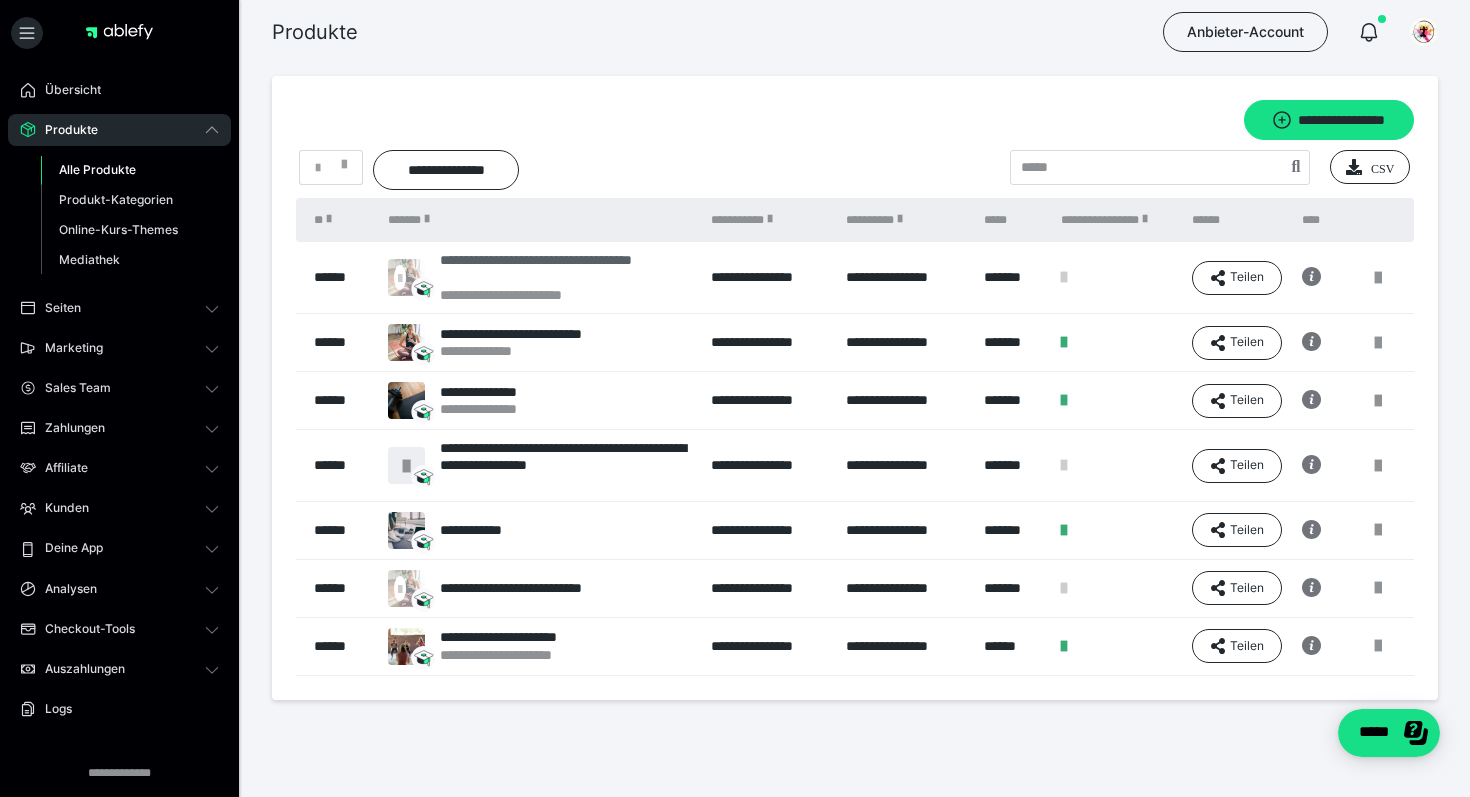 click on "**********" at bounding box center (565, 269) 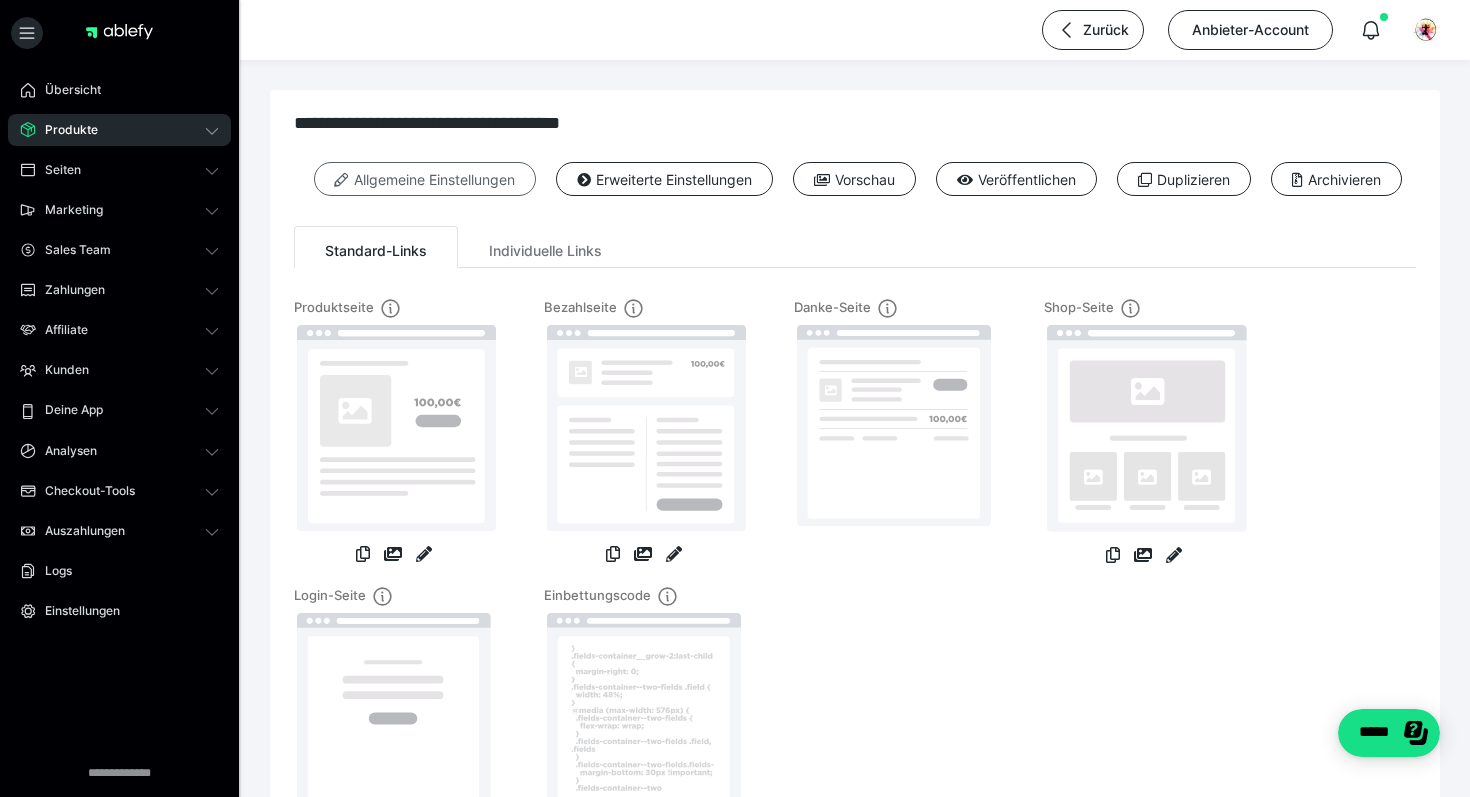 click on "Allgemeine Einstellungen" at bounding box center (425, 179) 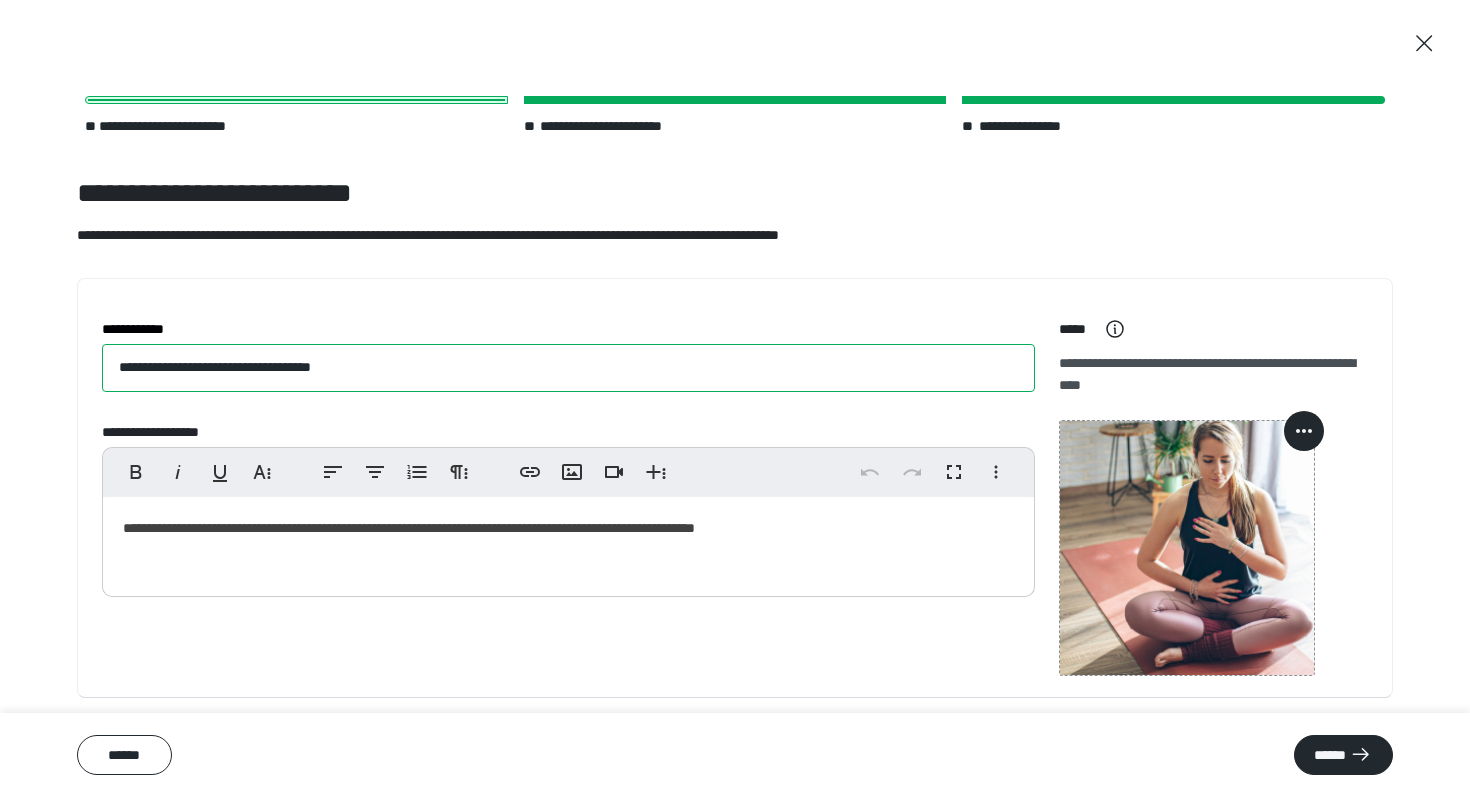 drag, startPoint x: 189, startPoint y: 362, endPoint x: 98, endPoint y: 359, distance: 91.04944 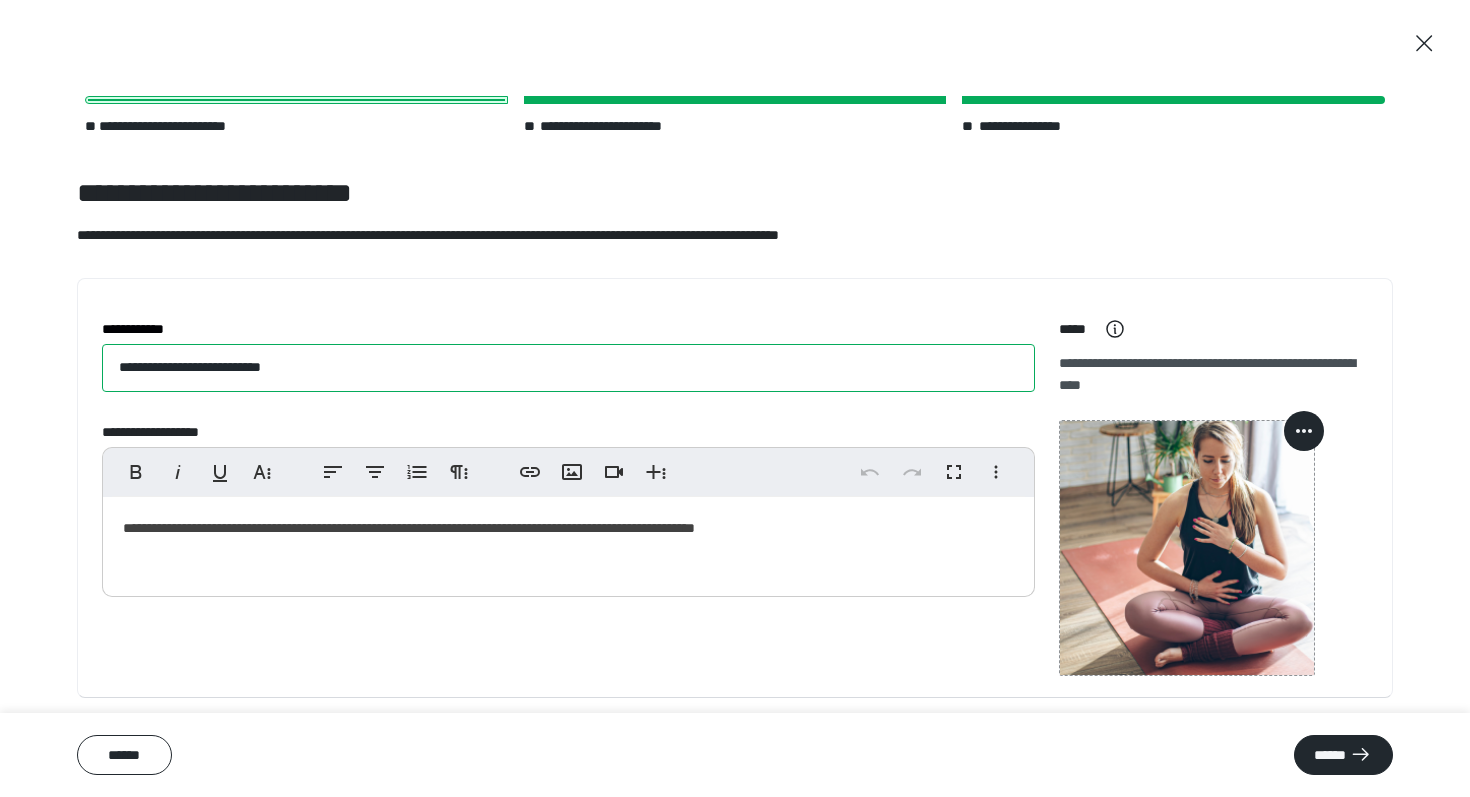 click on "**********" at bounding box center [568, 368] 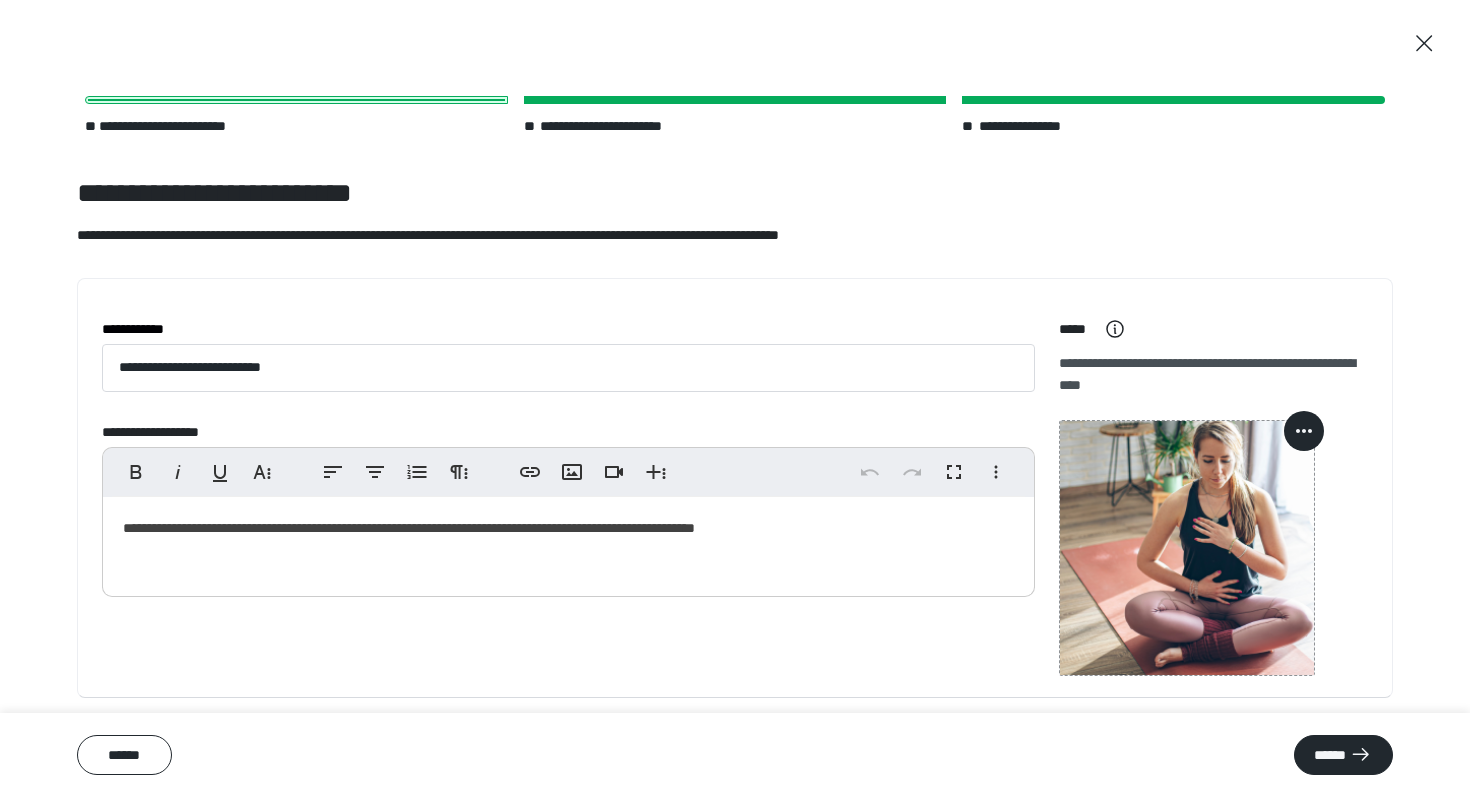 click on "**********" at bounding box center (568, 542) 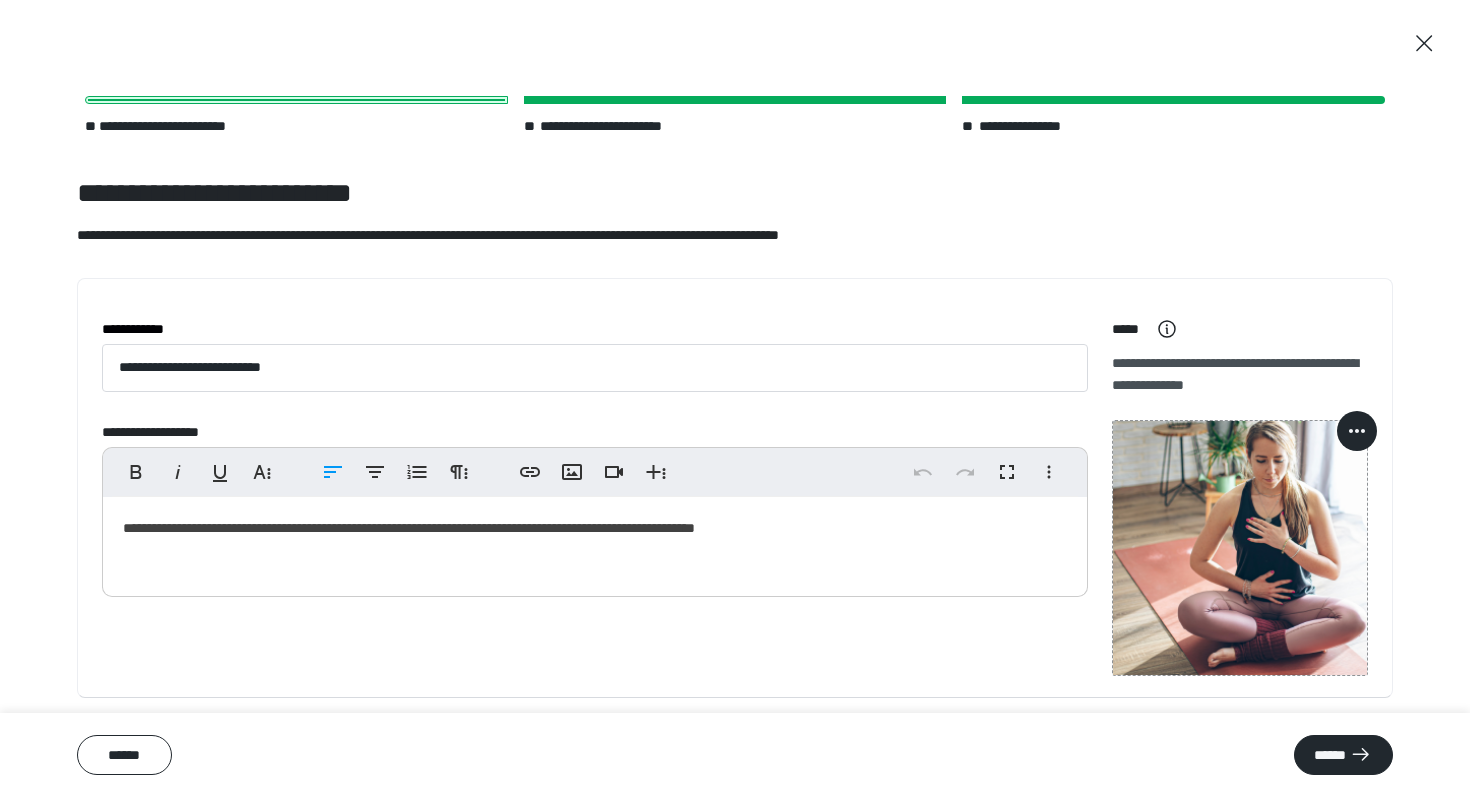 click on "**********" at bounding box center [595, 528] 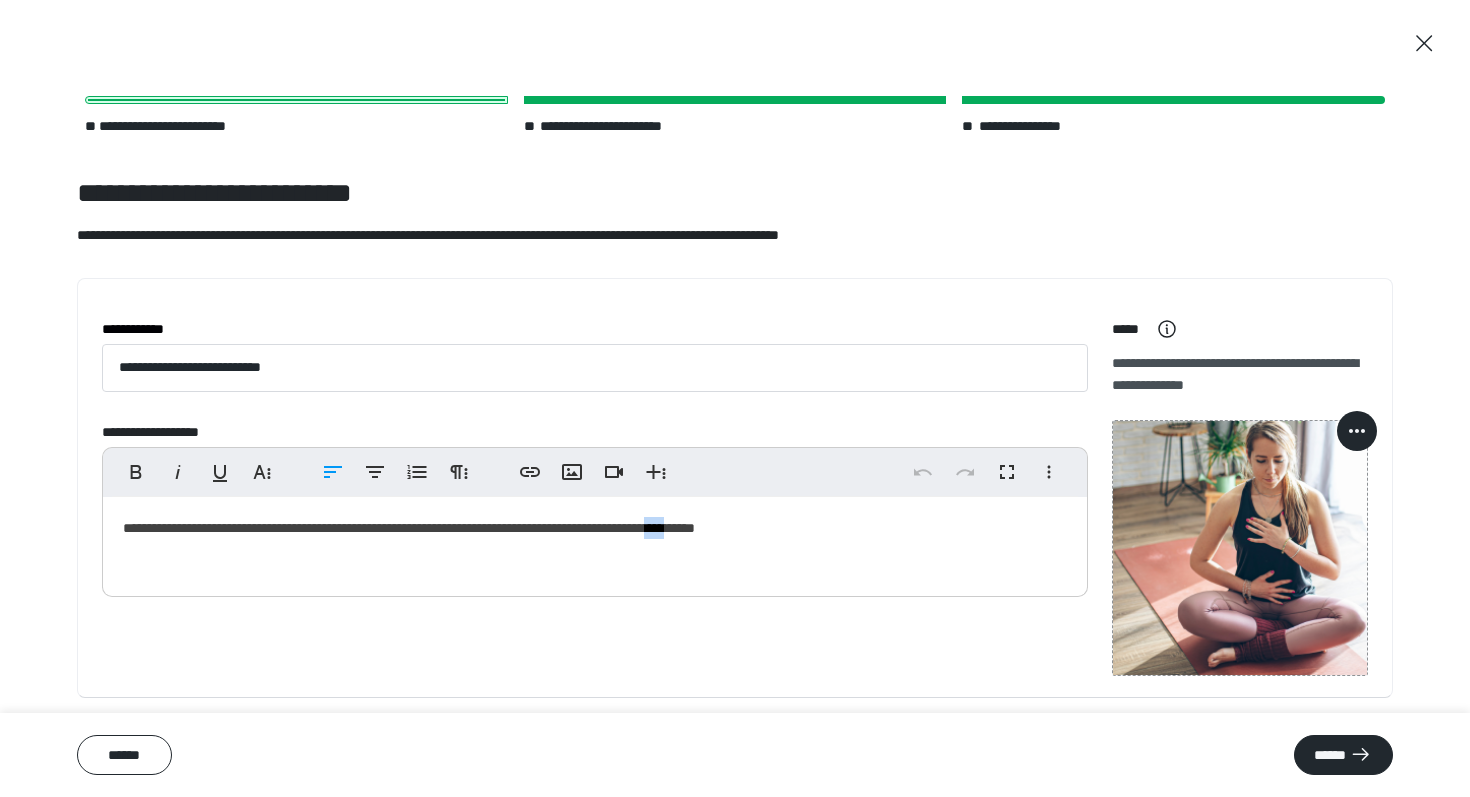 click on "**********" at bounding box center (595, 528) 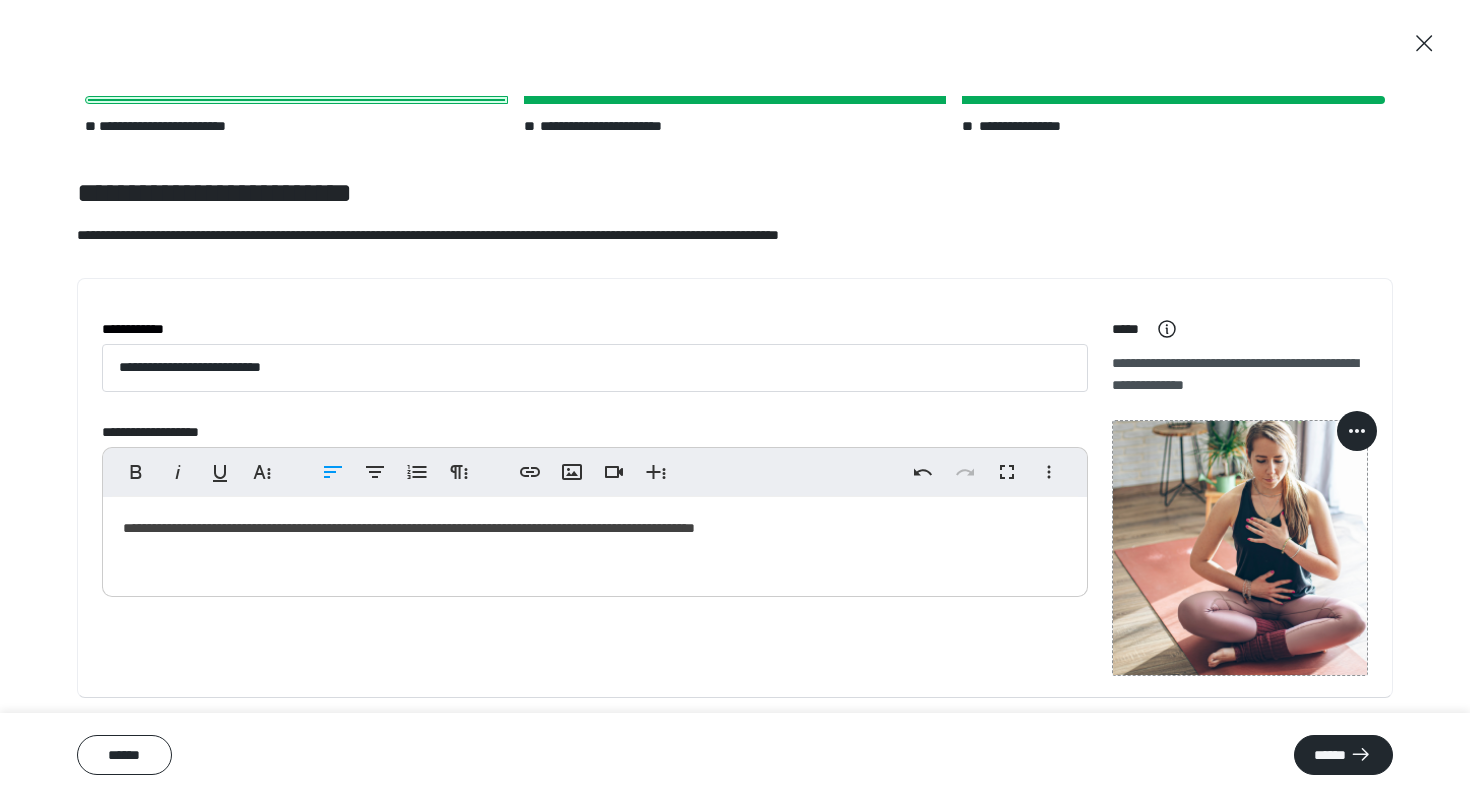 scroll, scrollTop: 19, scrollLeft: 0, axis: vertical 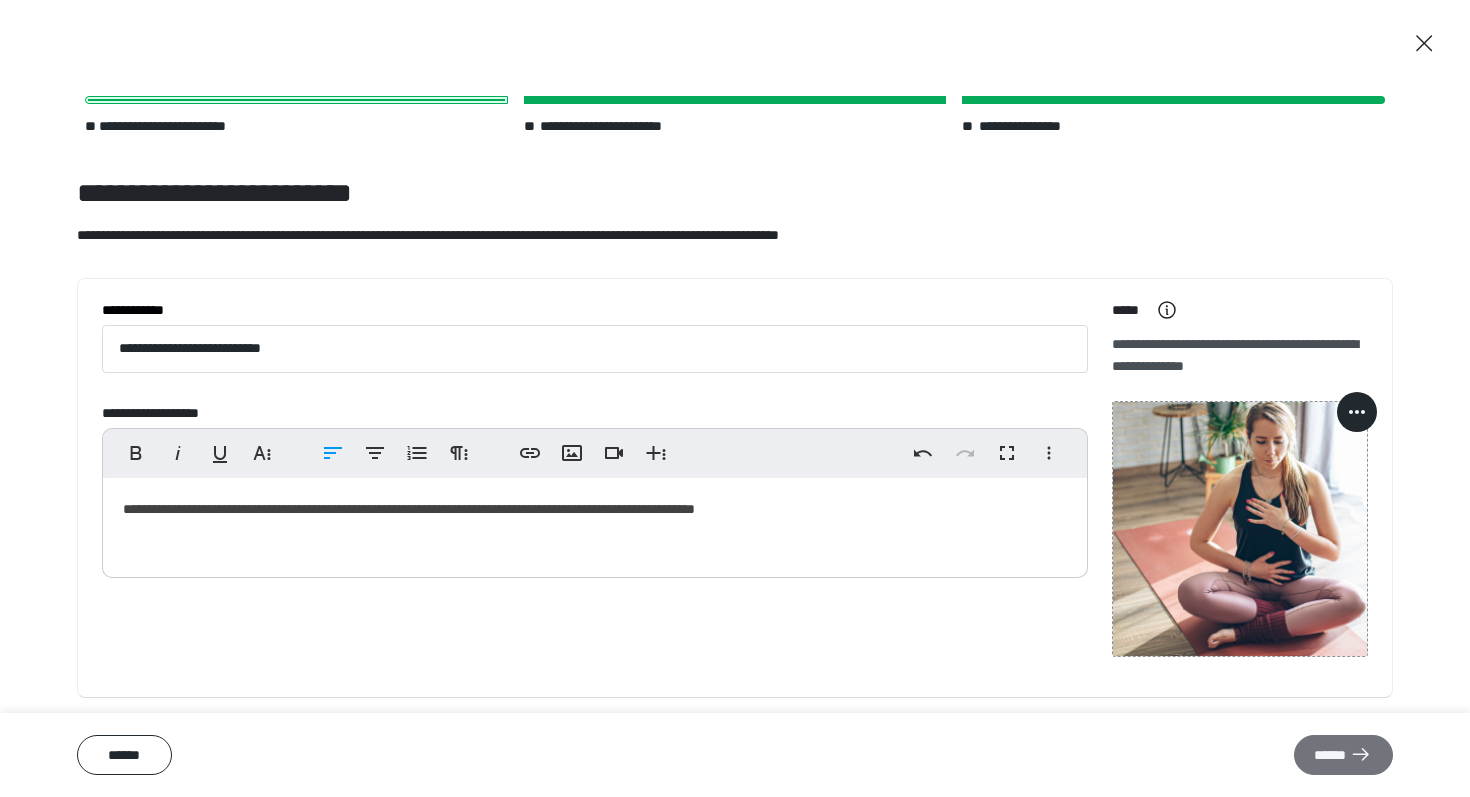 click on "******" at bounding box center [1343, 755] 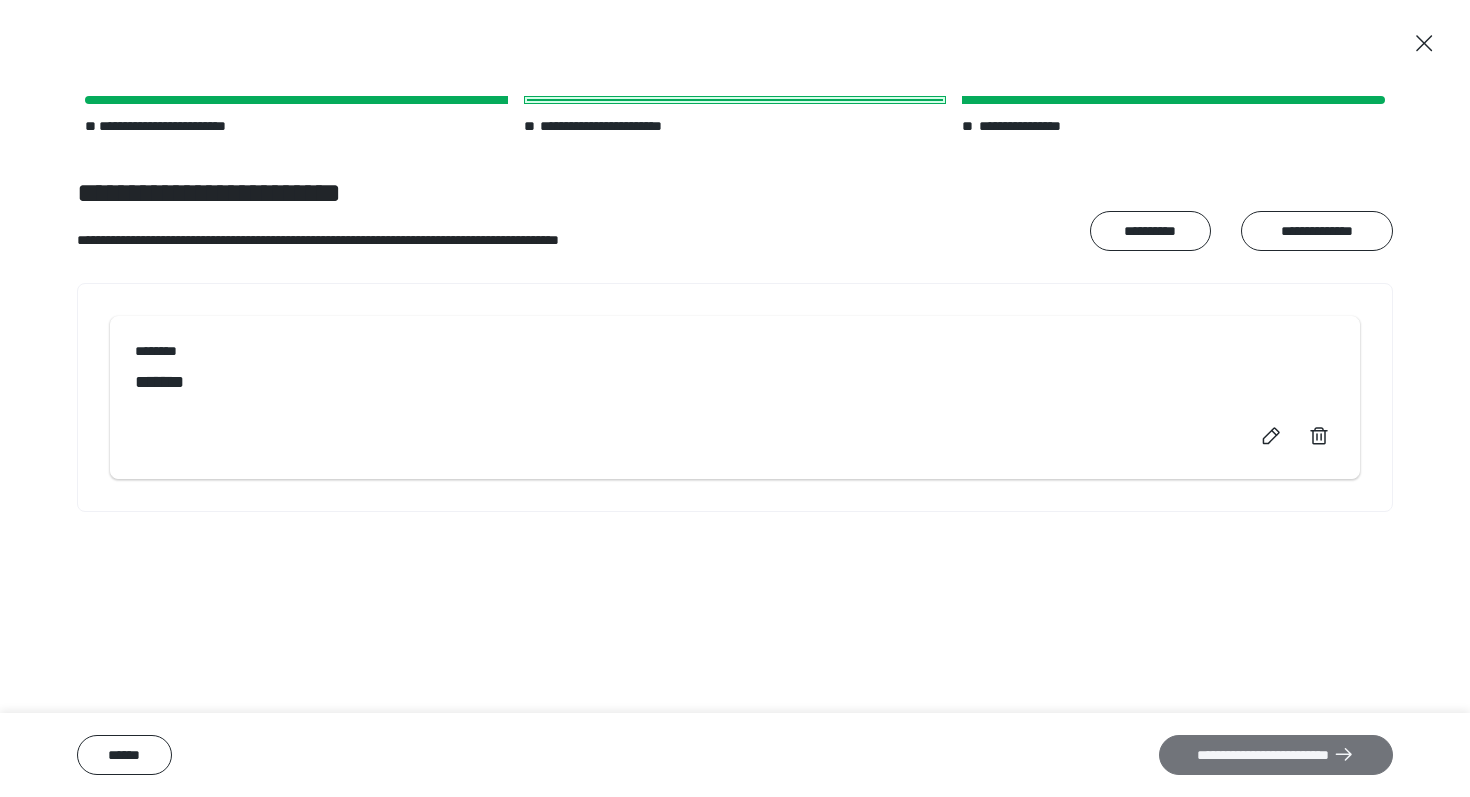click on "**********" at bounding box center [1276, 755] 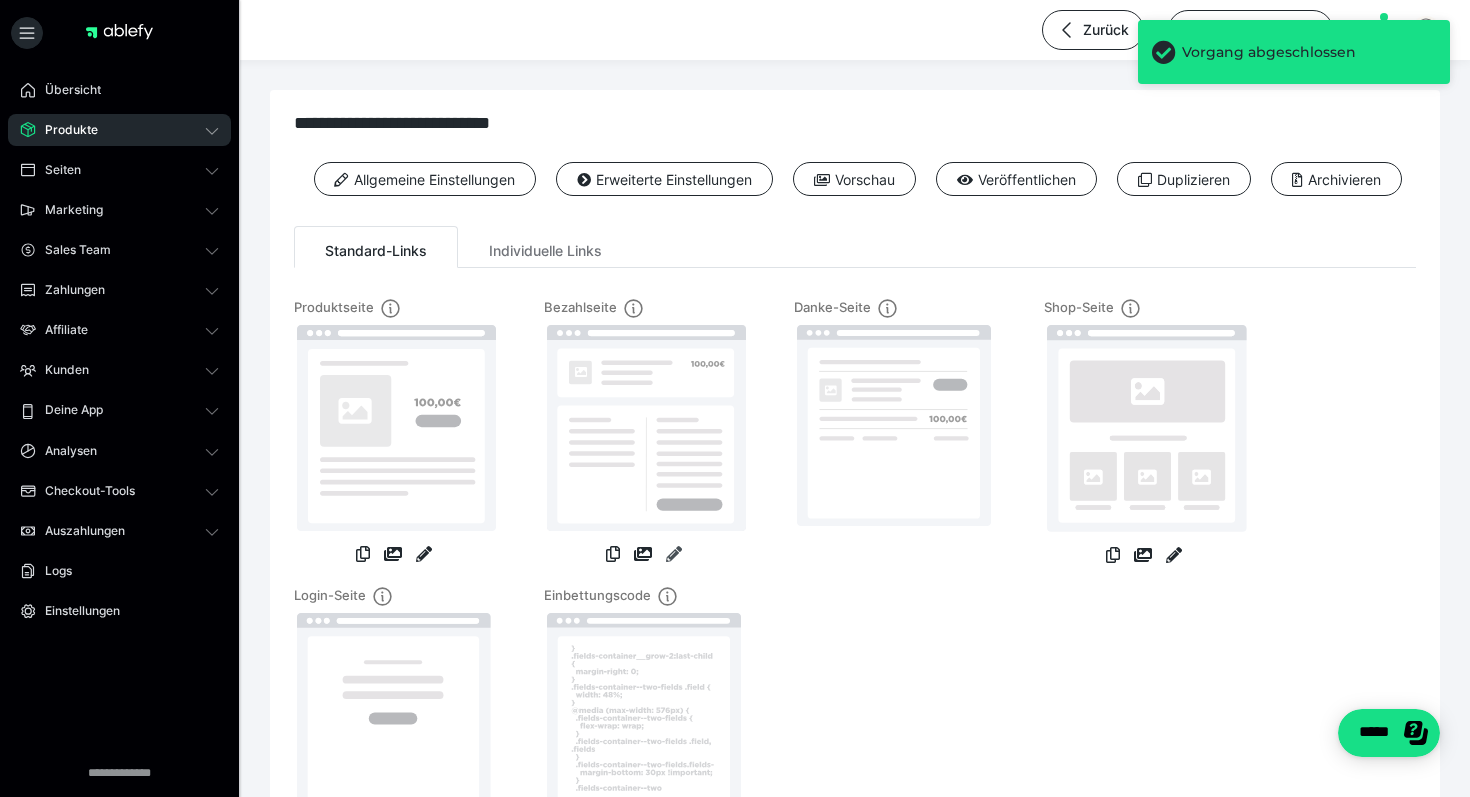 click at bounding box center [674, 554] 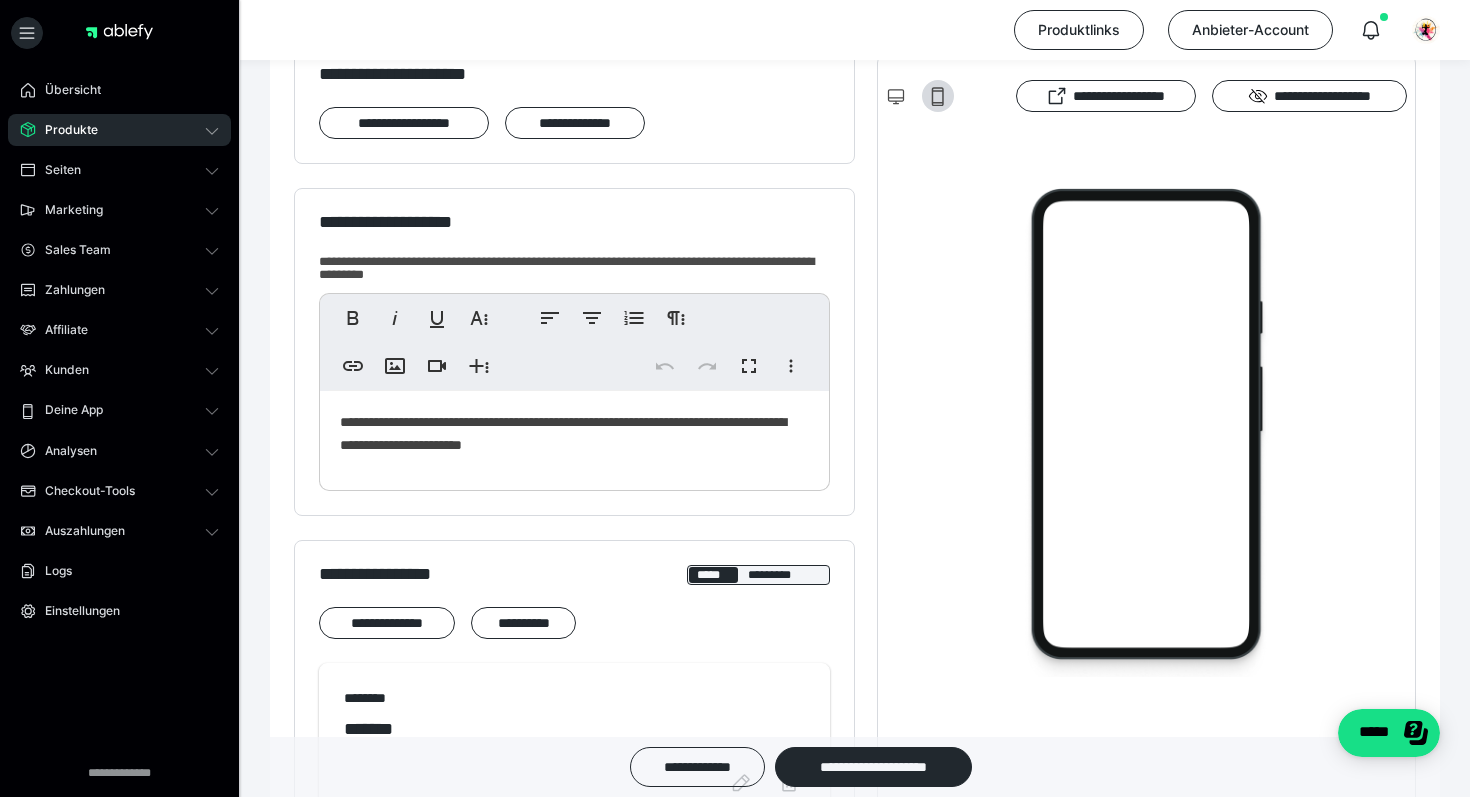 scroll, scrollTop: 279, scrollLeft: 0, axis: vertical 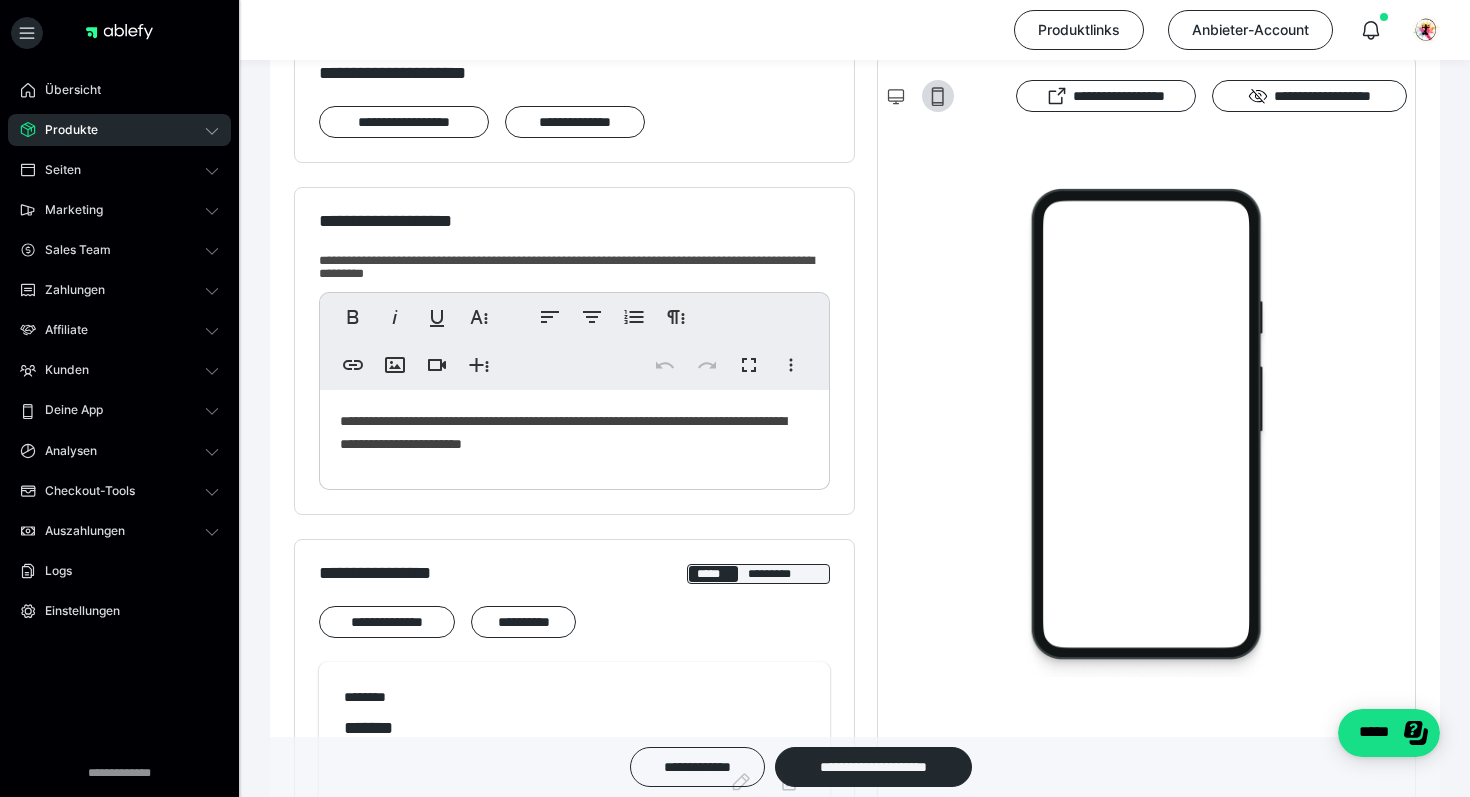 click on "**********" at bounding box center [574, 435] 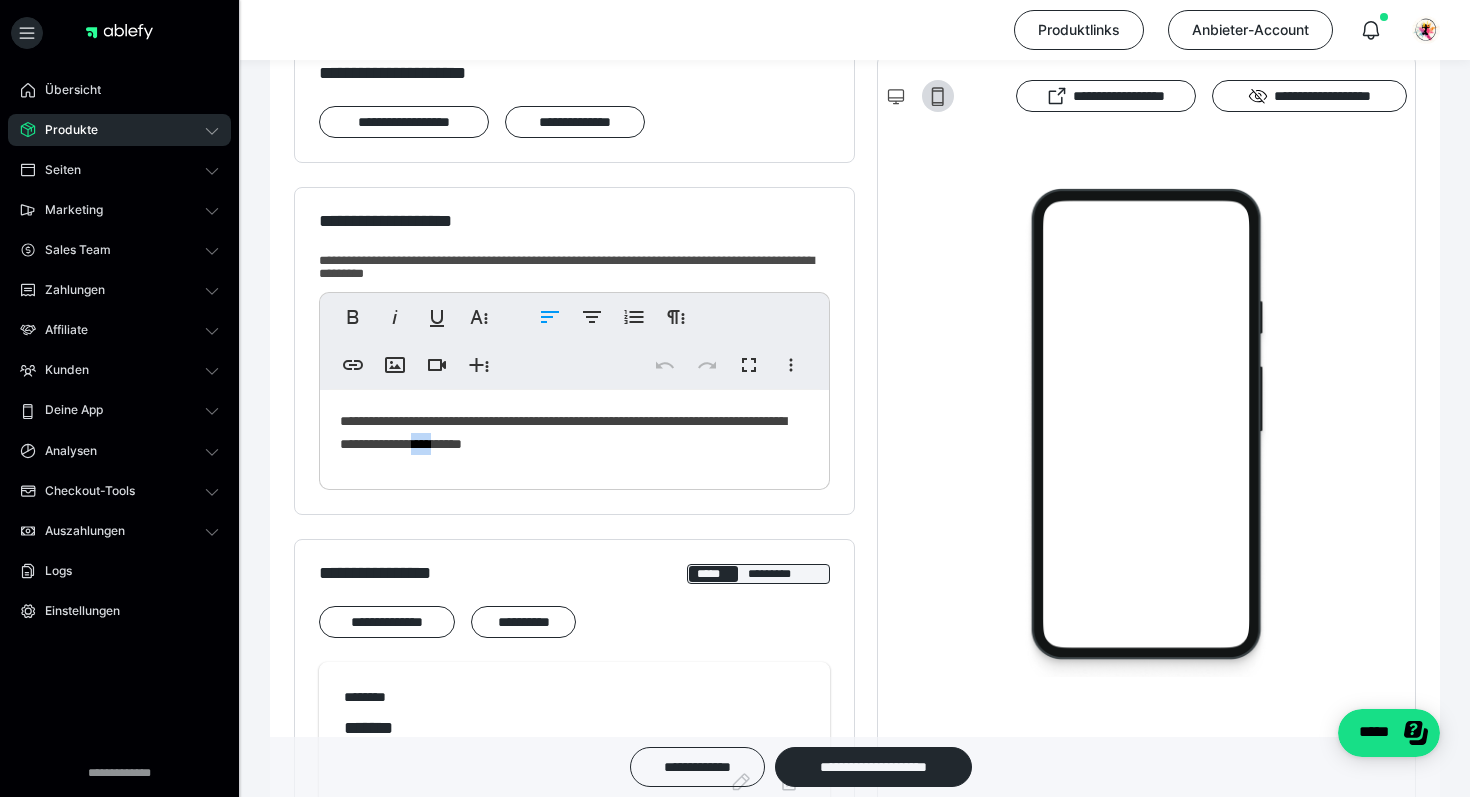 click on "**********" at bounding box center [574, 435] 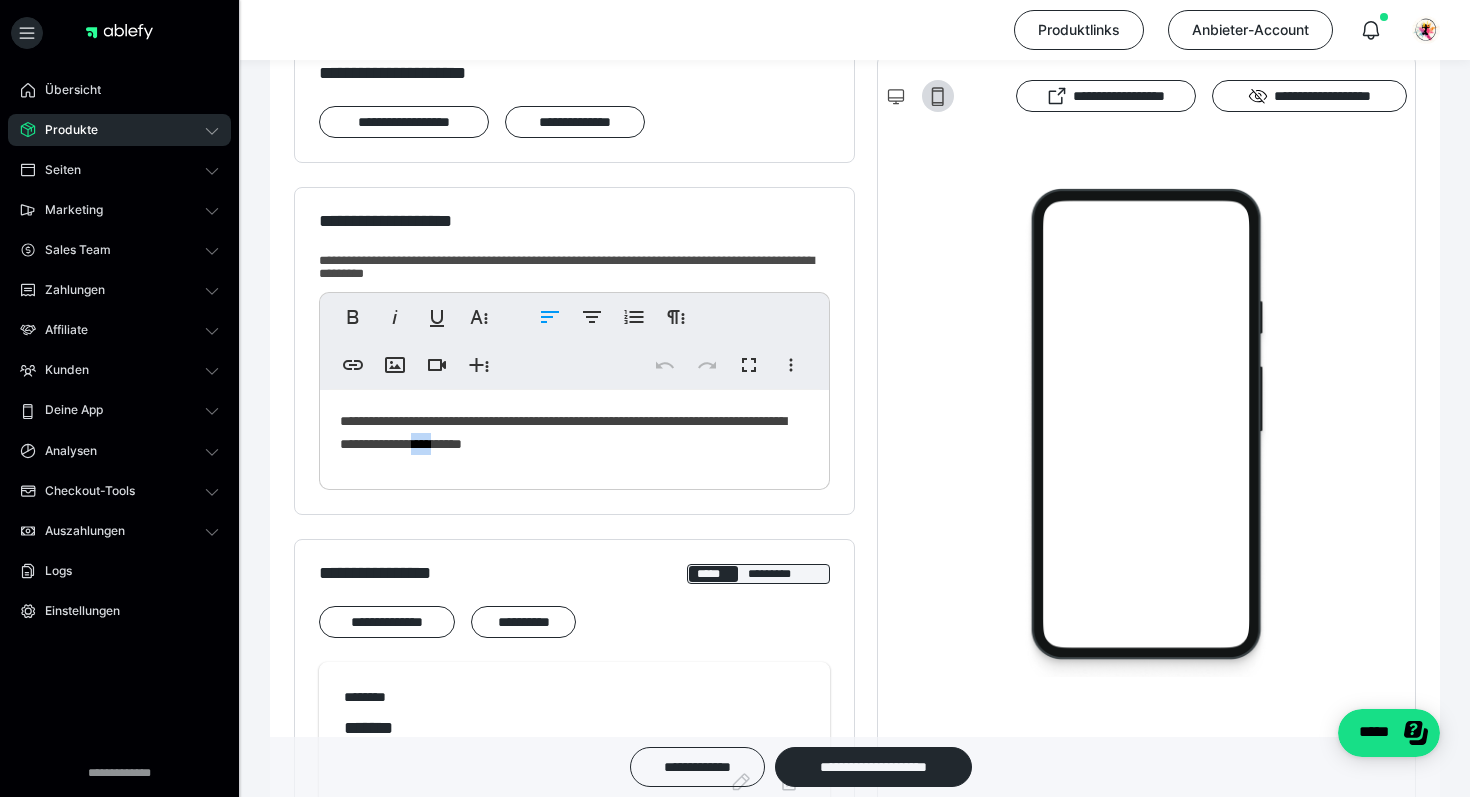 type 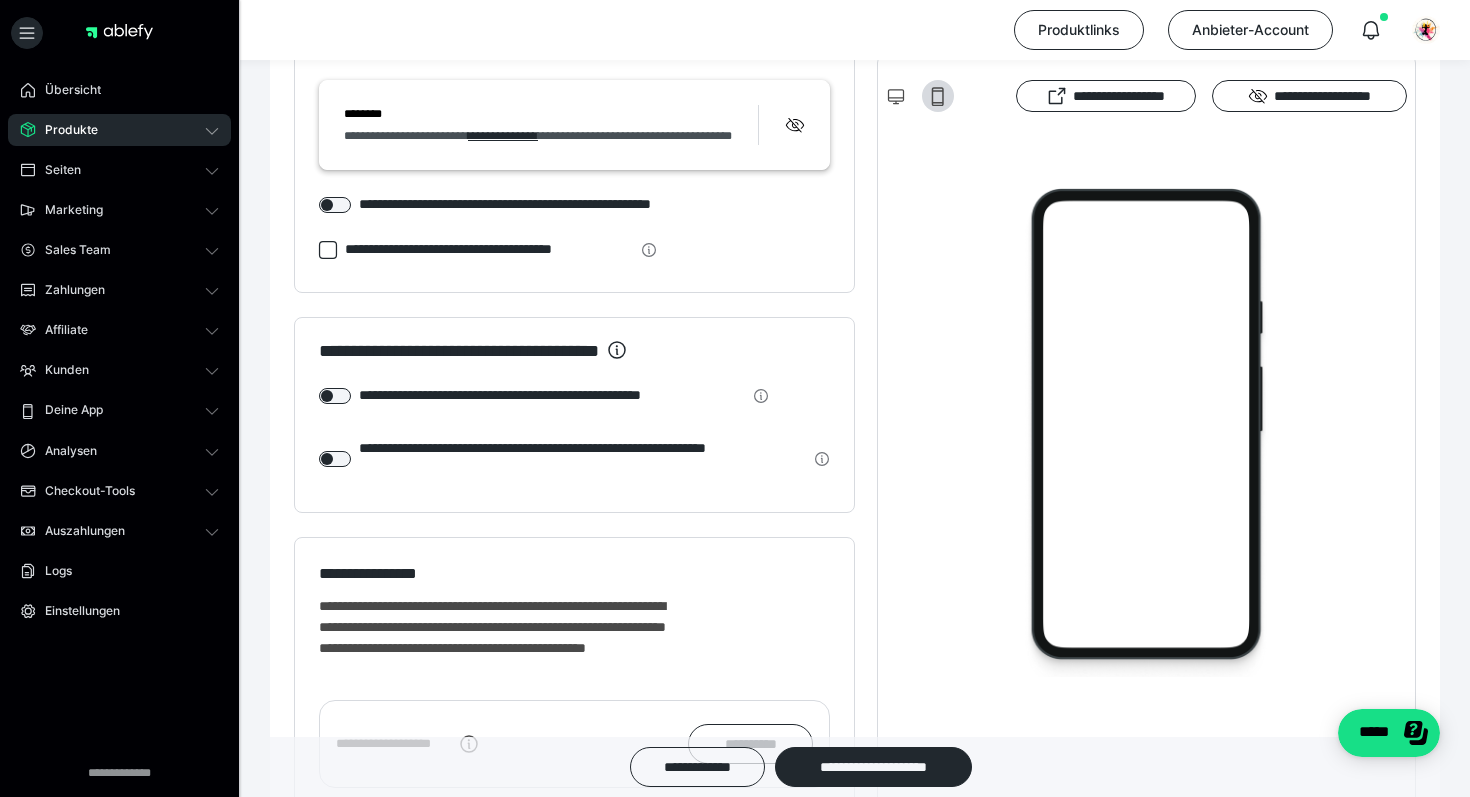 scroll, scrollTop: 1858, scrollLeft: 0, axis: vertical 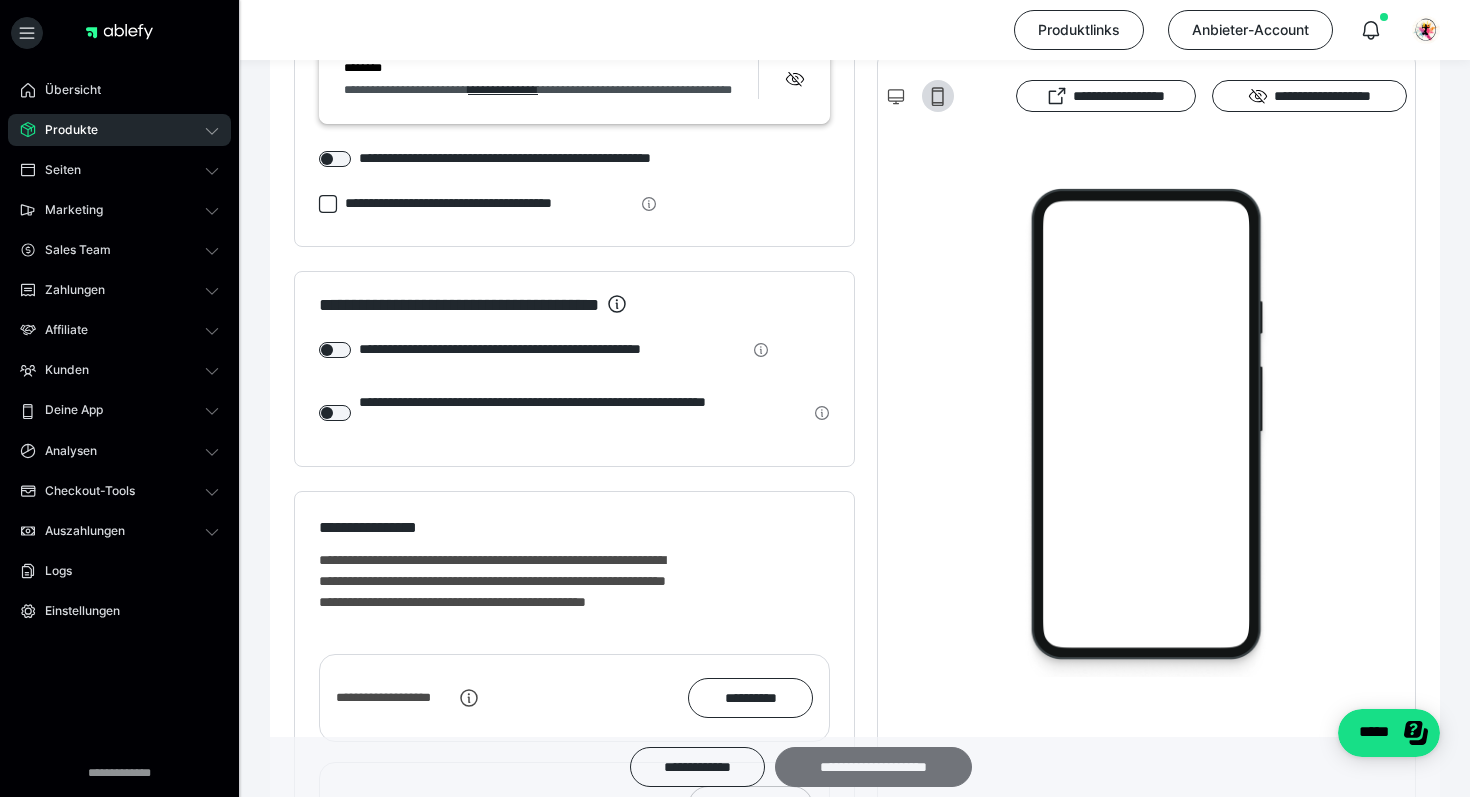 click on "**********" at bounding box center [873, 767] 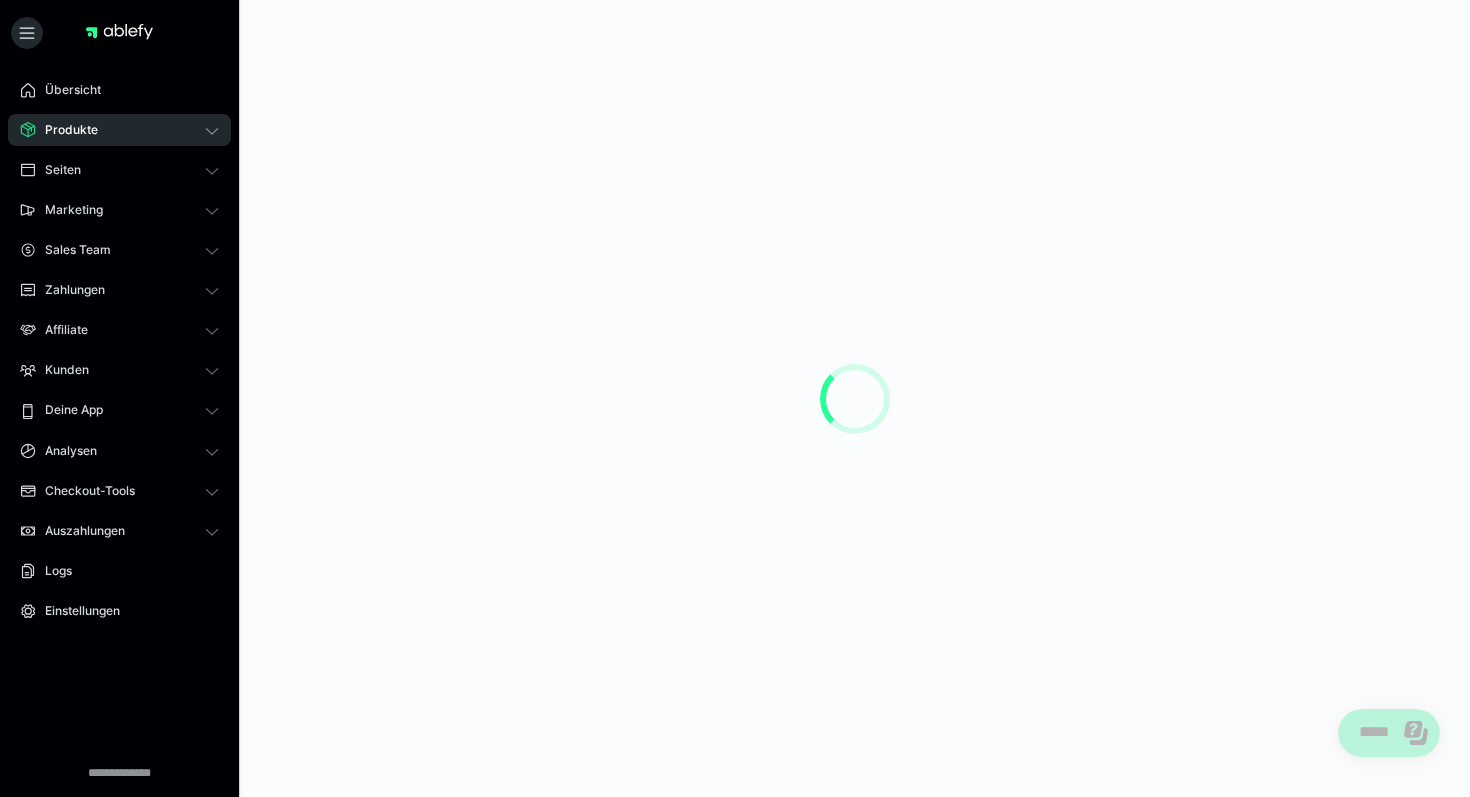 scroll, scrollTop: 0, scrollLeft: 0, axis: both 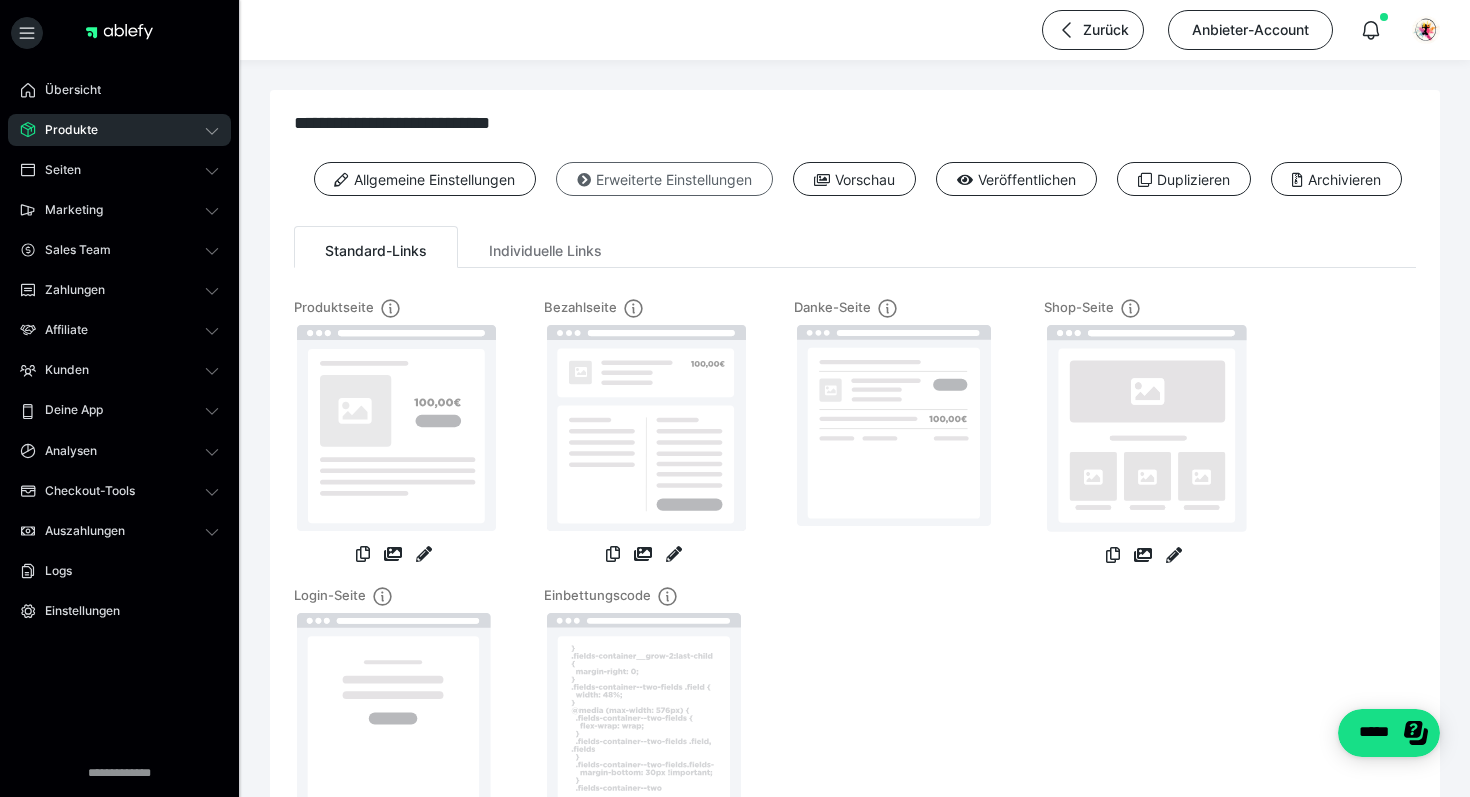 click on "Erweiterte Einstellungen" at bounding box center (664, 179) 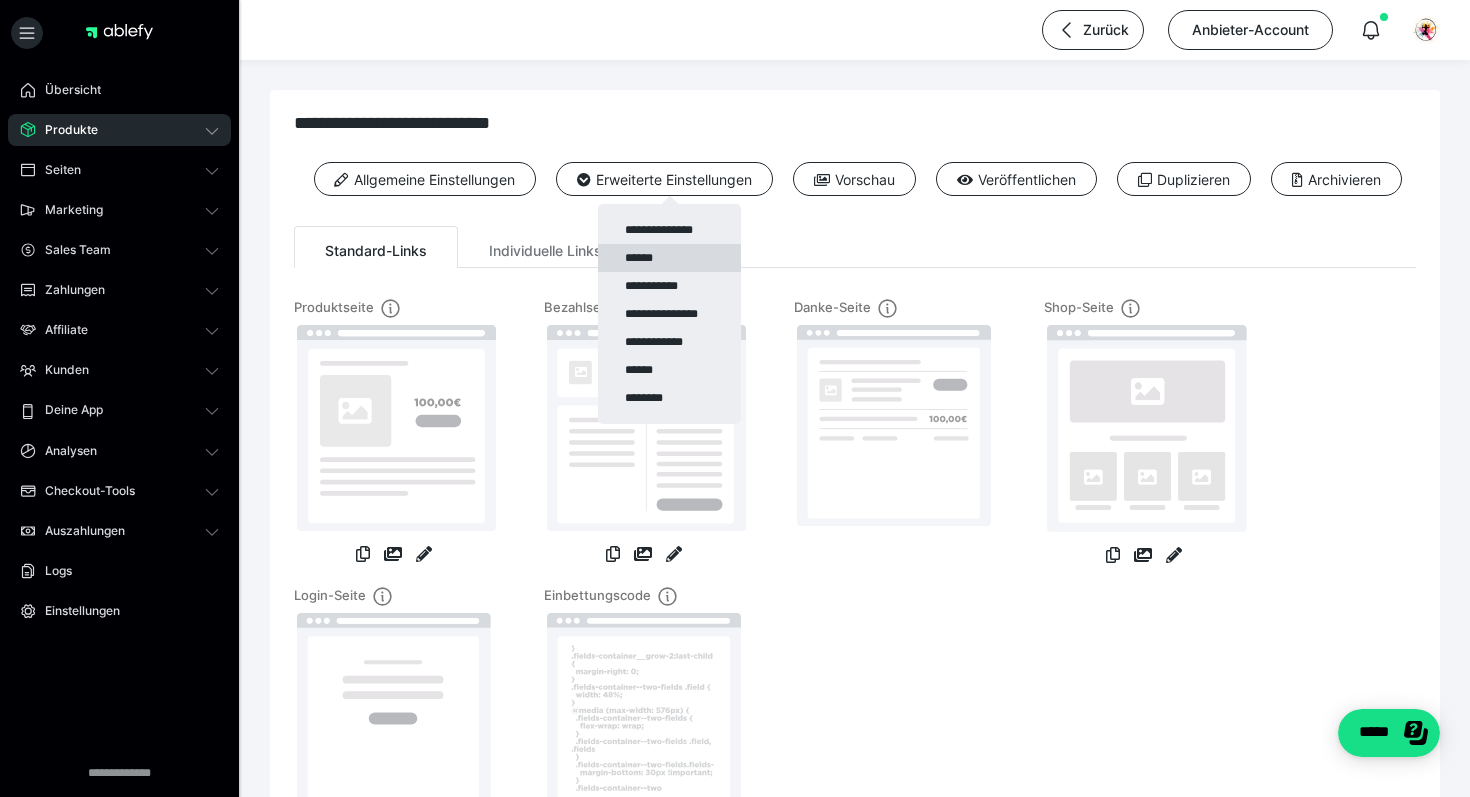 click on "******" at bounding box center (669, 258) 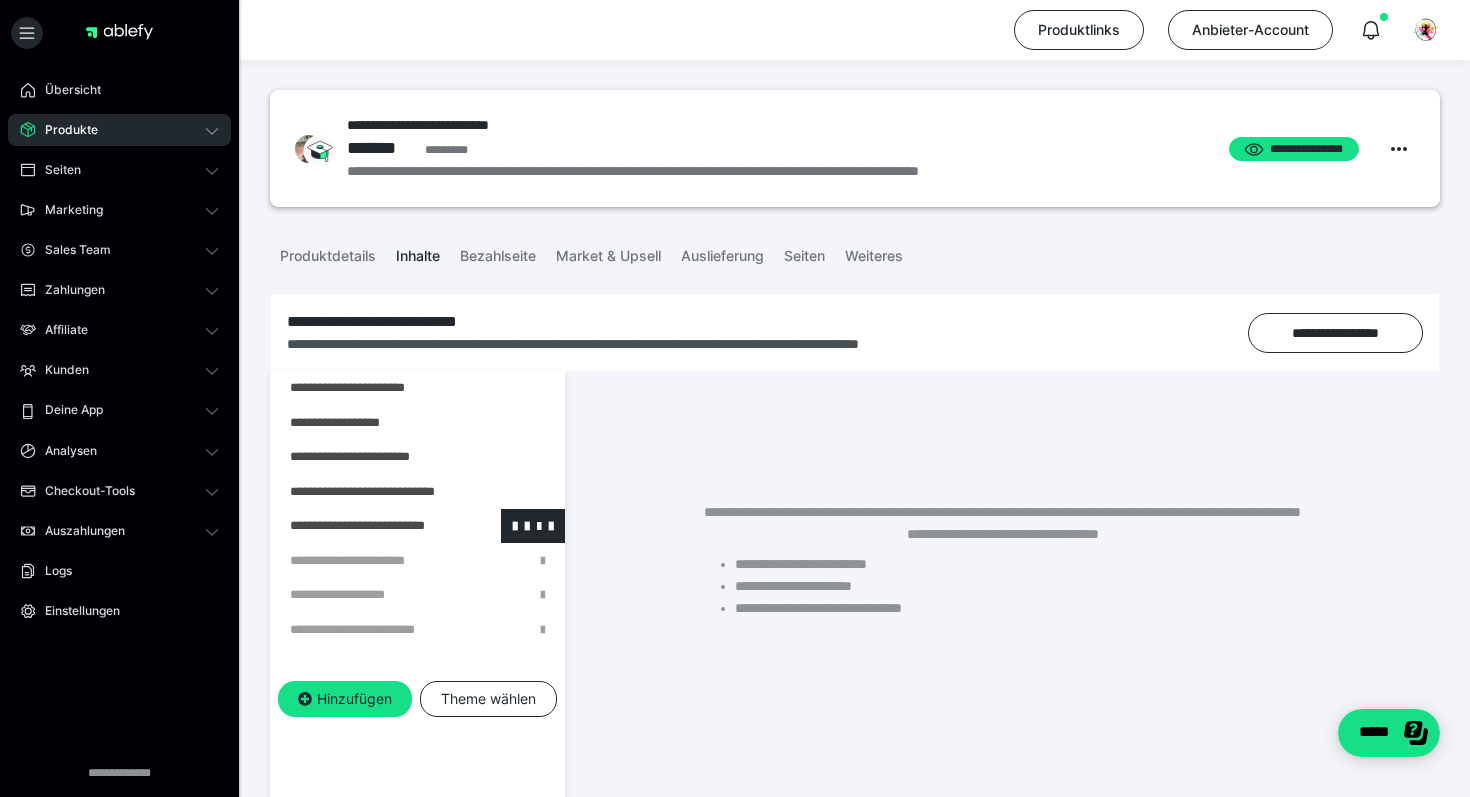click at bounding box center (365, 526) 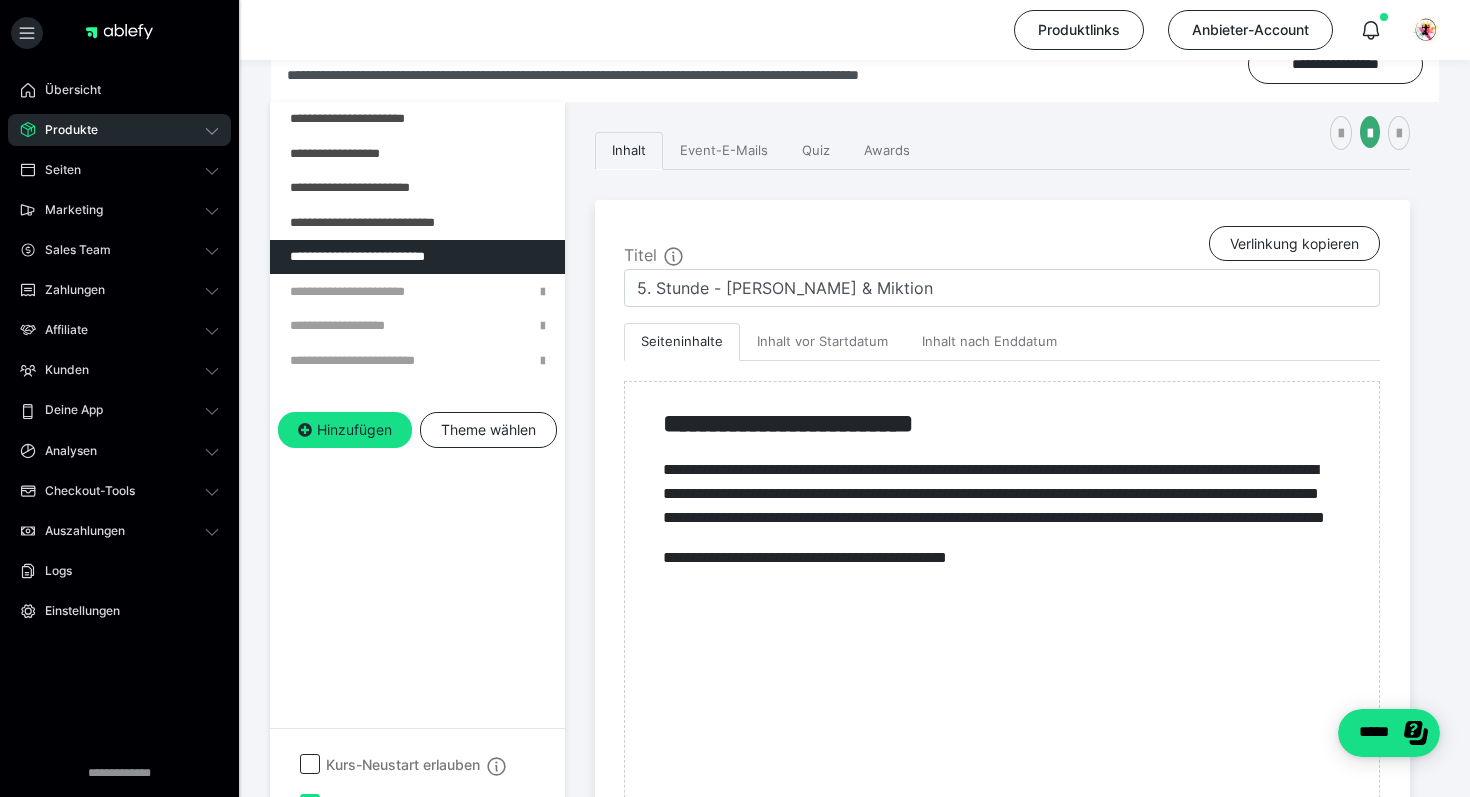 scroll, scrollTop: 501, scrollLeft: 0, axis: vertical 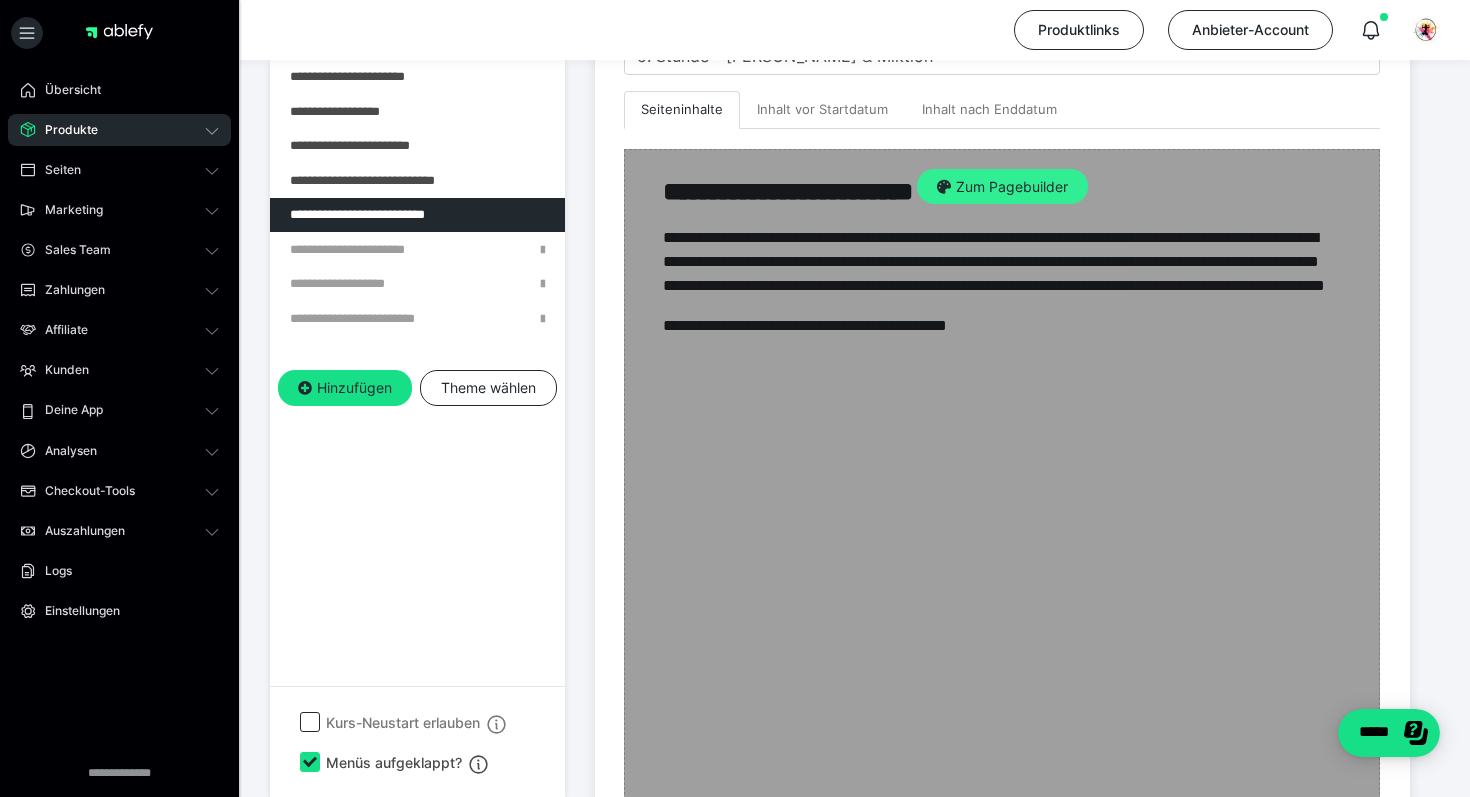 click on "Zum Pagebuilder" at bounding box center [1002, 187] 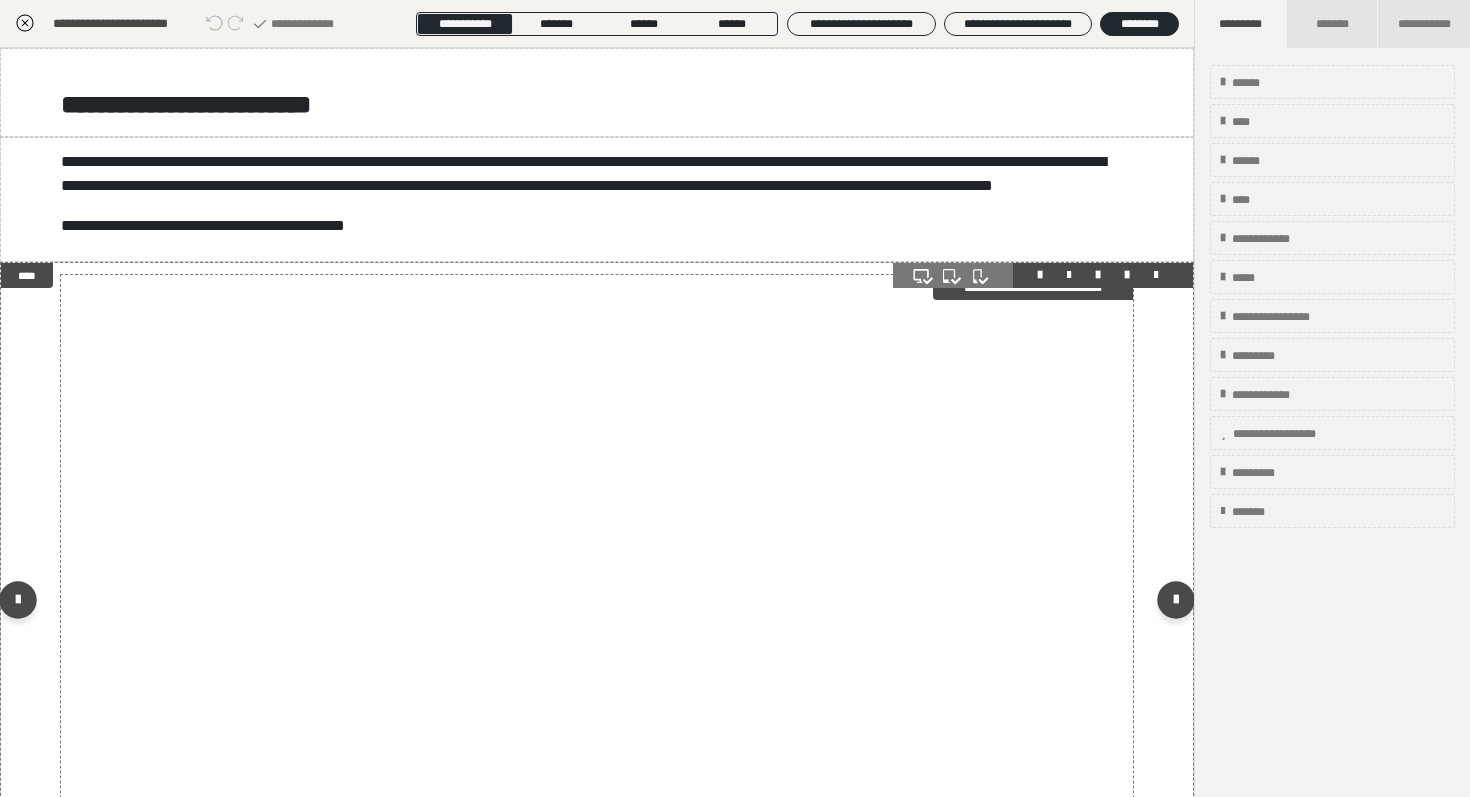 scroll, scrollTop: 242, scrollLeft: 0, axis: vertical 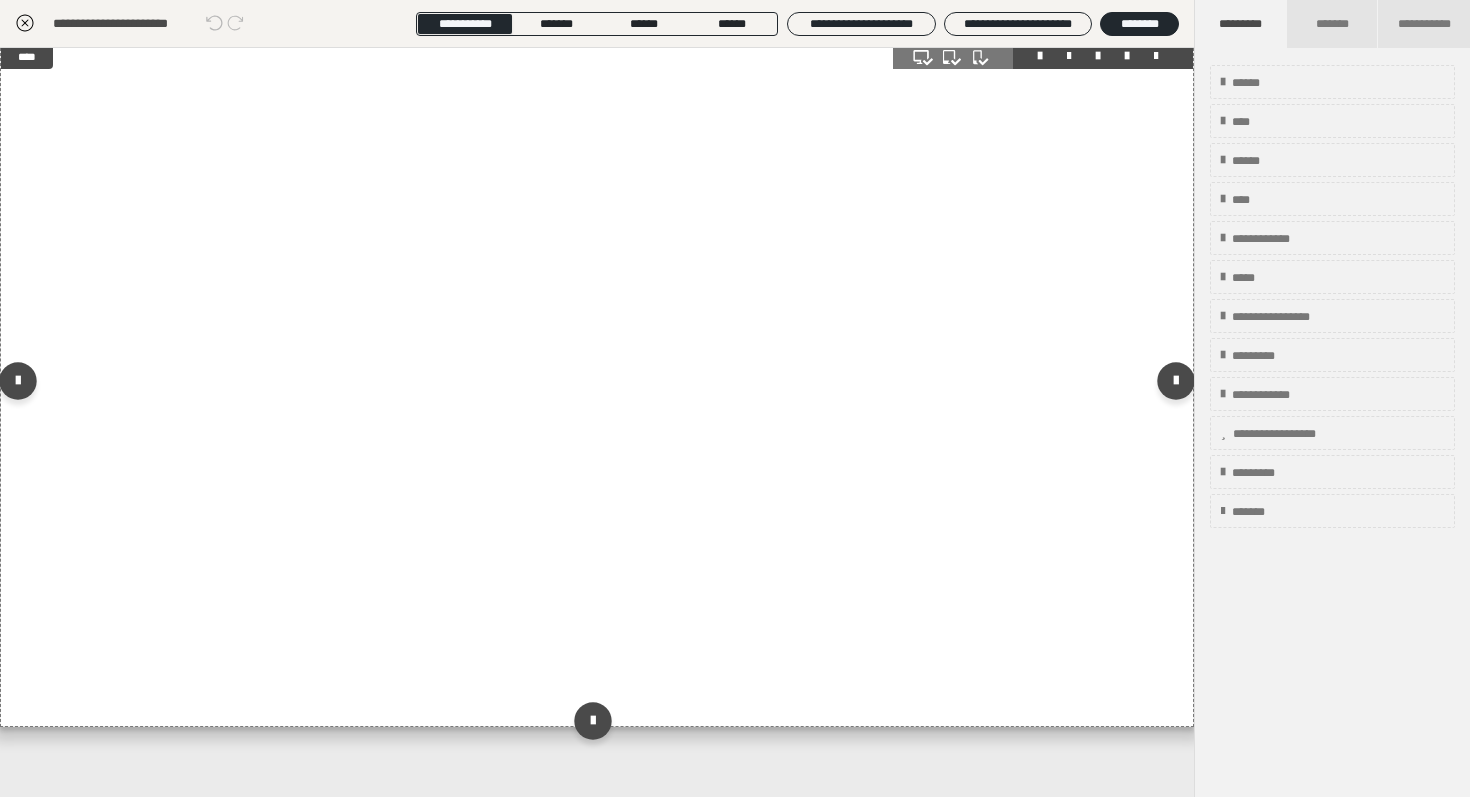 click on "**********" at bounding box center [597, 384] 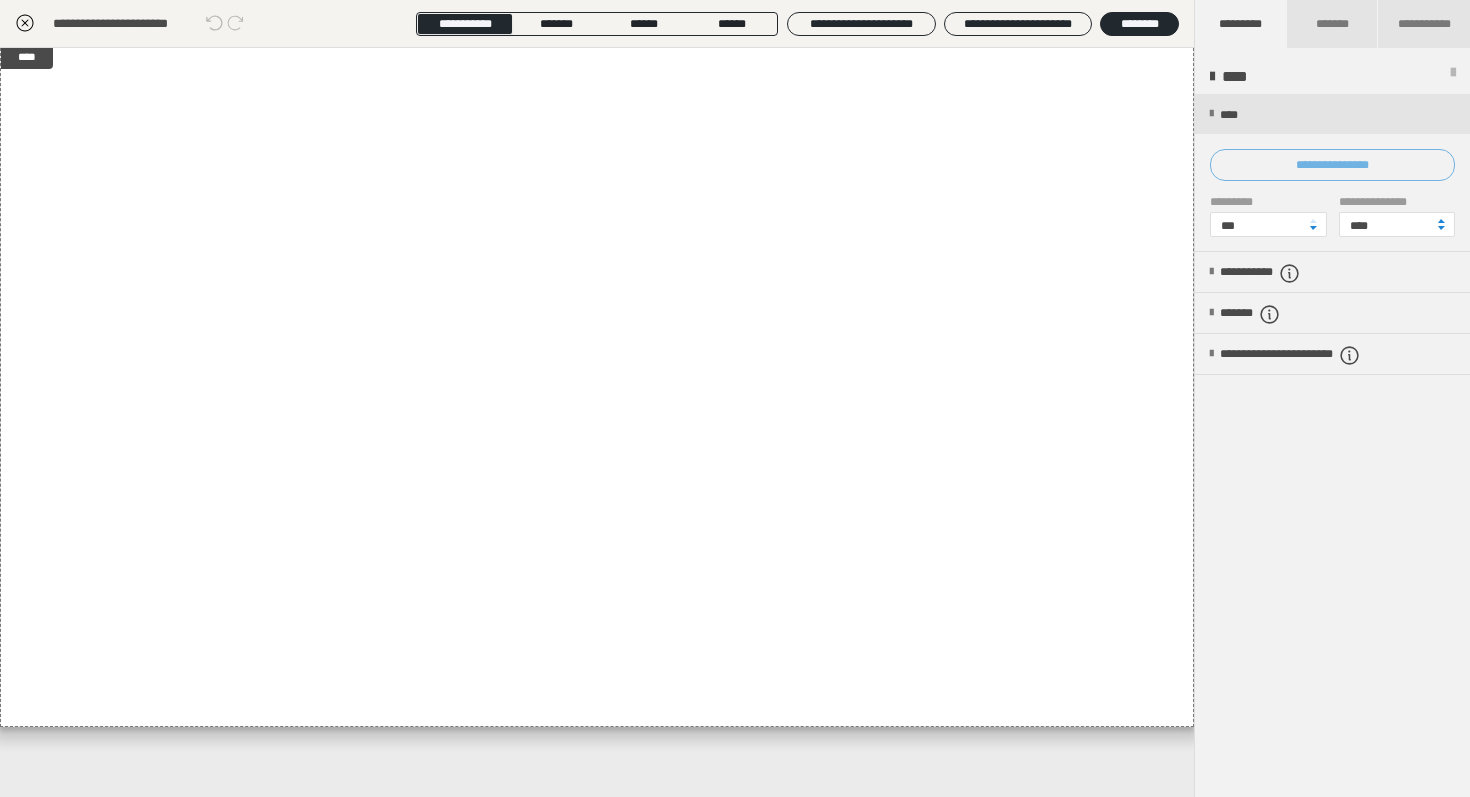 click on "**********" at bounding box center [1332, 165] 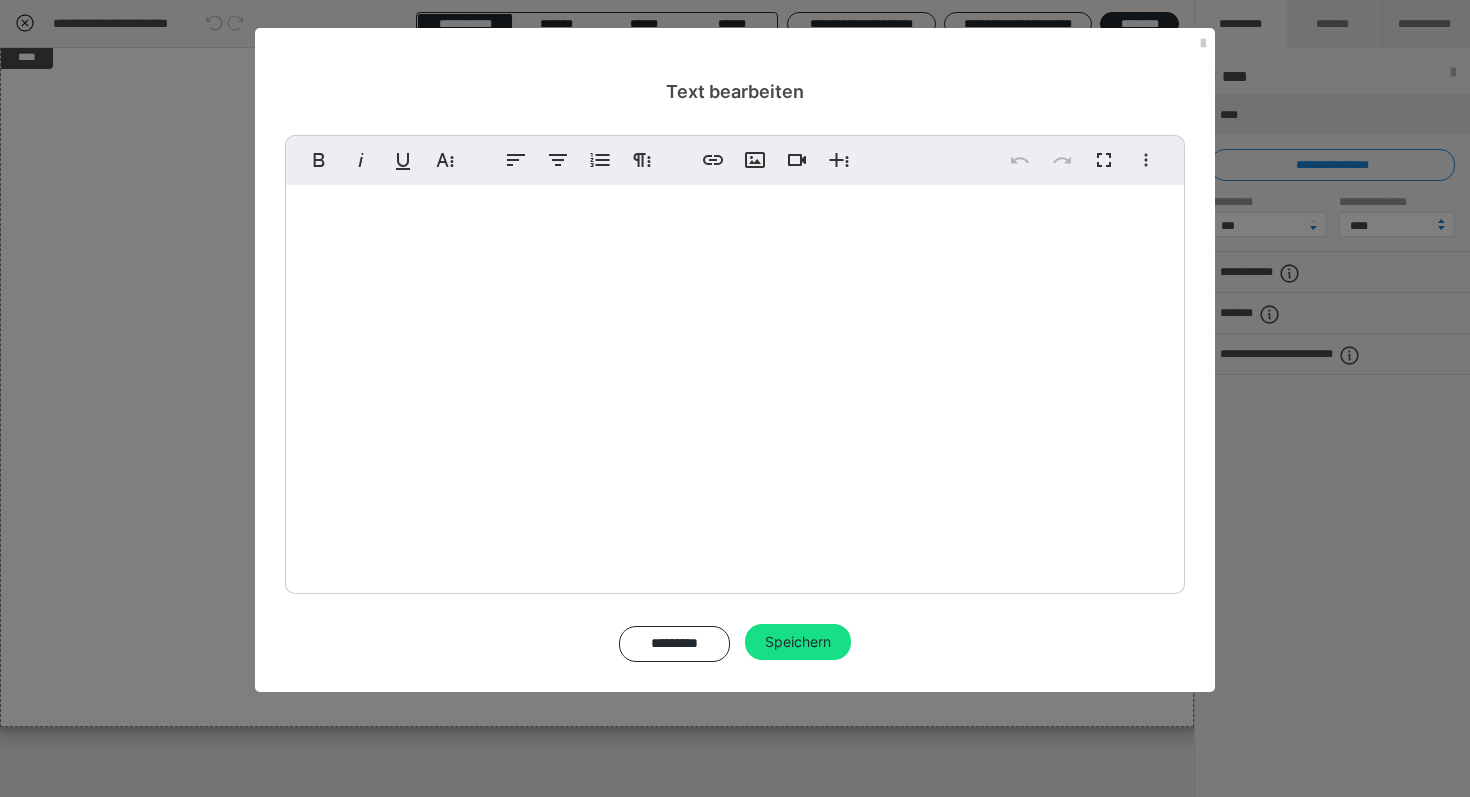 scroll, scrollTop: 176, scrollLeft: 0, axis: vertical 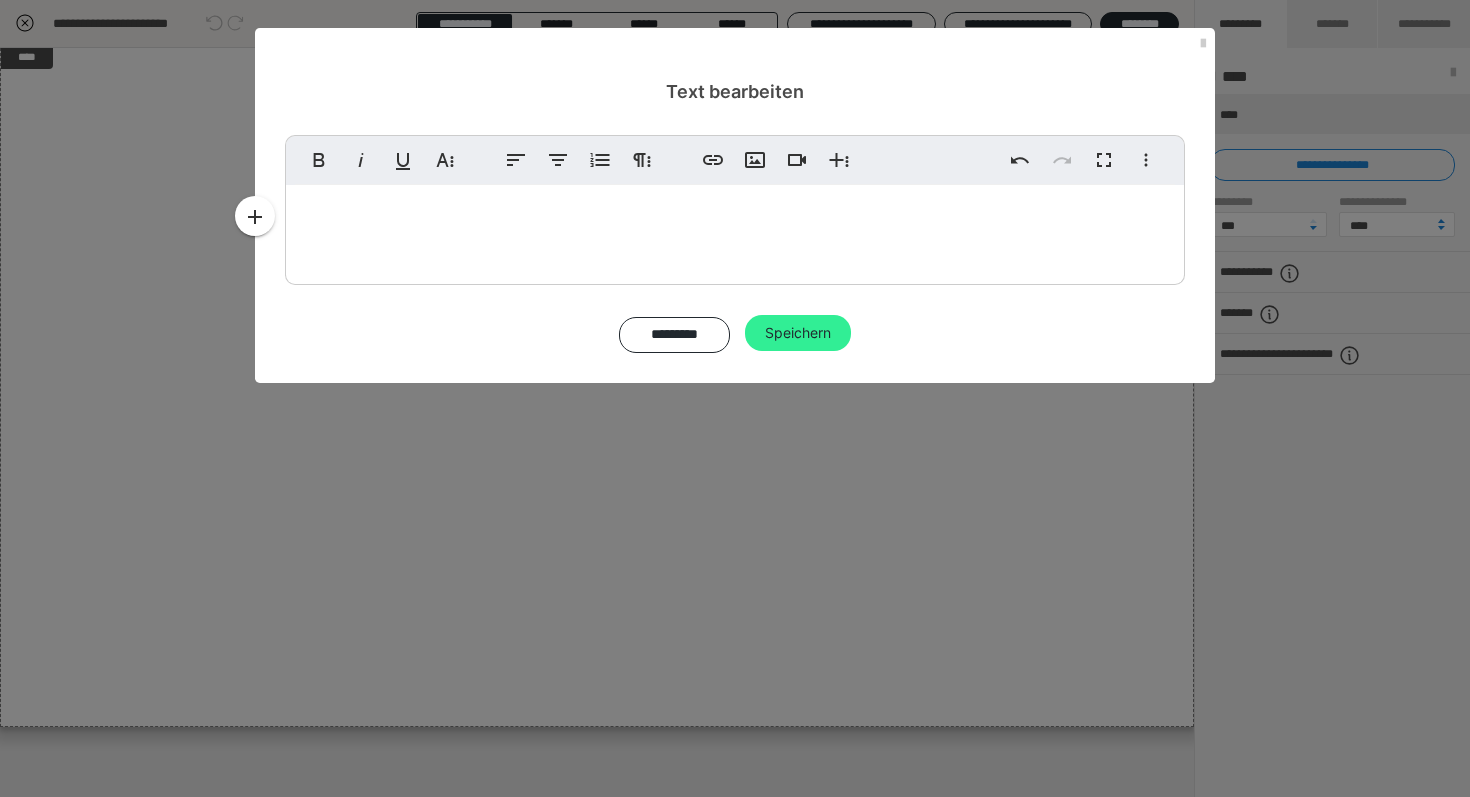 click on "Speichern" at bounding box center [798, 333] 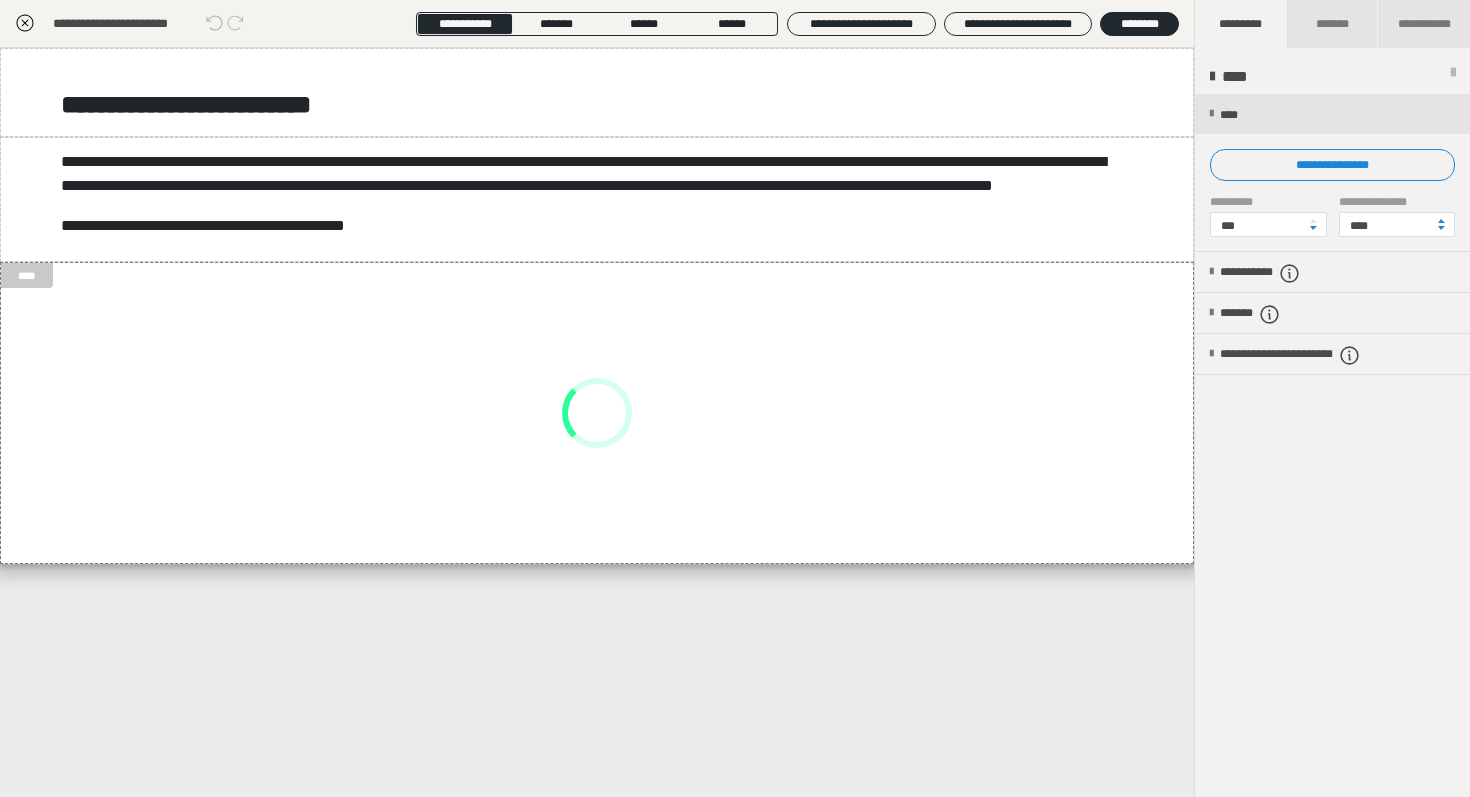 scroll, scrollTop: 0, scrollLeft: 0, axis: both 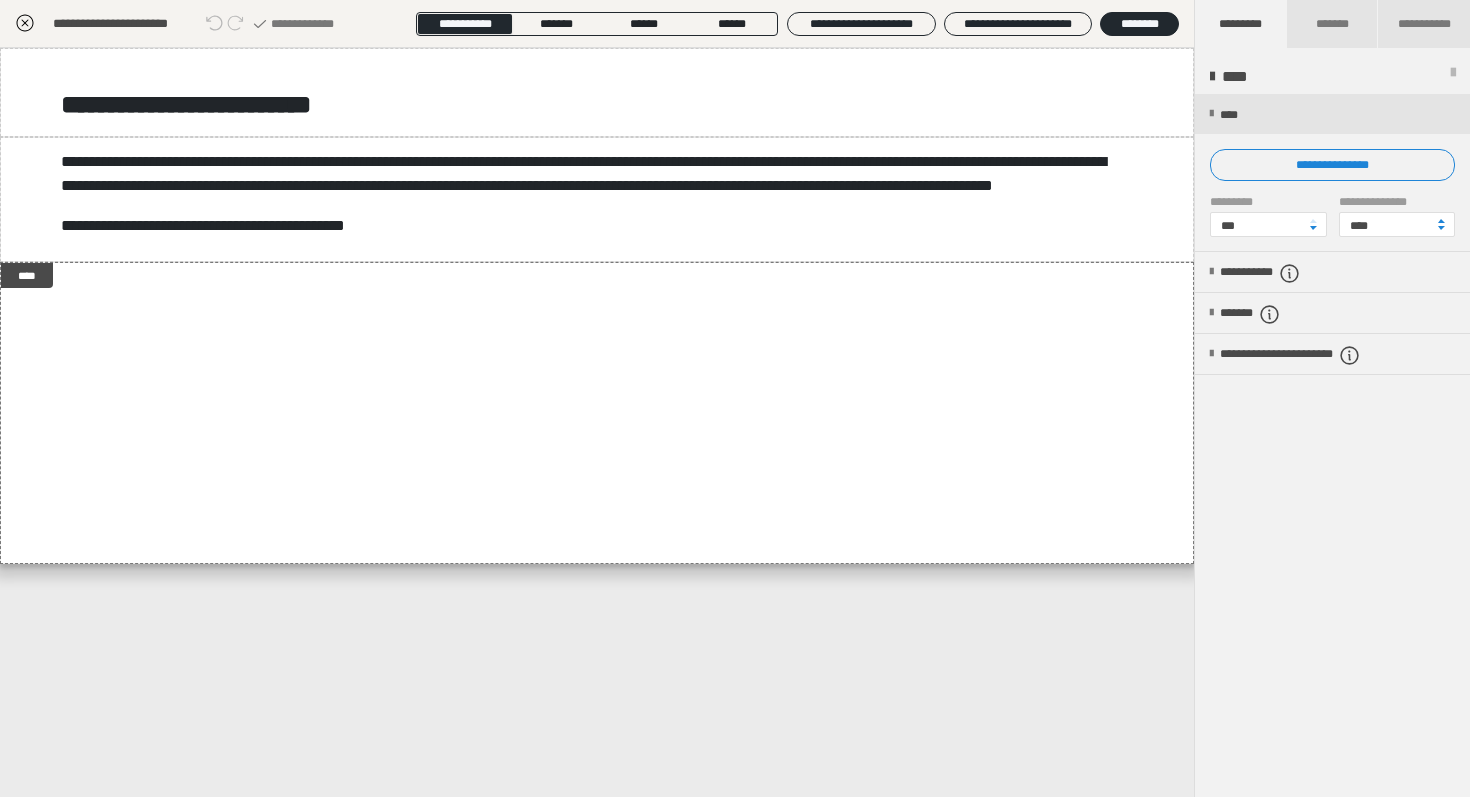 click 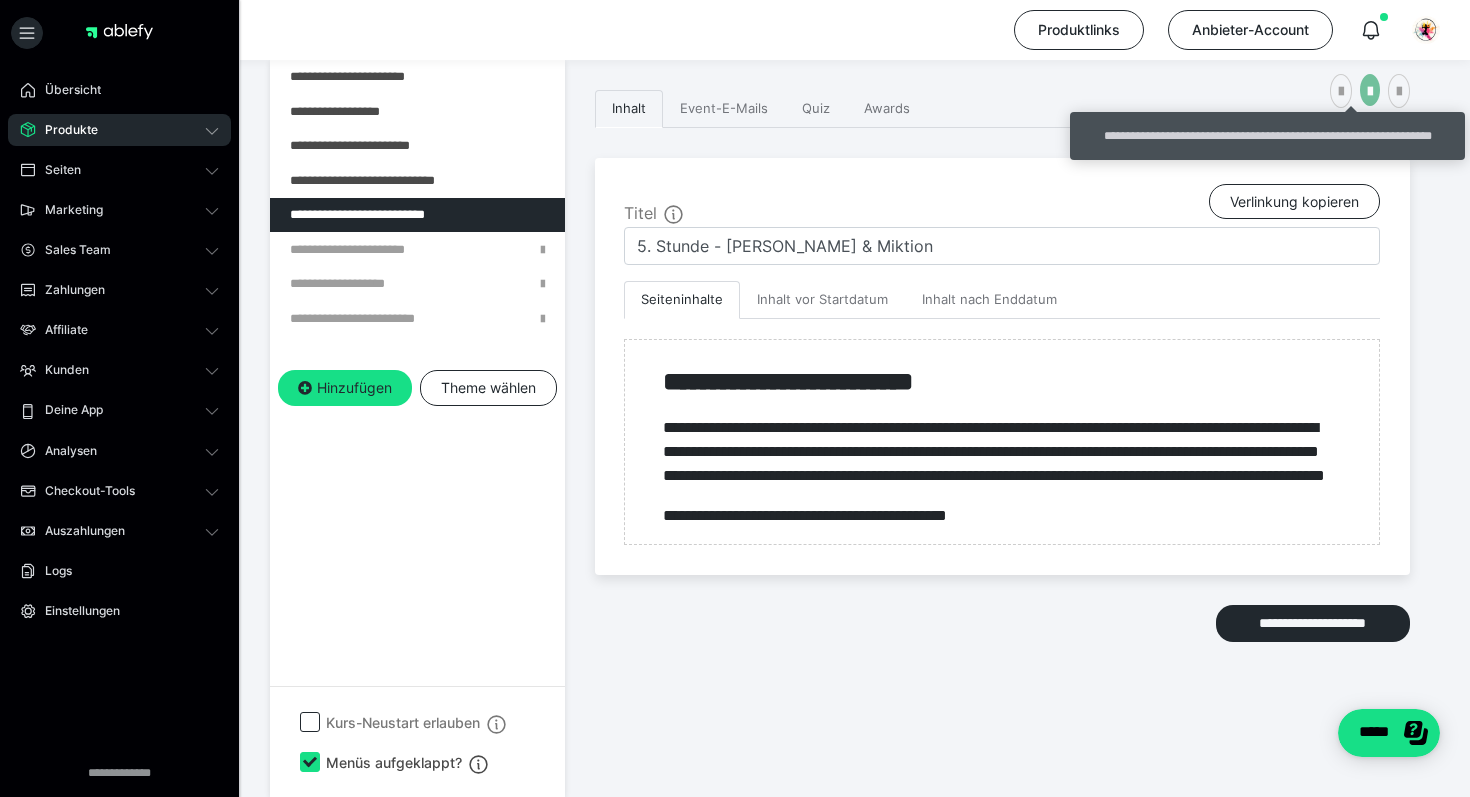 click at bounding box center [1370, 90] 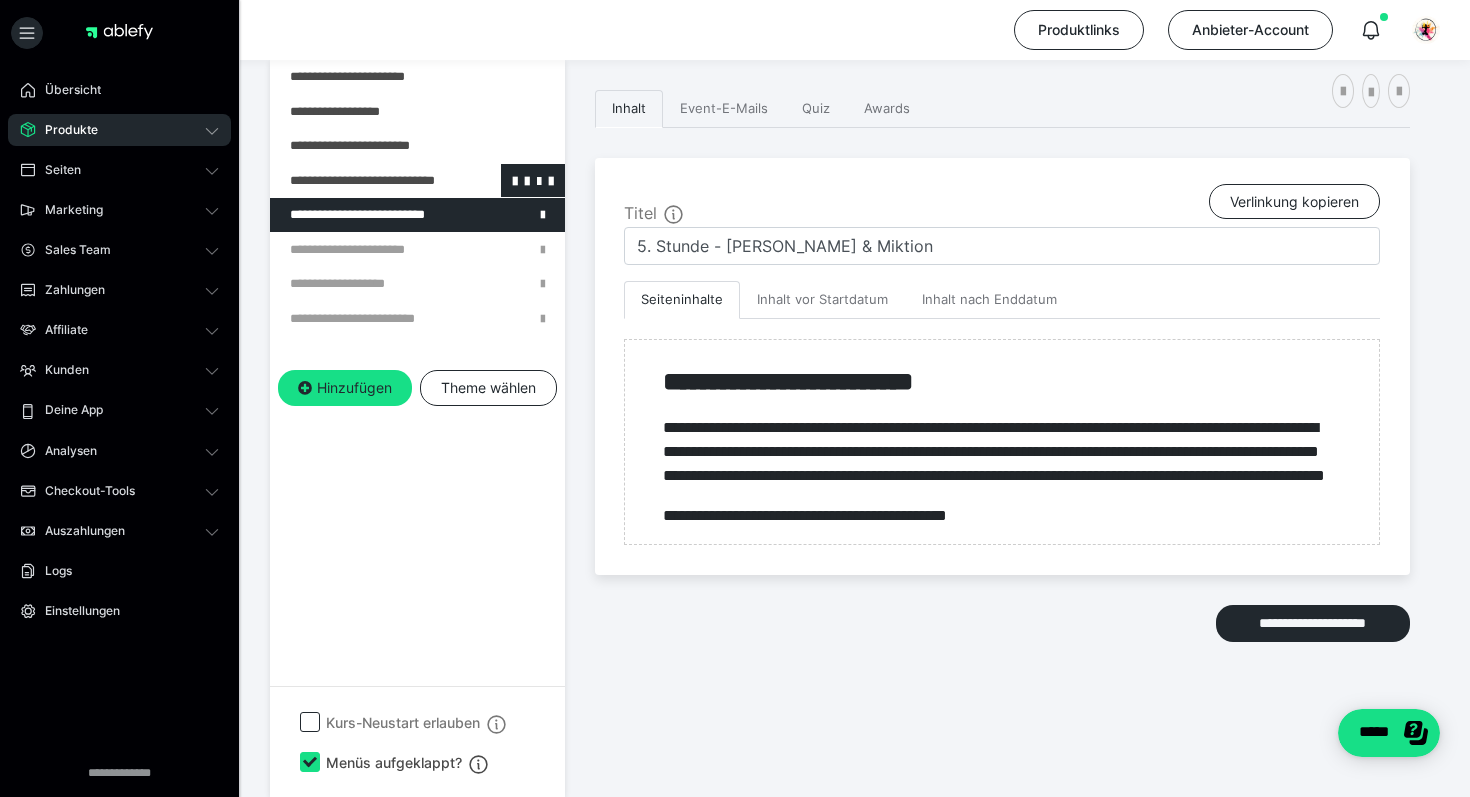 click at bounding box center [365, 181] 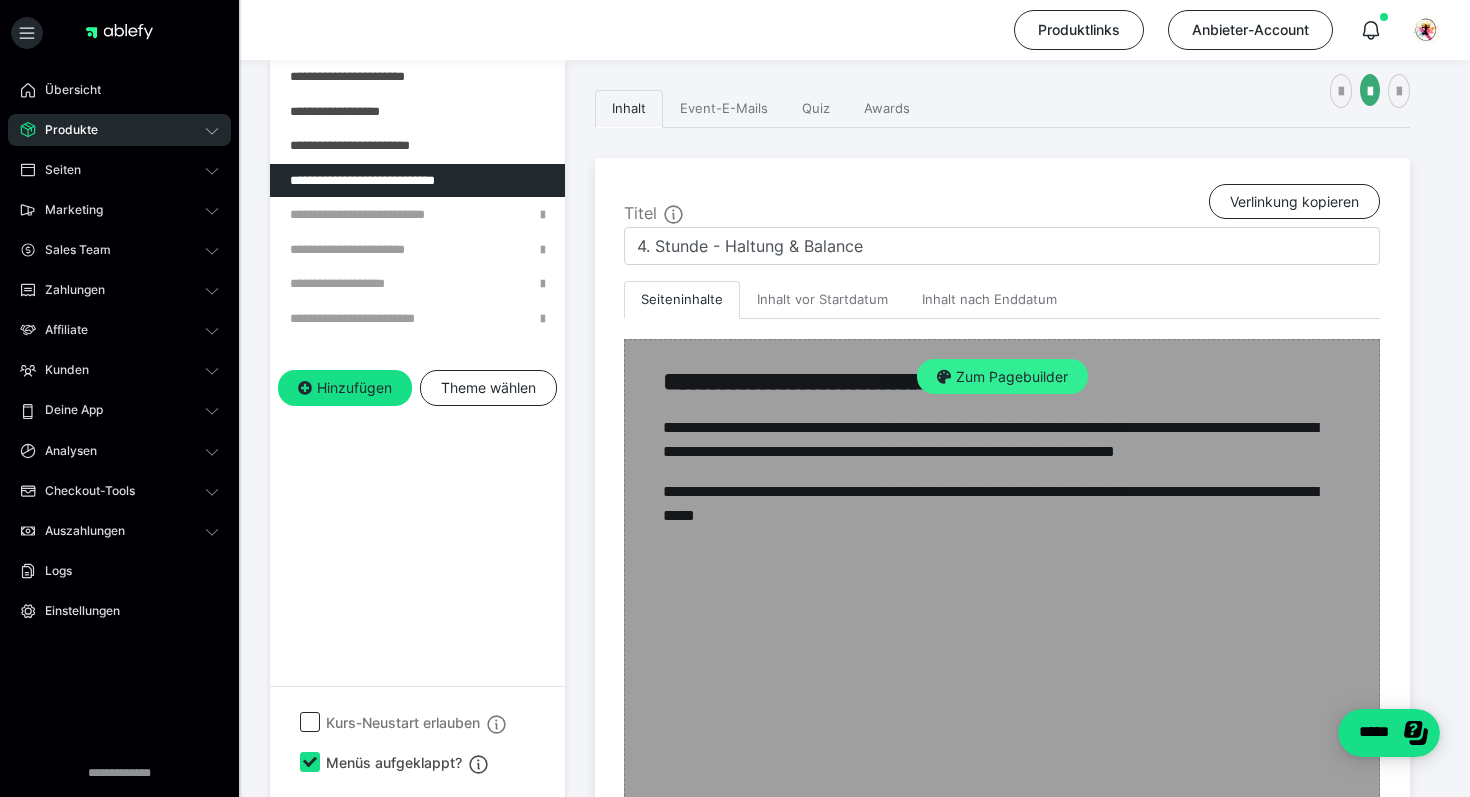 click on "Zum Pagebuilder" at bounding box center [1002, 377] 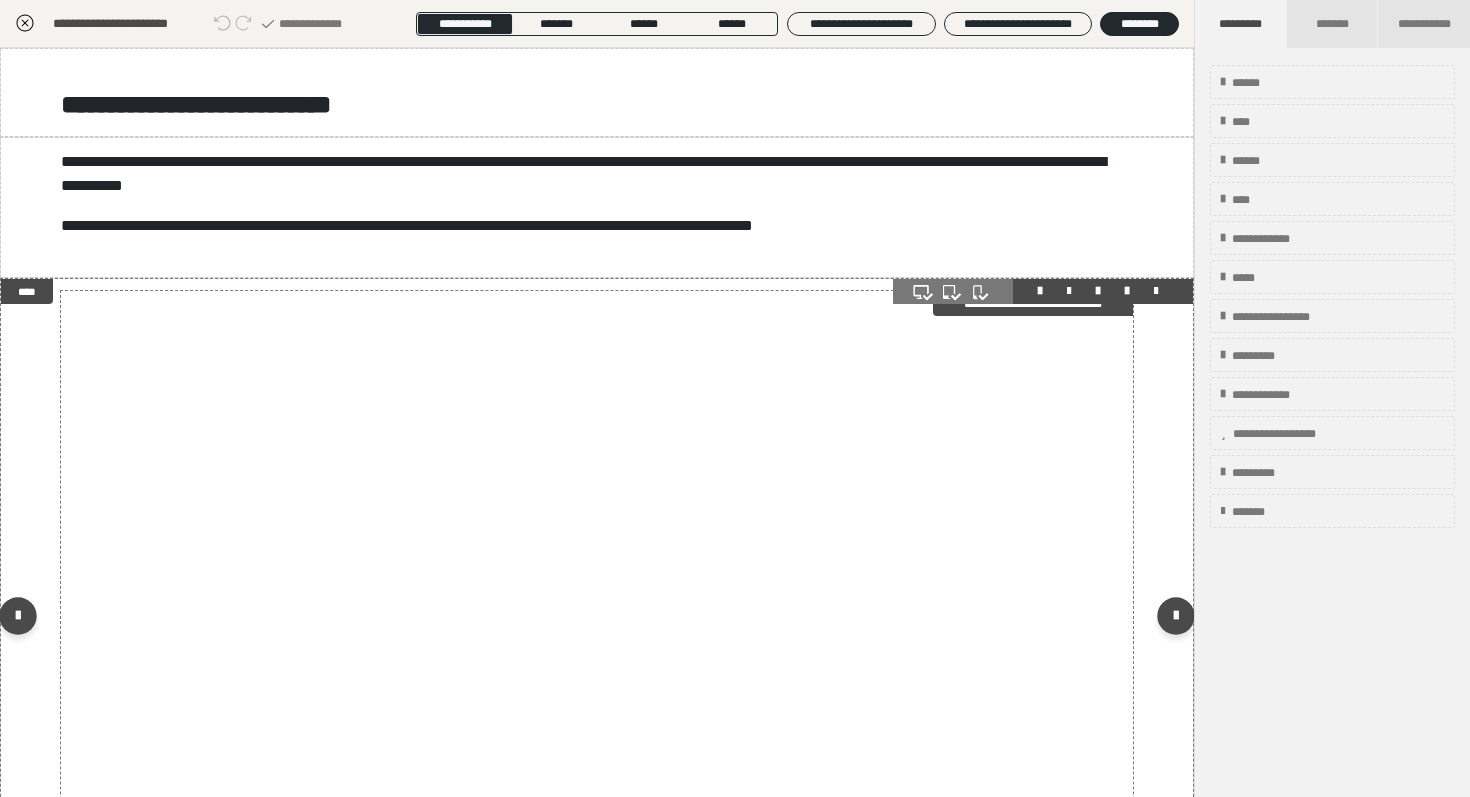 scroll, scrollTop: 234, scrollLeft: 0, axis: vertical 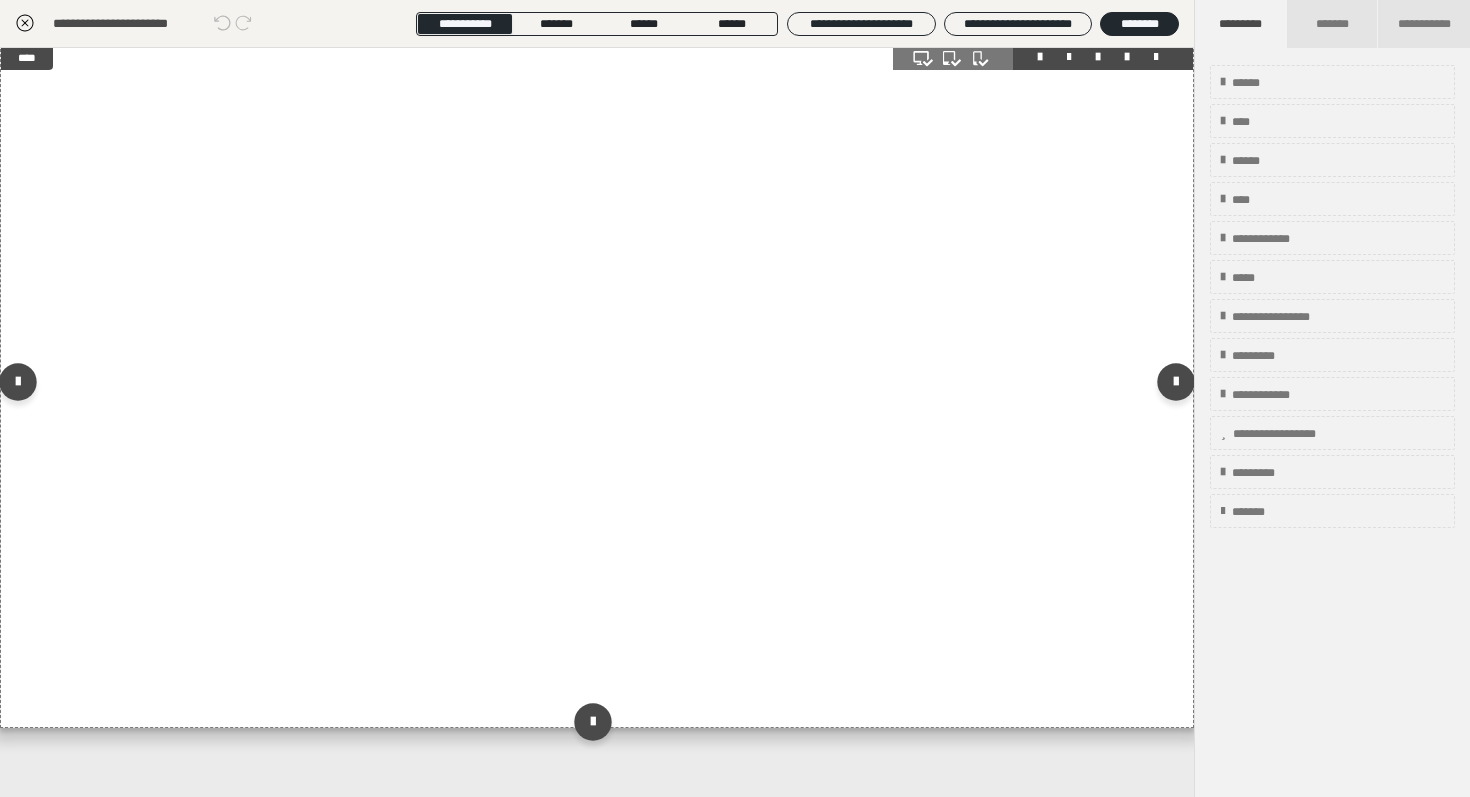 click on "**********" at bounding box center (597, 385) 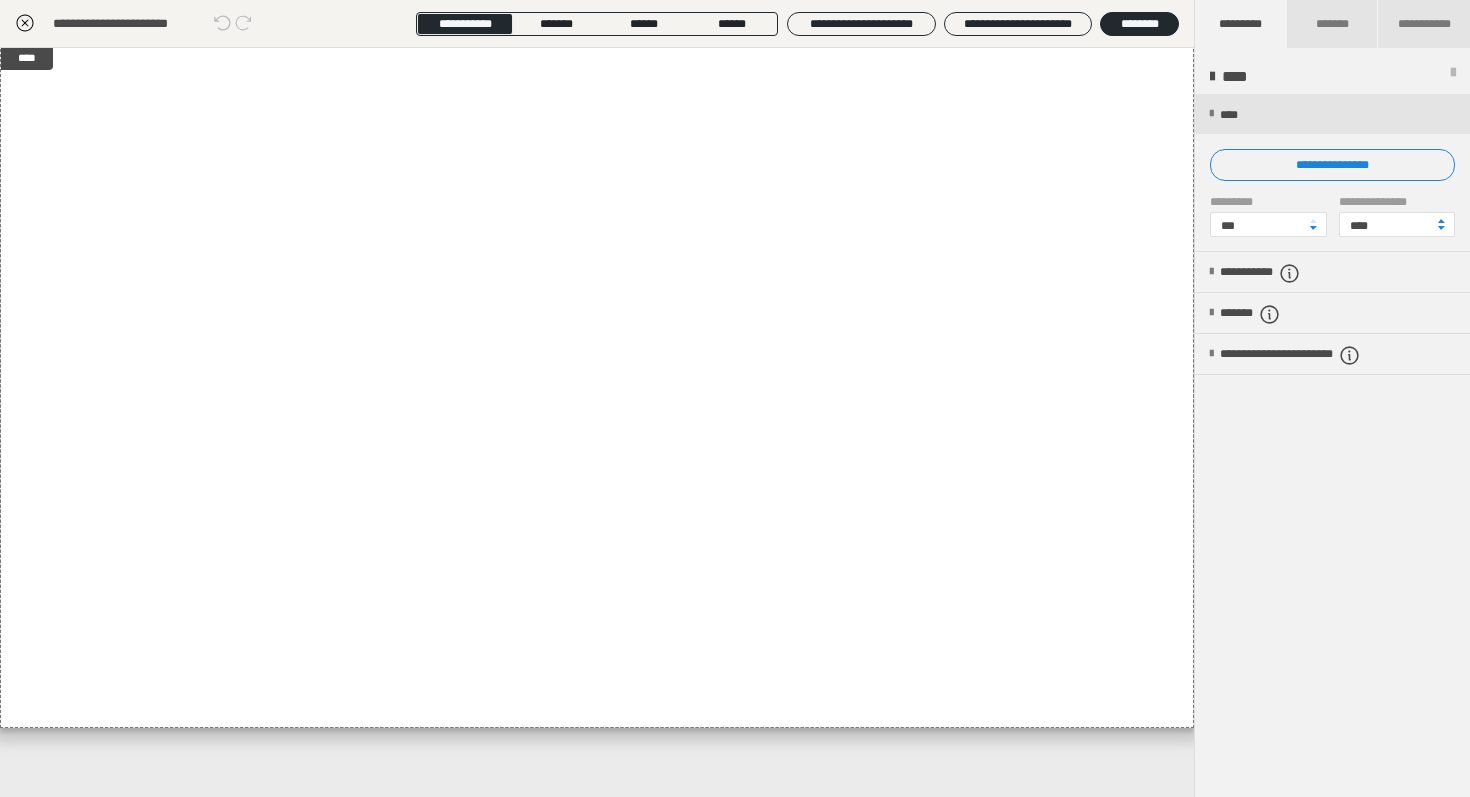 click at bounding box center (1332, 172) 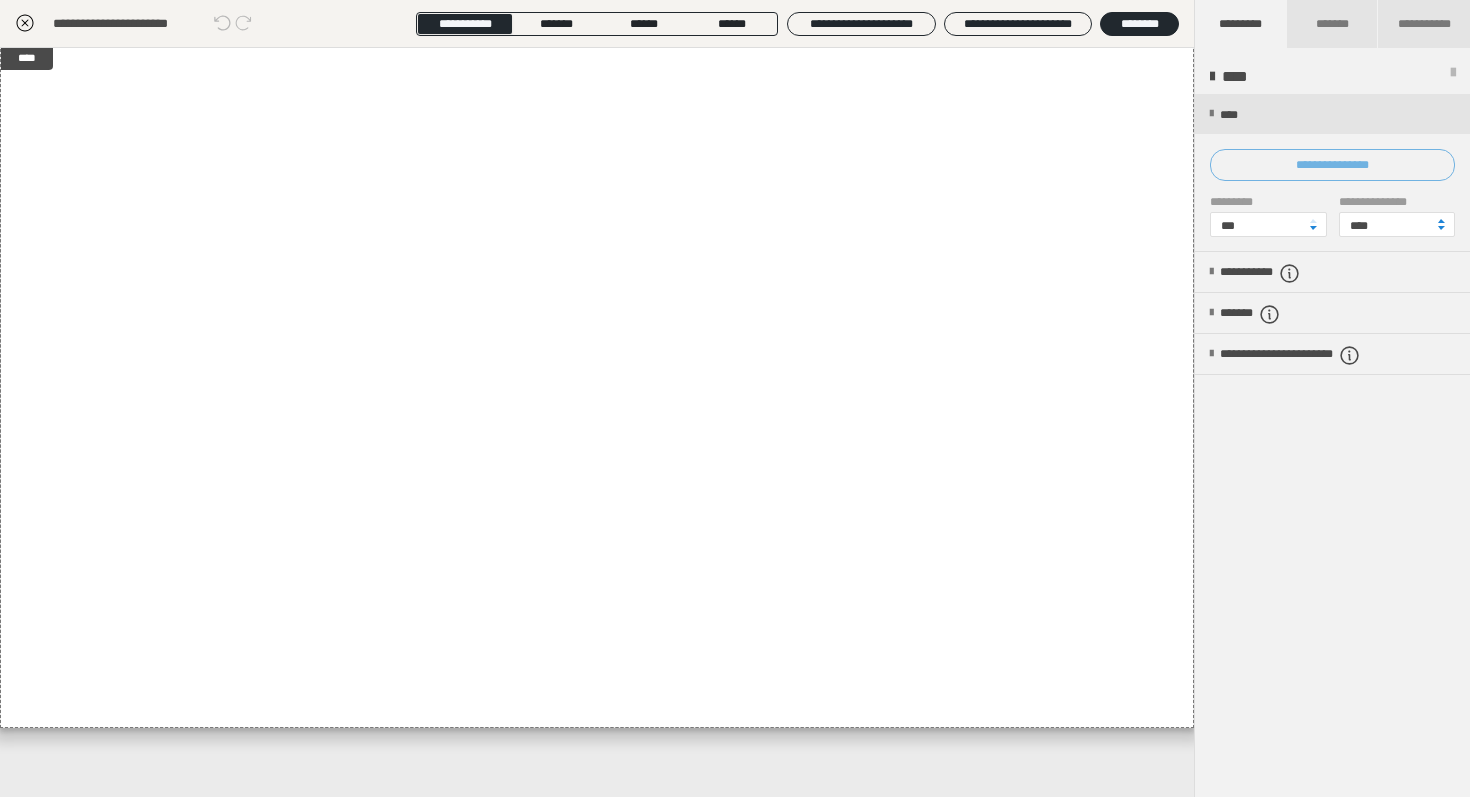 click on "**********" at bounding box center [1332, 165] 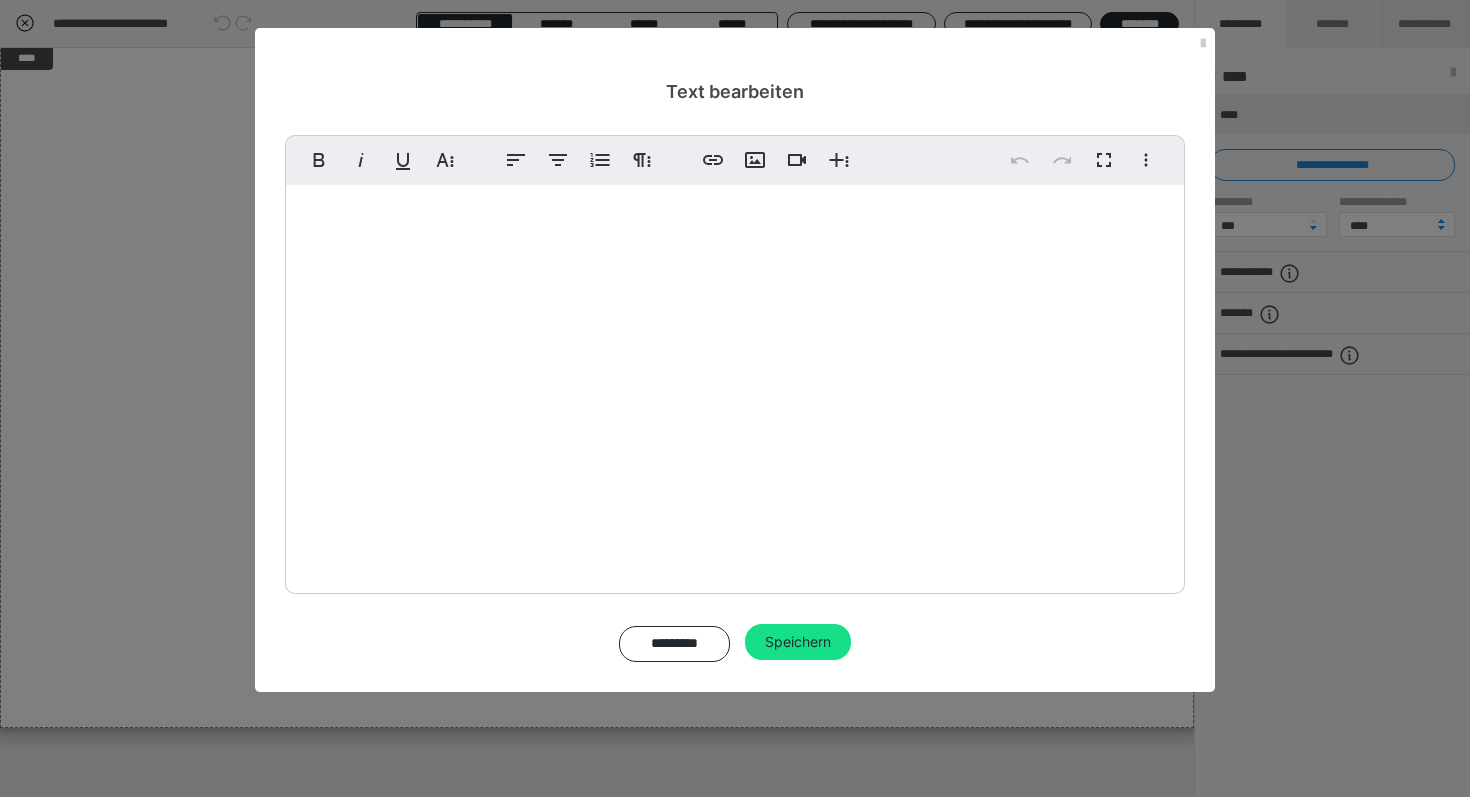 scroll, scrollTop: 176, scrollLeft: 0, axis: vertical 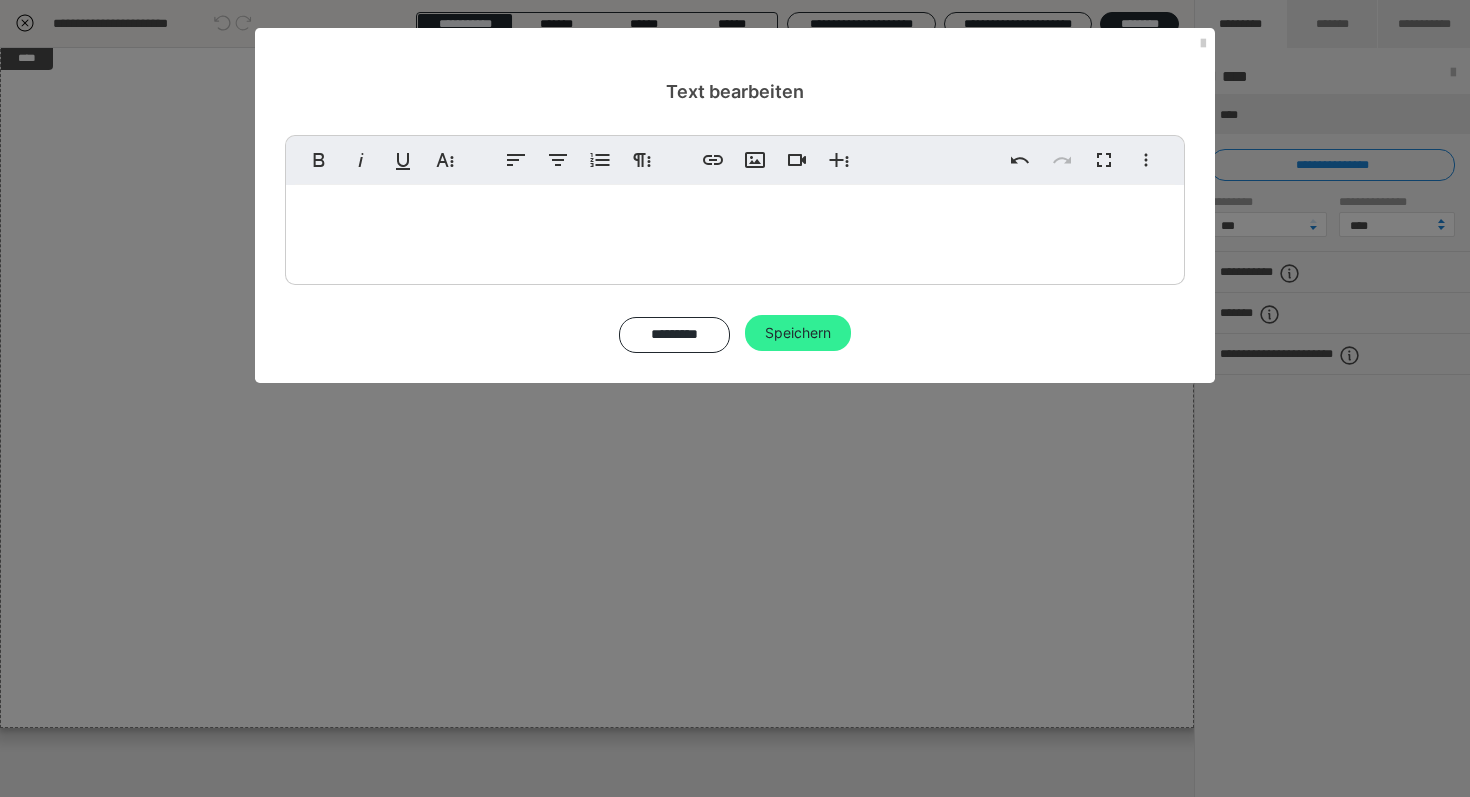 click on "Speichern" at bounding box center [798, 333] 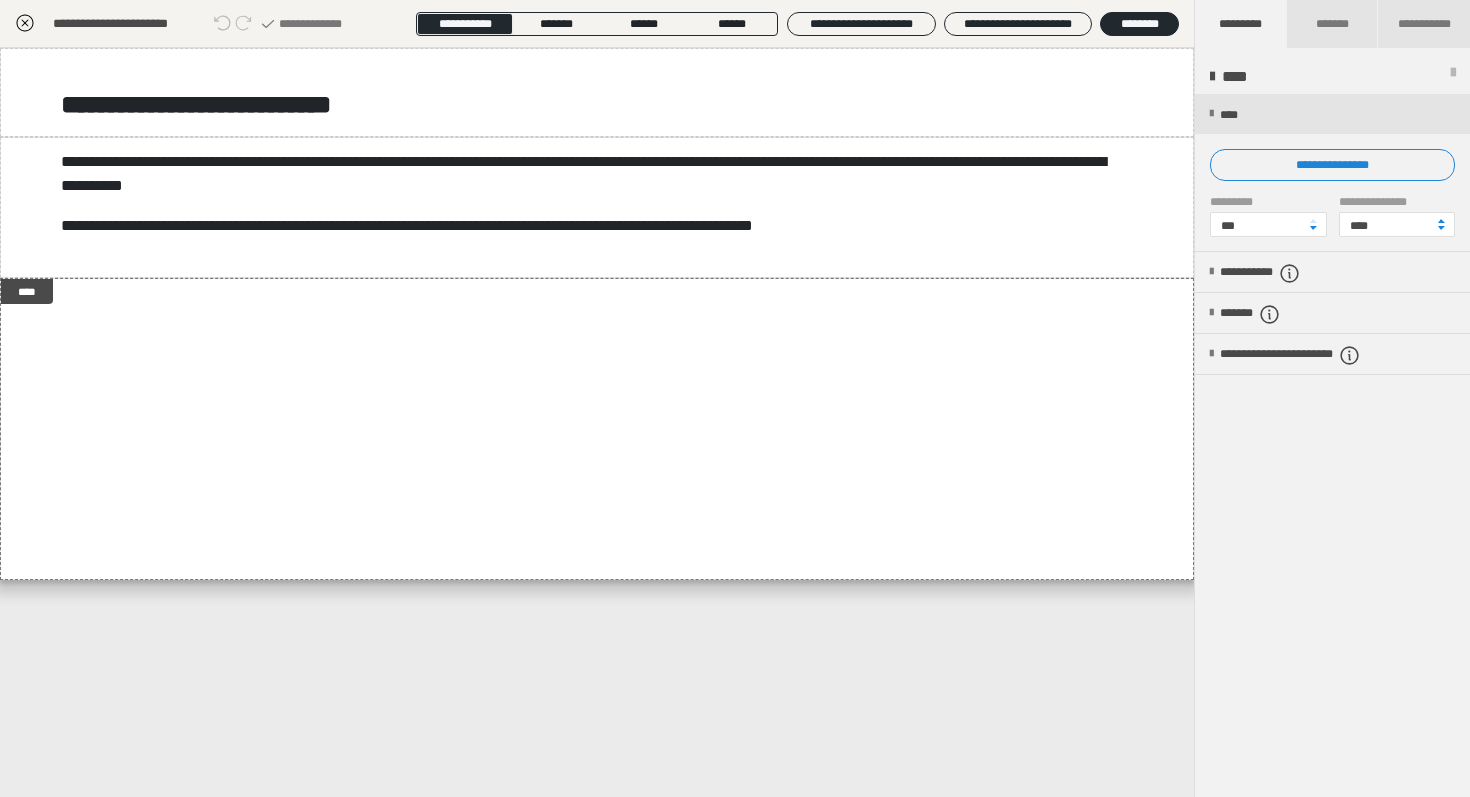 click 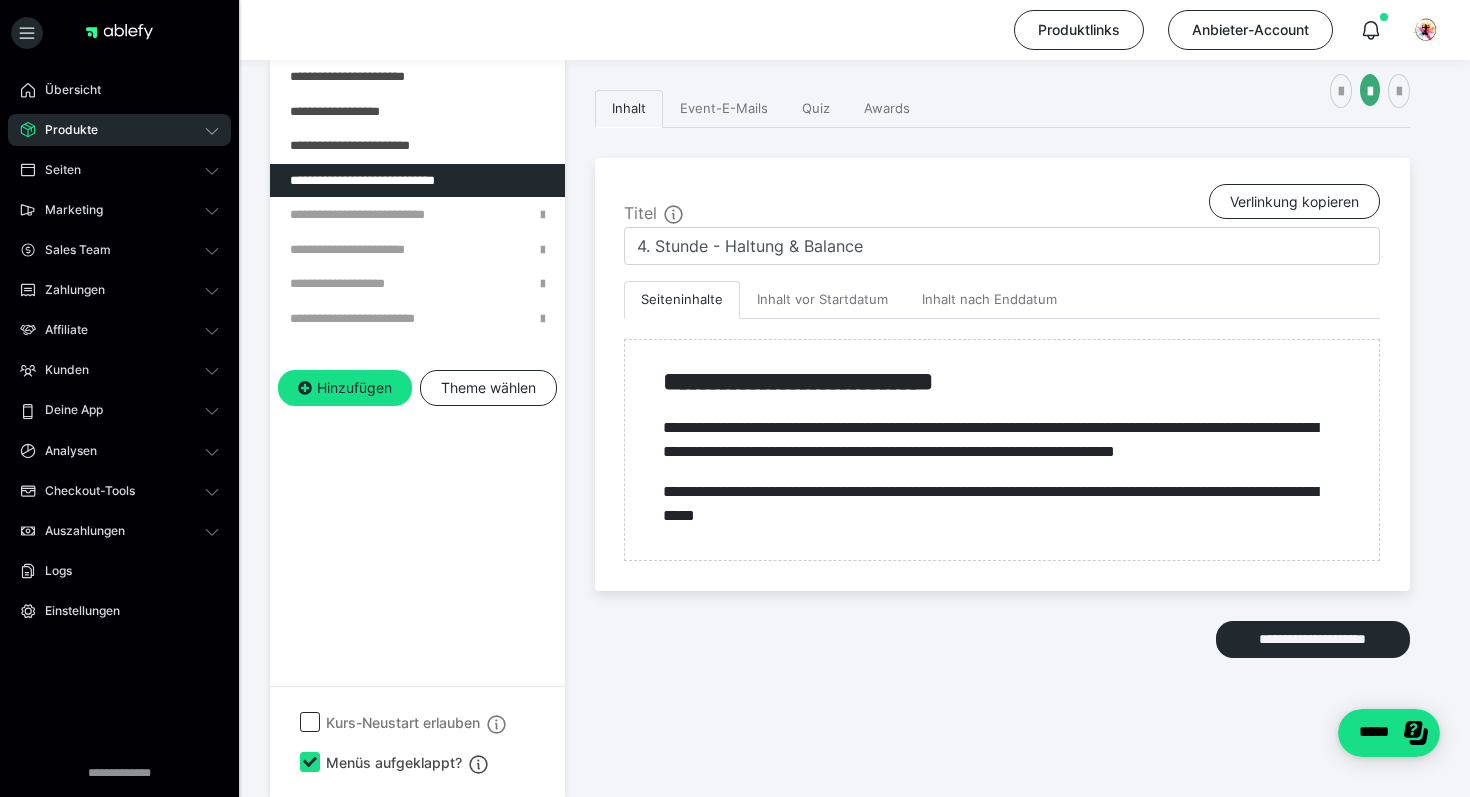 click at bounding box center [1374, 91] 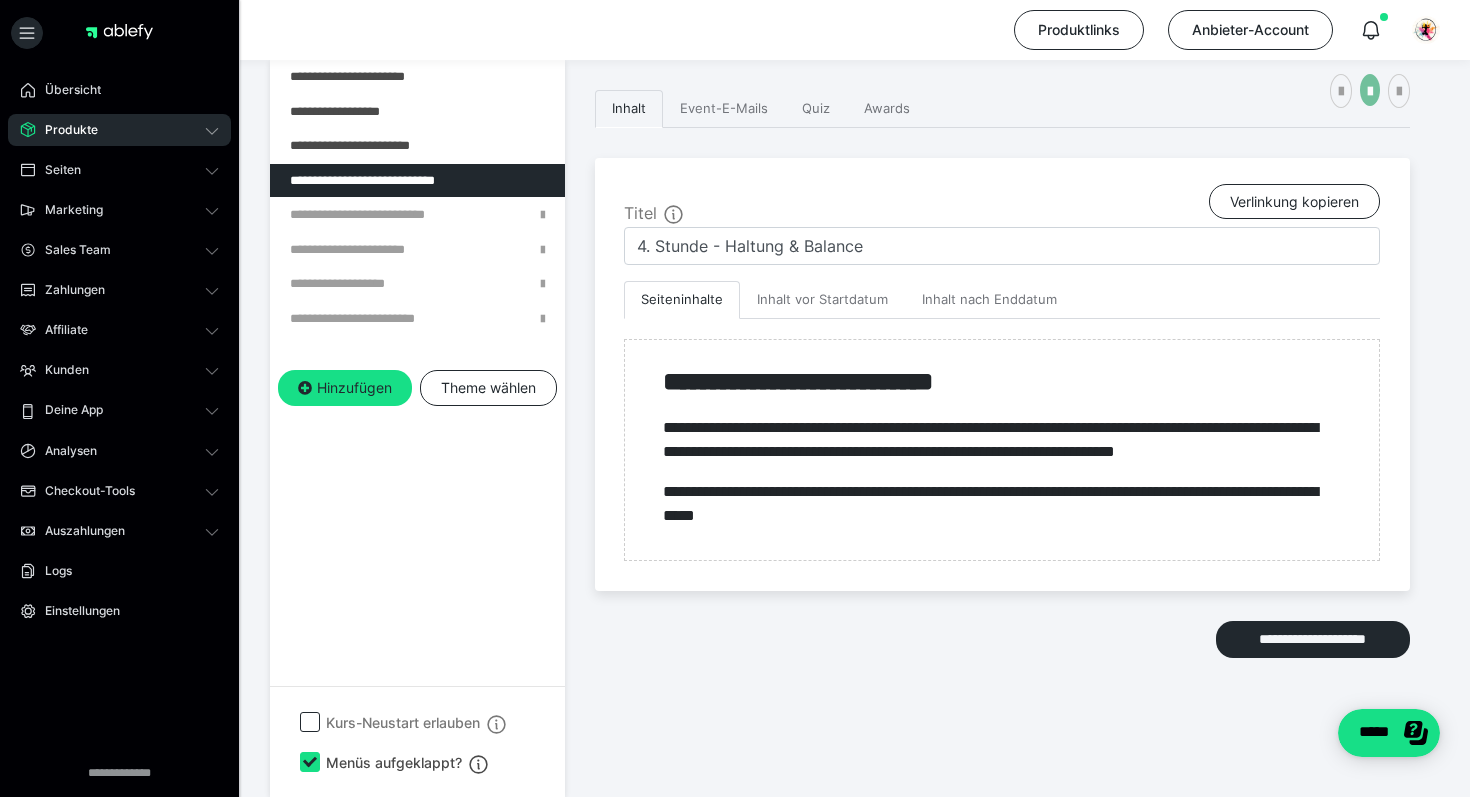 click at bounding box center (1370, 90) 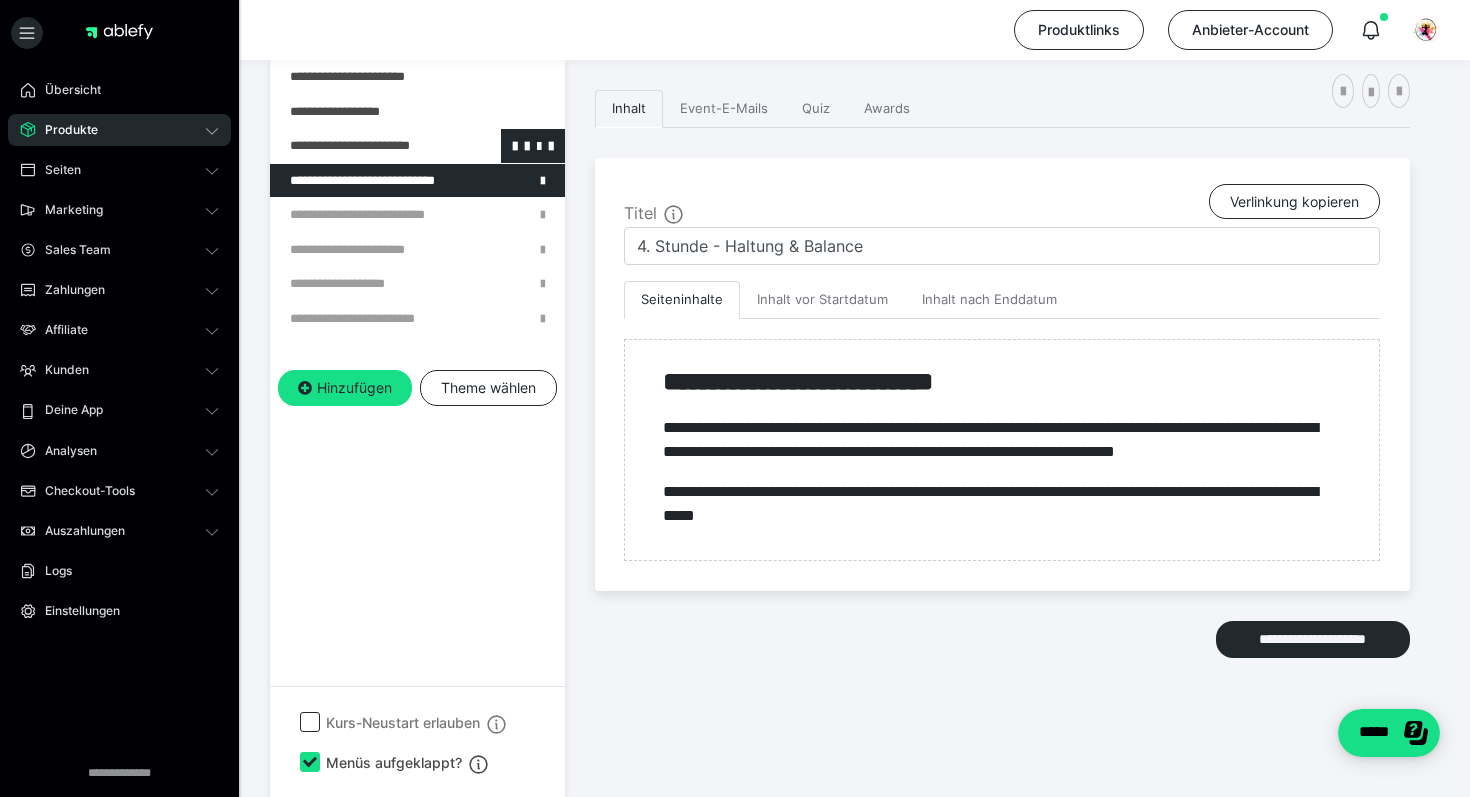click at bounding box center (365, 146) 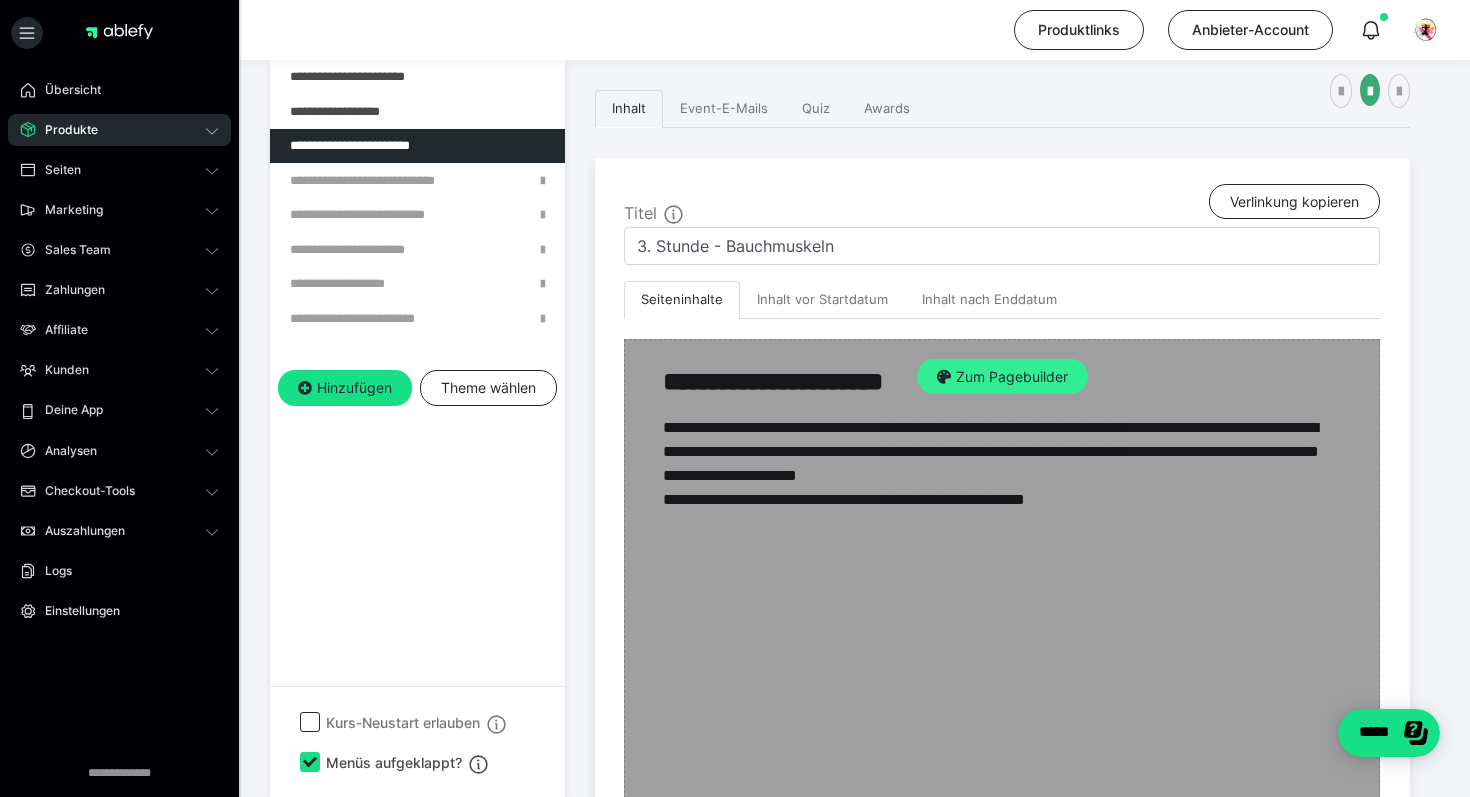 click on "Zum Pagebuilder" at bounding box center (1002, 377) 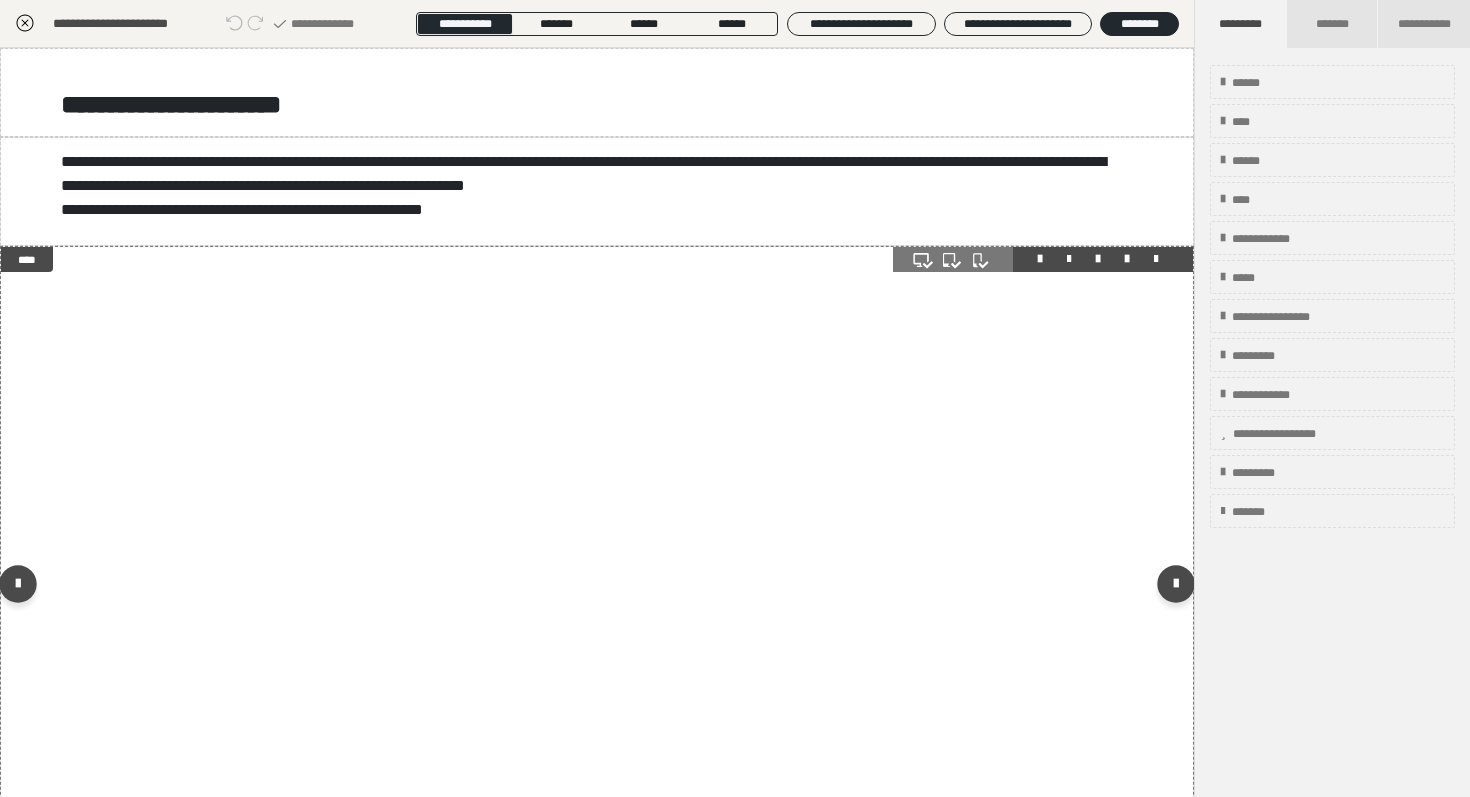 click on "**********" at bounding box center [597, 587] 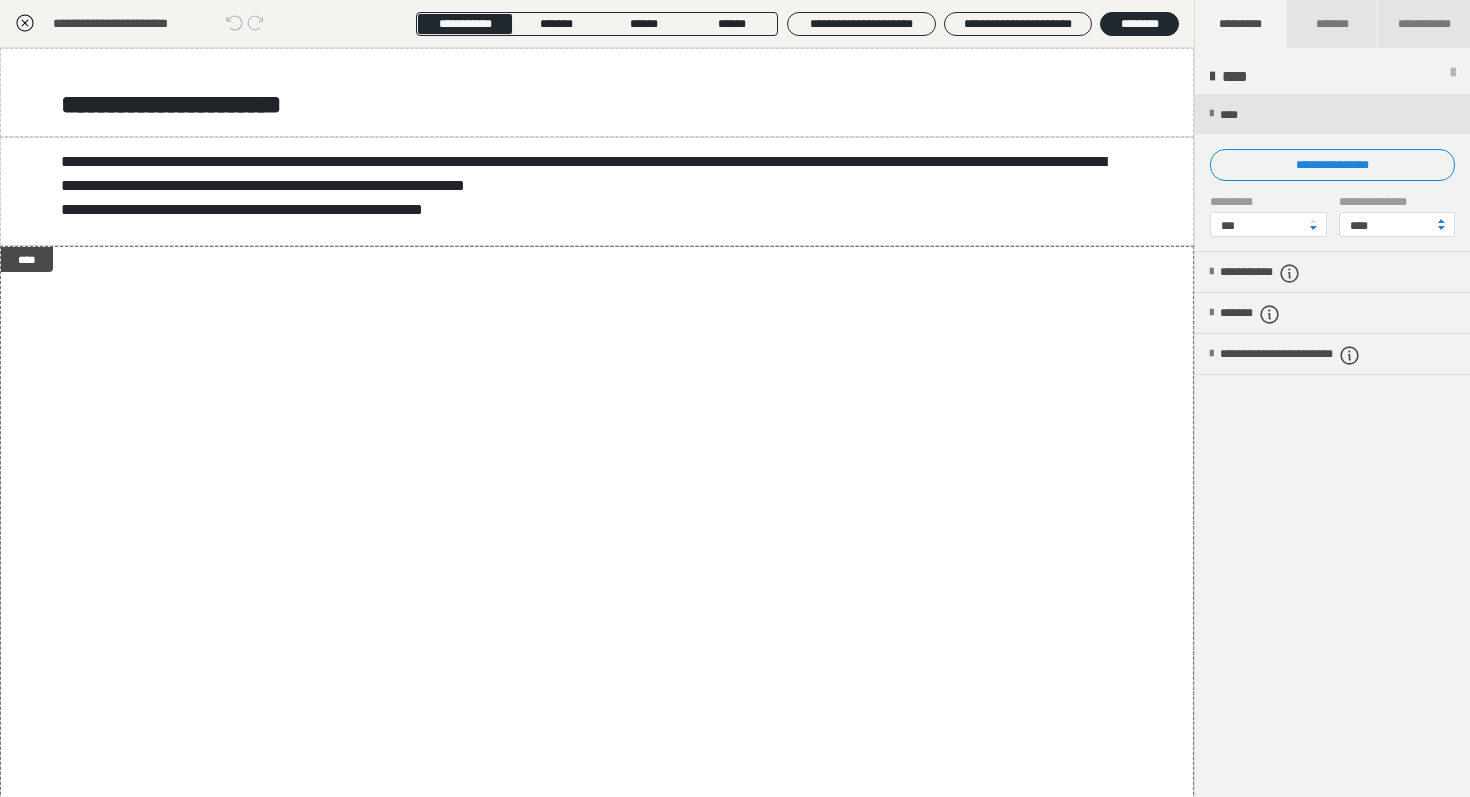 click at bounding box center (1332, 172) 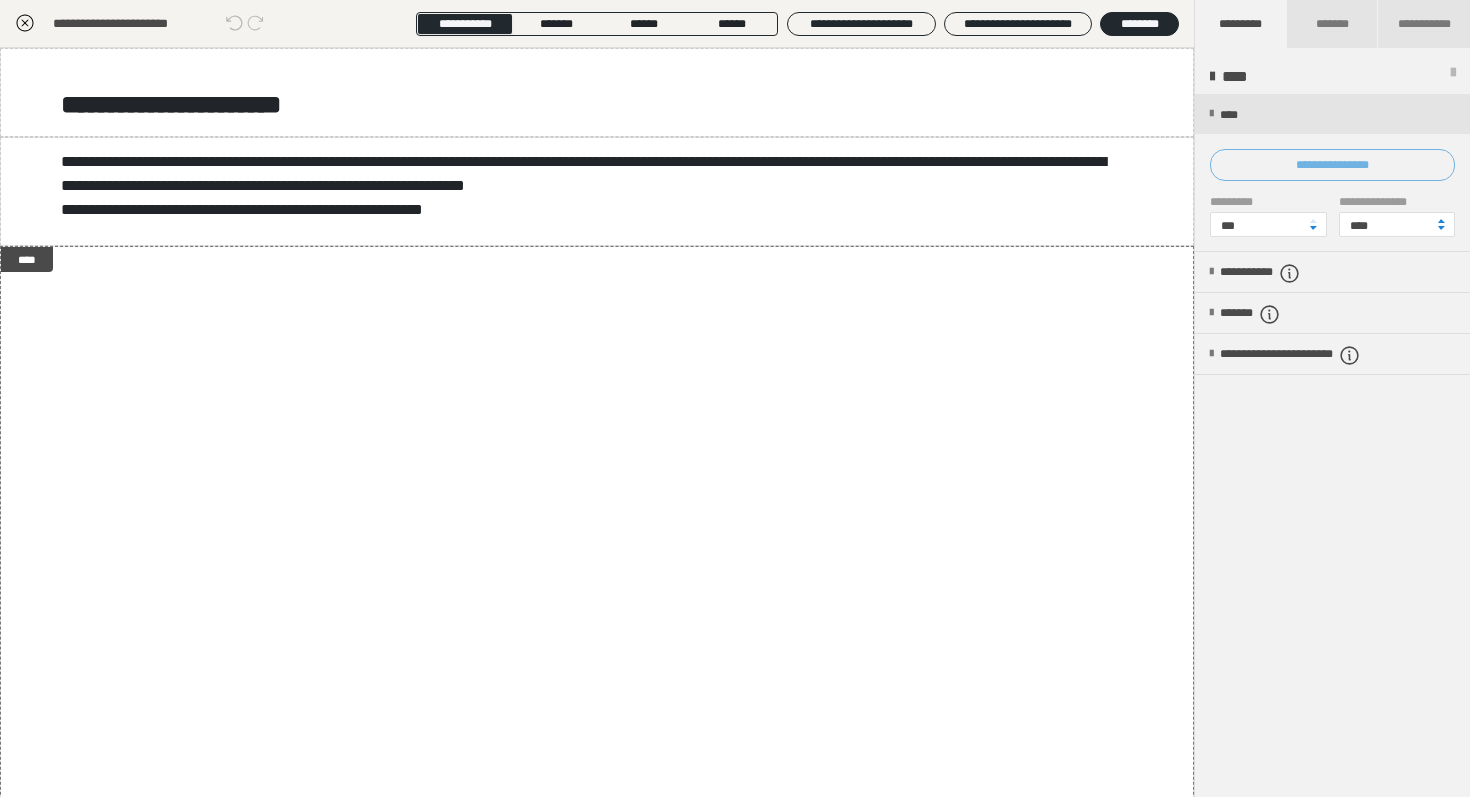 click on "**********" at bounding box center [1332, 165] 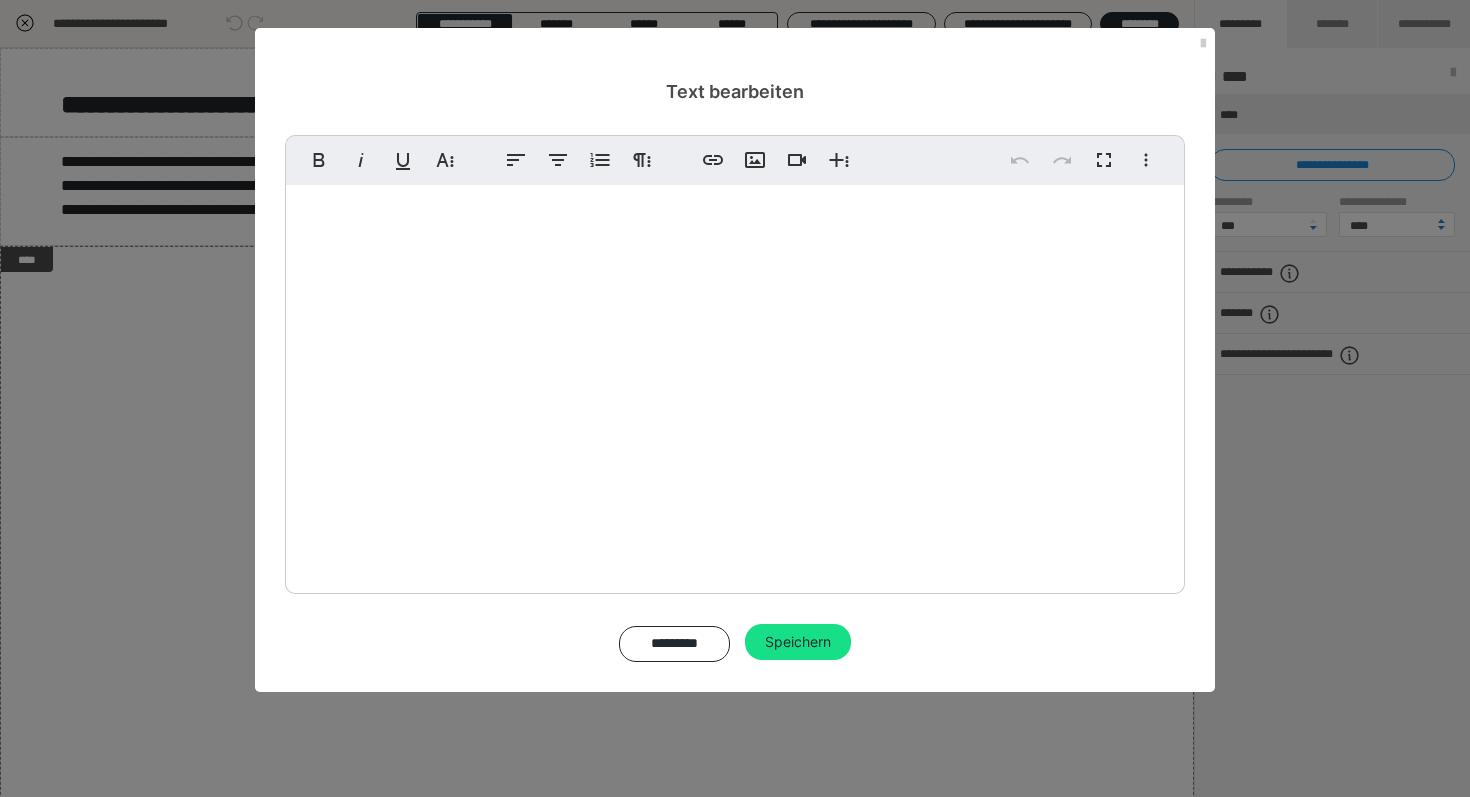scroll, scrollTop: 176, scrollLeft: 0, axis: vertical 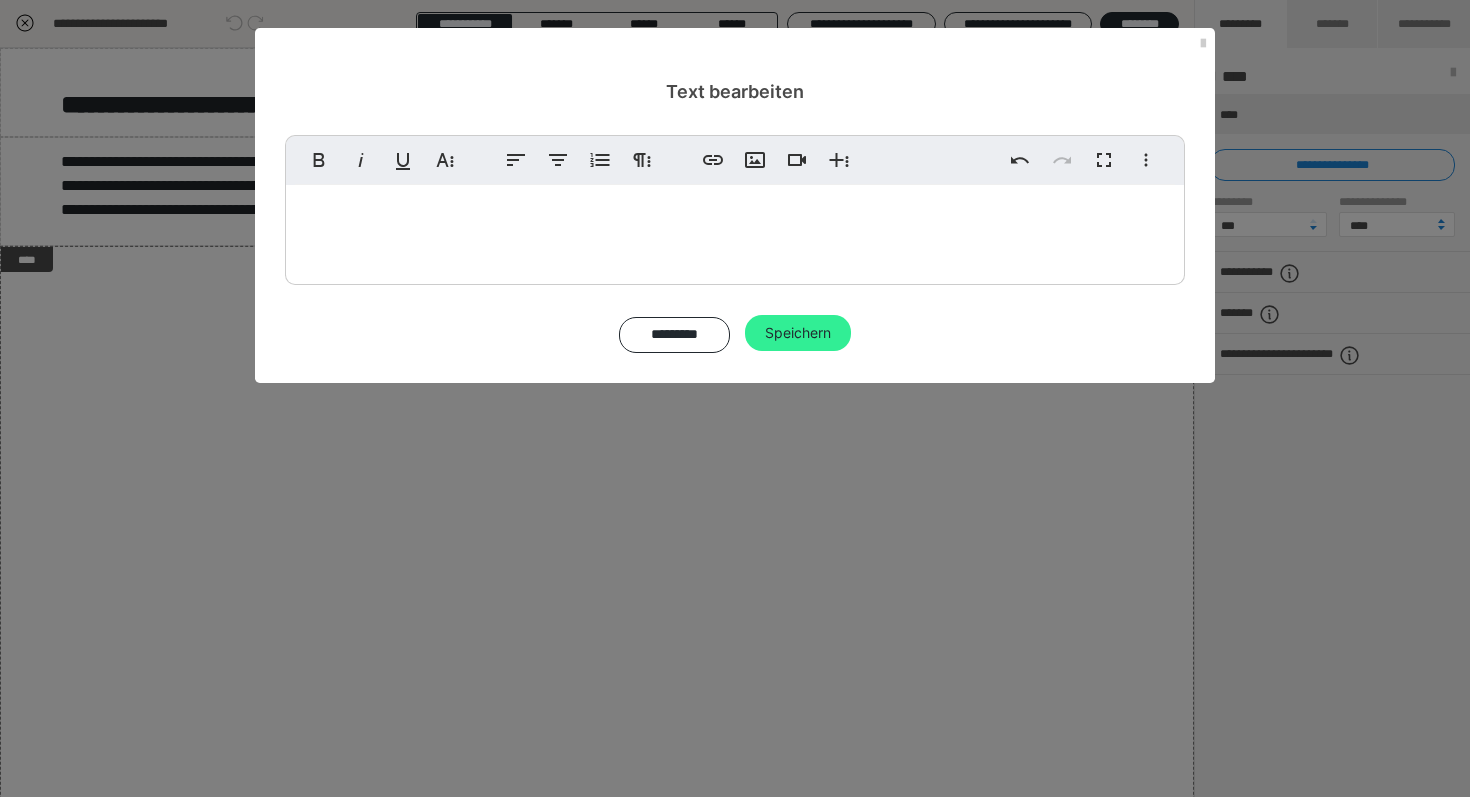 click on "Speichern" at bounding box center [798, 333] 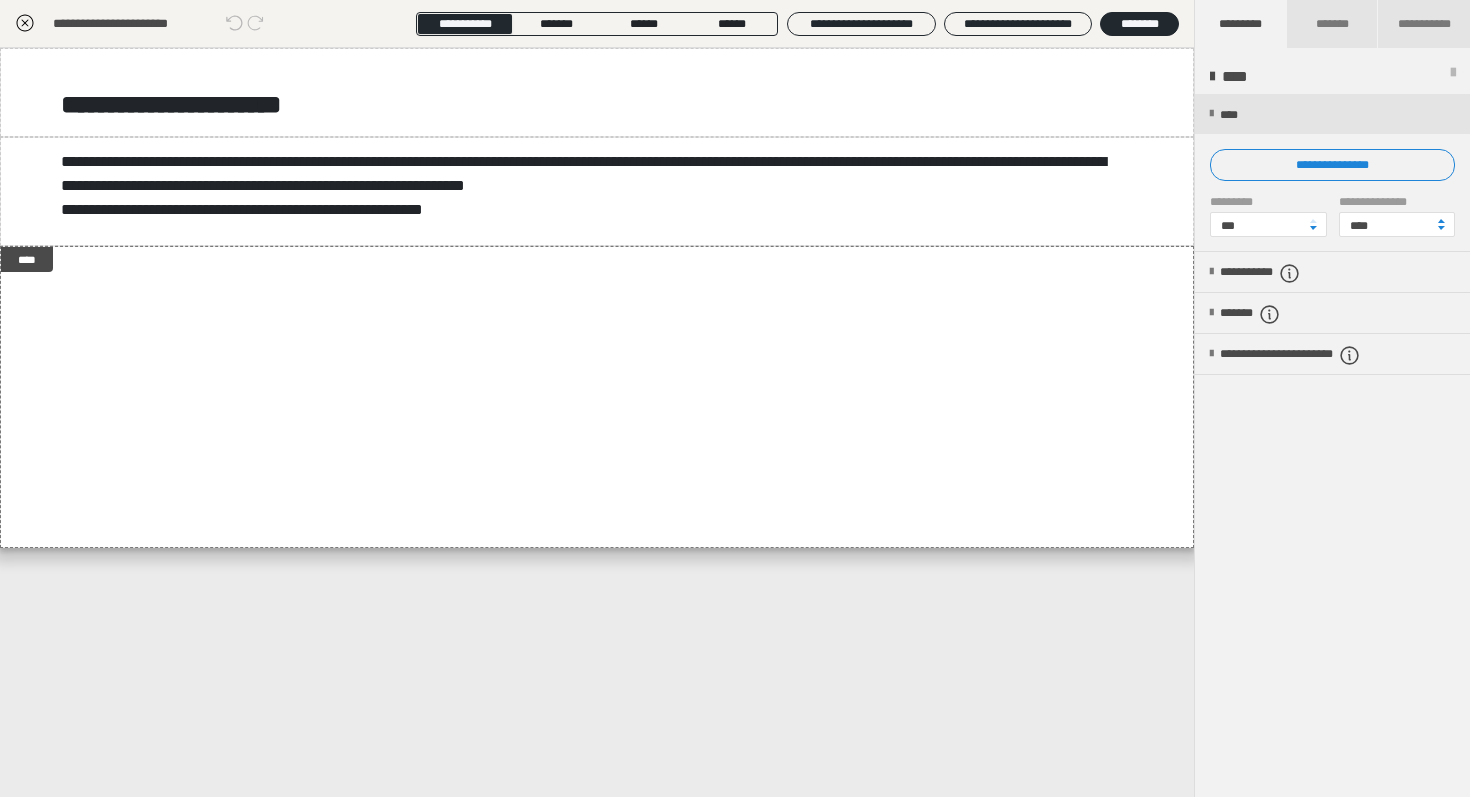 click 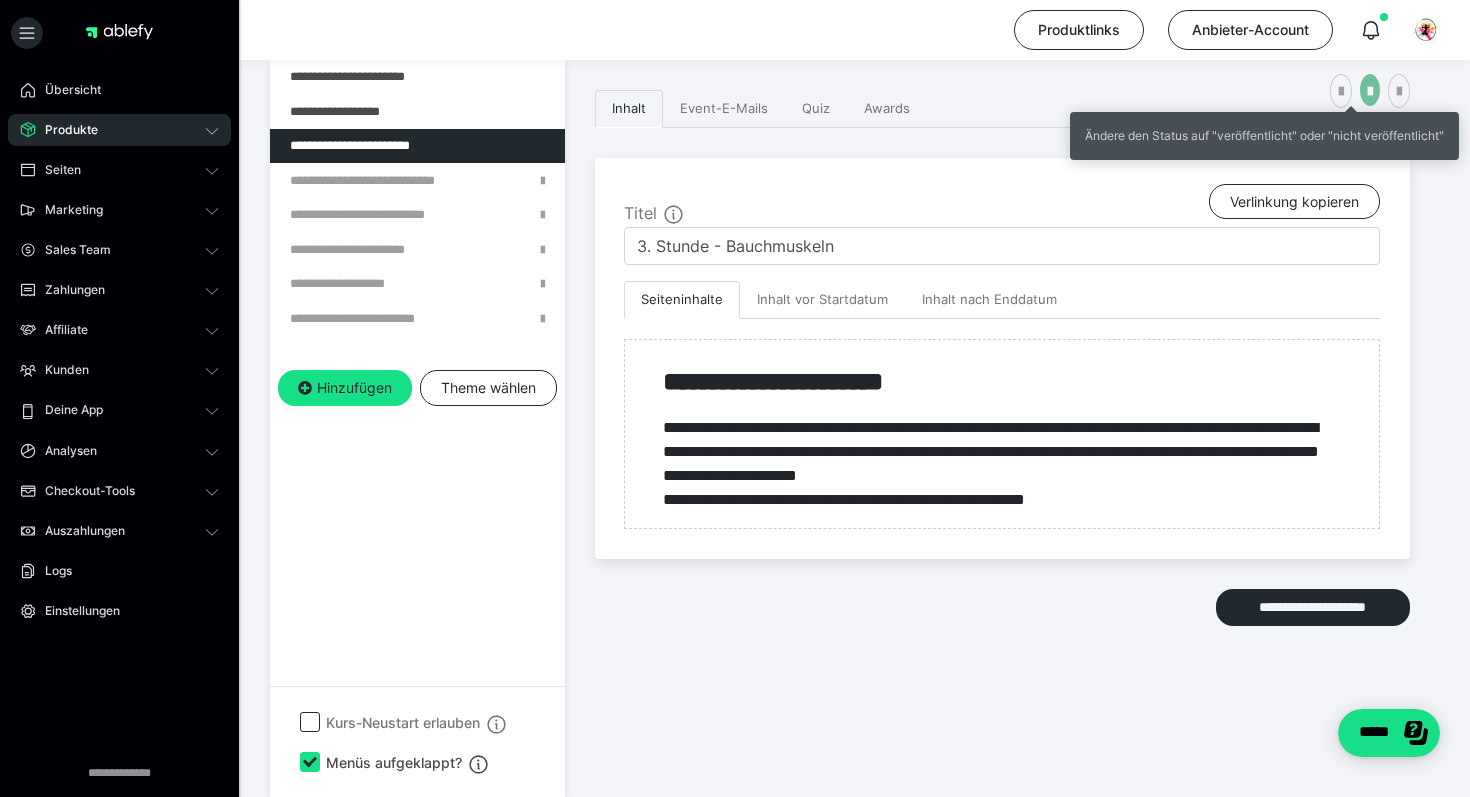 click at bounding box center (1370, 92) 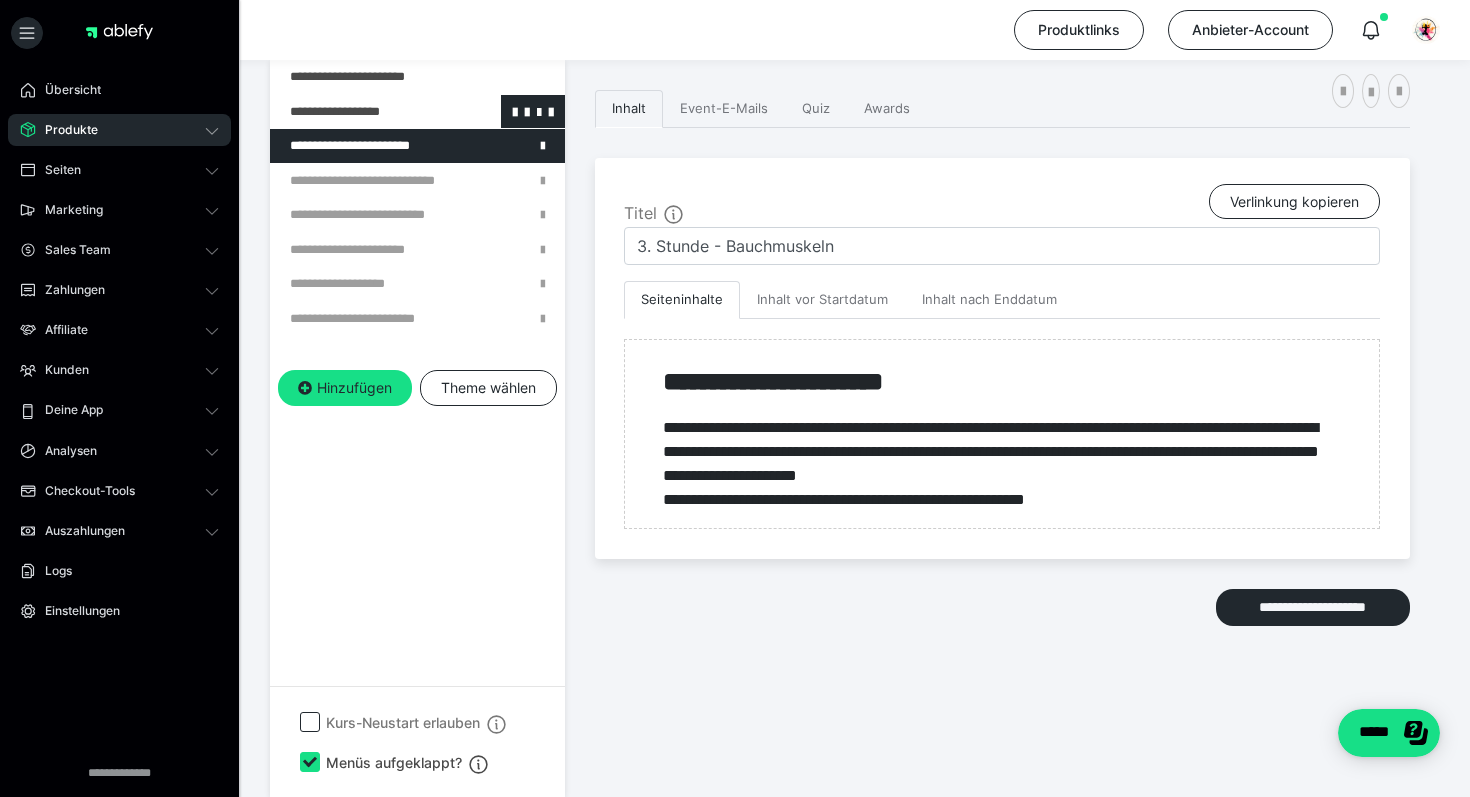 click at bounding box center [365, 112] 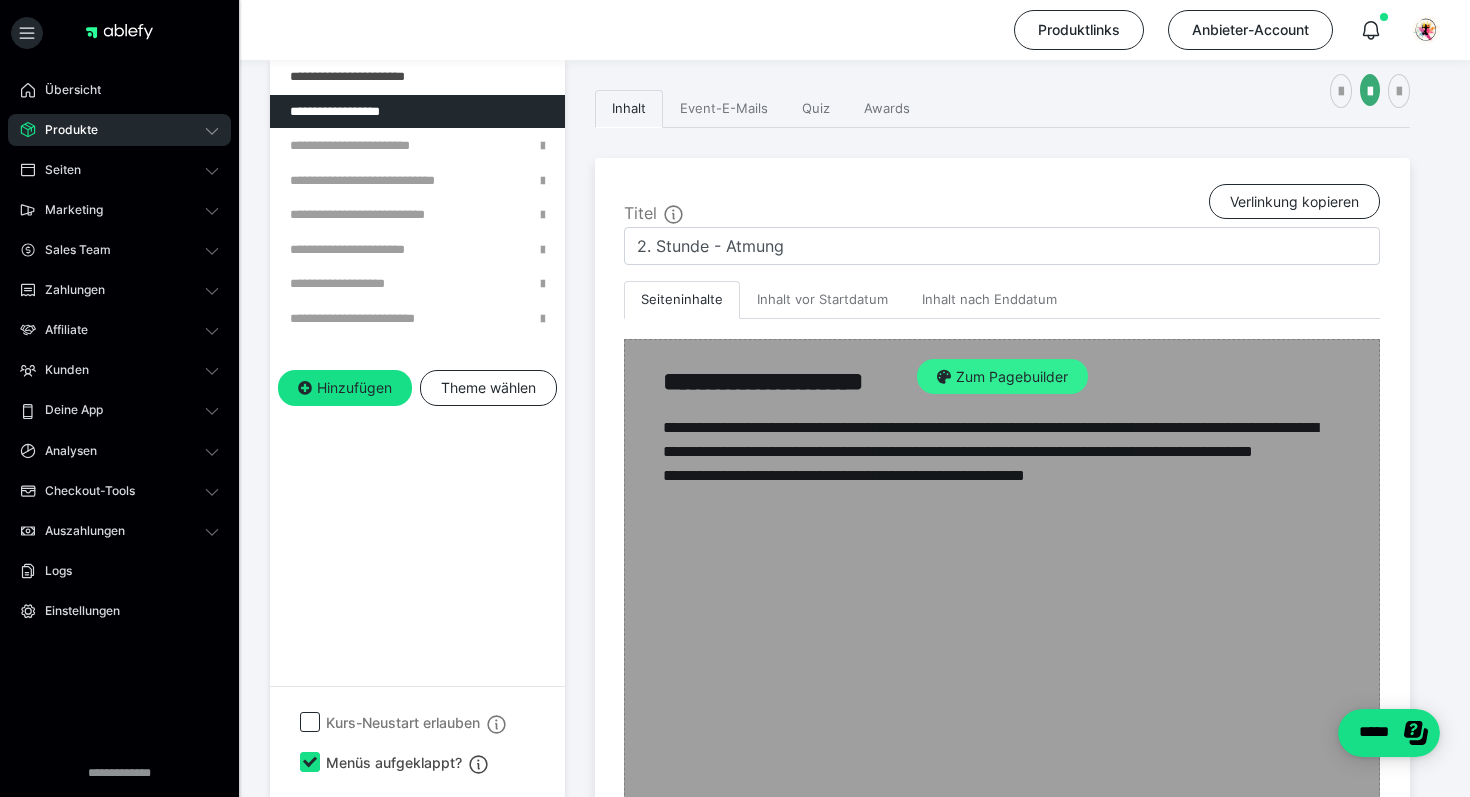 click on "Zum Pagebuilder" at bounding box center [1002, 377] 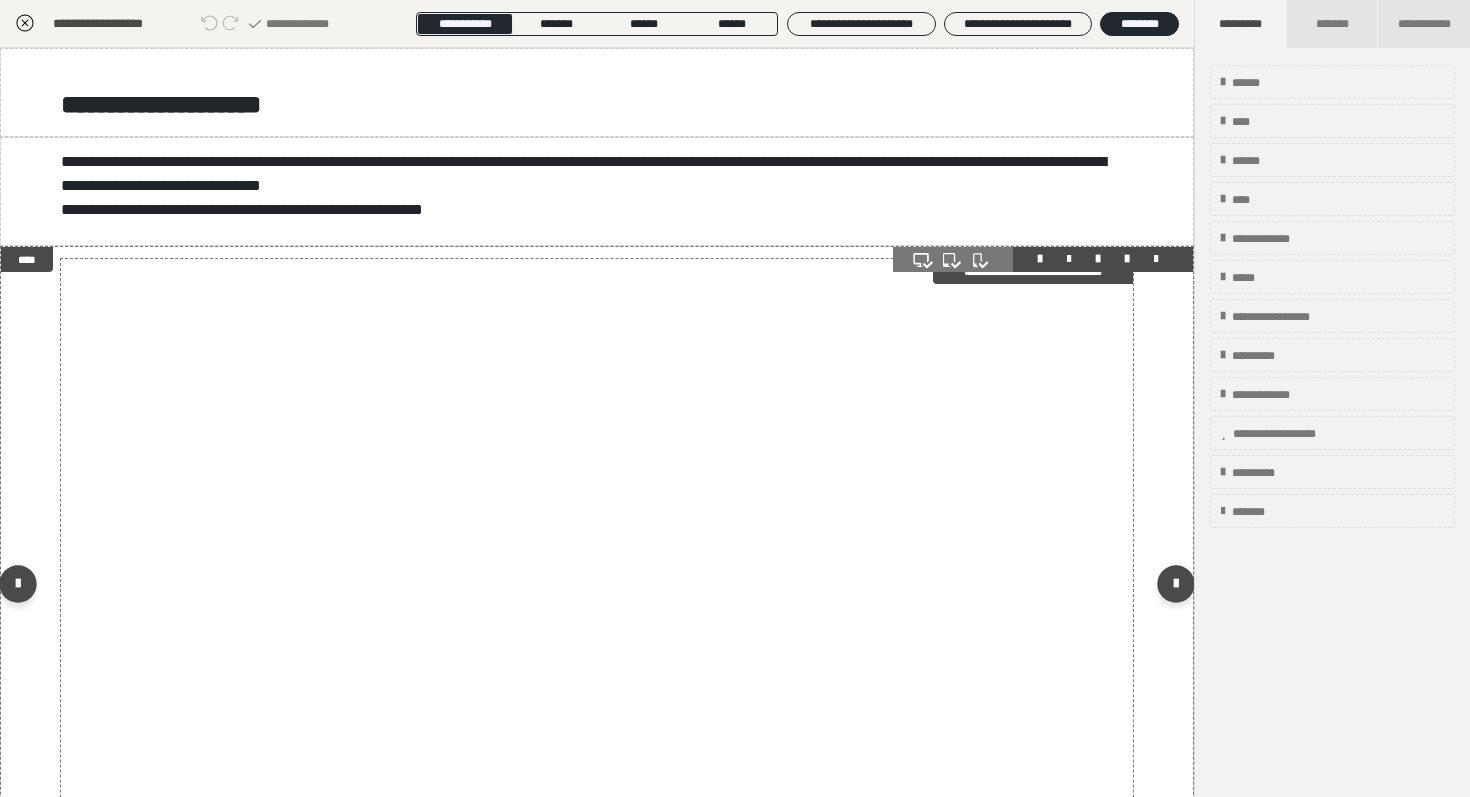 scroll, scrollTop: 202, scrollLeft: 0, axis: vertical 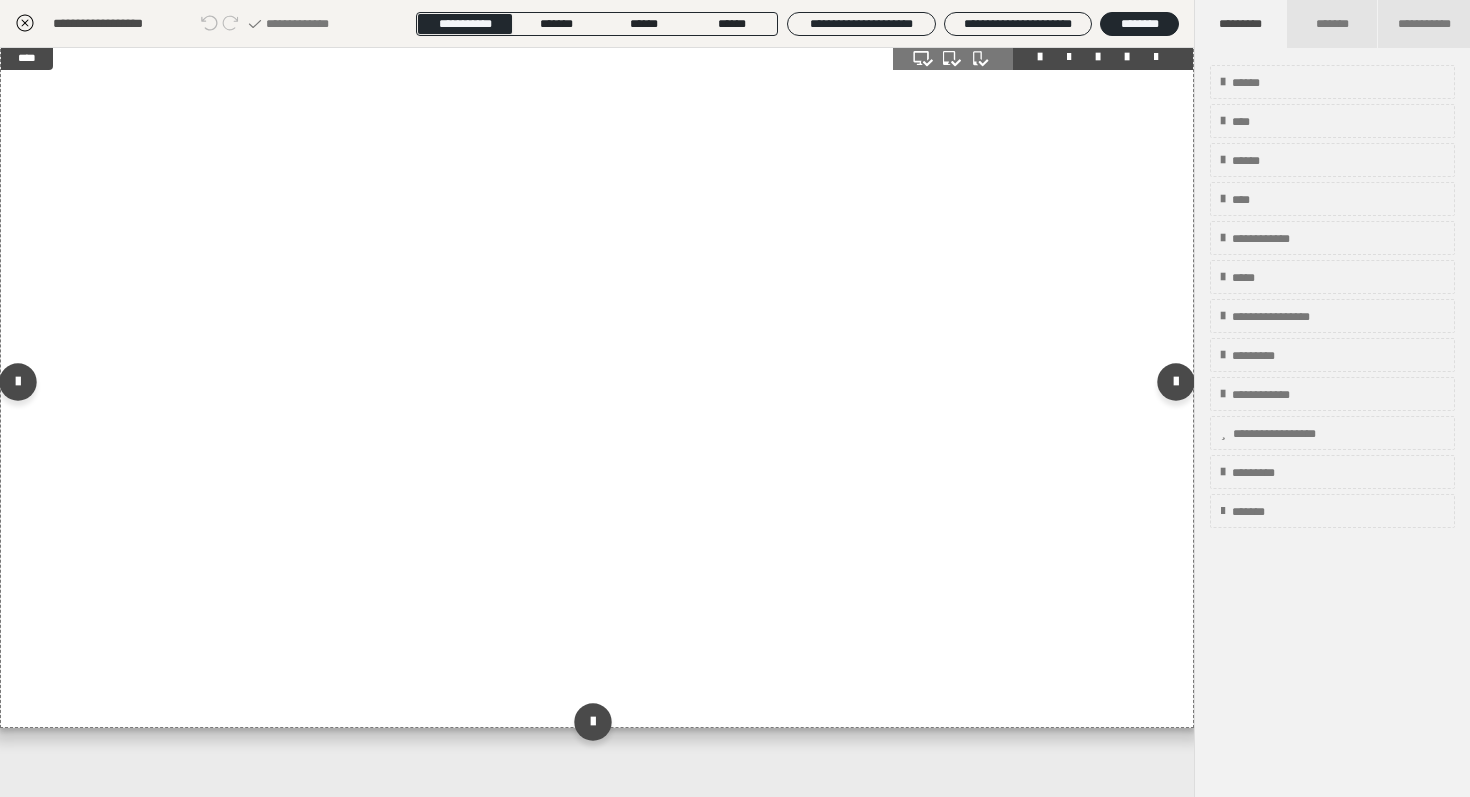 click on "**********" at bounding box center [597, 385] 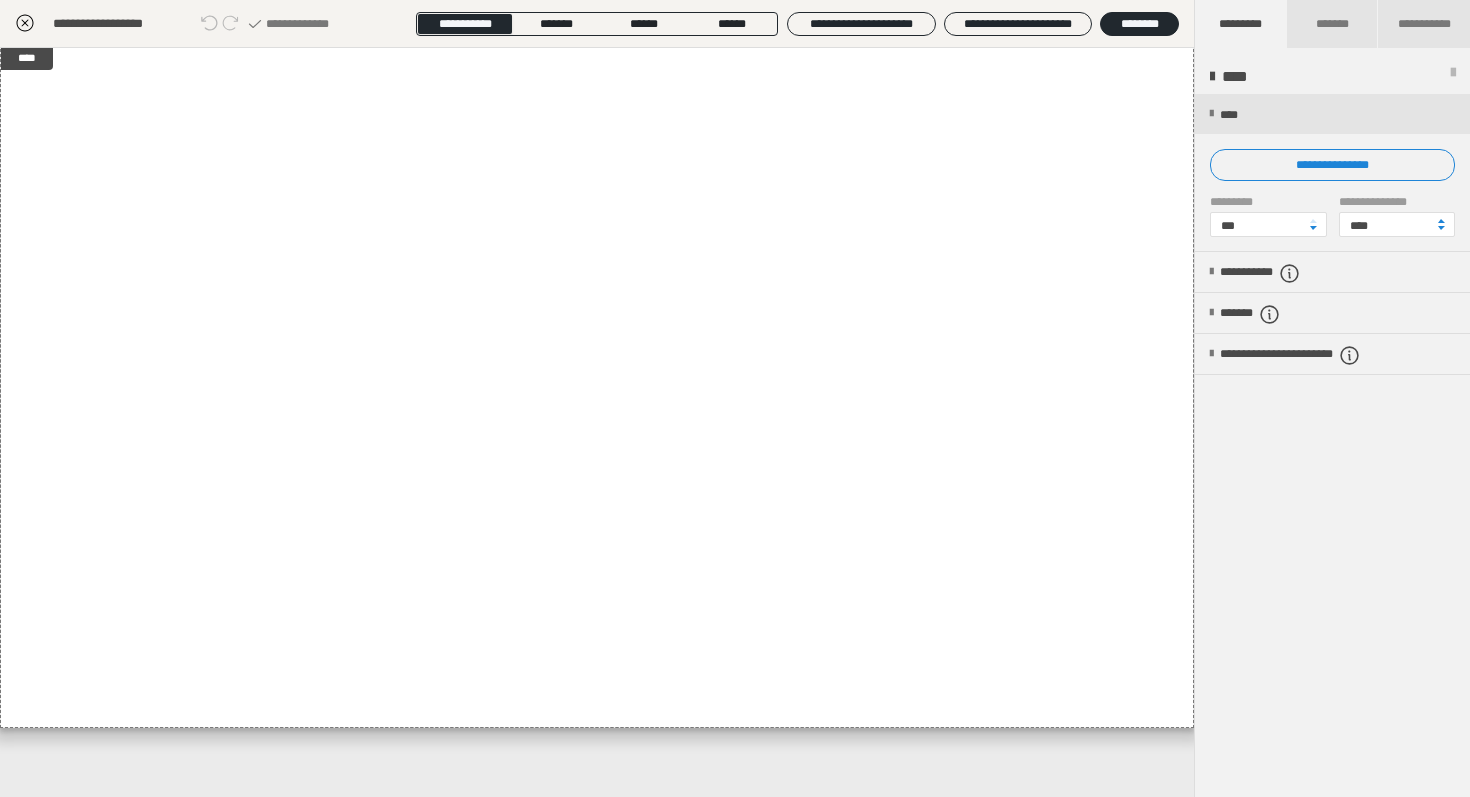 click at bounding box center (1332, 172) 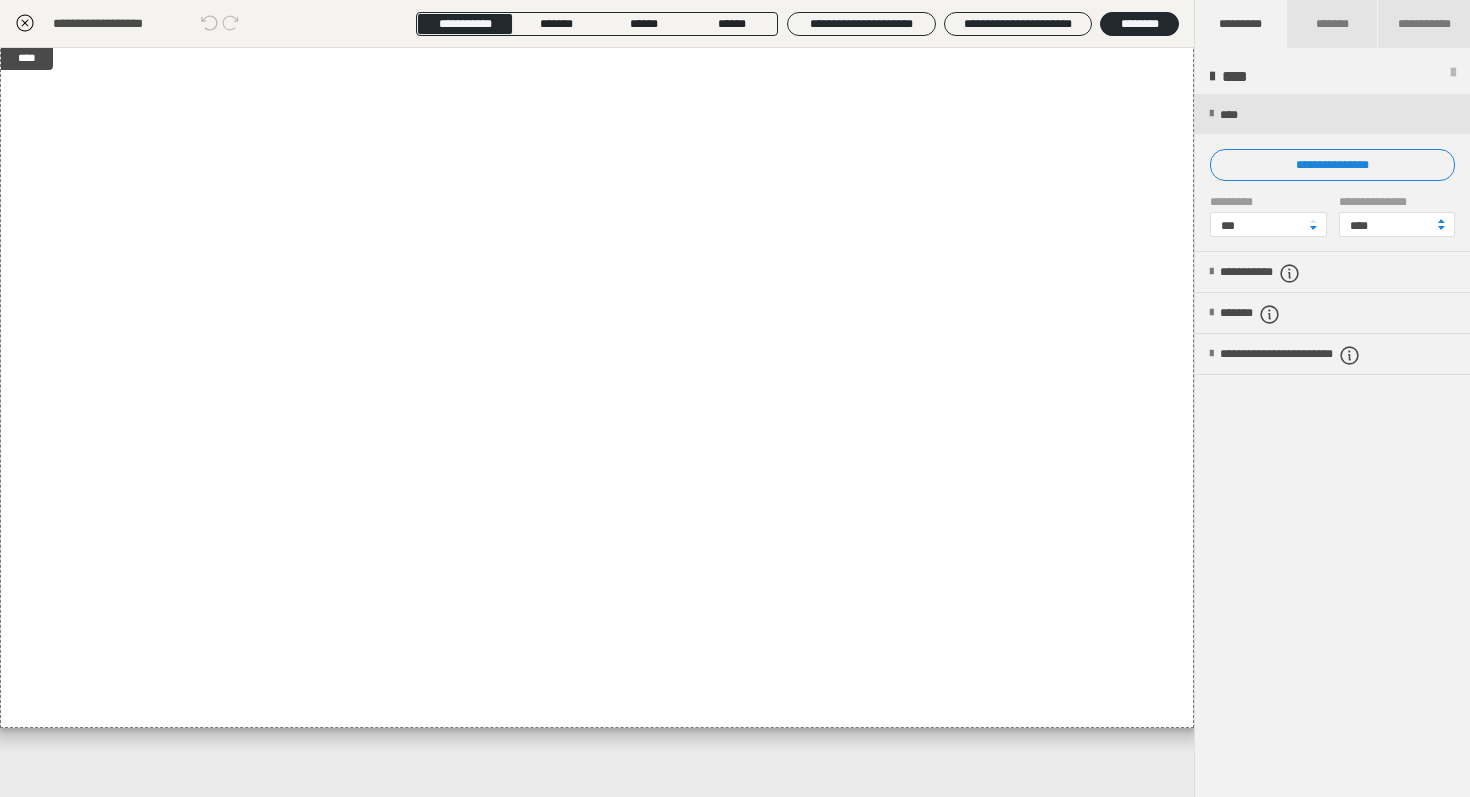 click on "**********" at bounding box center [1332, 165] 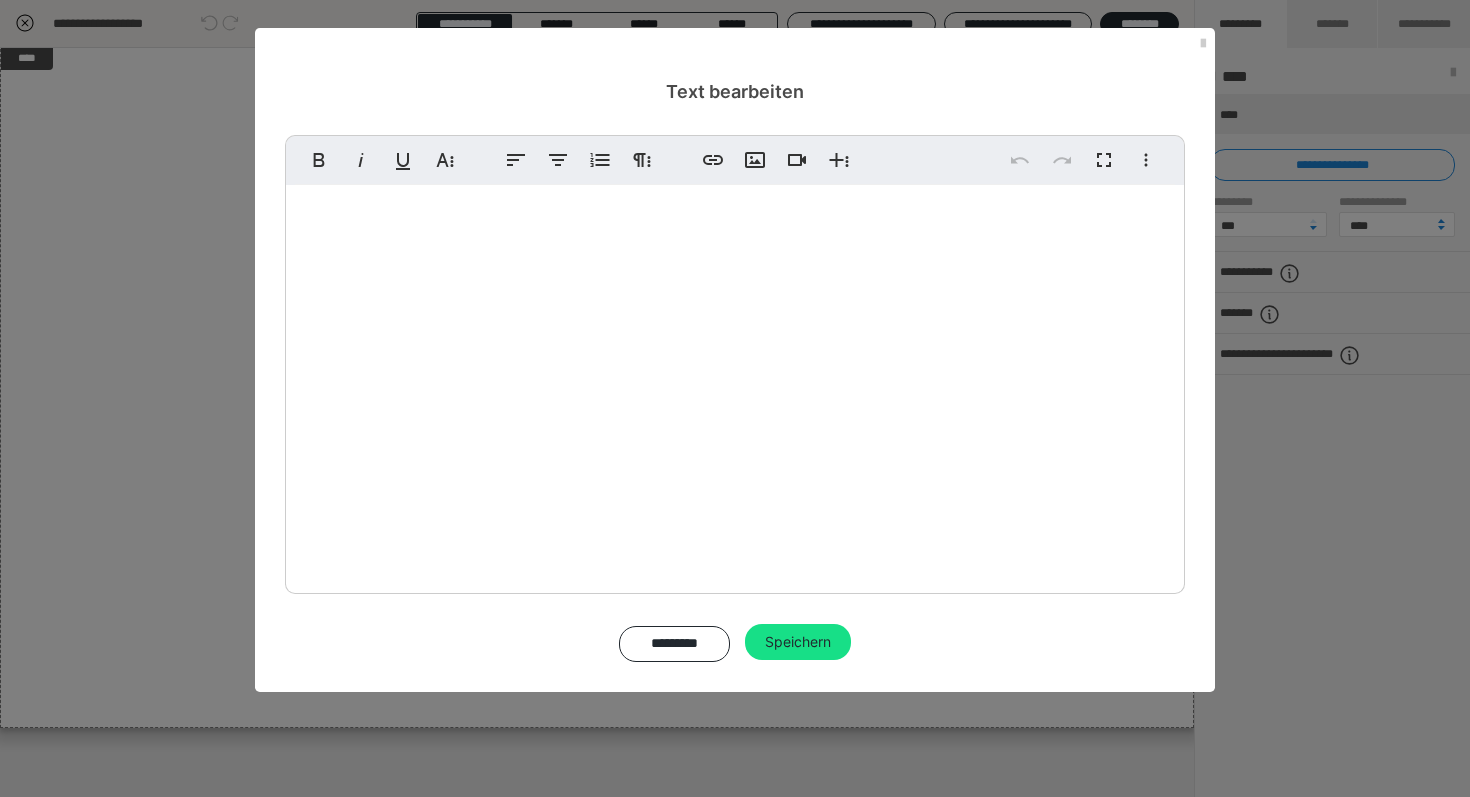scroll, scrollTop: 176, scrollLeft: 0, axis: vertical 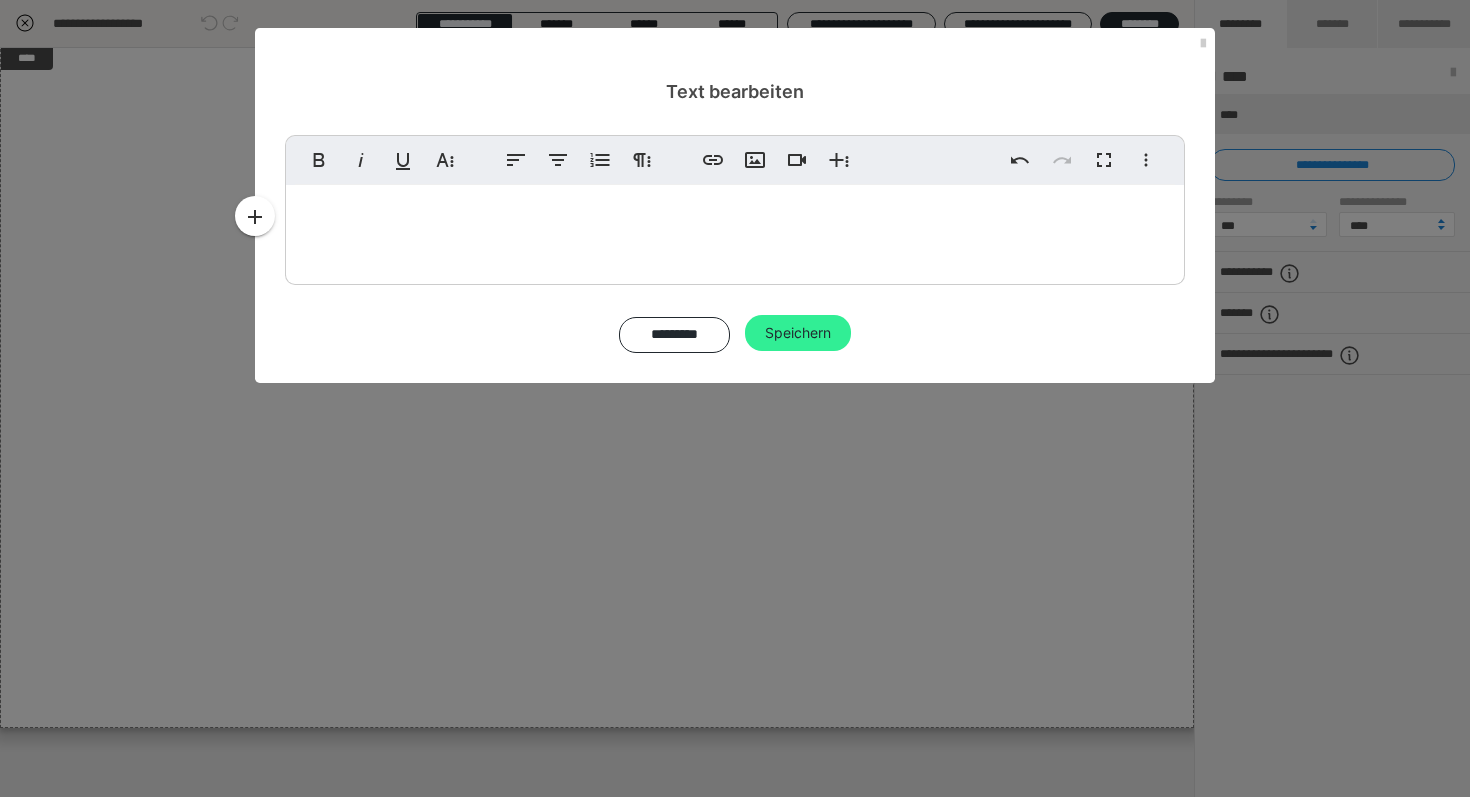 click on "Speichern" at bounding box center [798, 333] 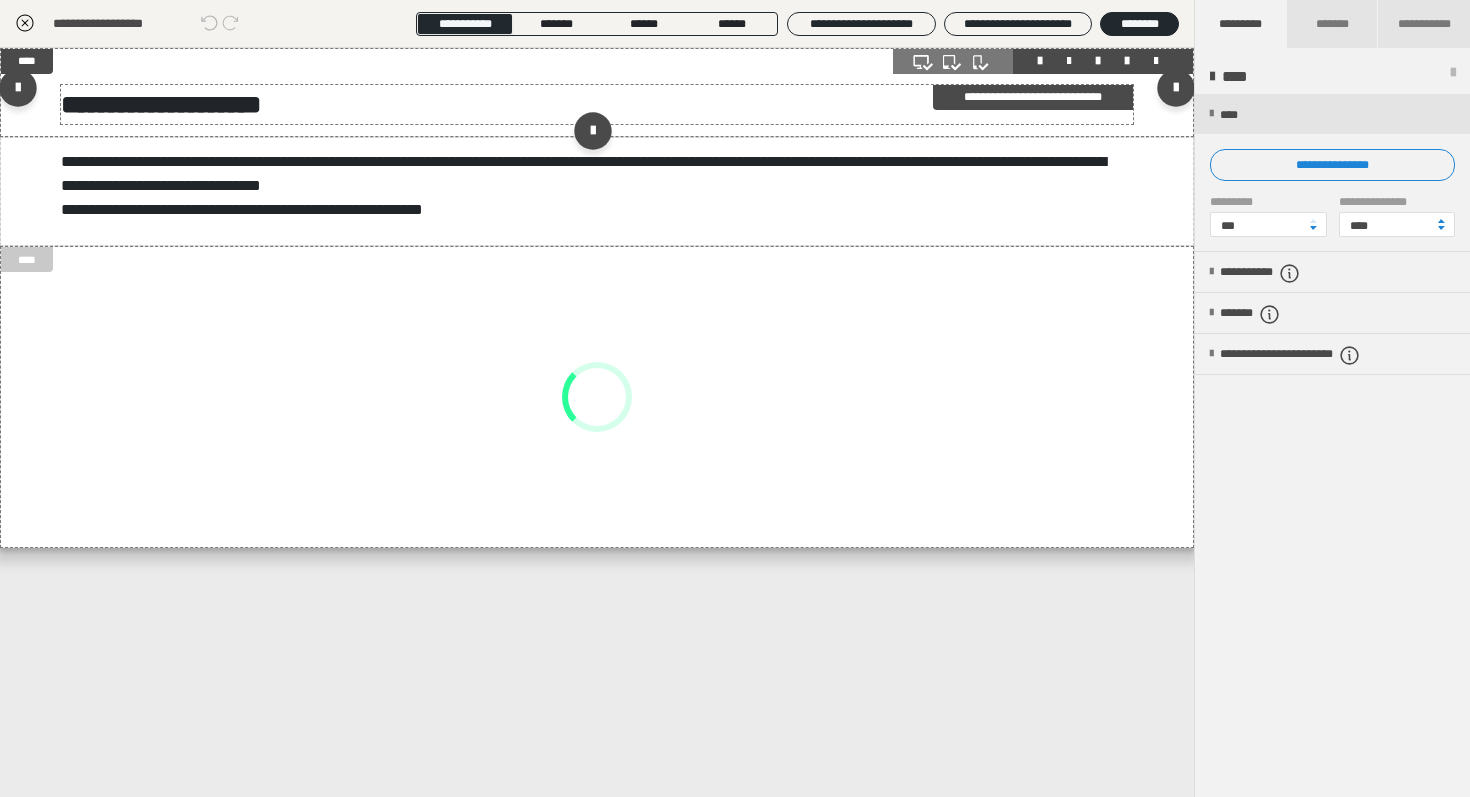 scroll, scrollTop: 0, scrollLeft: 0, axis: both 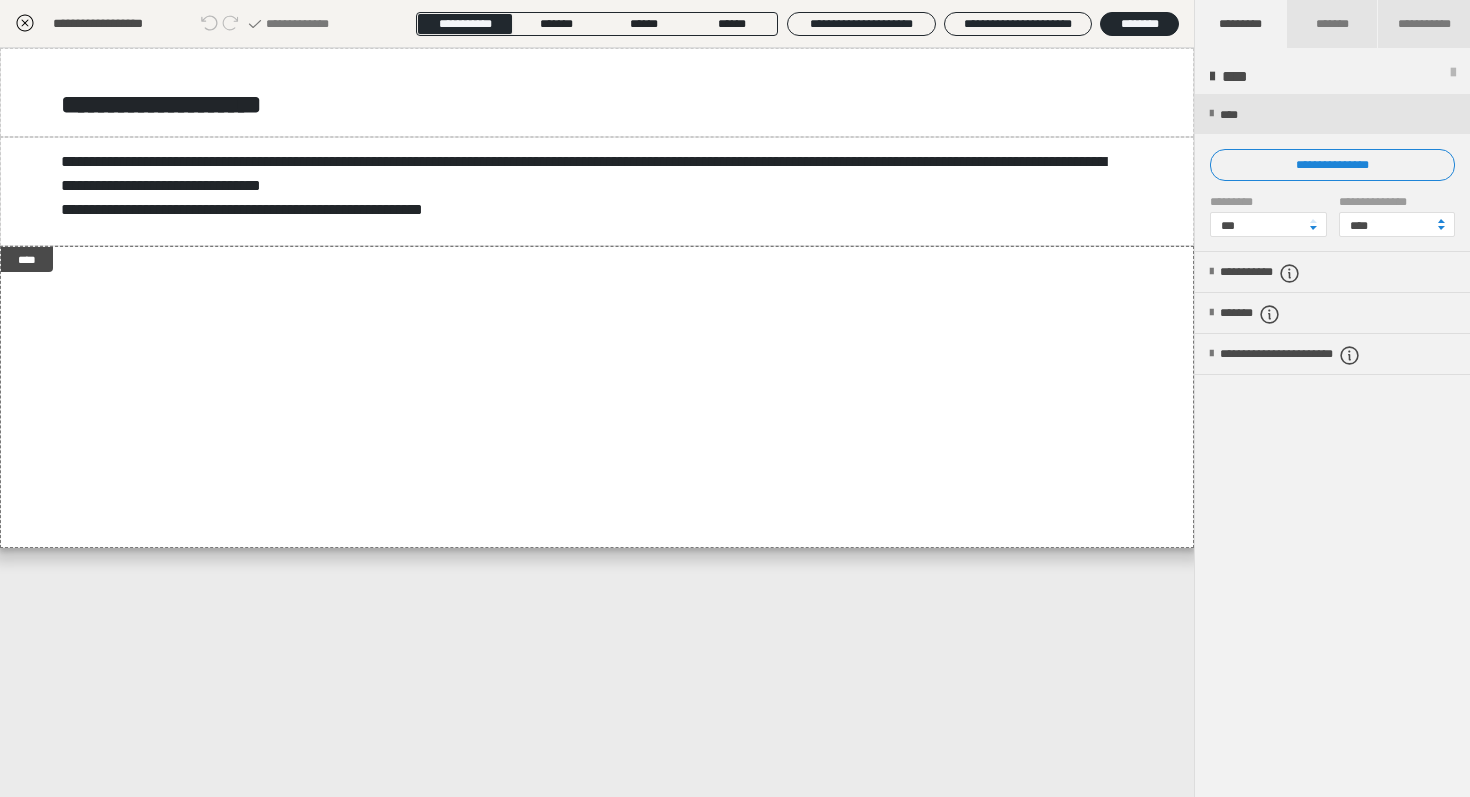 click 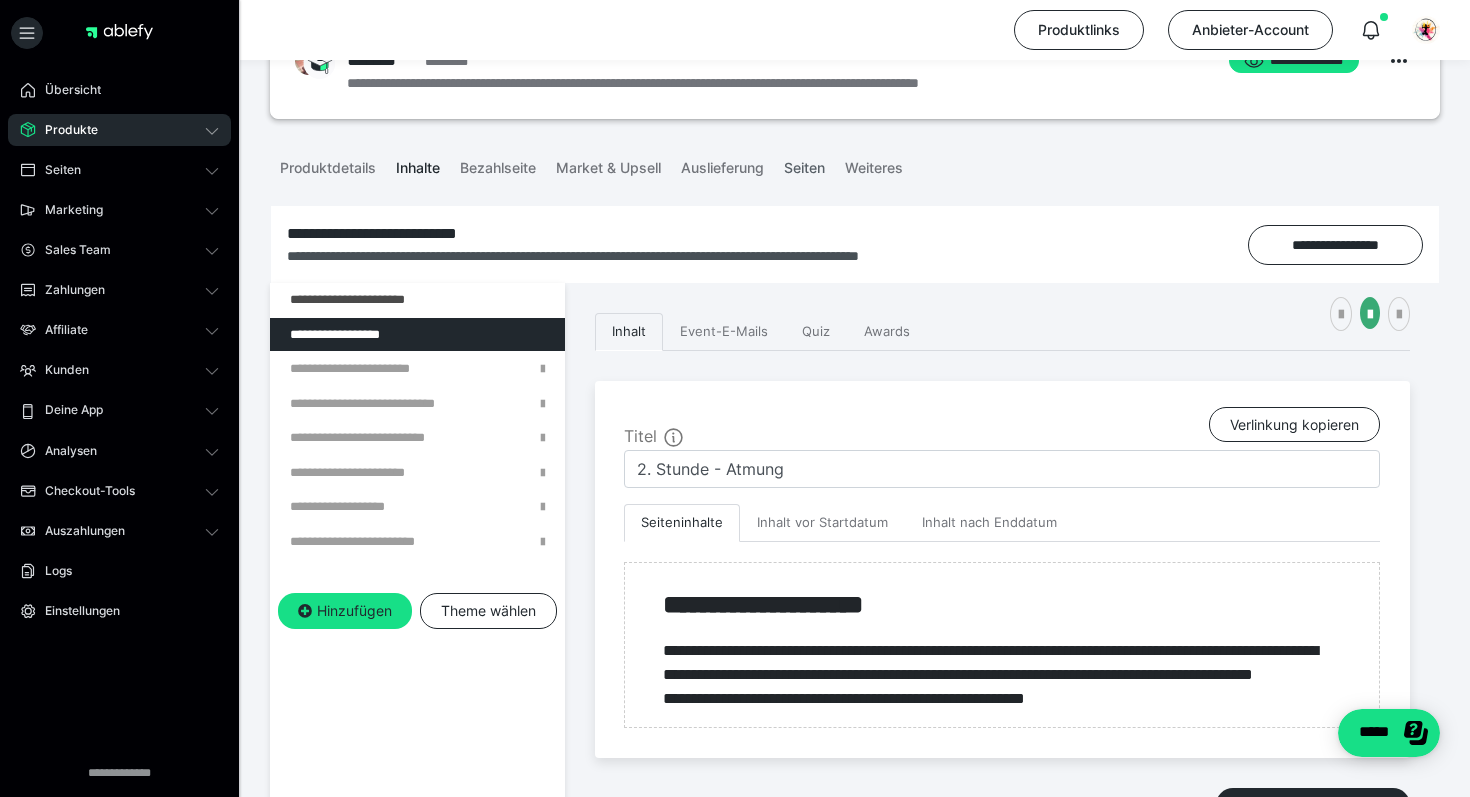 scroll, scrollTop: 79, scrollLeft: 0, axis: vertical 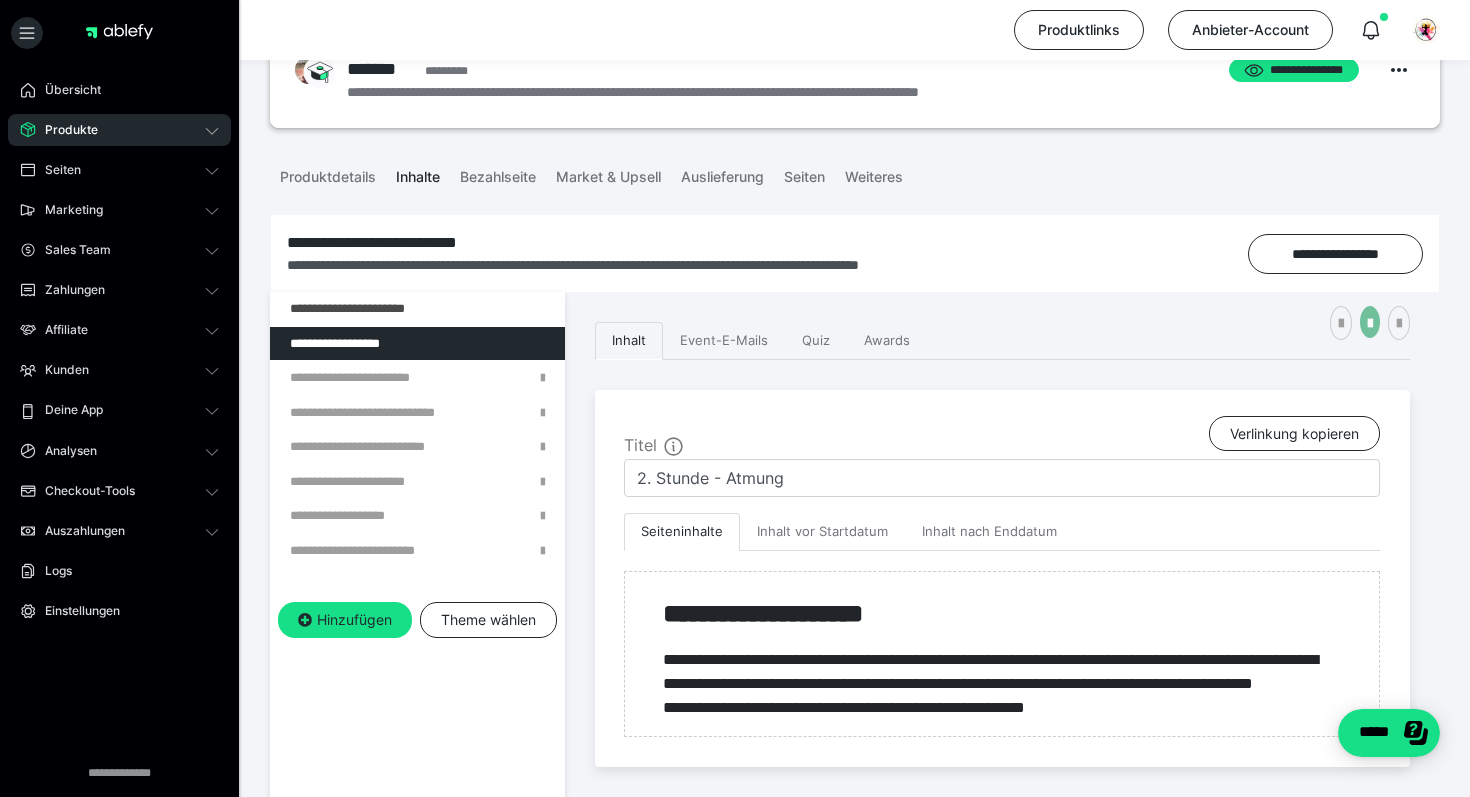 click at bounding box center (1370, 324) 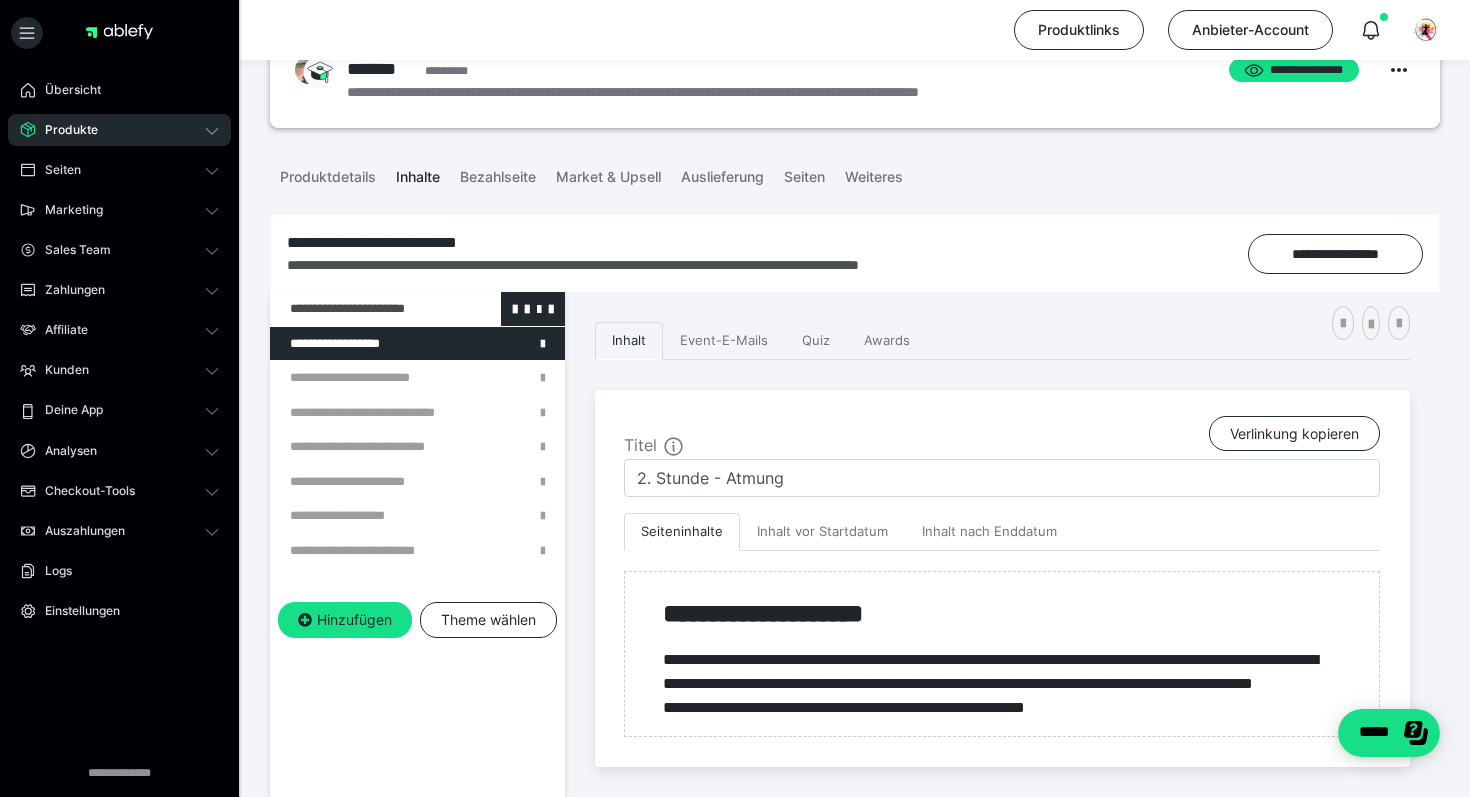 click at bounding box center [365, 309] 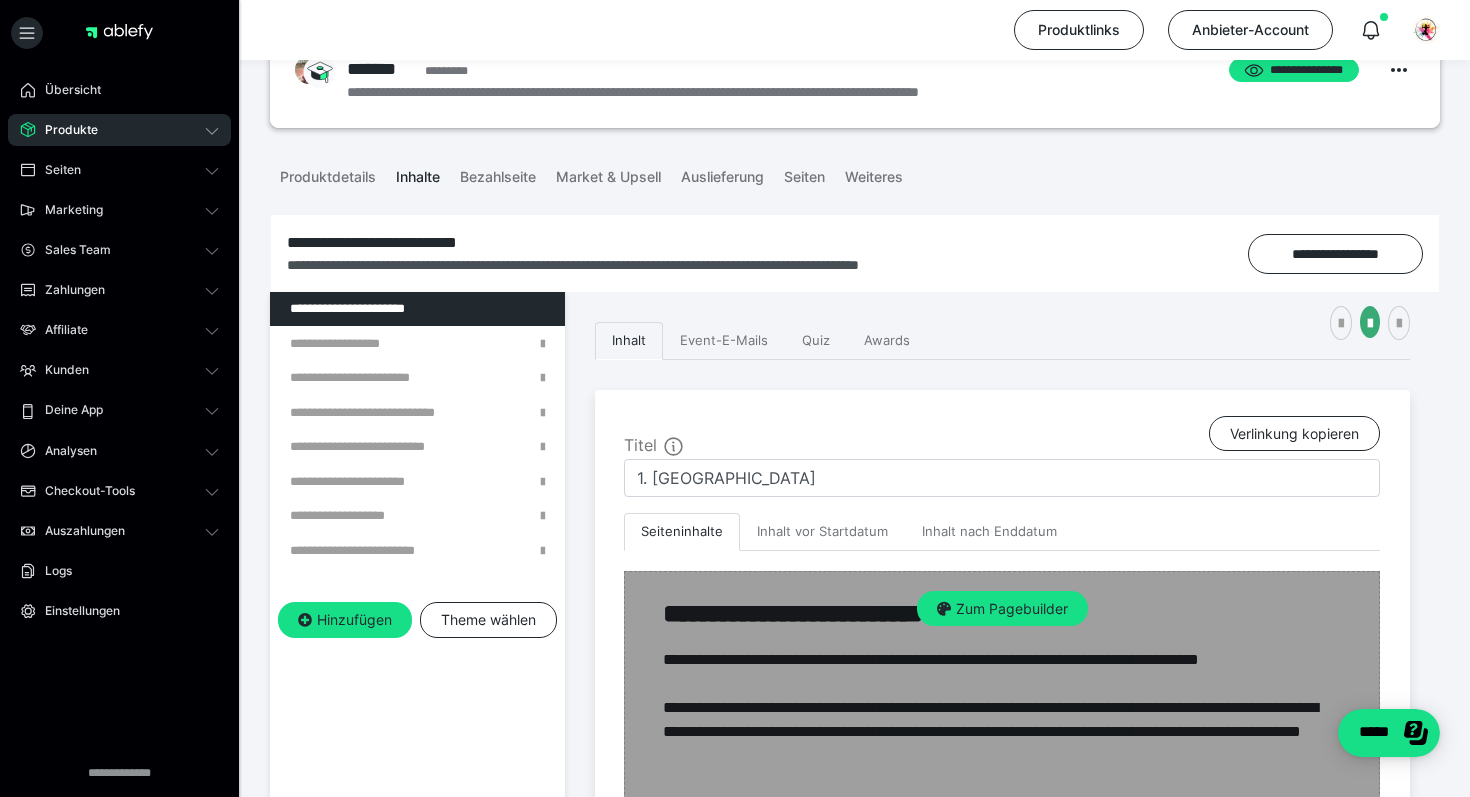 click on "Zum Pagebuilder" at bounding box center [1002, 891] 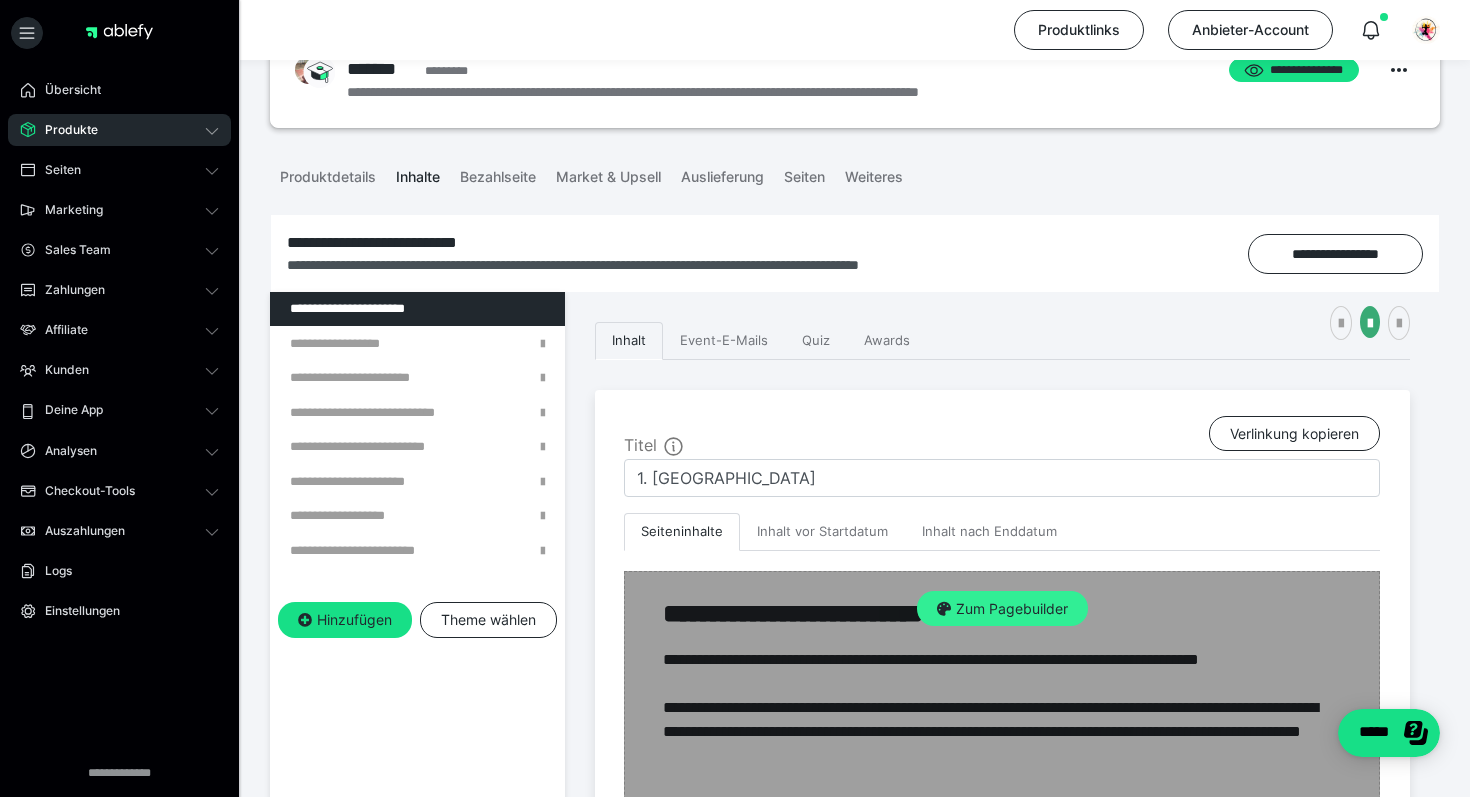 click on "Zum Pagebuilder" at bounding box center [1002, 609] 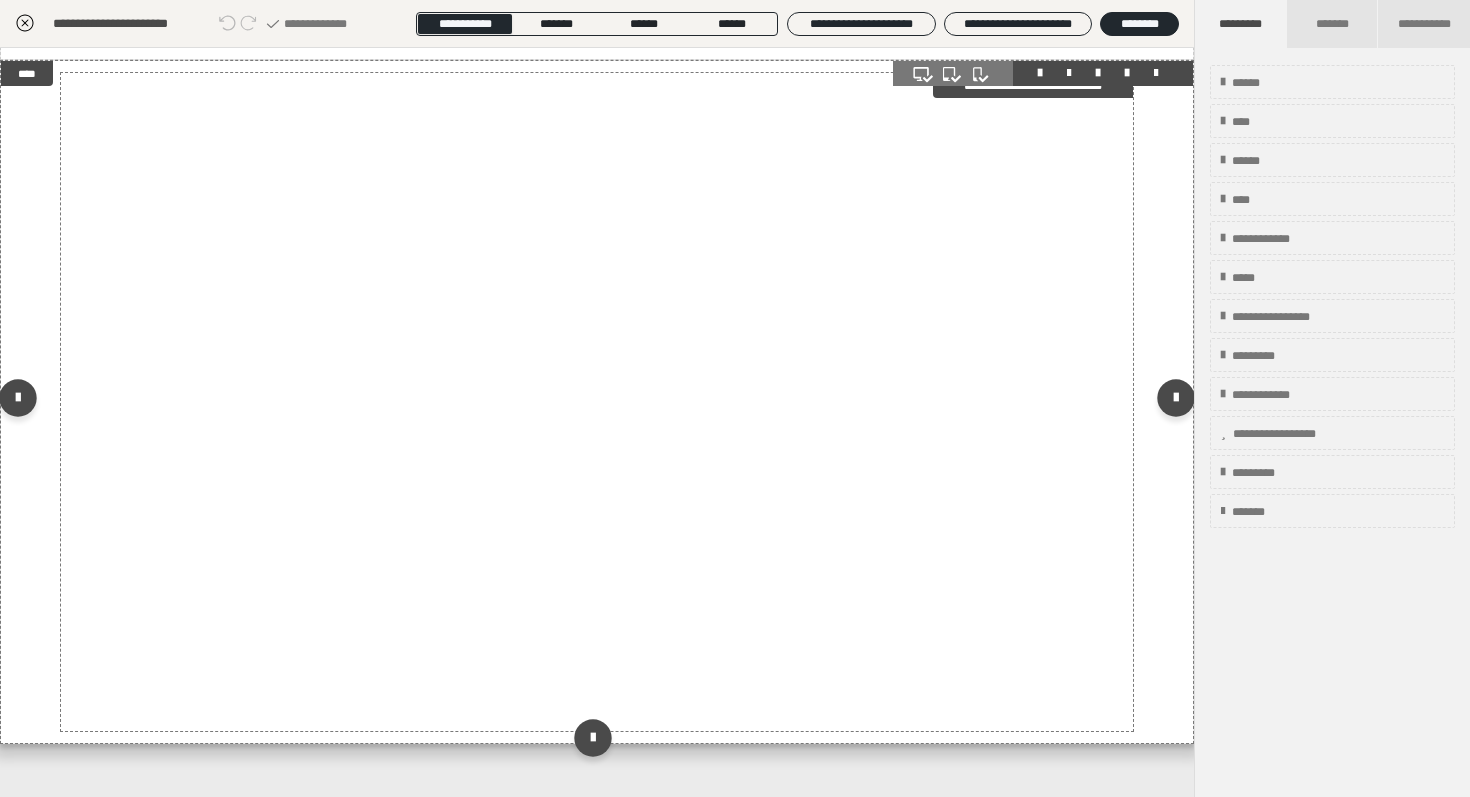 scroll, scrollTop: 226, scrollLeft: 0, axis: vertical 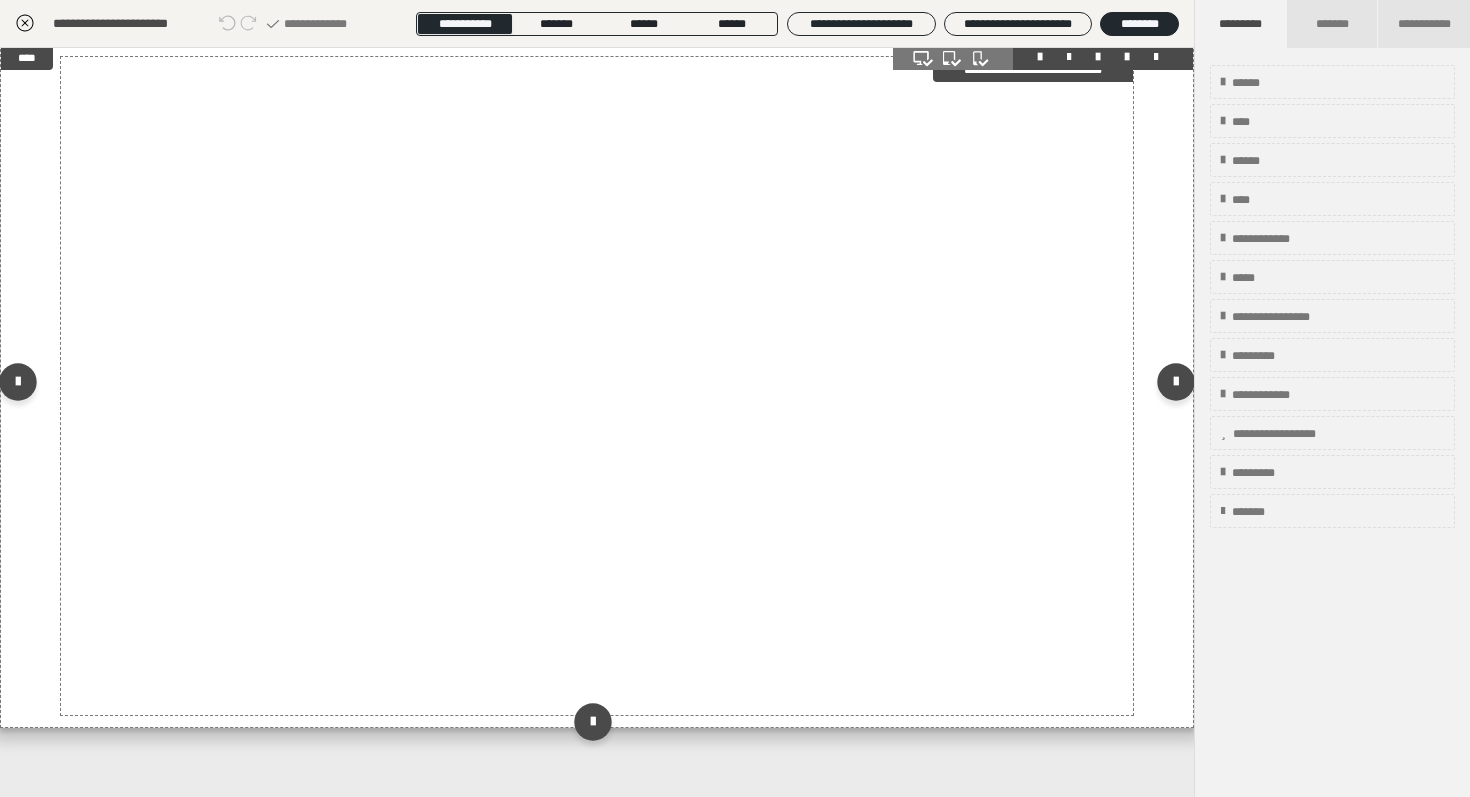 click at bounding box center [597, 385] 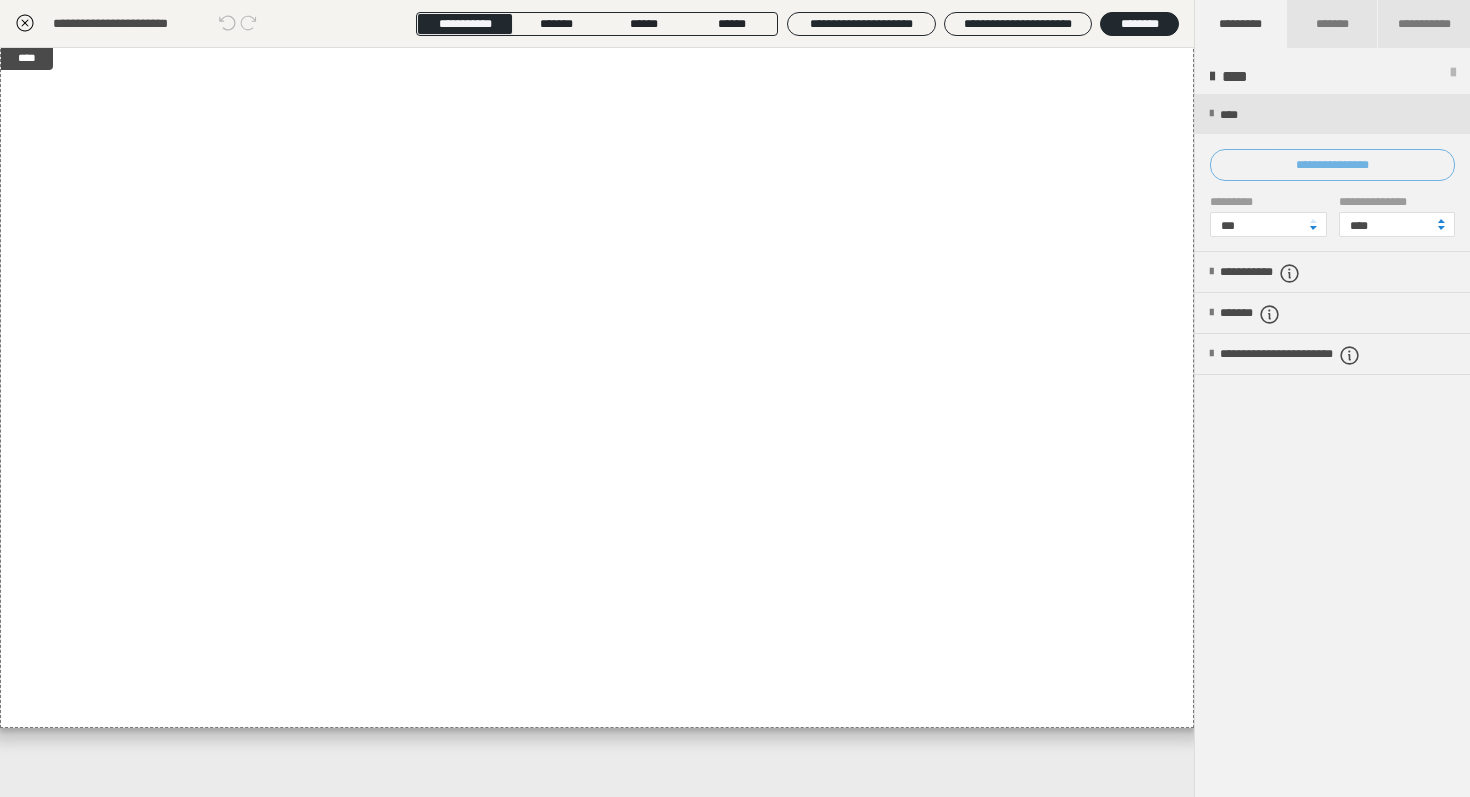 click on "**********" at bounding box center (1332, 165) 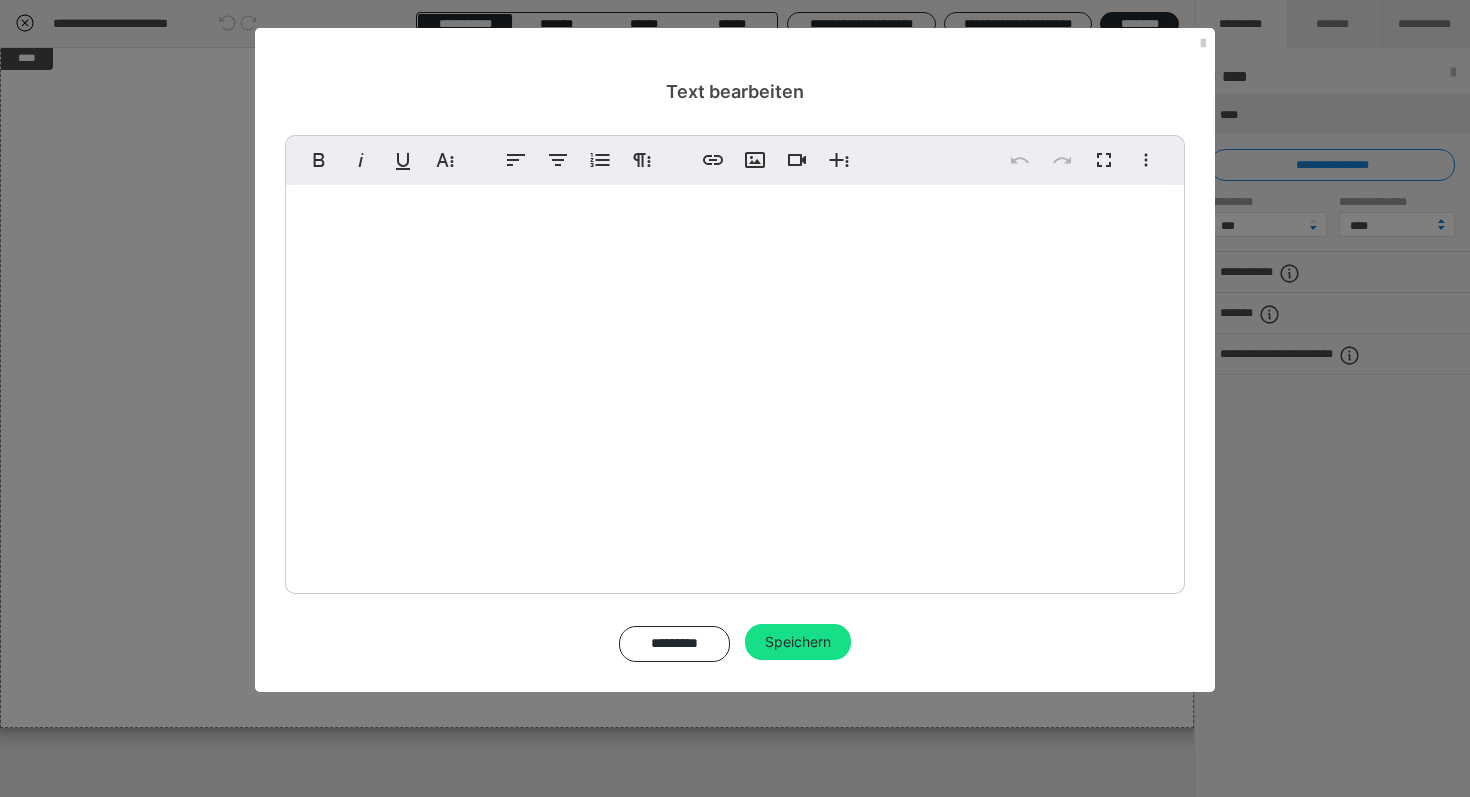 scroll, scrollTop: 176, scrollLeft: 0, axis: vertical 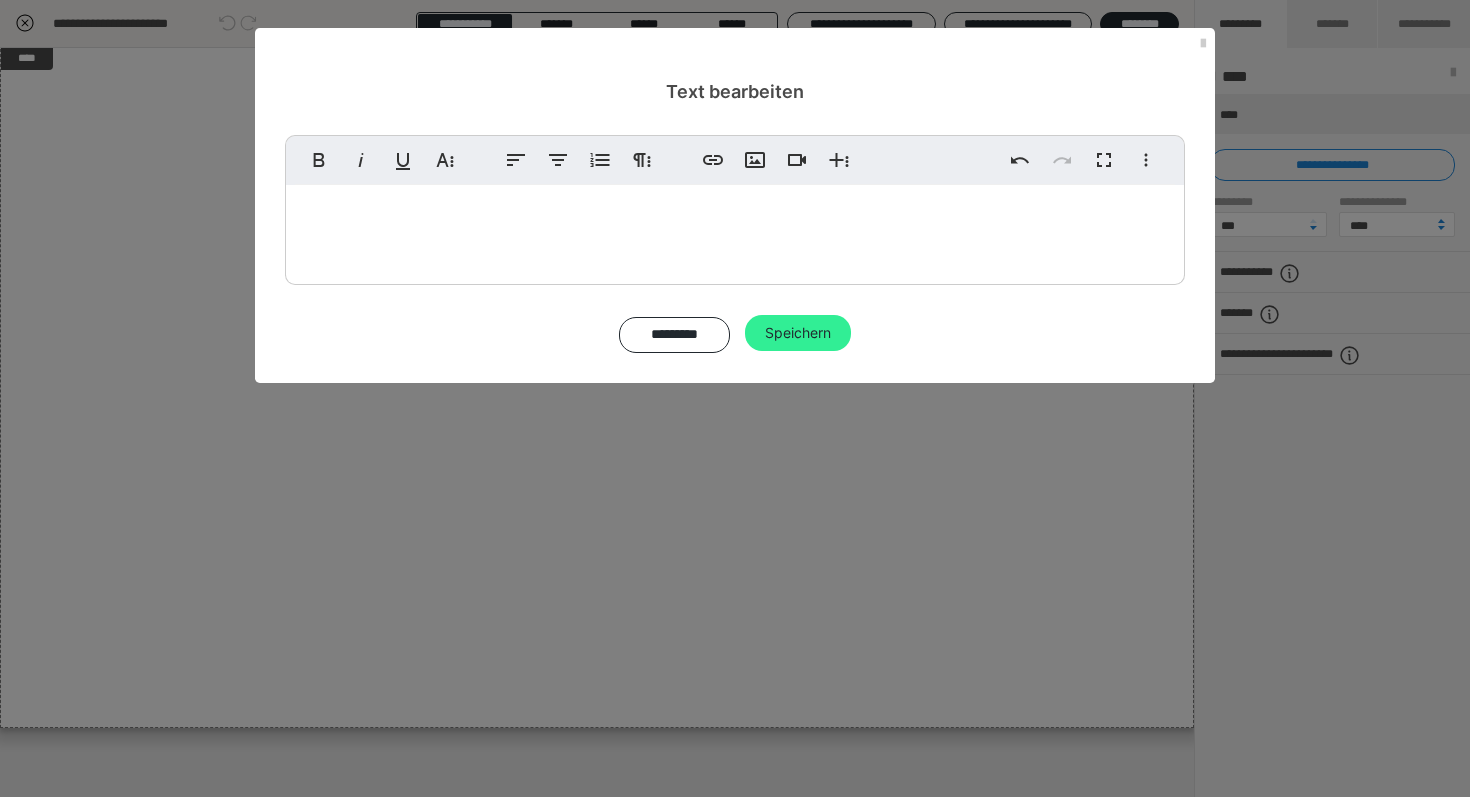 click on "Speichern" at bounding box center (798, 333) 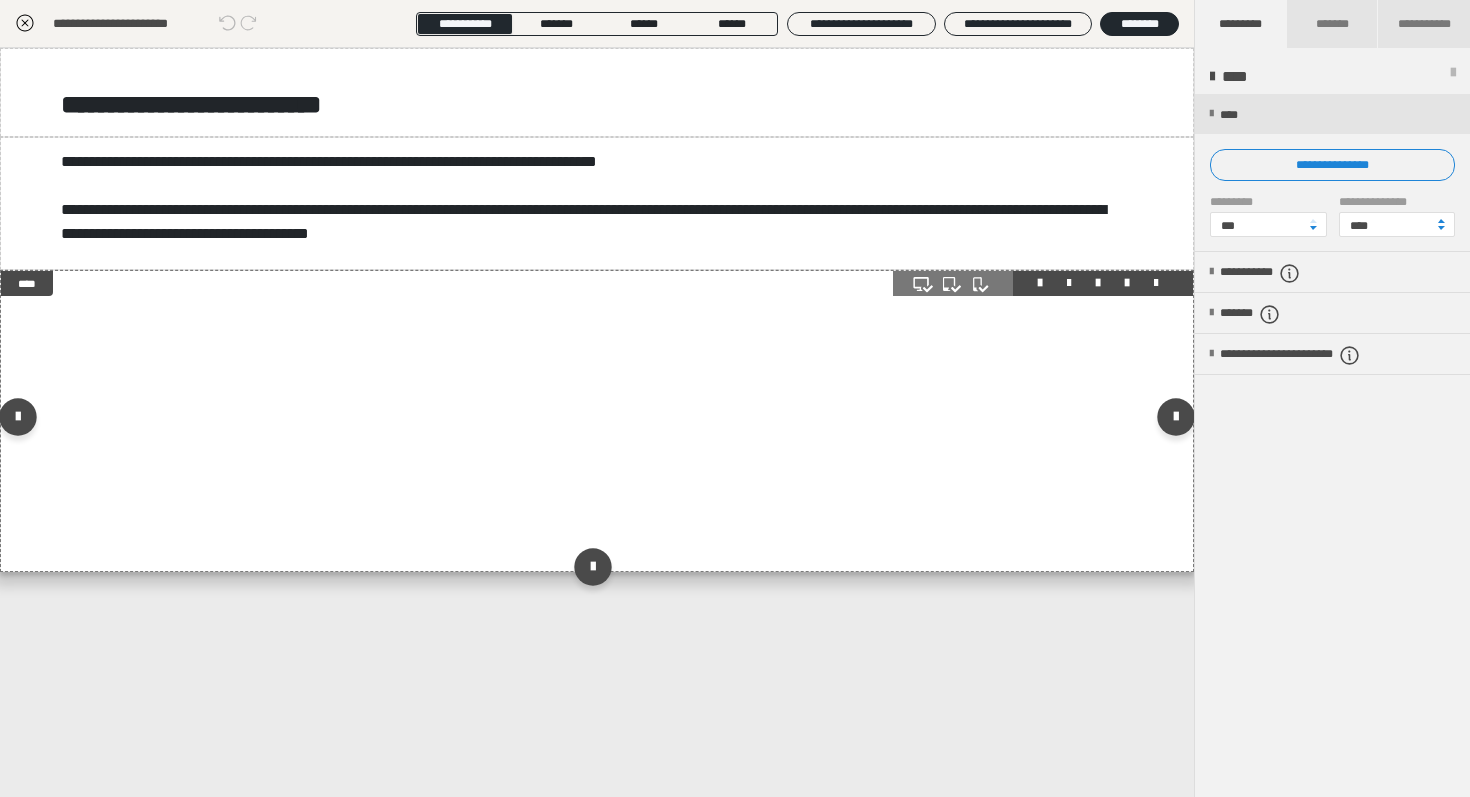 click at bounding box center [597, 421] 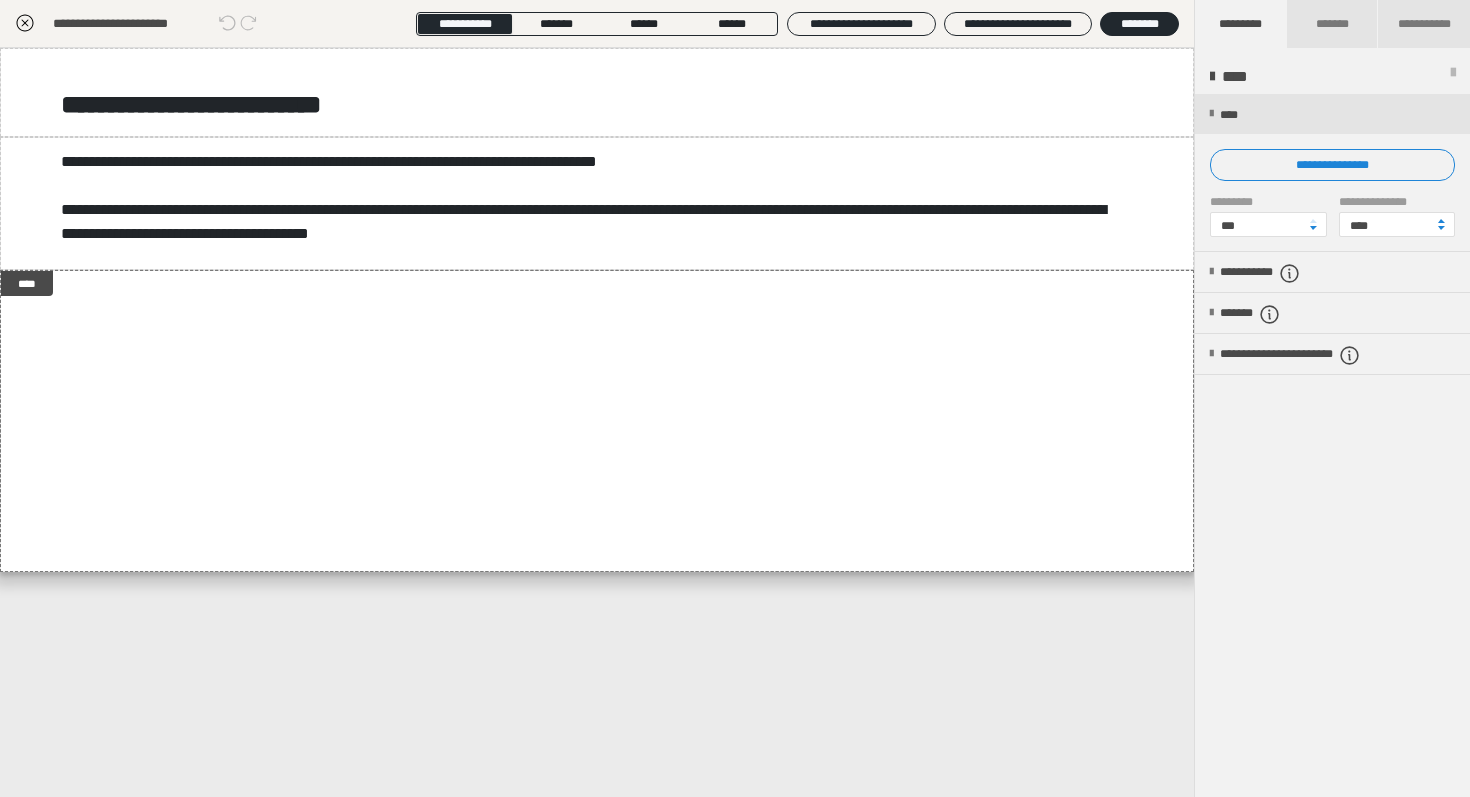 click at bounding box center (1332, 172) 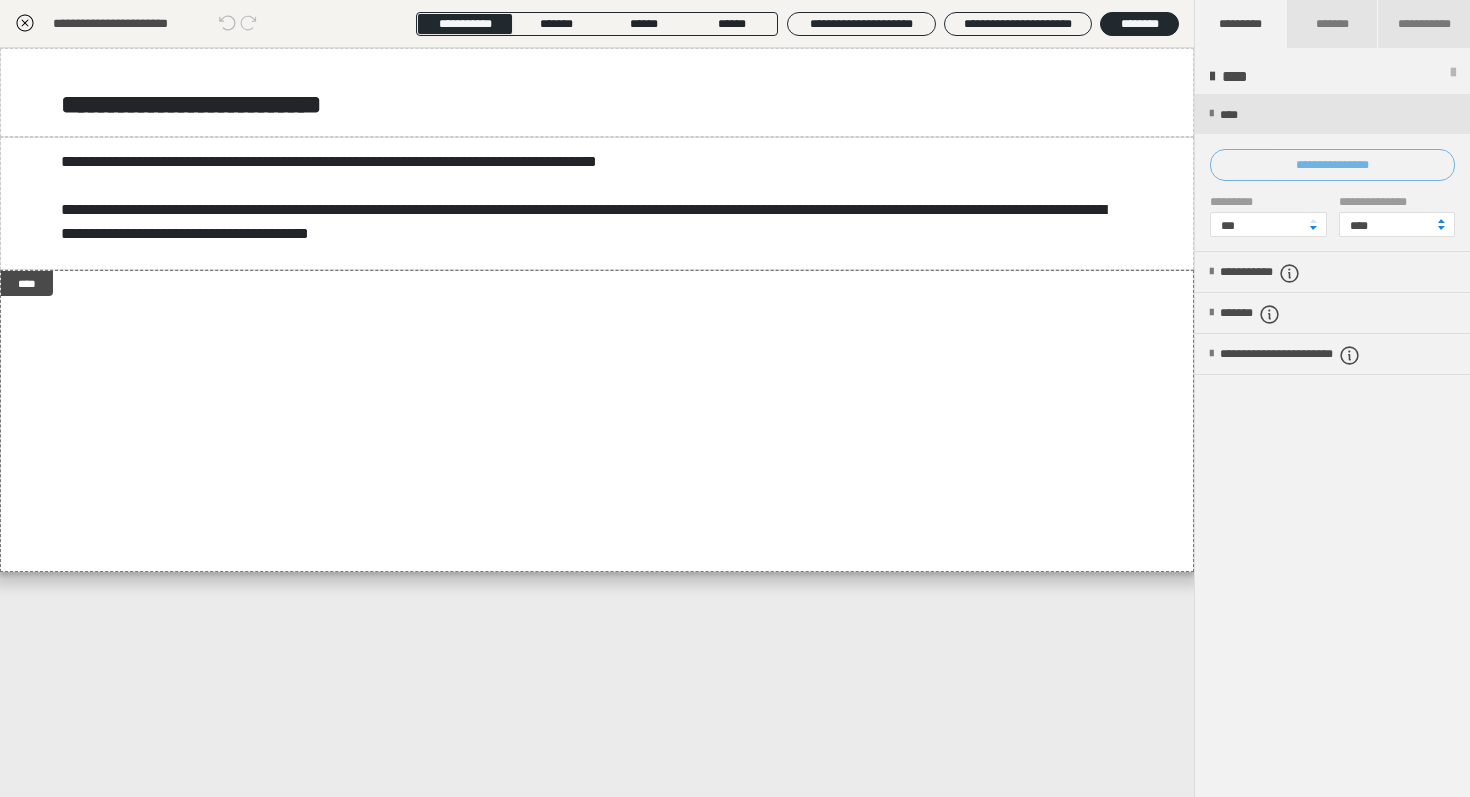 click on "**********" at bounding box center [1332, 165] 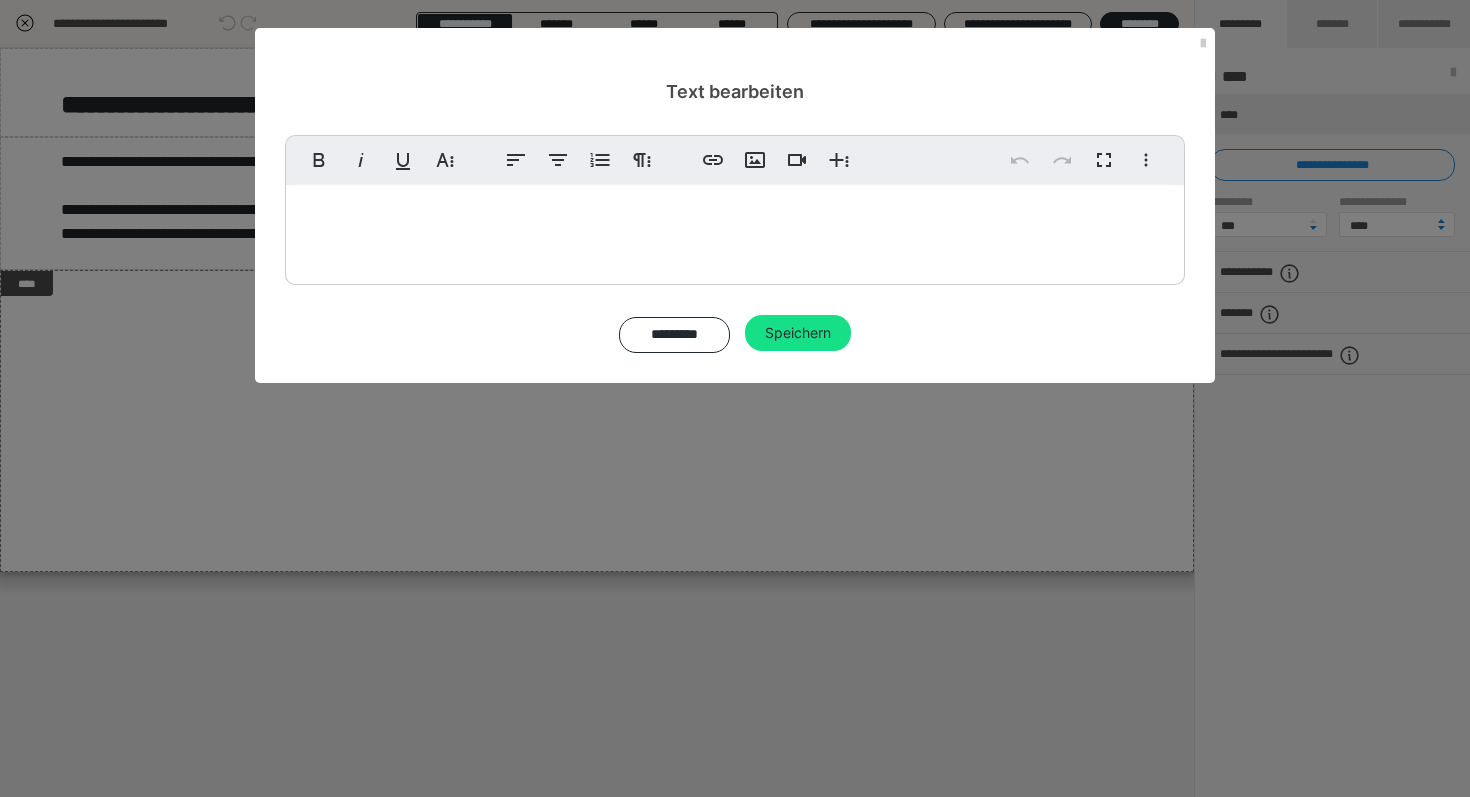 click at bounding box center (735, 230) 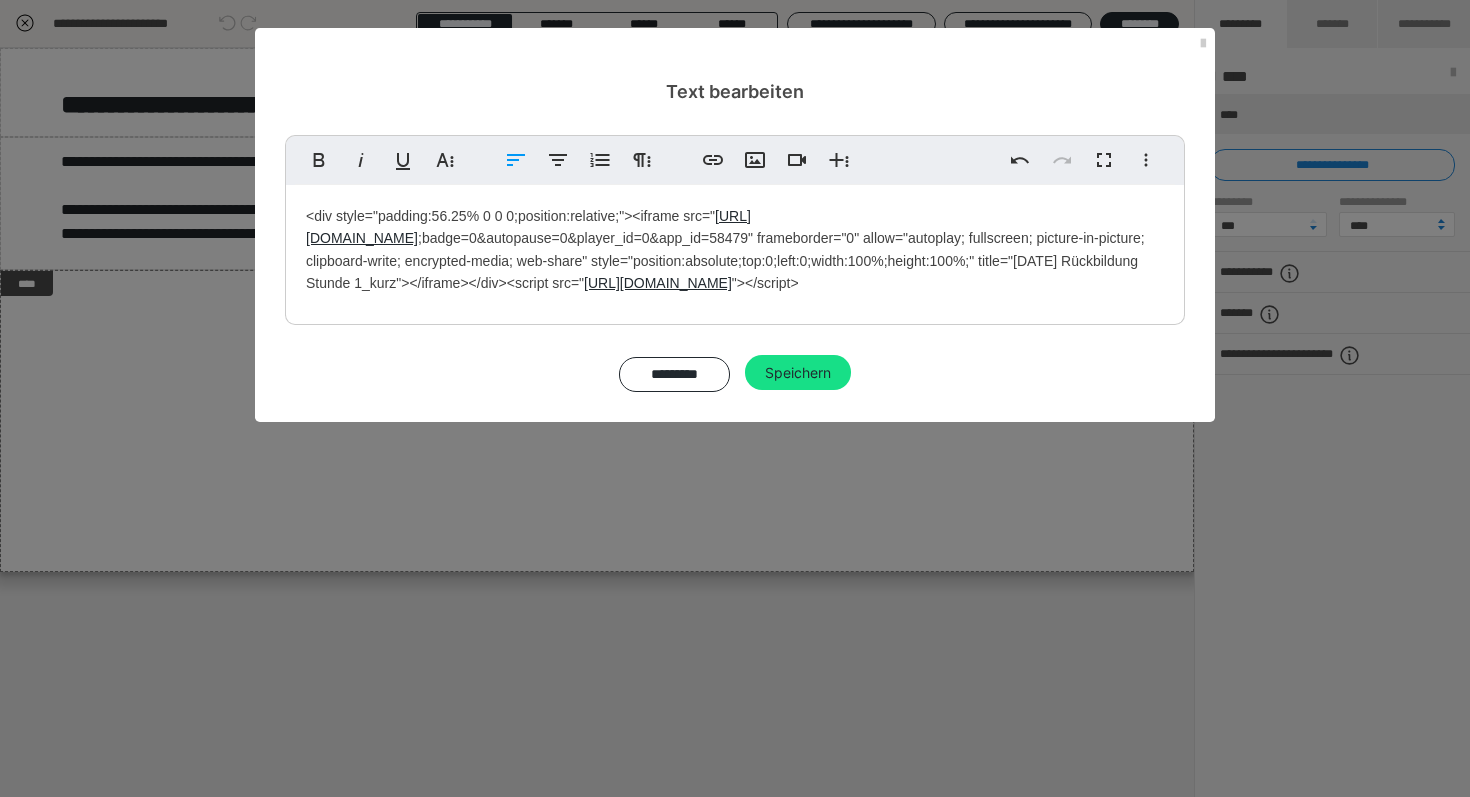 scroll, scrollTop: 8218, scrollLeft: 8, axis: both 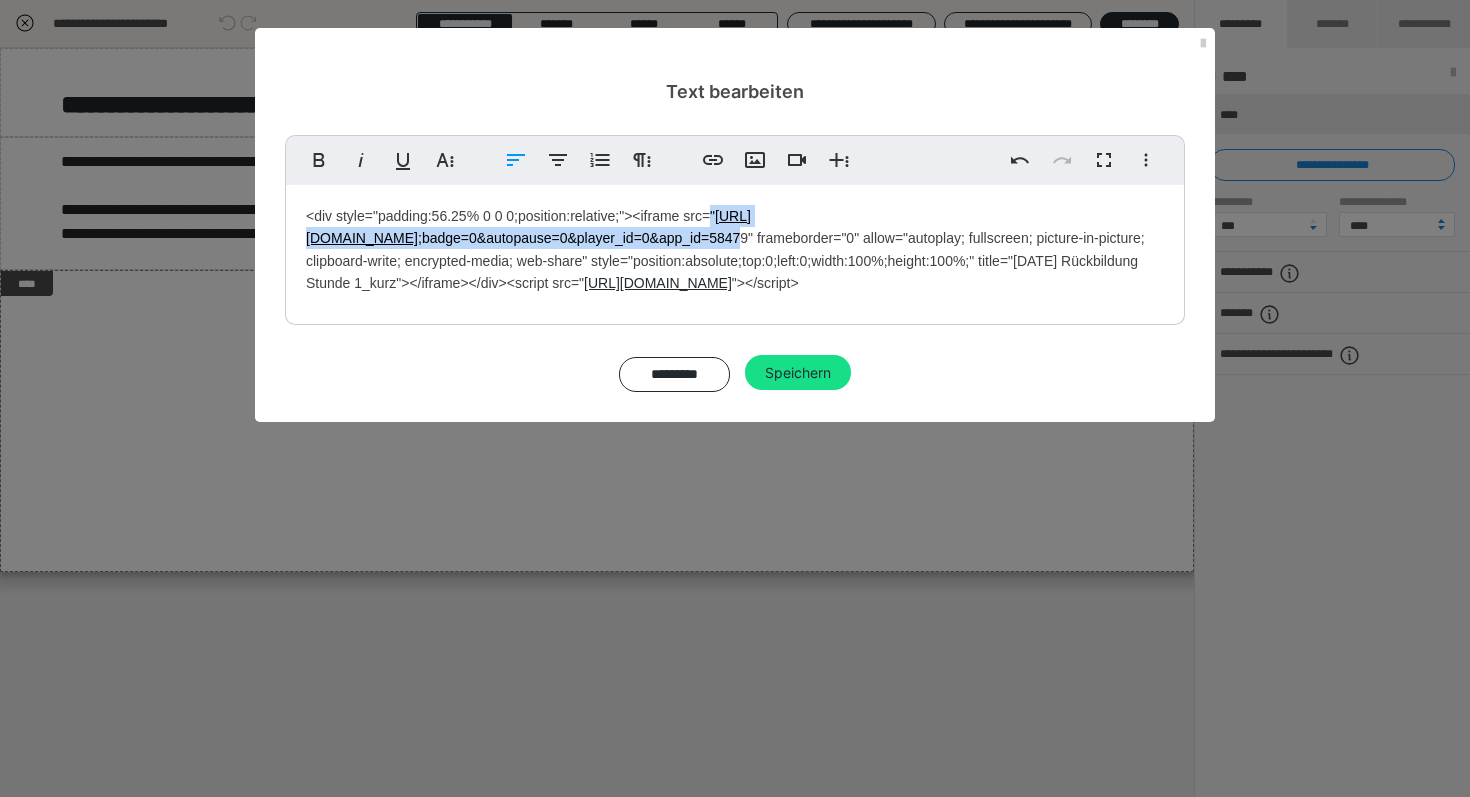 drag, startPoint x: 710, startPoint y: 211, endPoint x: 759, endPoint y: 244, distance: 59.07622 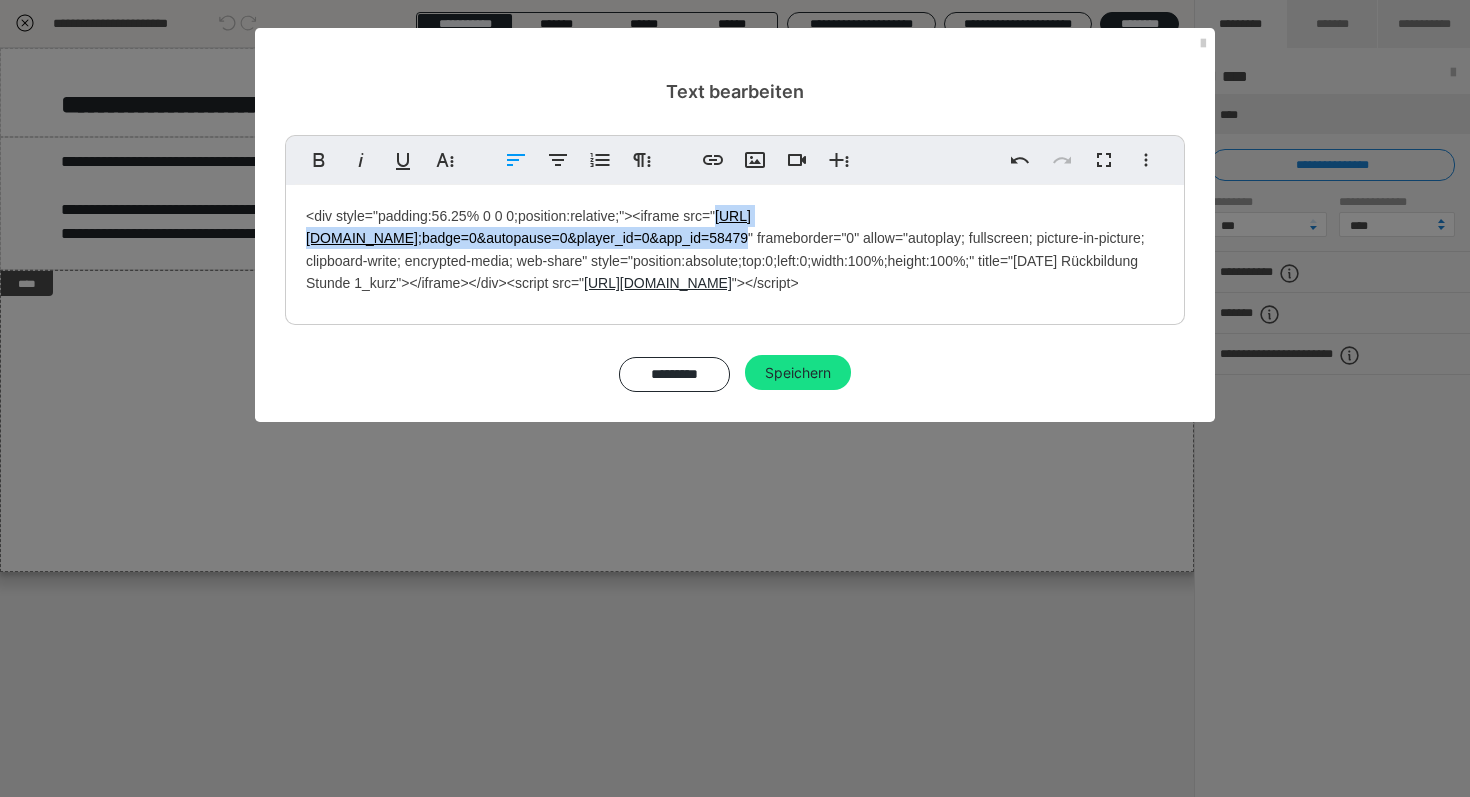 drag, startPoint x: 765, startPoint y: 242, endPoint x: 713, endPoint y: 215, distance: 58.59181 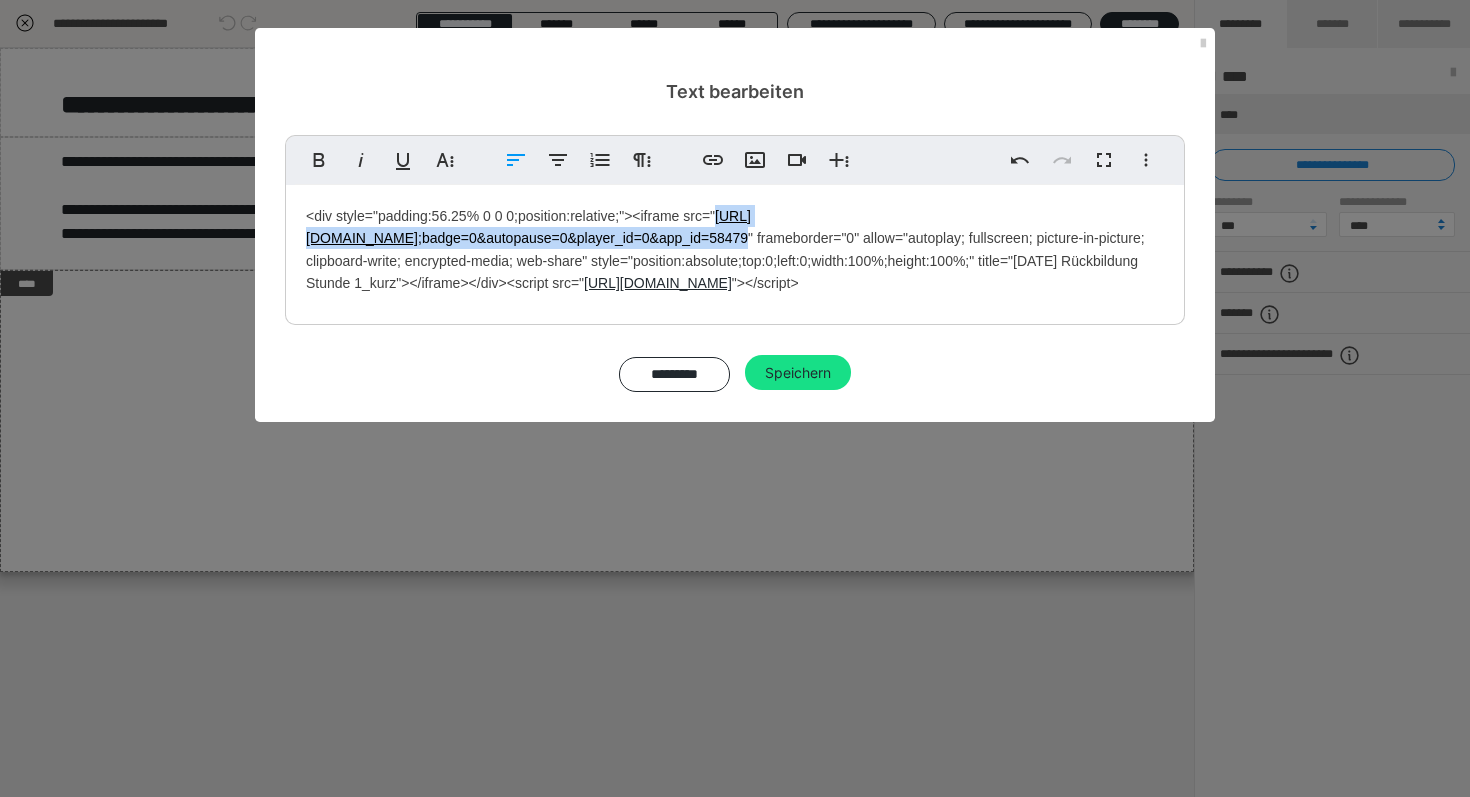 copy on "[URL][DOMAIN_NAME] ;badge=0&autopause=0&player_id=0&app_id=58479" 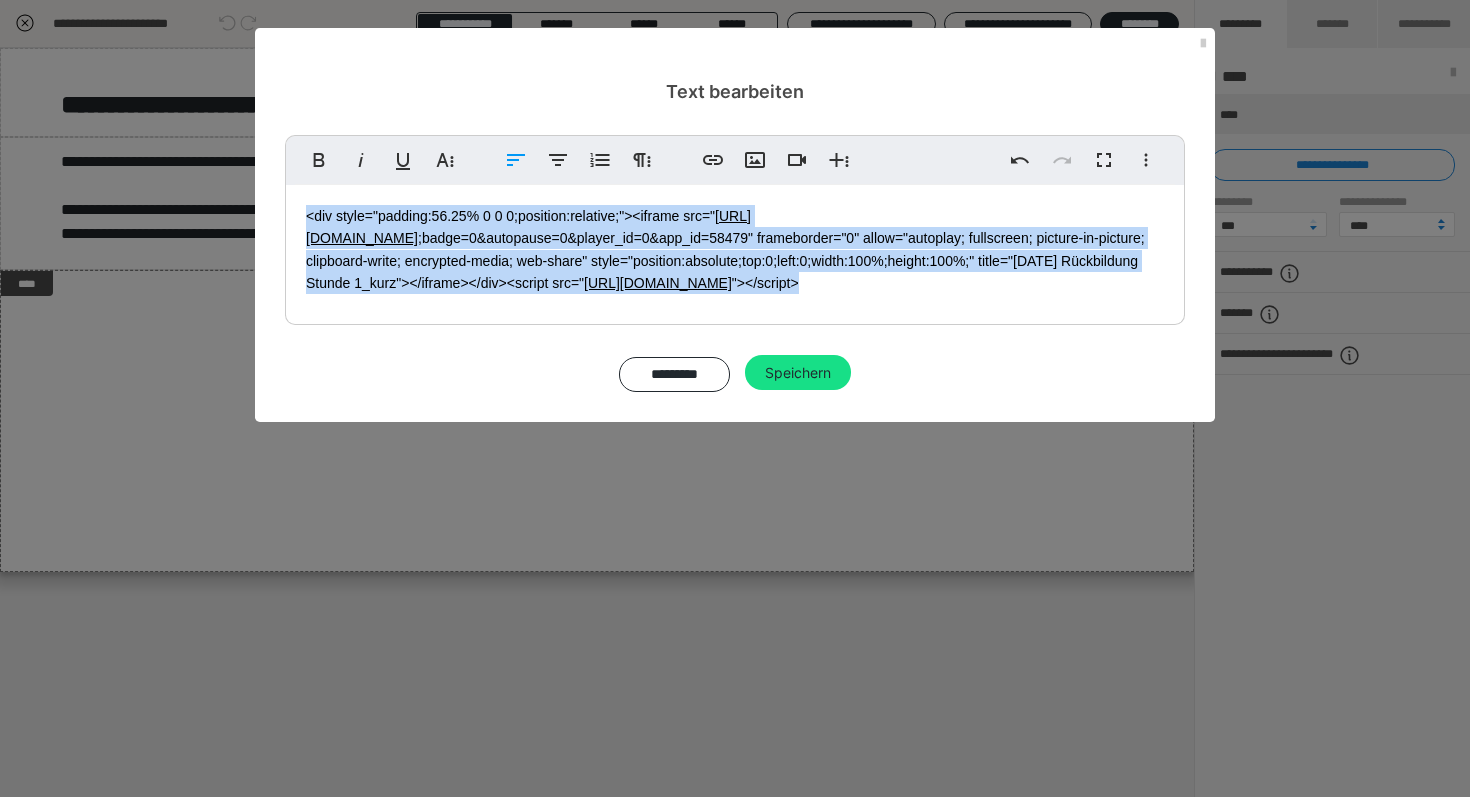 drag, startPoint x: 1074, startPoint y: 279, endPoint x: 340, endPoint y: 131, distance: 748.77234 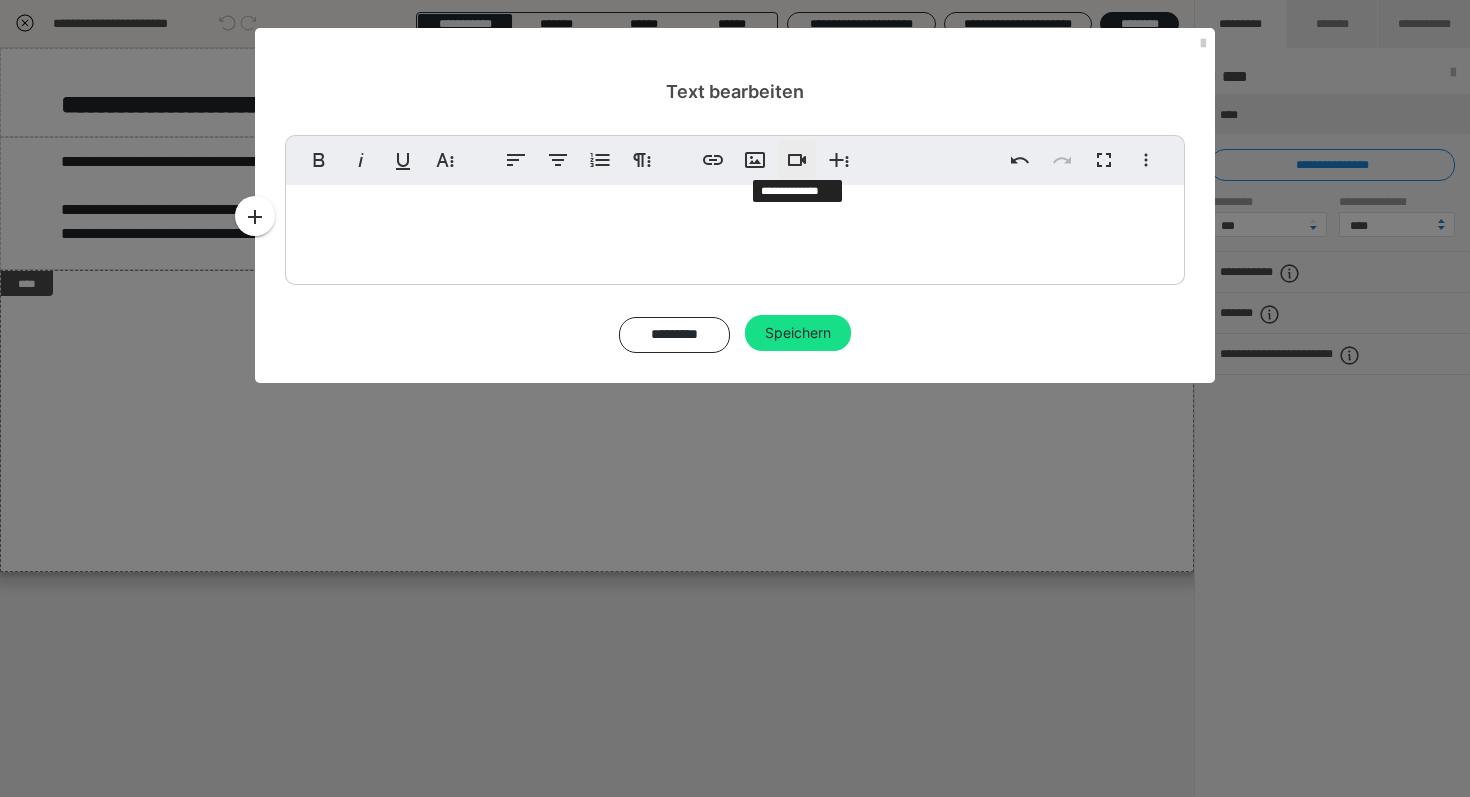 click 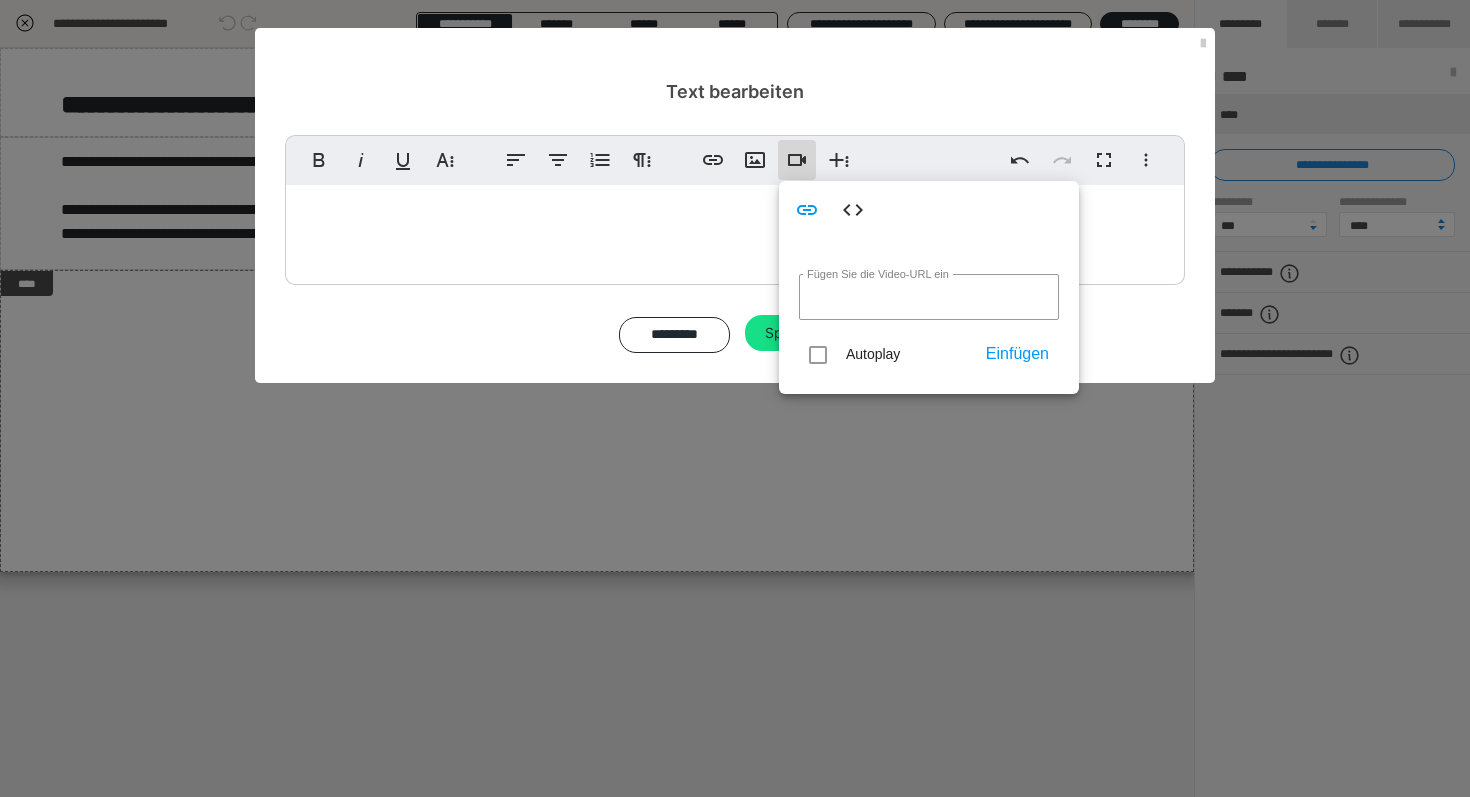 click on "Fügen Sie die Video-URL ein" at bounding box center (878, 274) 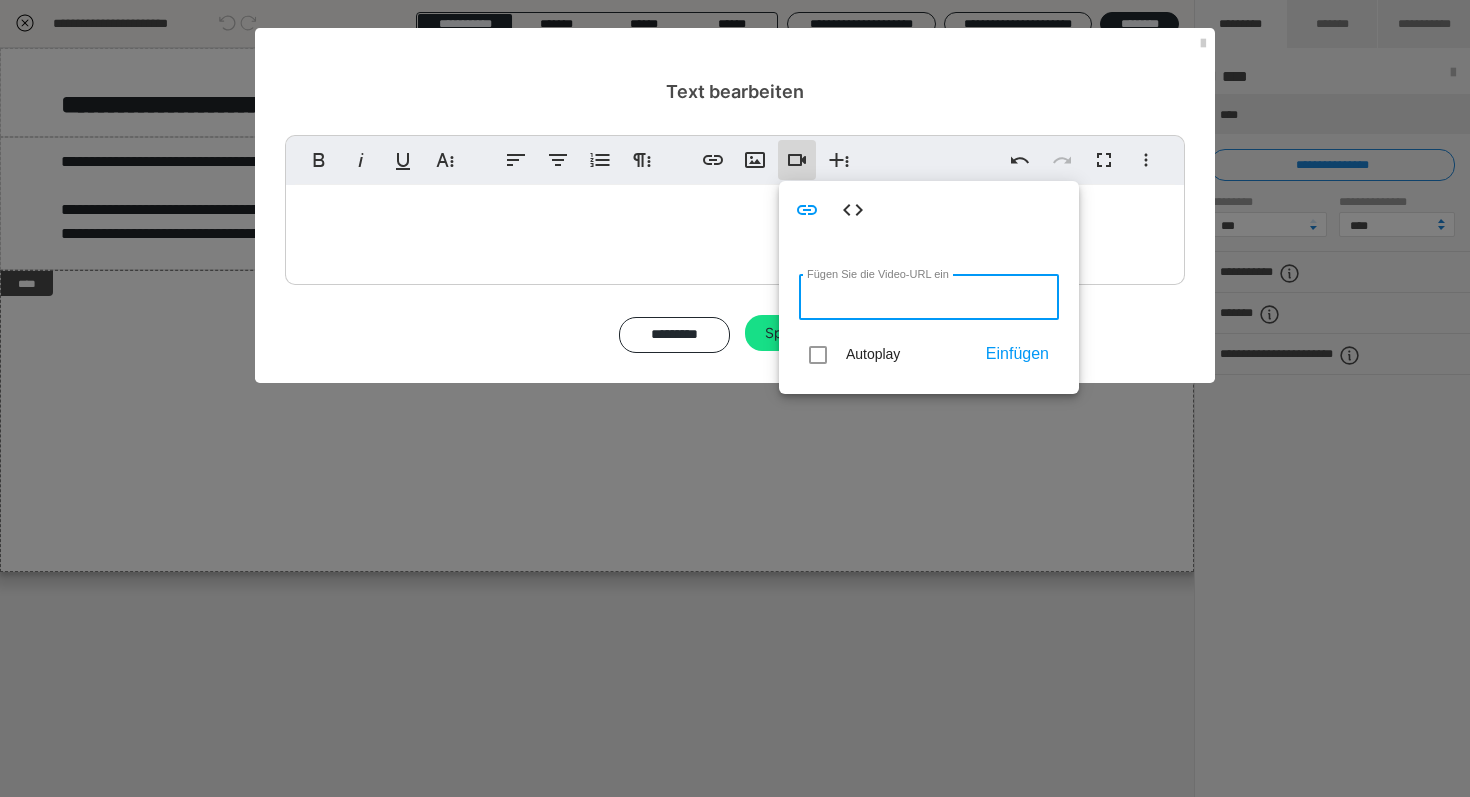 click on "Fügen Sie die Video-URL ein" at bounding box center (929, 297) 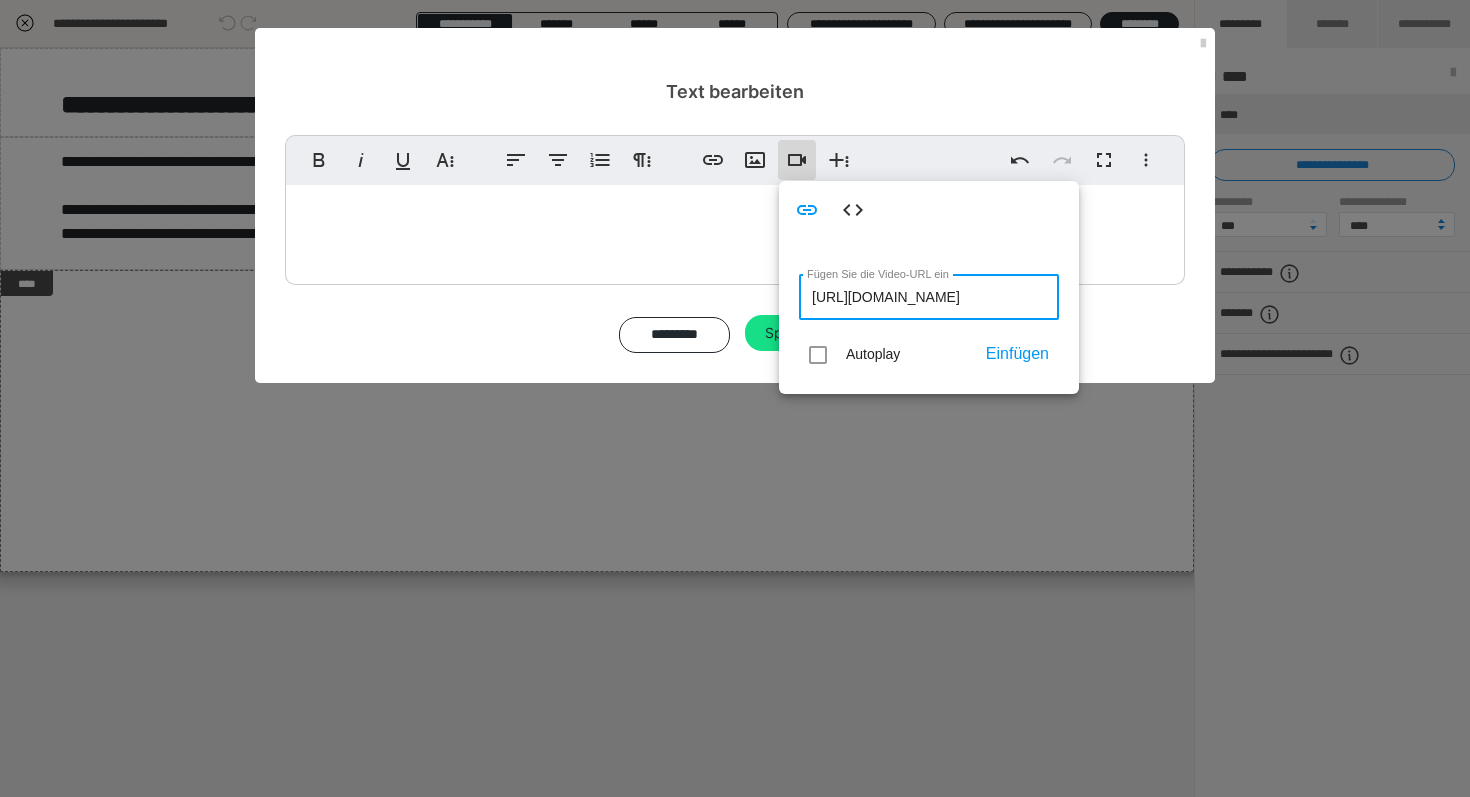 scroll, scrollTop: 0, scrollLeft: 502, axis: horizontal 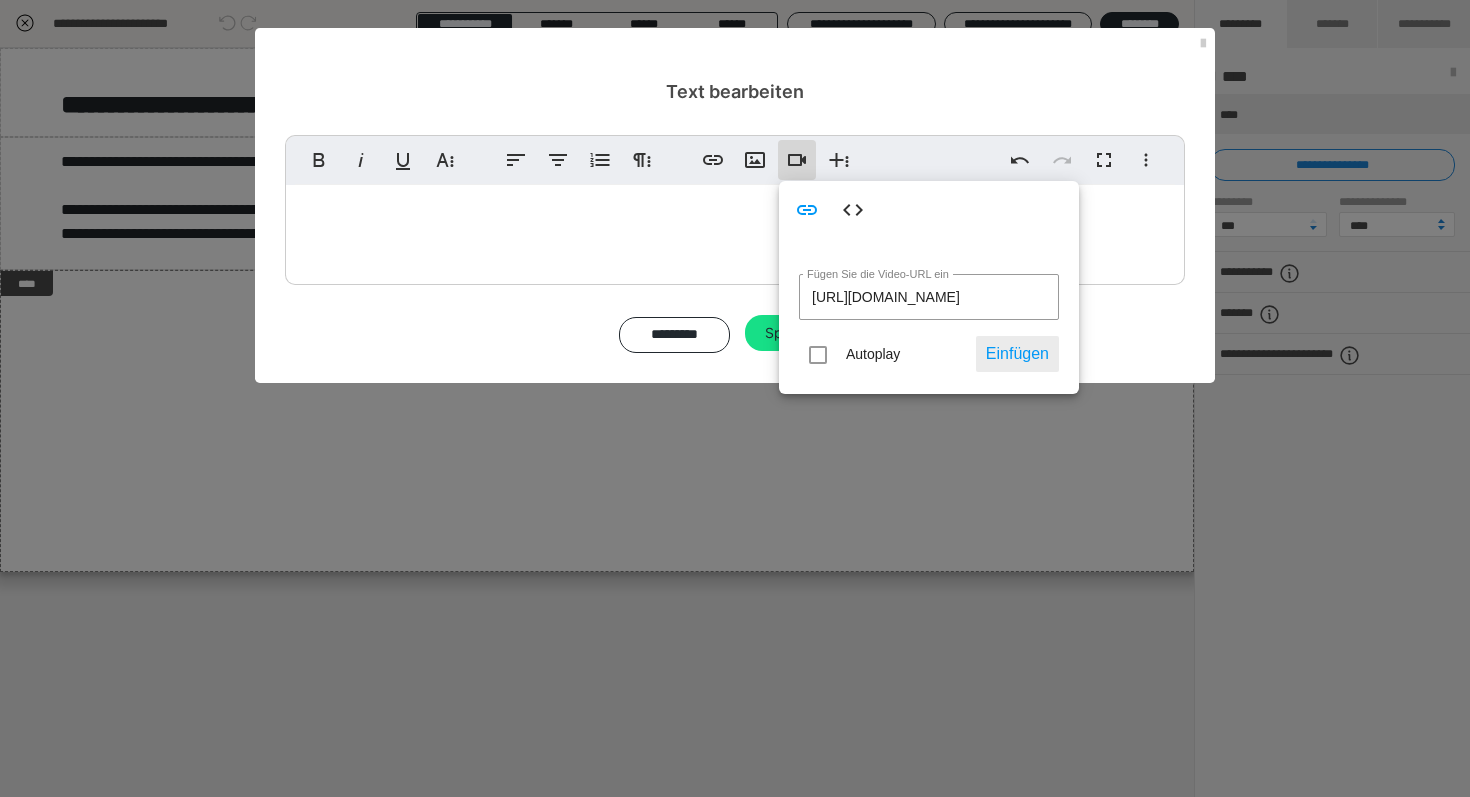 click on "Einfügen" at bounding box center [1017, 354] 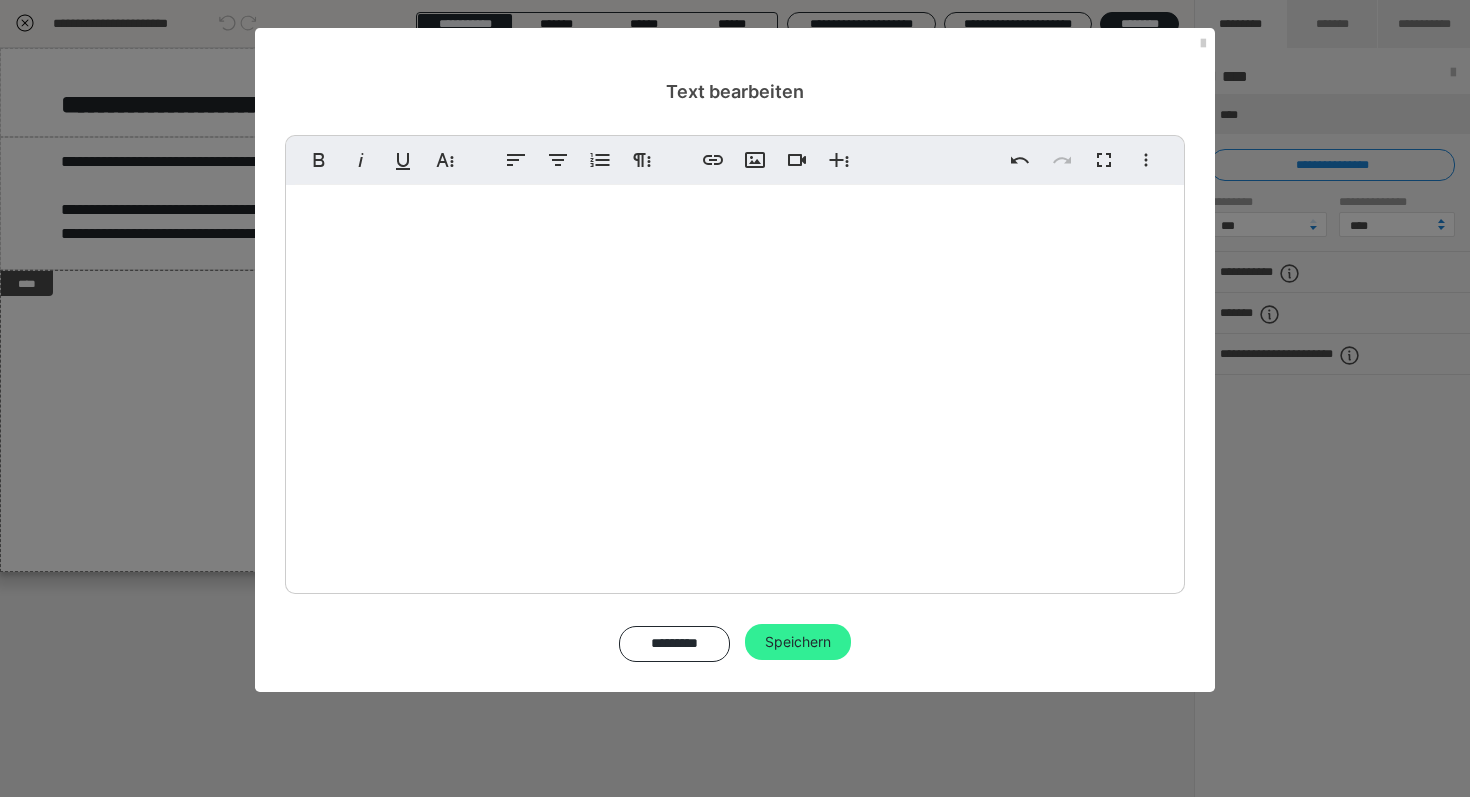 click on "Speichern" at bounding box center [798, 642] 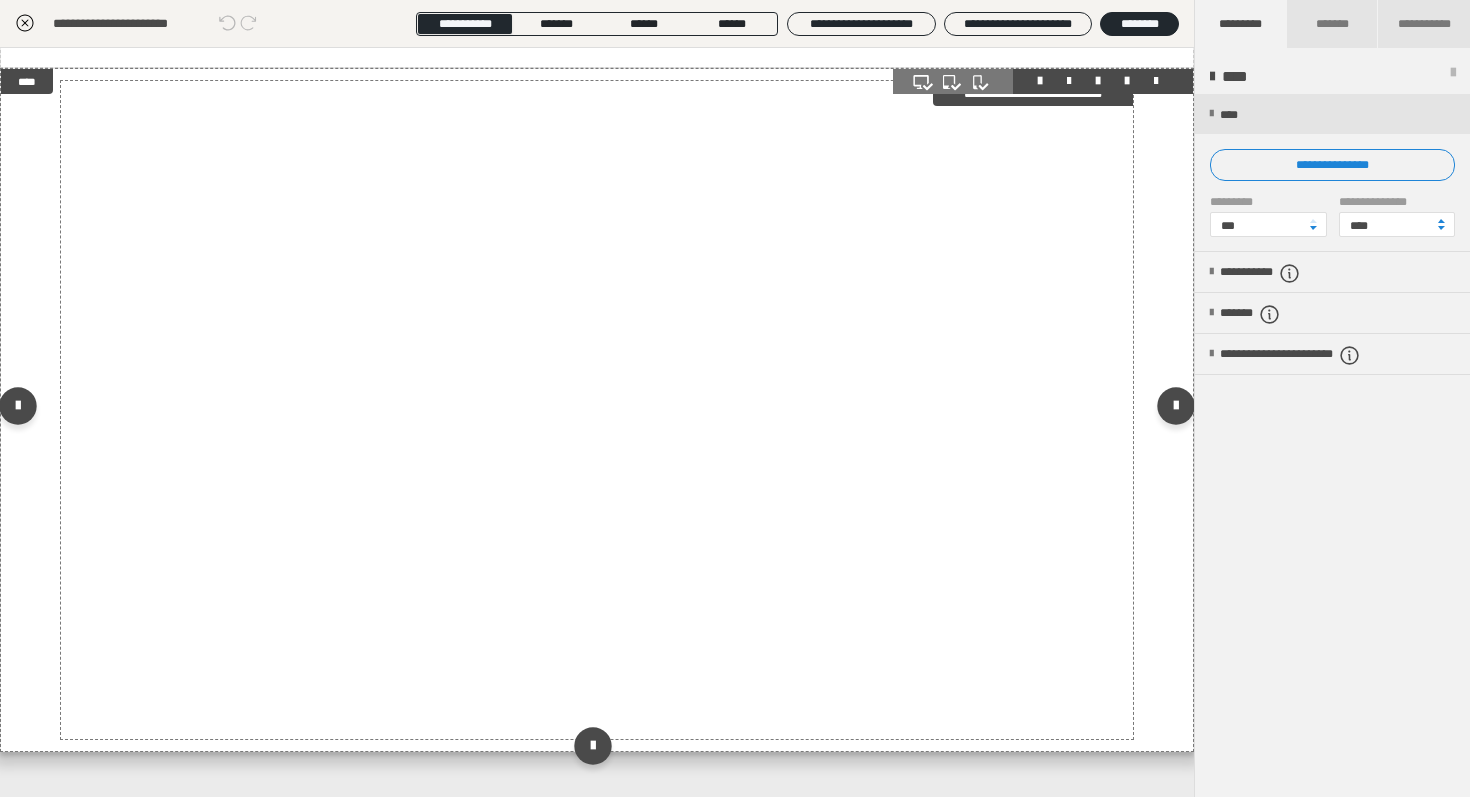 scroll, scrollTop: 0, scrollLeft: 0, axis: both 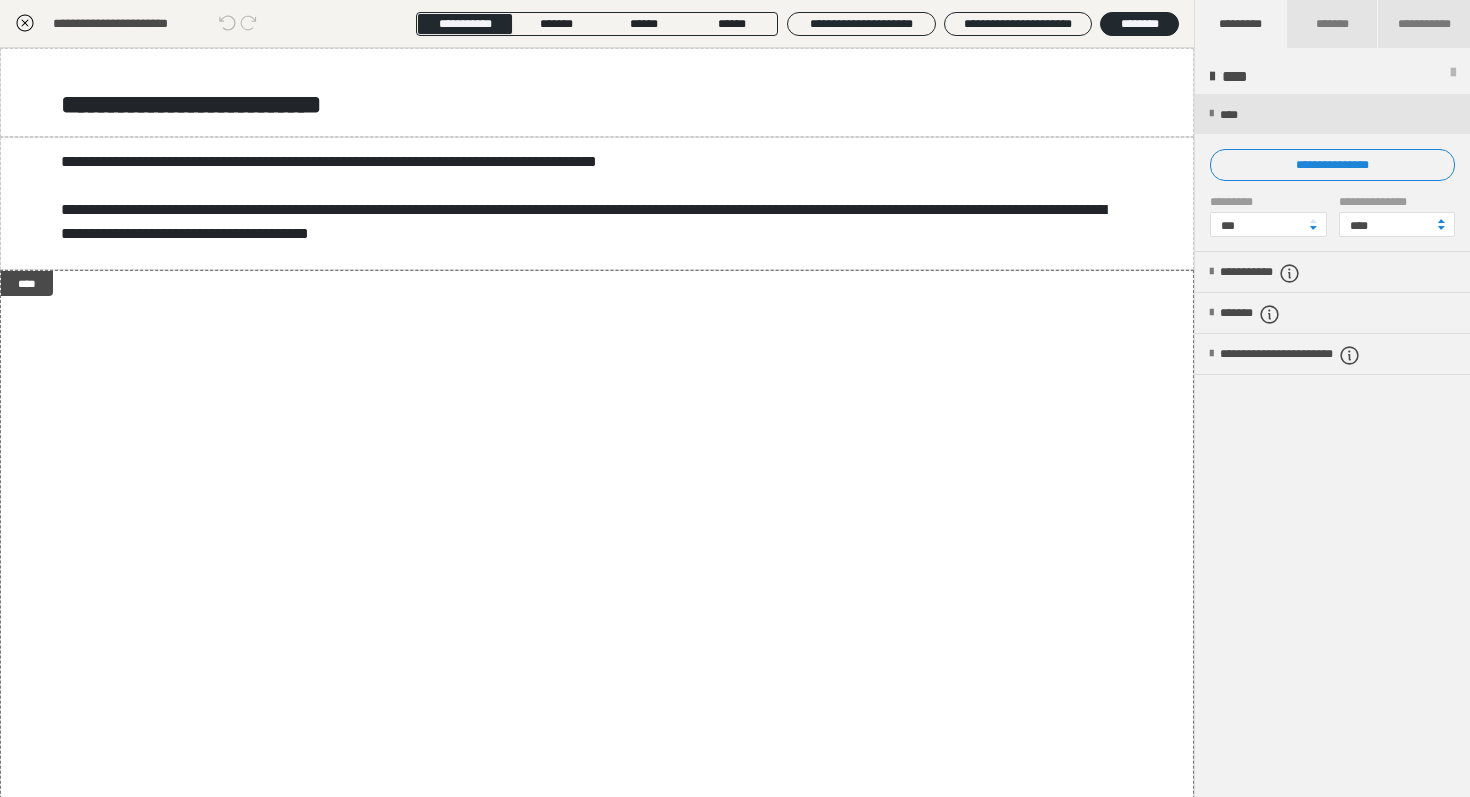 click 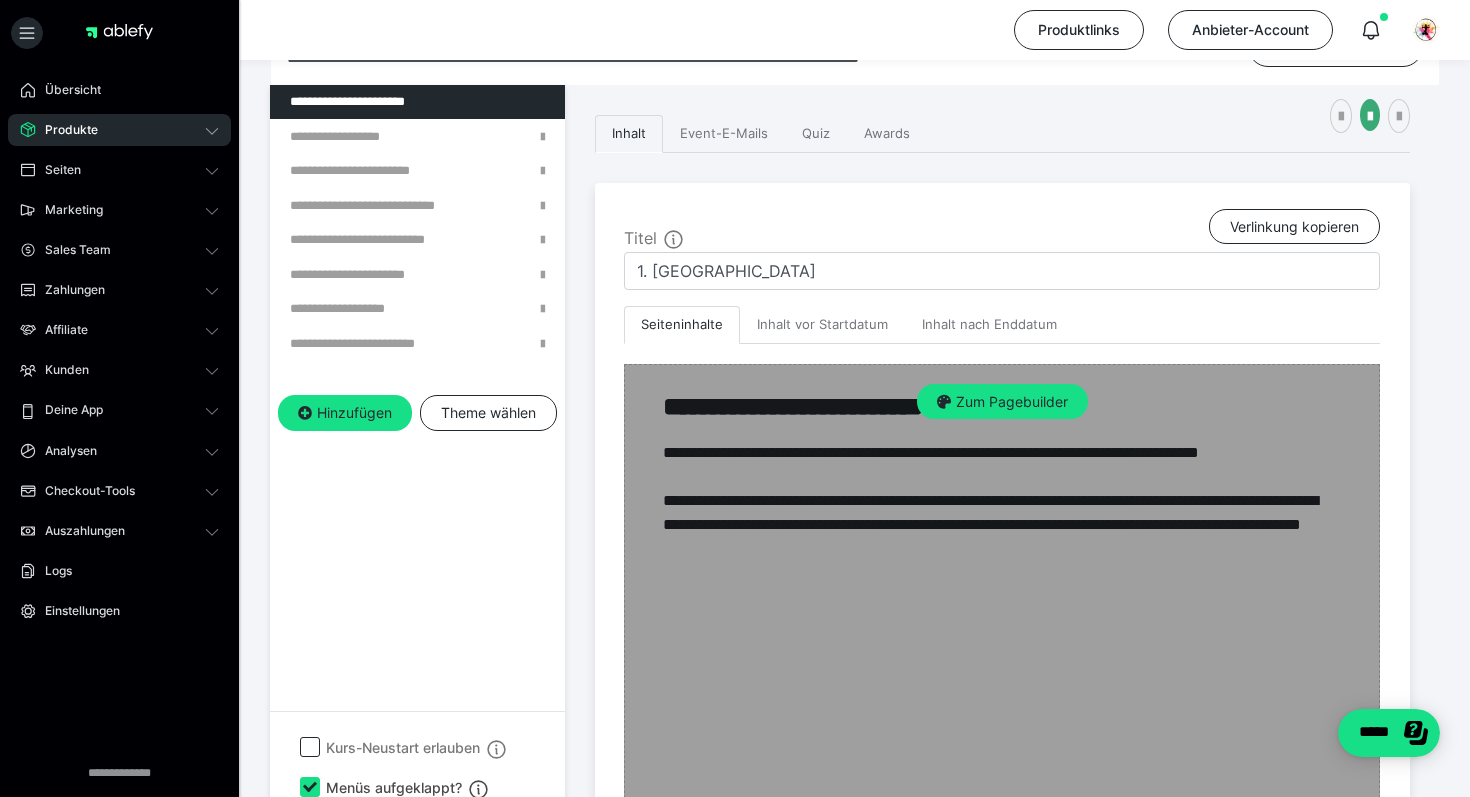 scroll, scrollTop: 0, scrollLeft: 0, axis: both 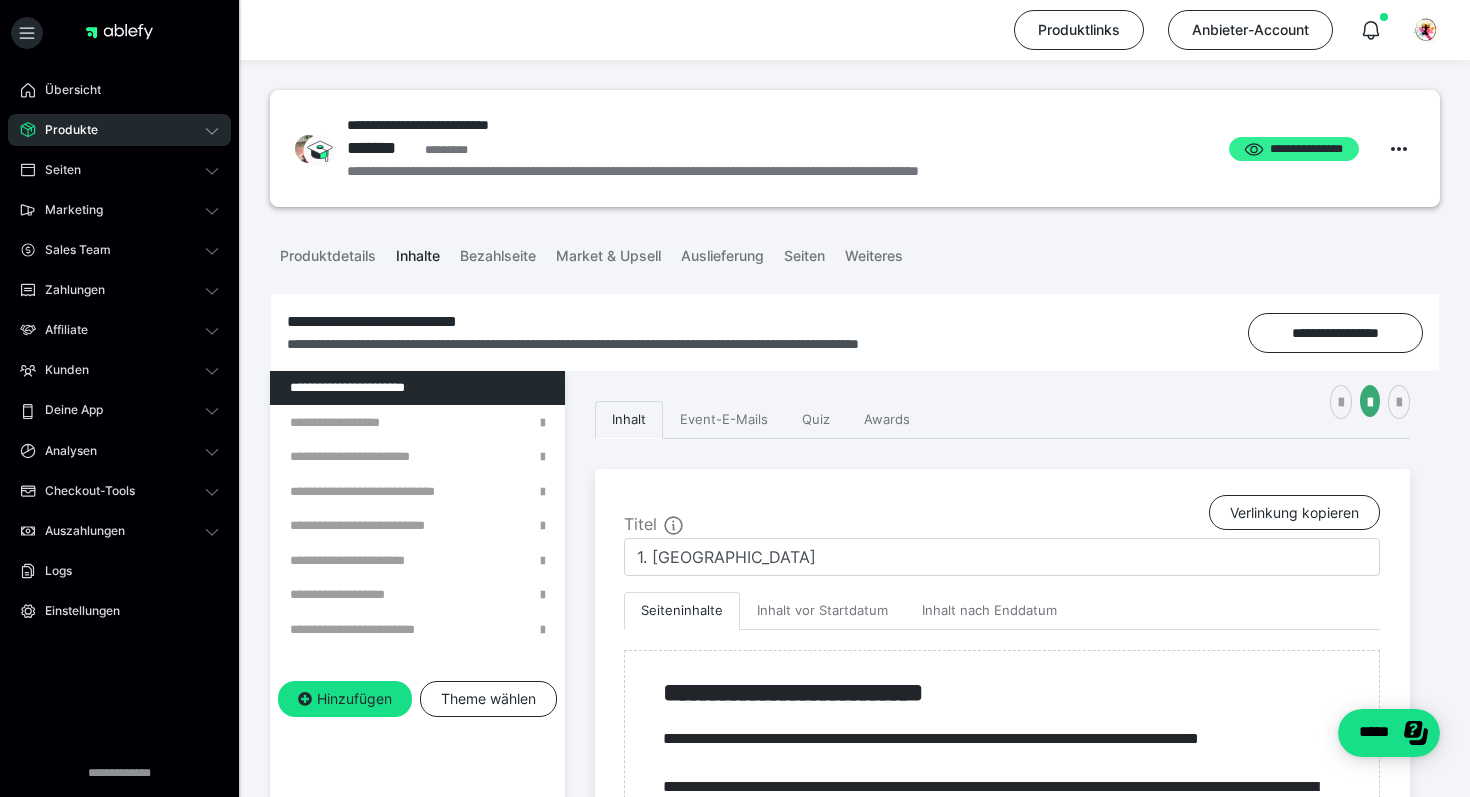 click on "**********" at bounding box center [1294, 149] 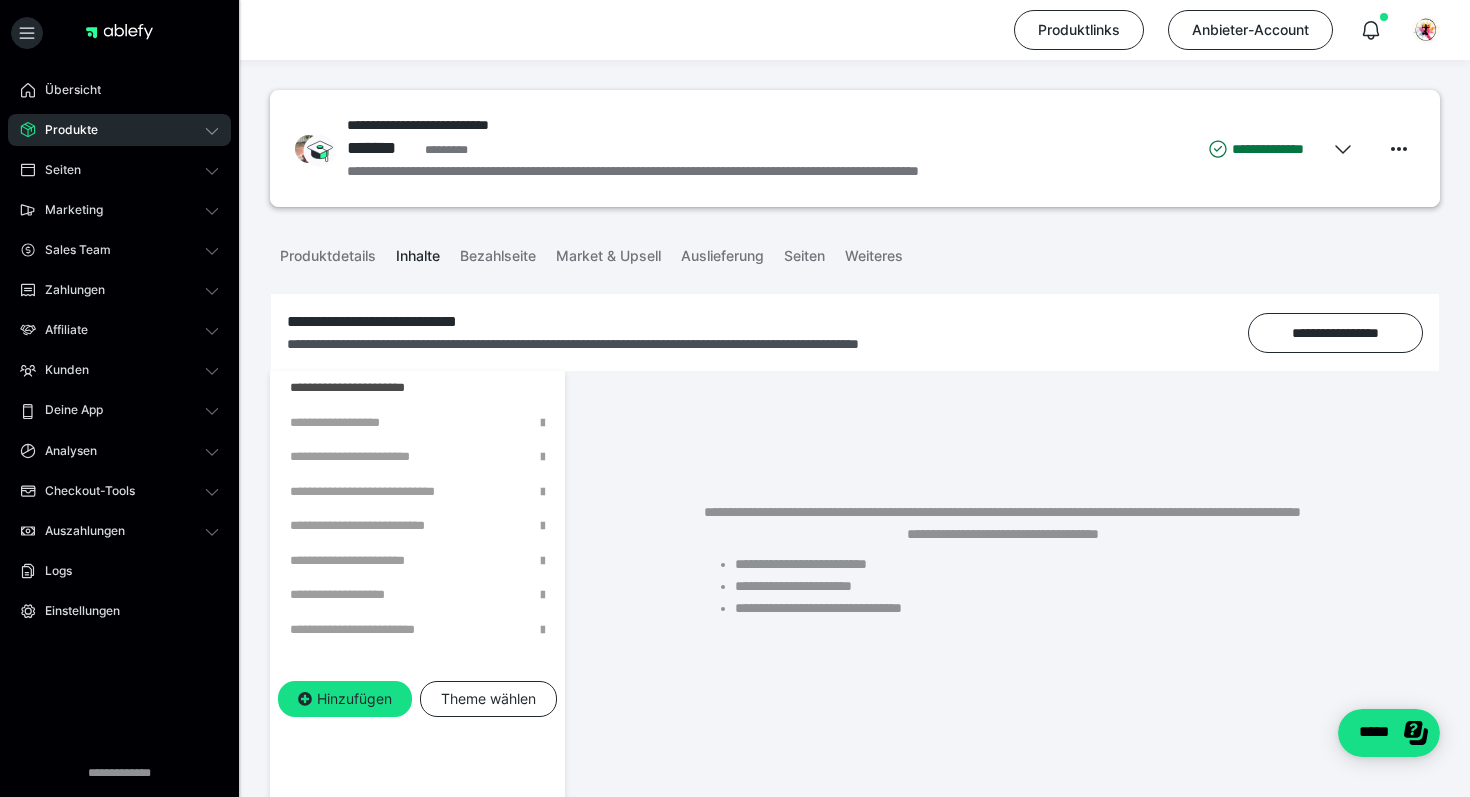 click on "Produkte" at bounding box center [64, 130] 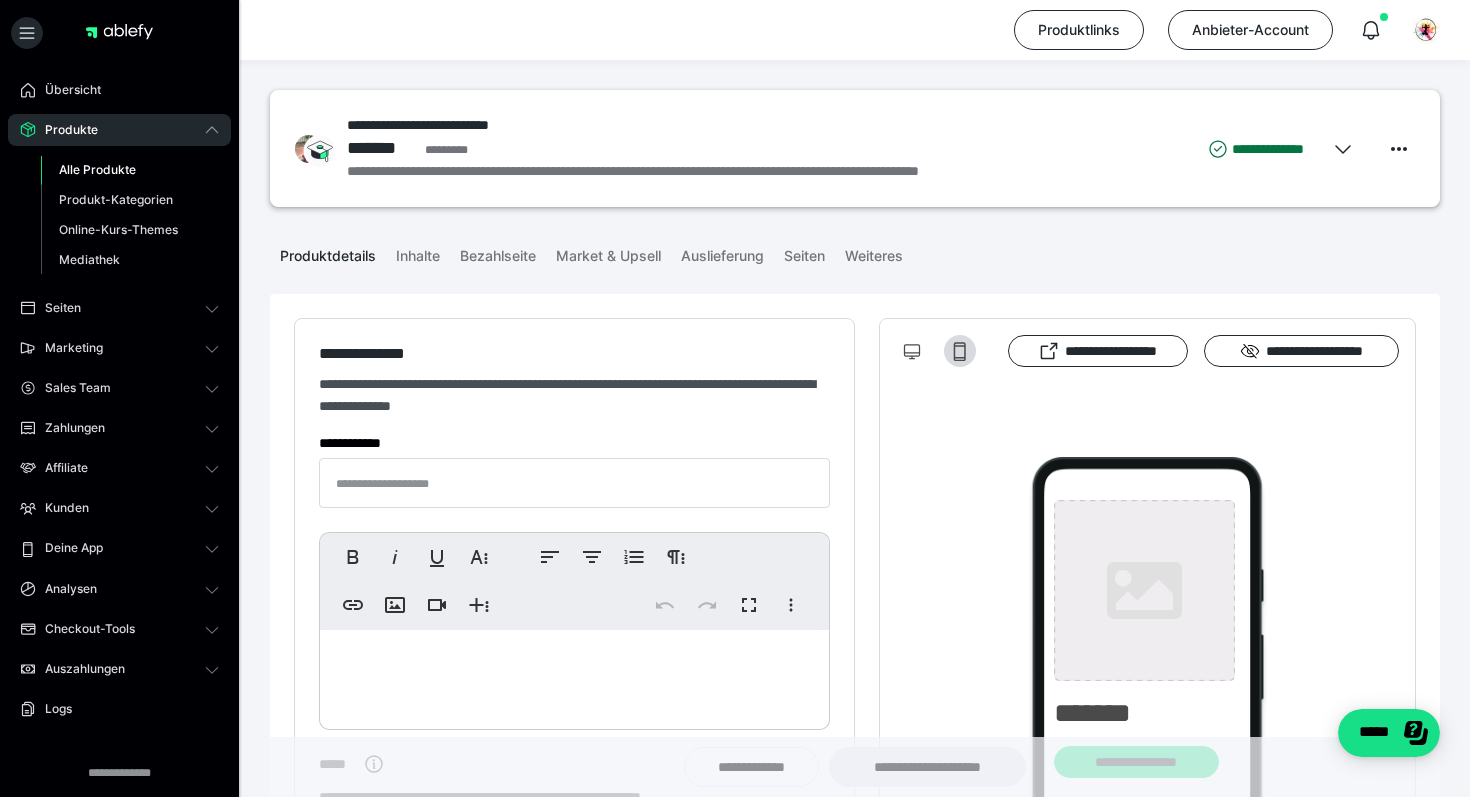 type on "**********" 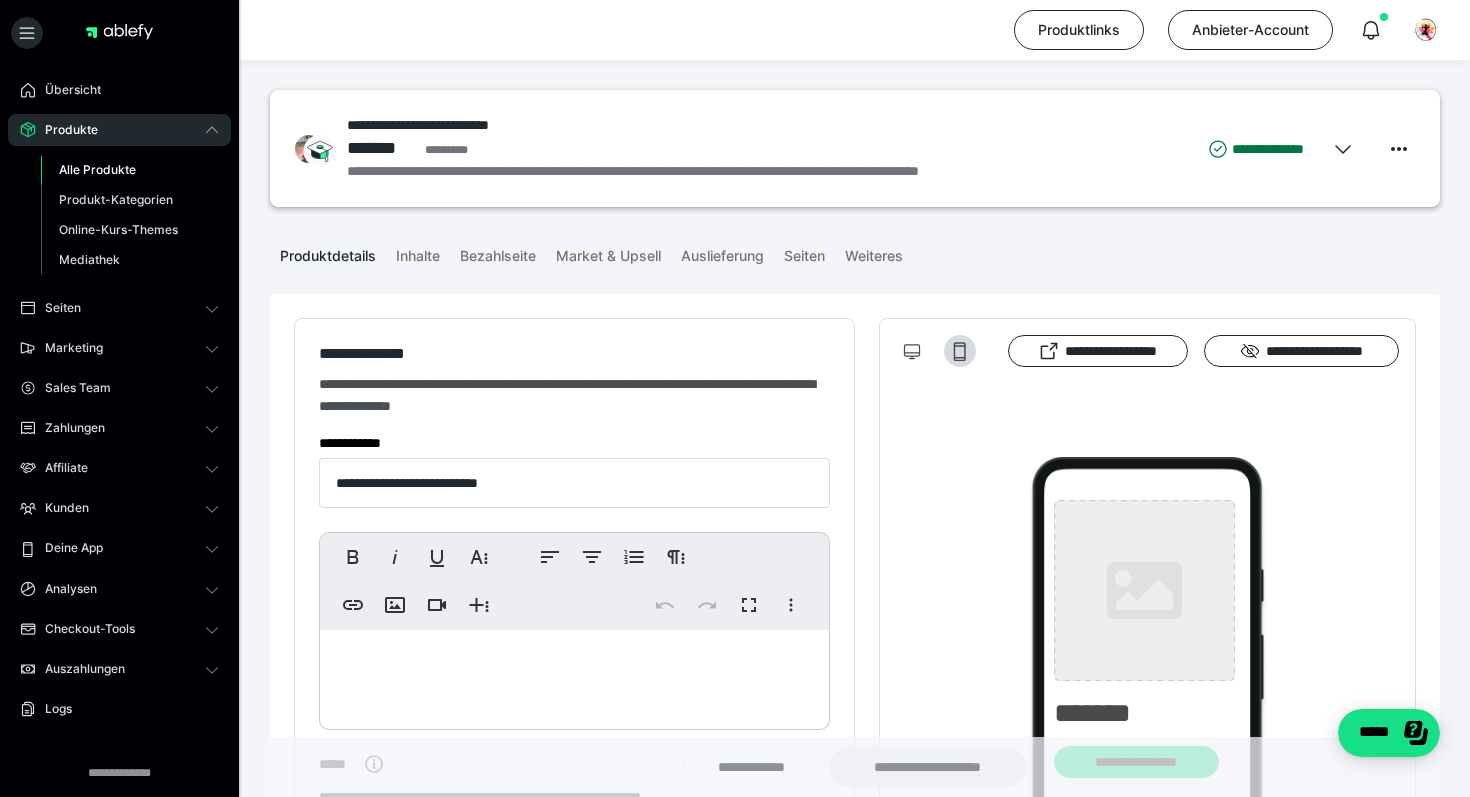 type on "**********" 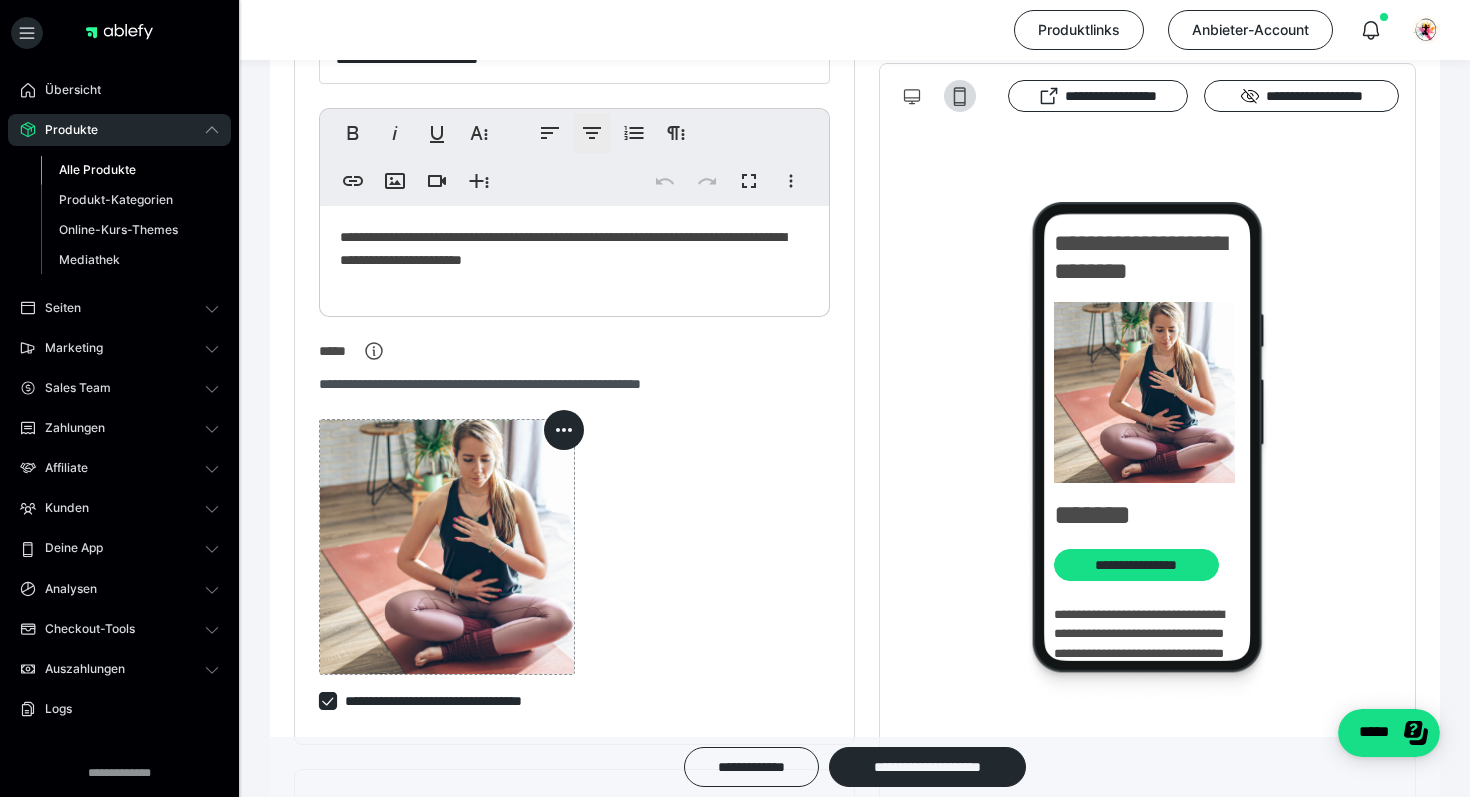 scroll, scrollTop: 425, scrollLeft: 0, axis: vertical 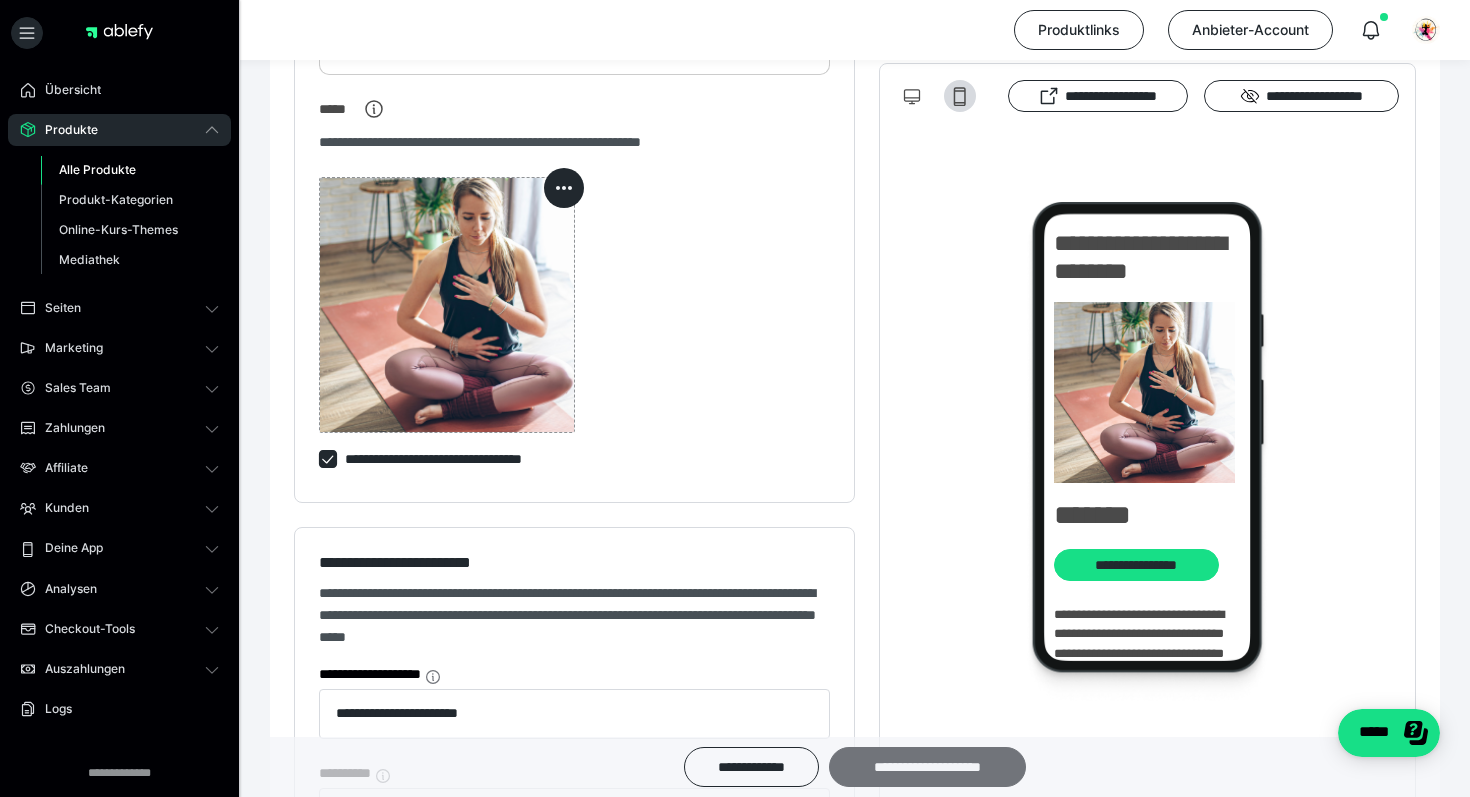 click on "**********" at bounding box center [927, 767] 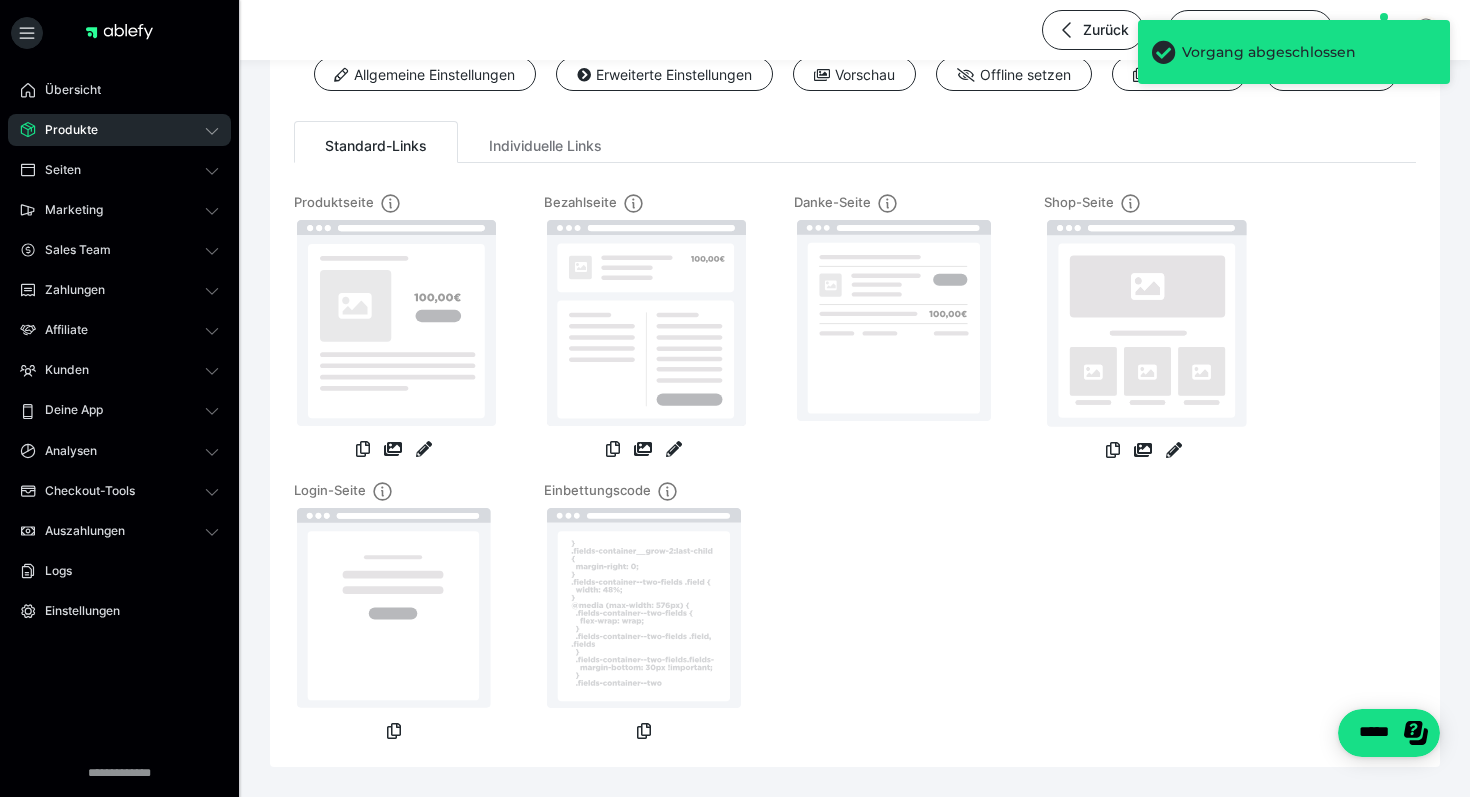scroll, scrollTop: 0, scrollLeft: 0, axis: both 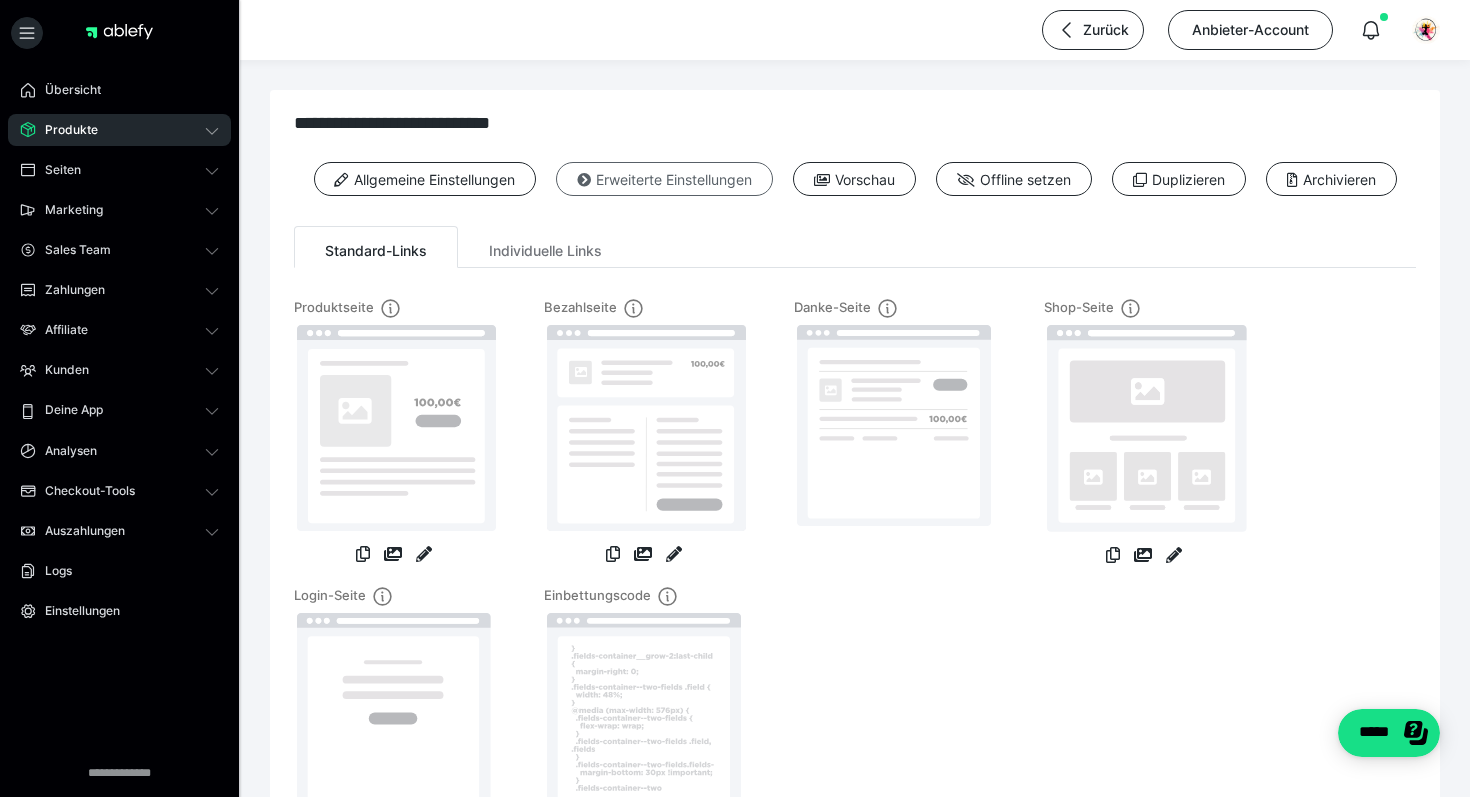 click on "Erweiterte Einstellungen" at bounding box center [664, 179] 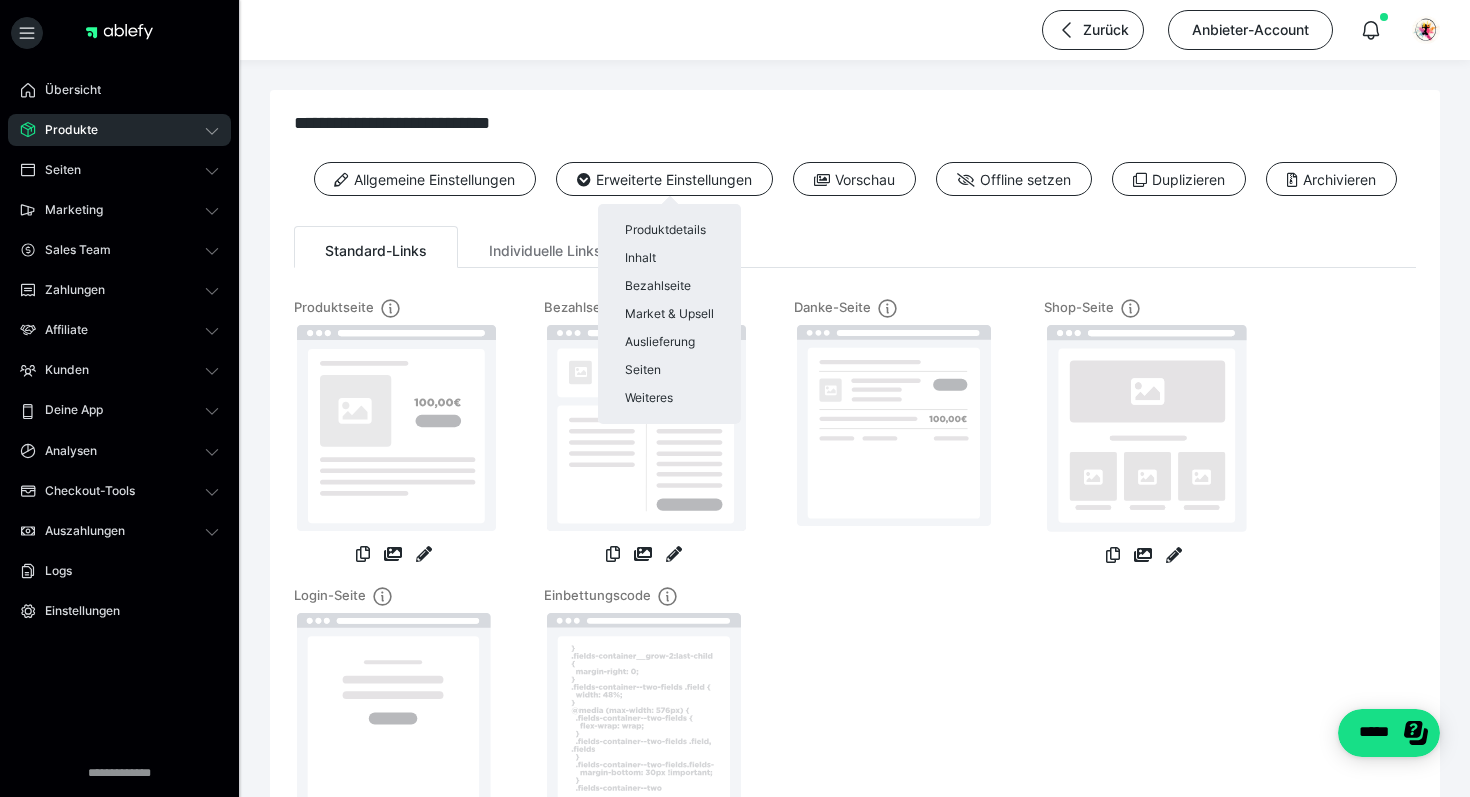 click at bounding box center [735, 398] 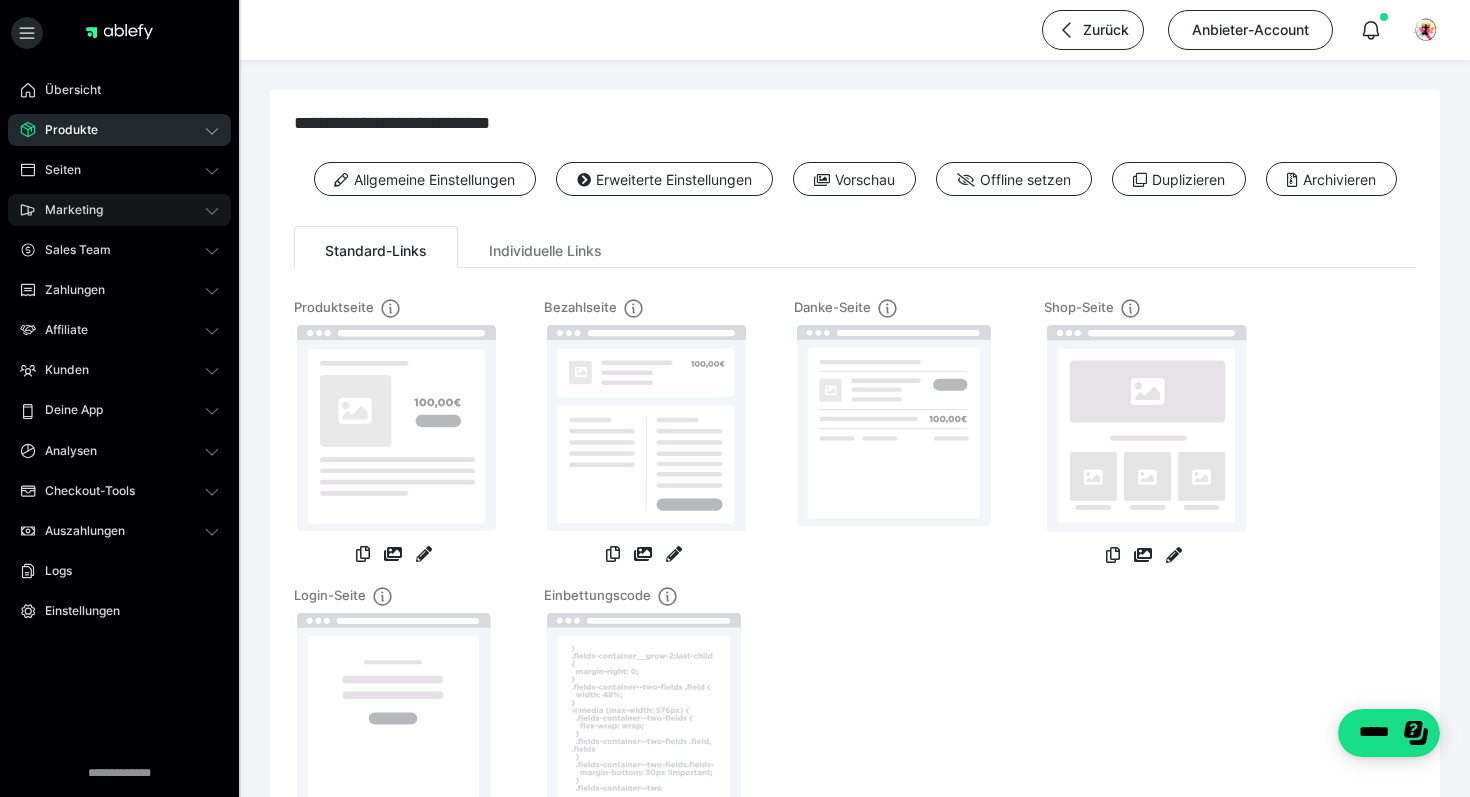 click on "Marketing" at bounding box center (67, 210) 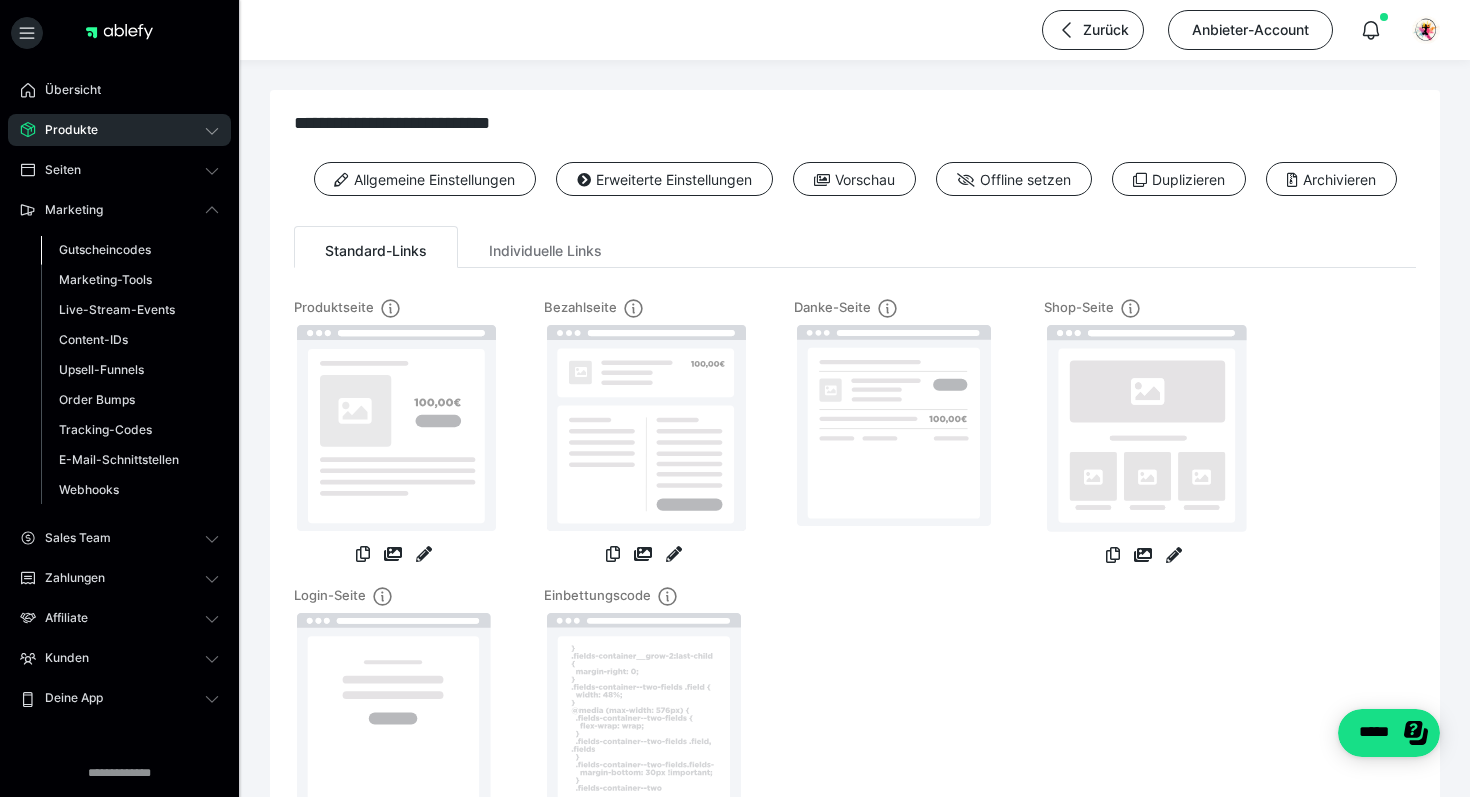 click on "Gutscheincodes" at bounding box center (105, 249) 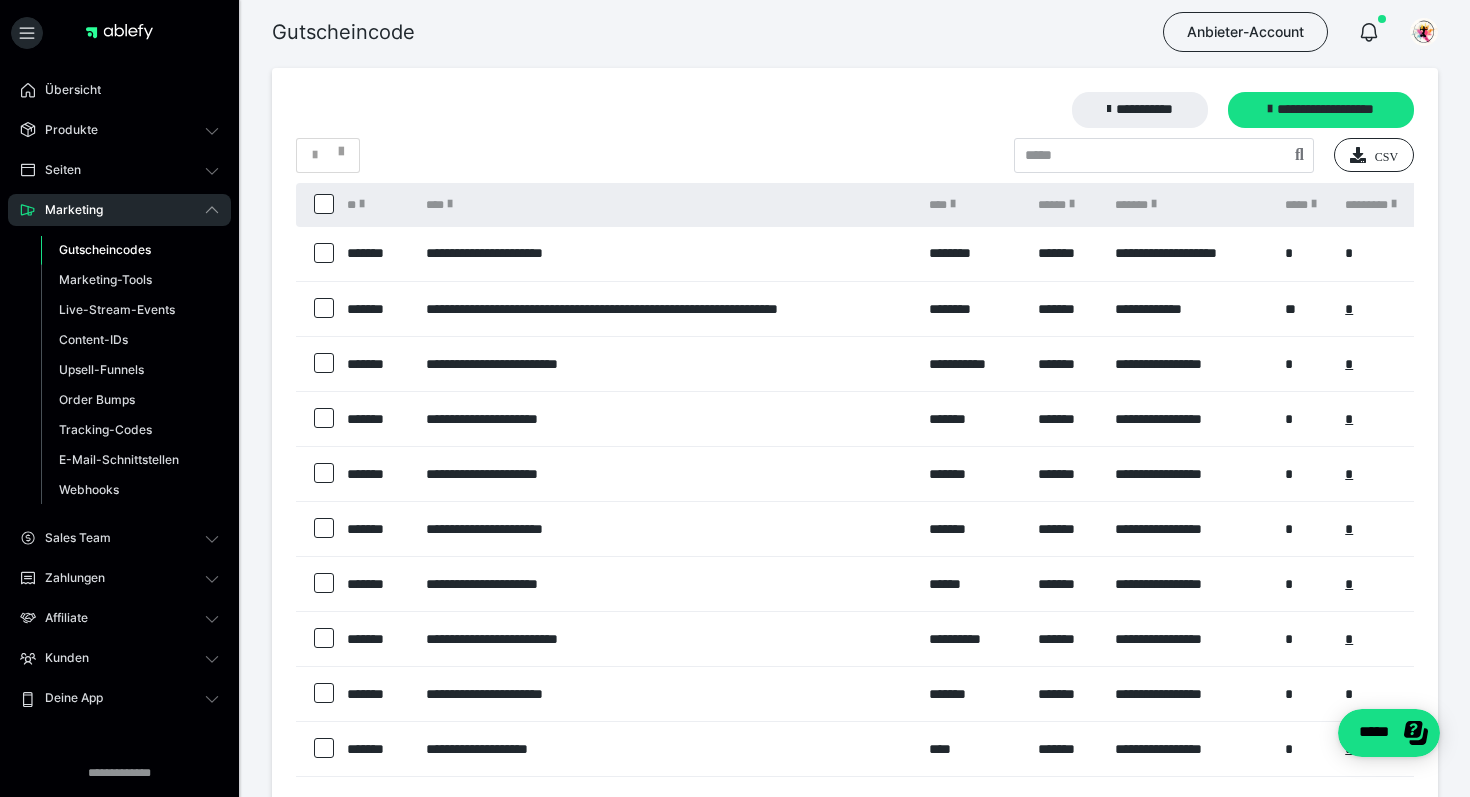 scroll, scrollTop: 0, scrollLeft: 0, axis: both 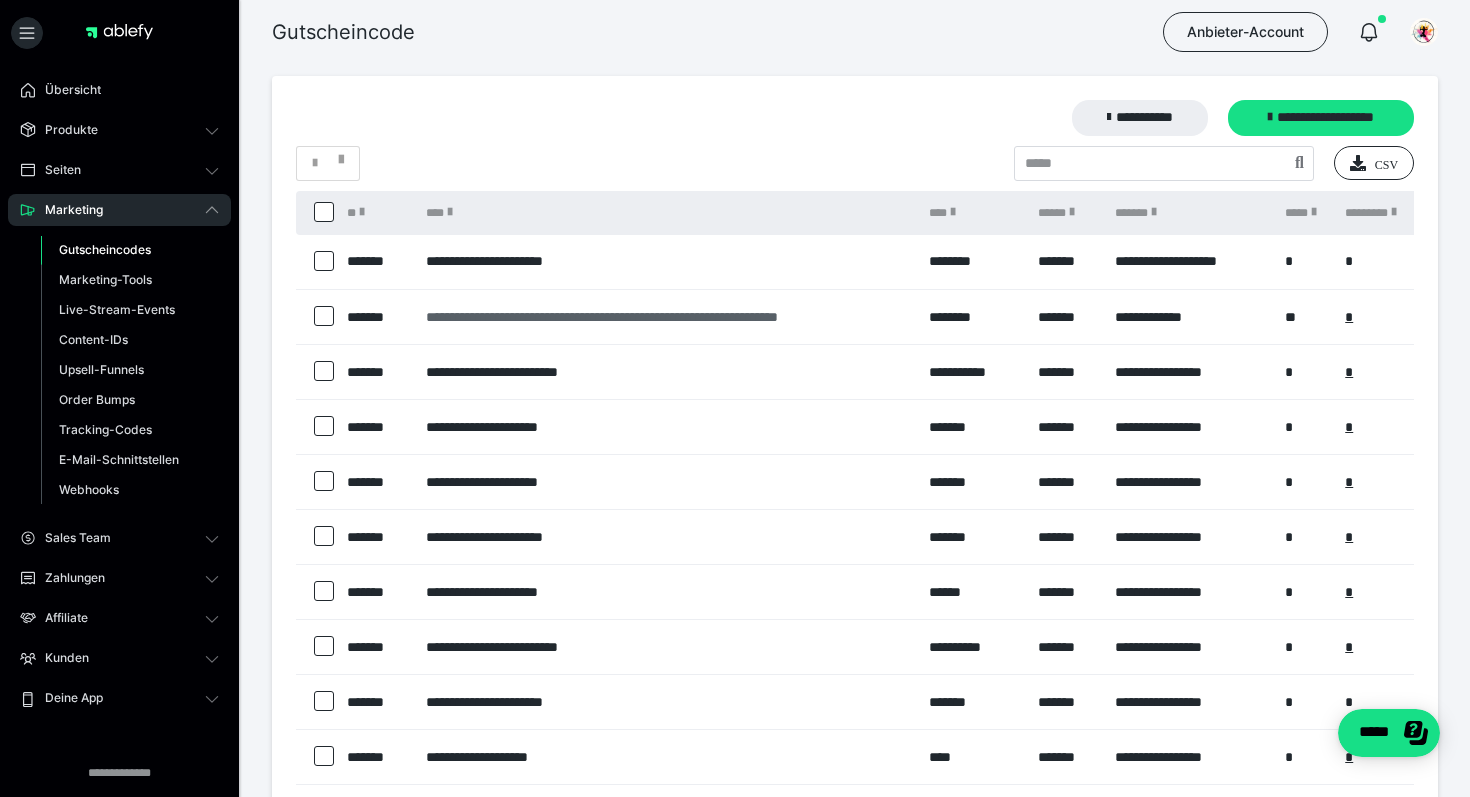 click on "**********" at bounding box center [667, 317] 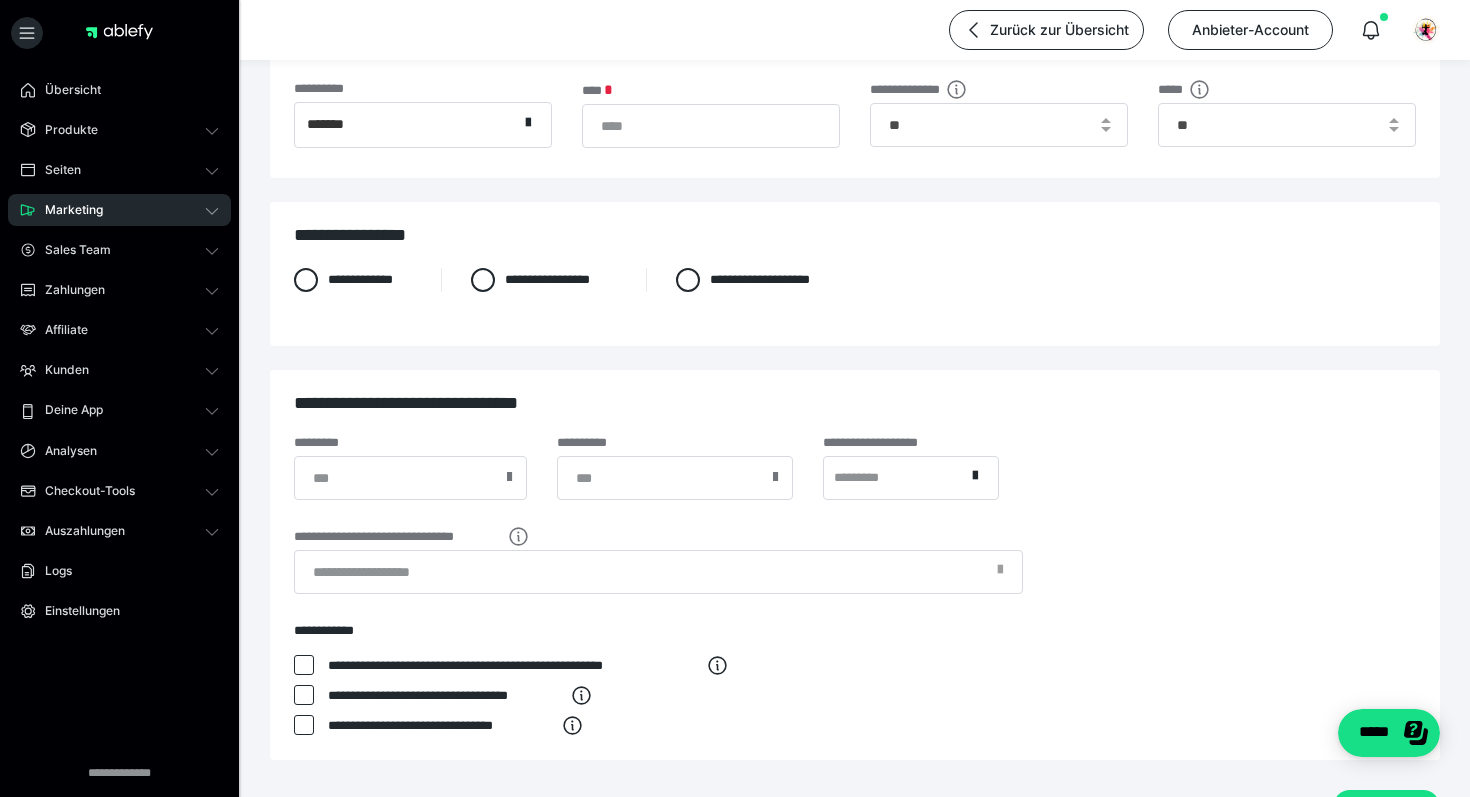 scroll, scrollTop: 0, scrollLeft: 0, axis: both 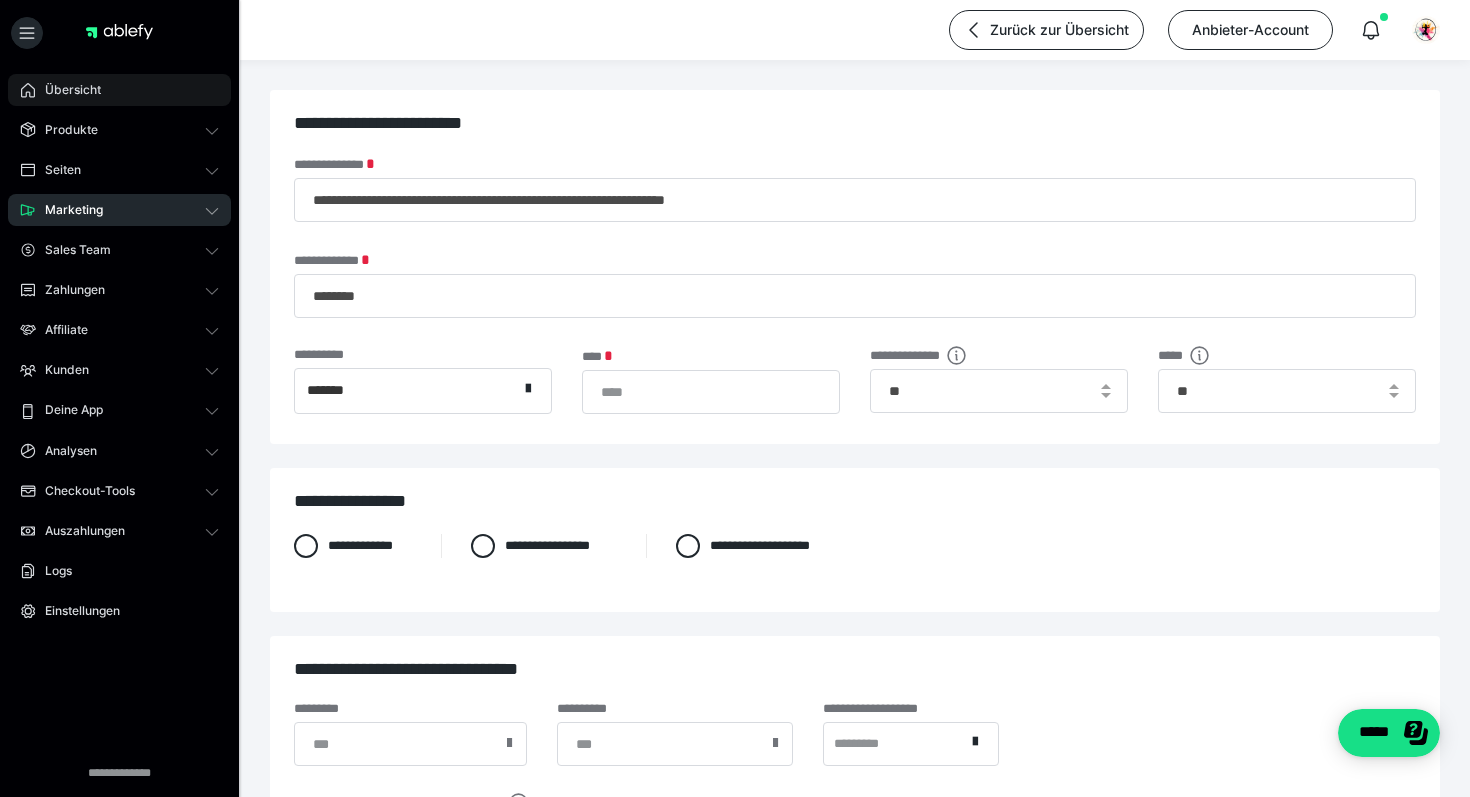 click on "Übersicht" at bounding box center [66, 90] 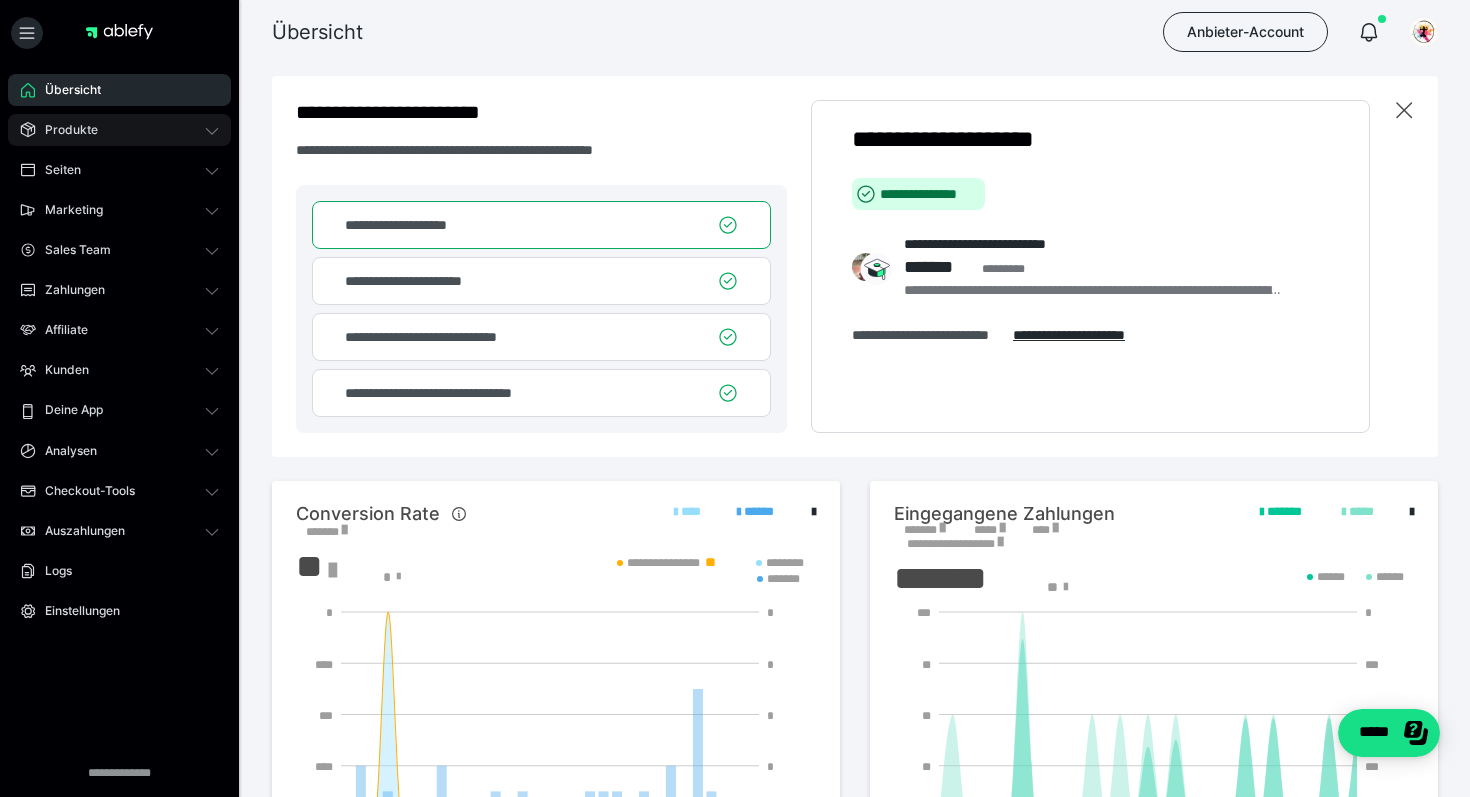 click on "Produkte" at bounding box center [64, 130] 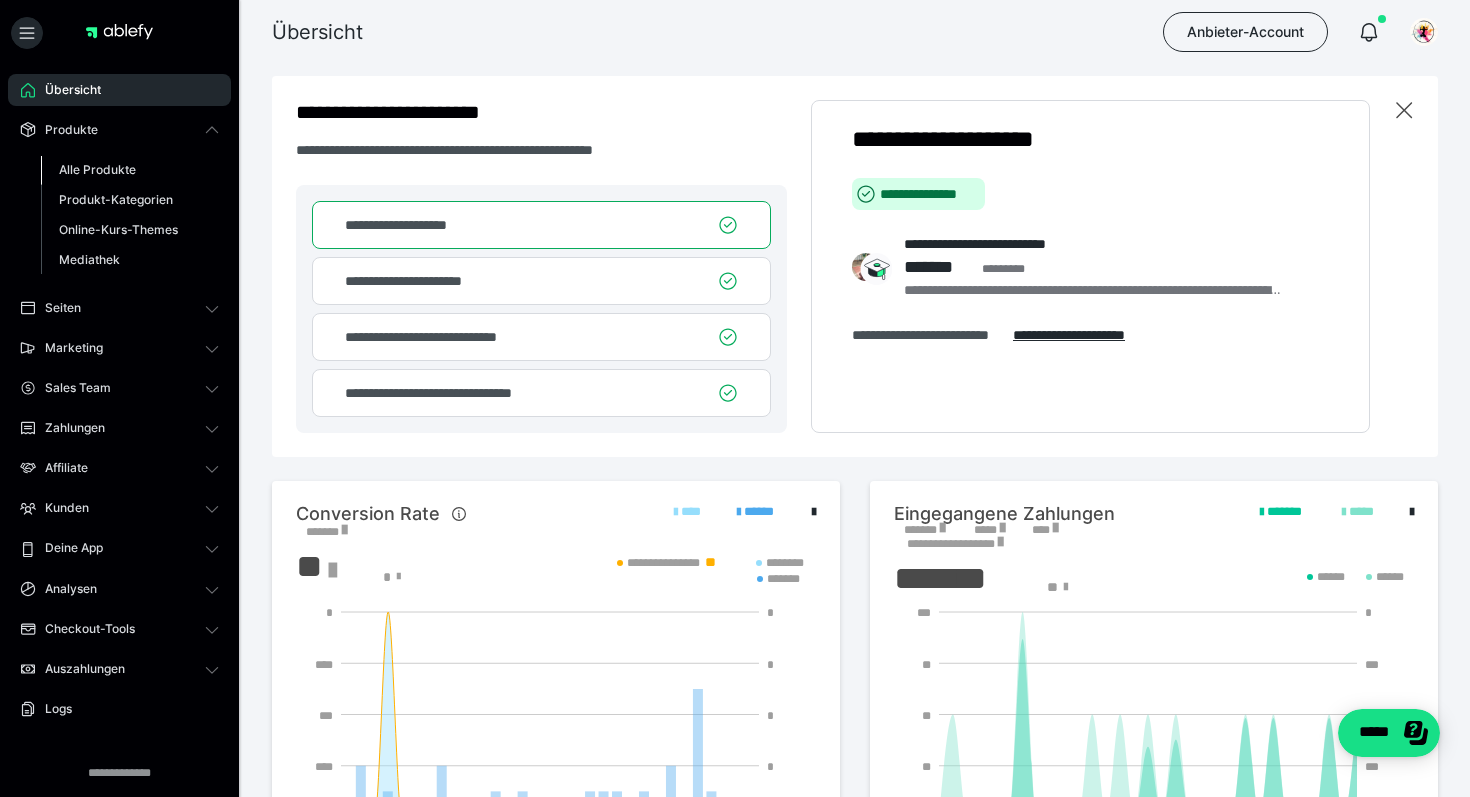 click on "Alle Produkte" at bounding box center [97, 169] 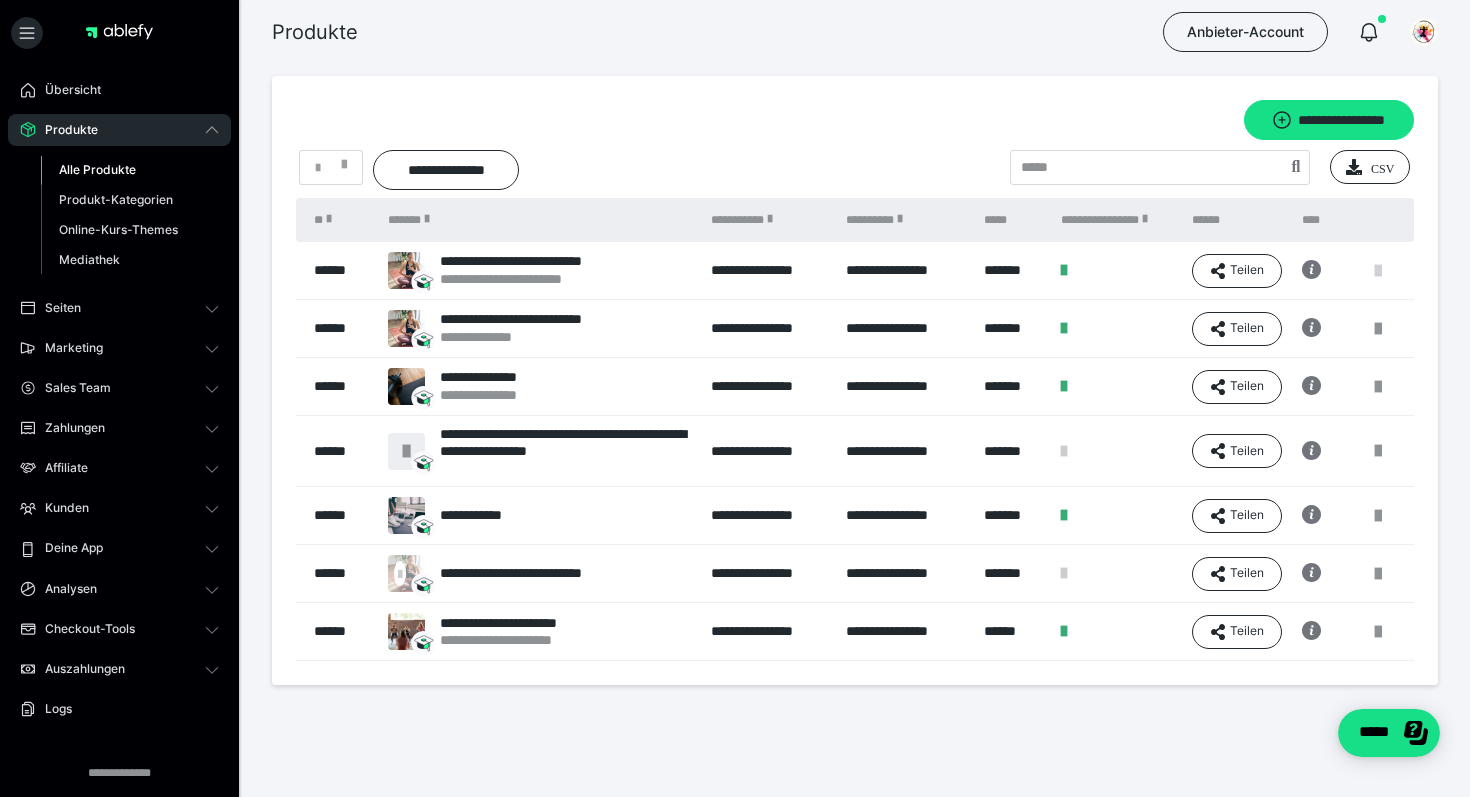 click at bounding box center [1378, 271] 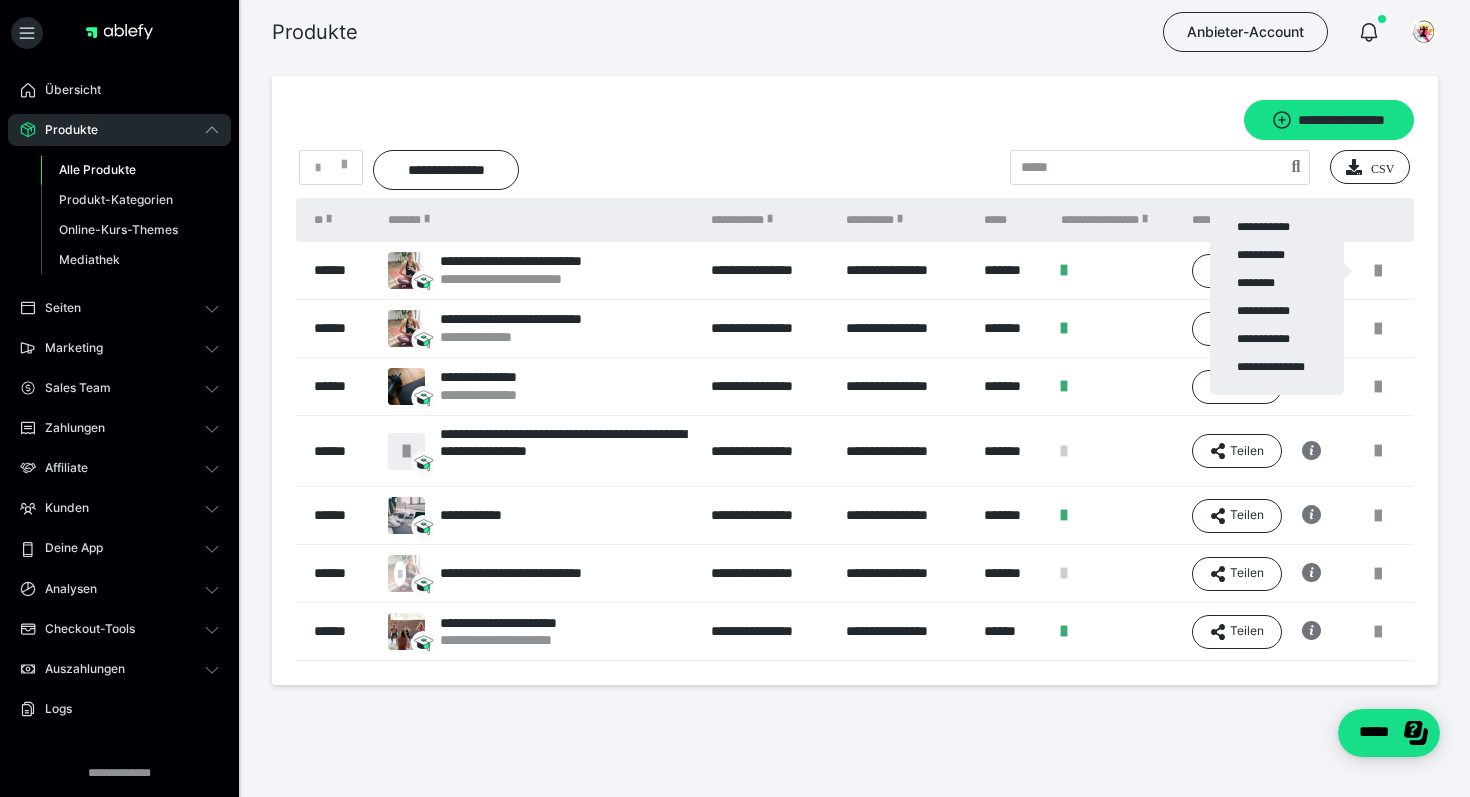 click at bounding box center [735, 398] 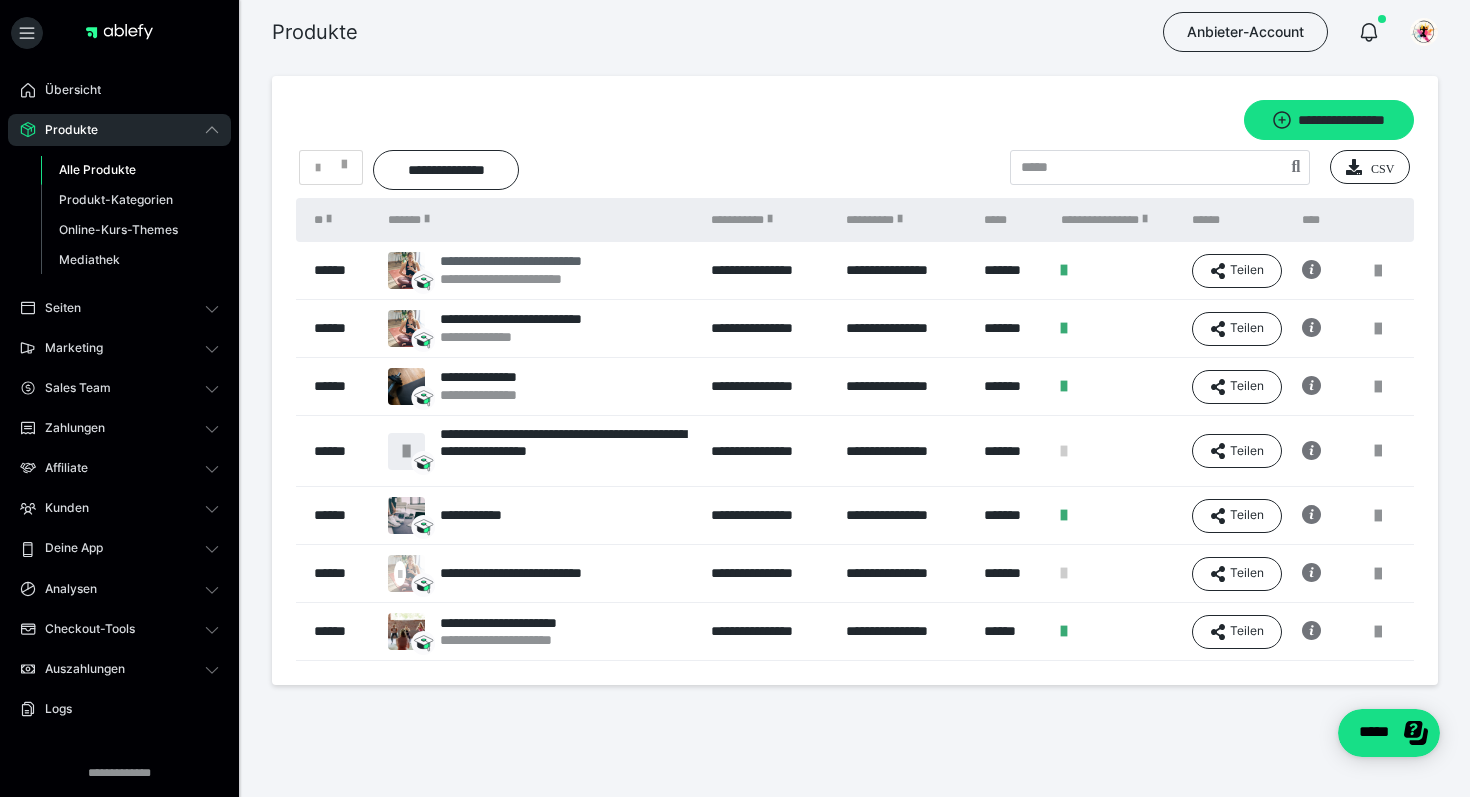 click on "**********" at bounding box center [537, 261] 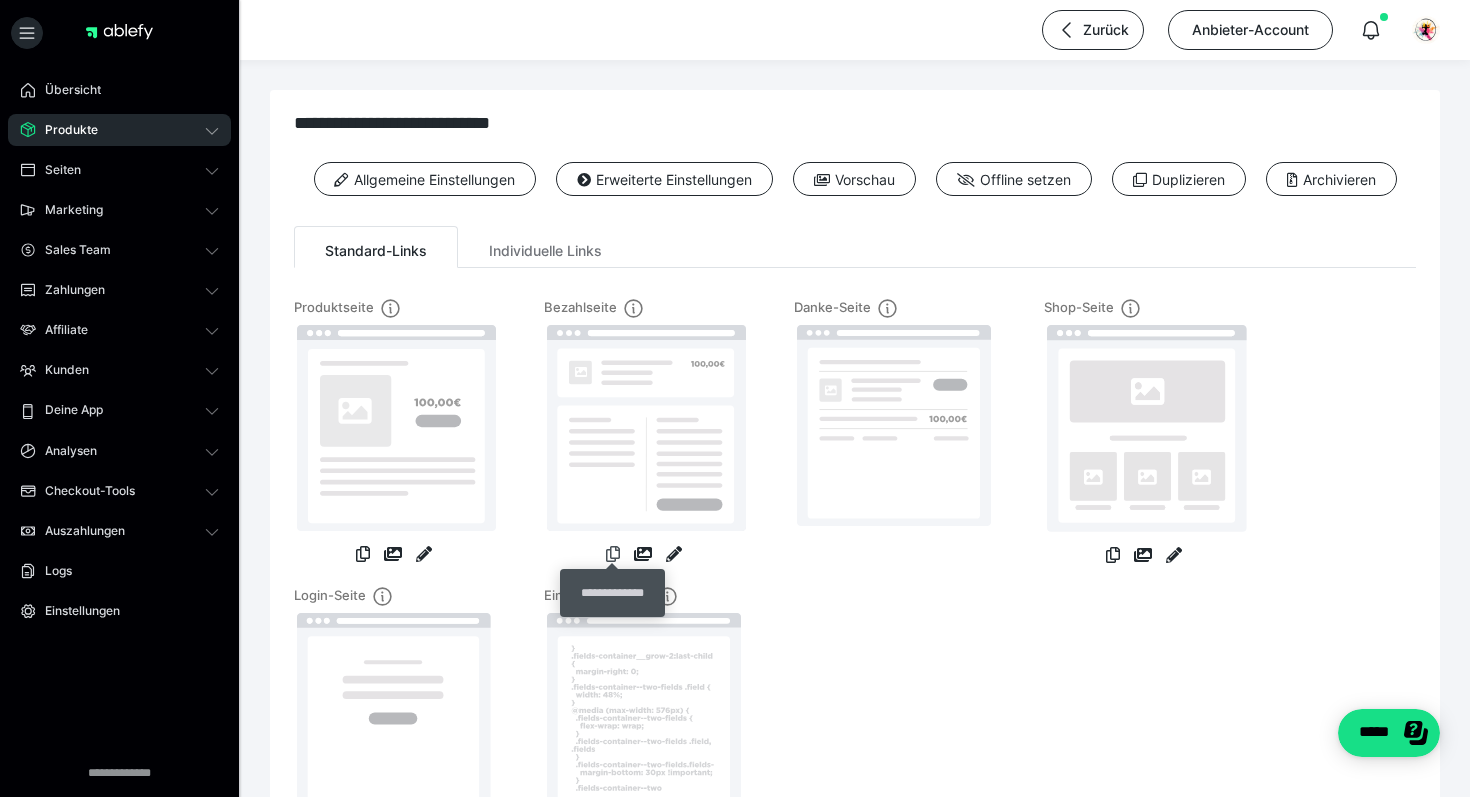 click at bounding box center (613, 554) 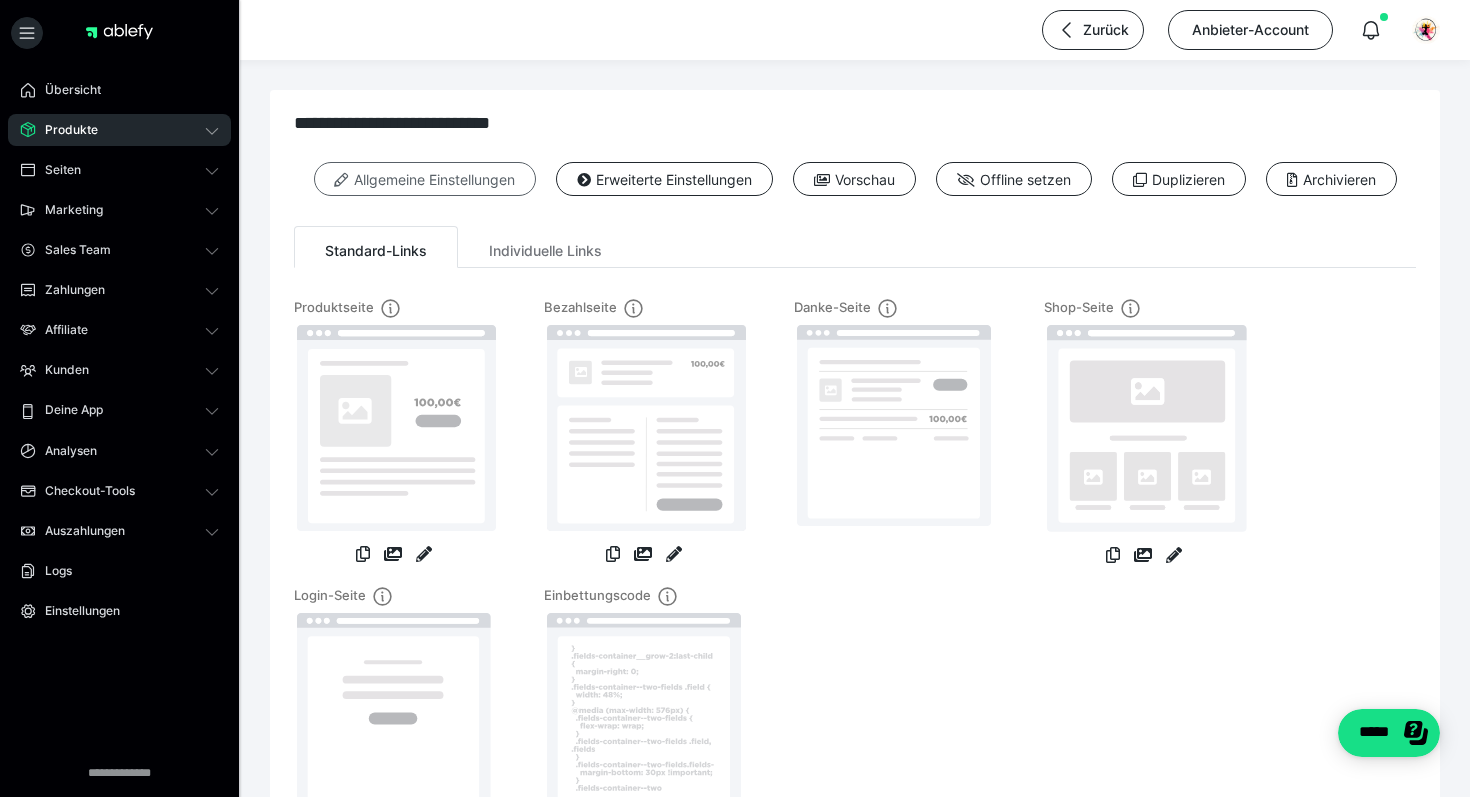 click on "Allgemeine Einstellungen" at bounding box center [425, 179] 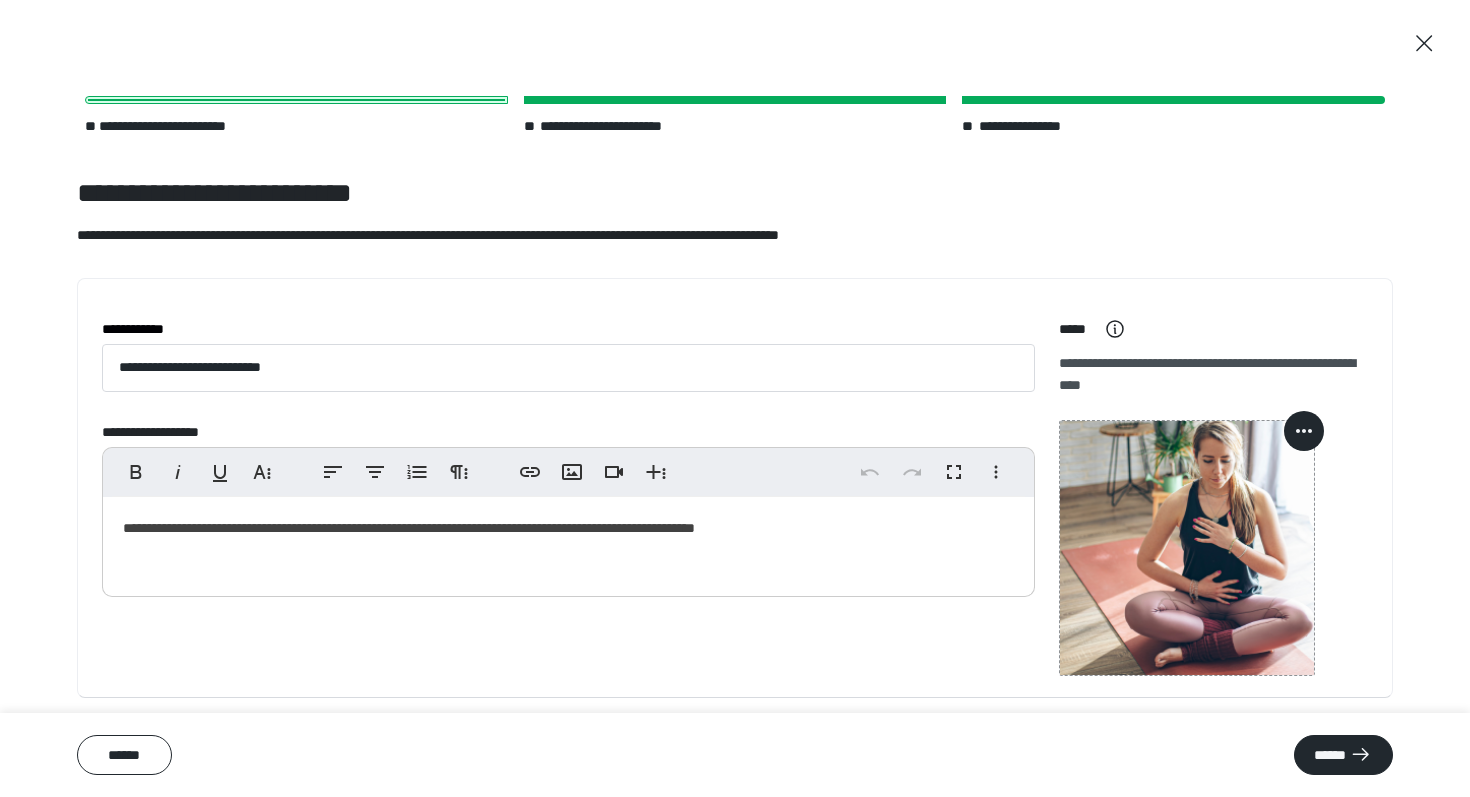 scroll, scrollTop: 65, scrollLeft: 0, axis: vertical 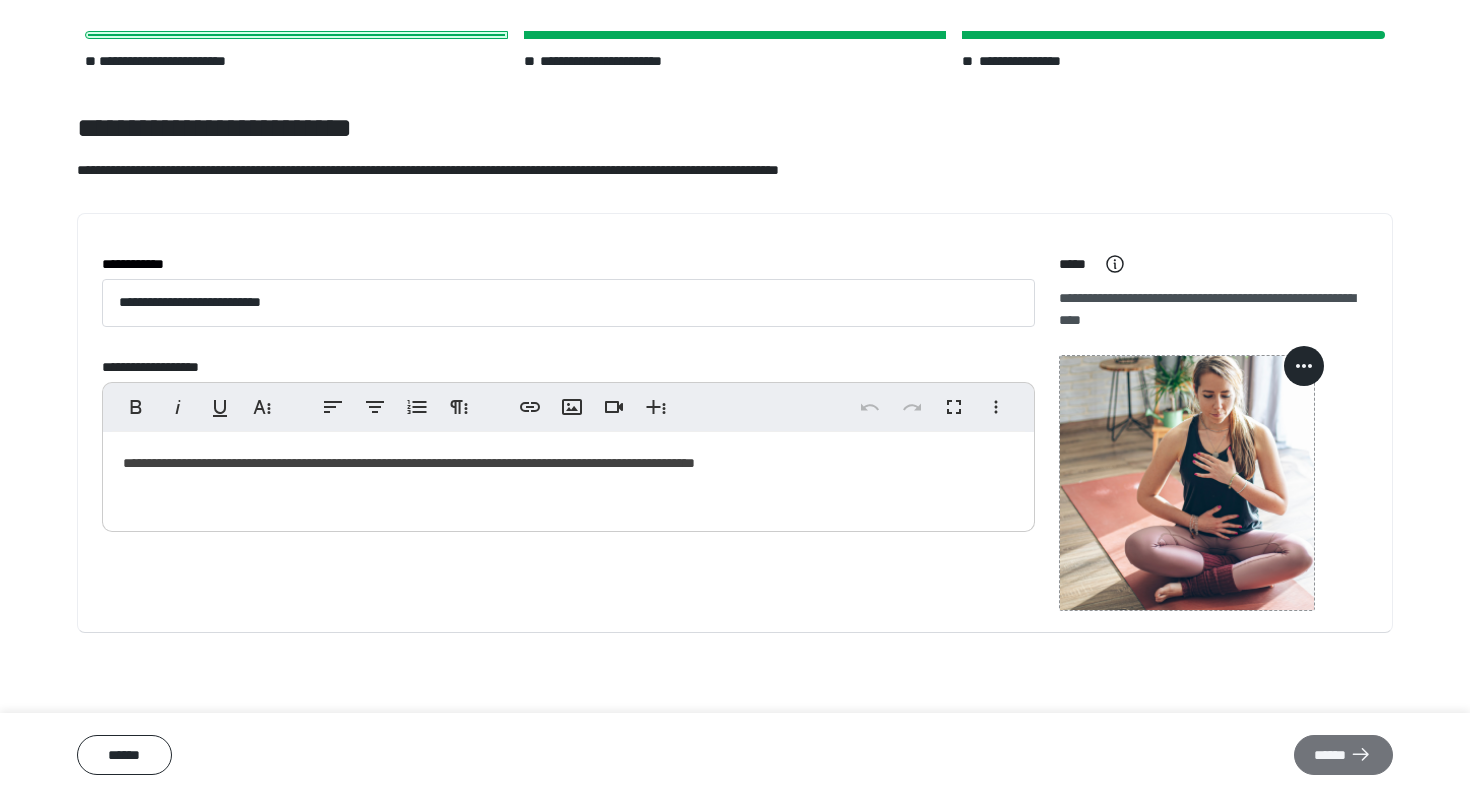 click 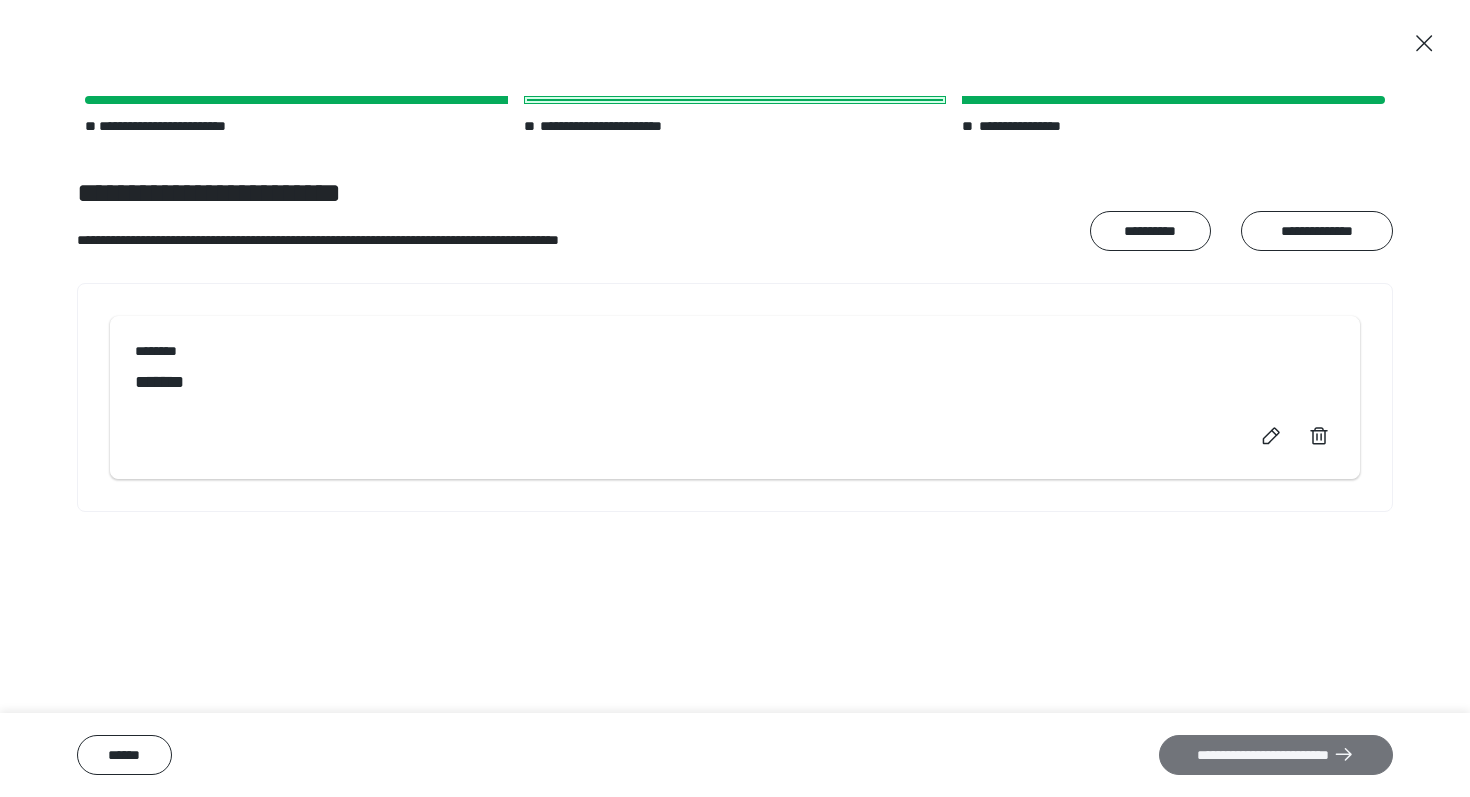 click on "**********" at bounding box center [1276, 755] 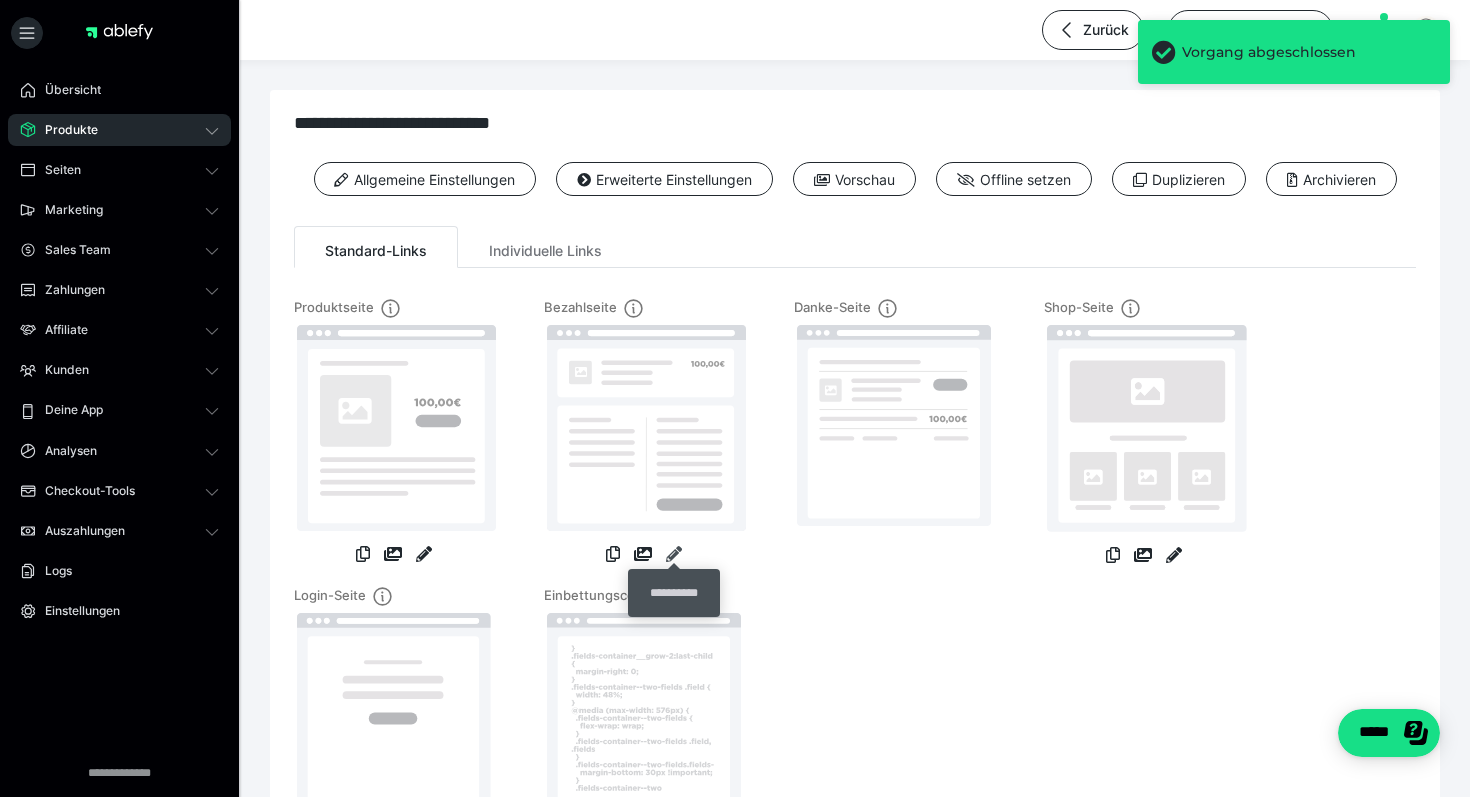 click at bounding box center [674, 554] 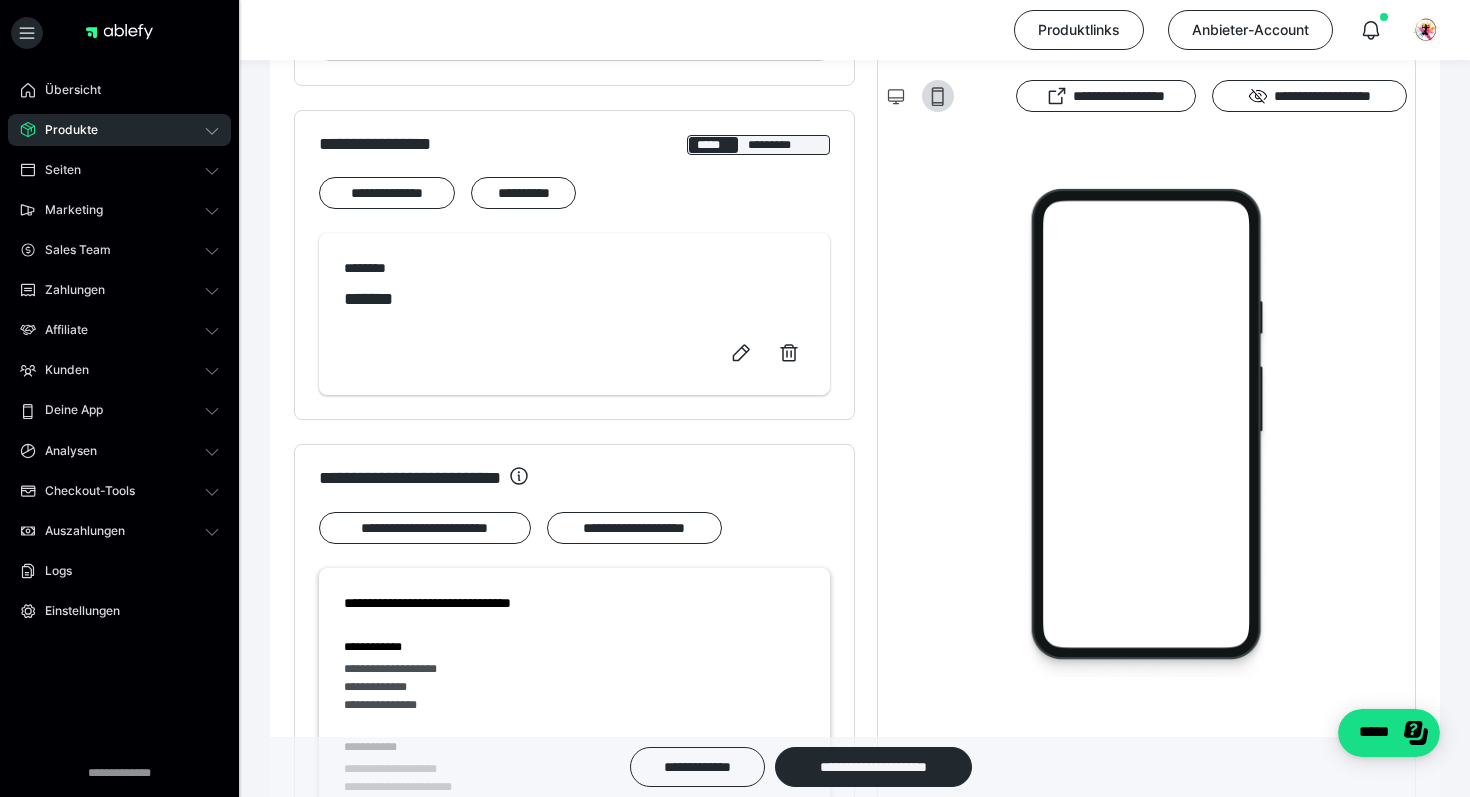 scroll, scrollTop: 732, scrollLeft: 0, axis: vertical 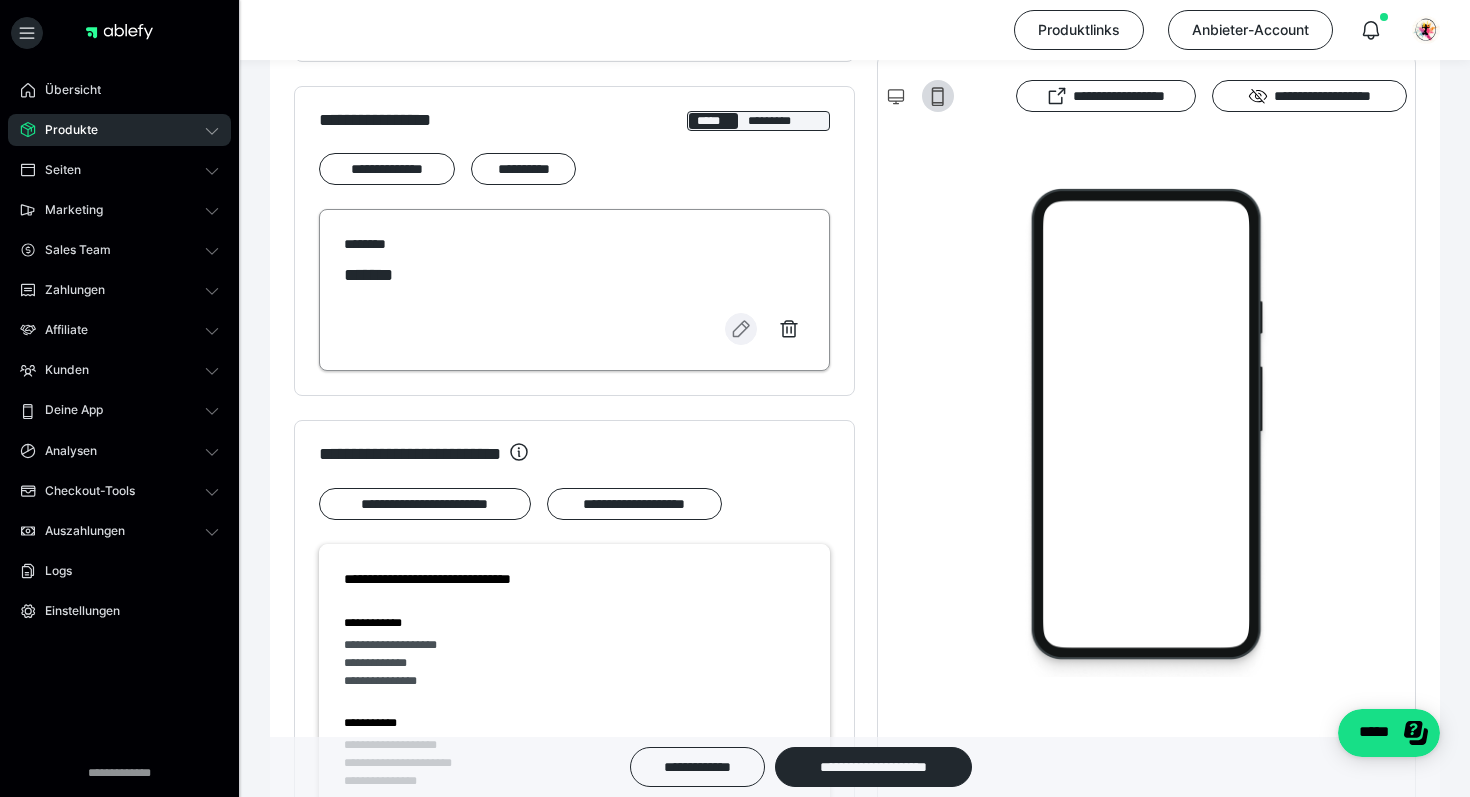 click 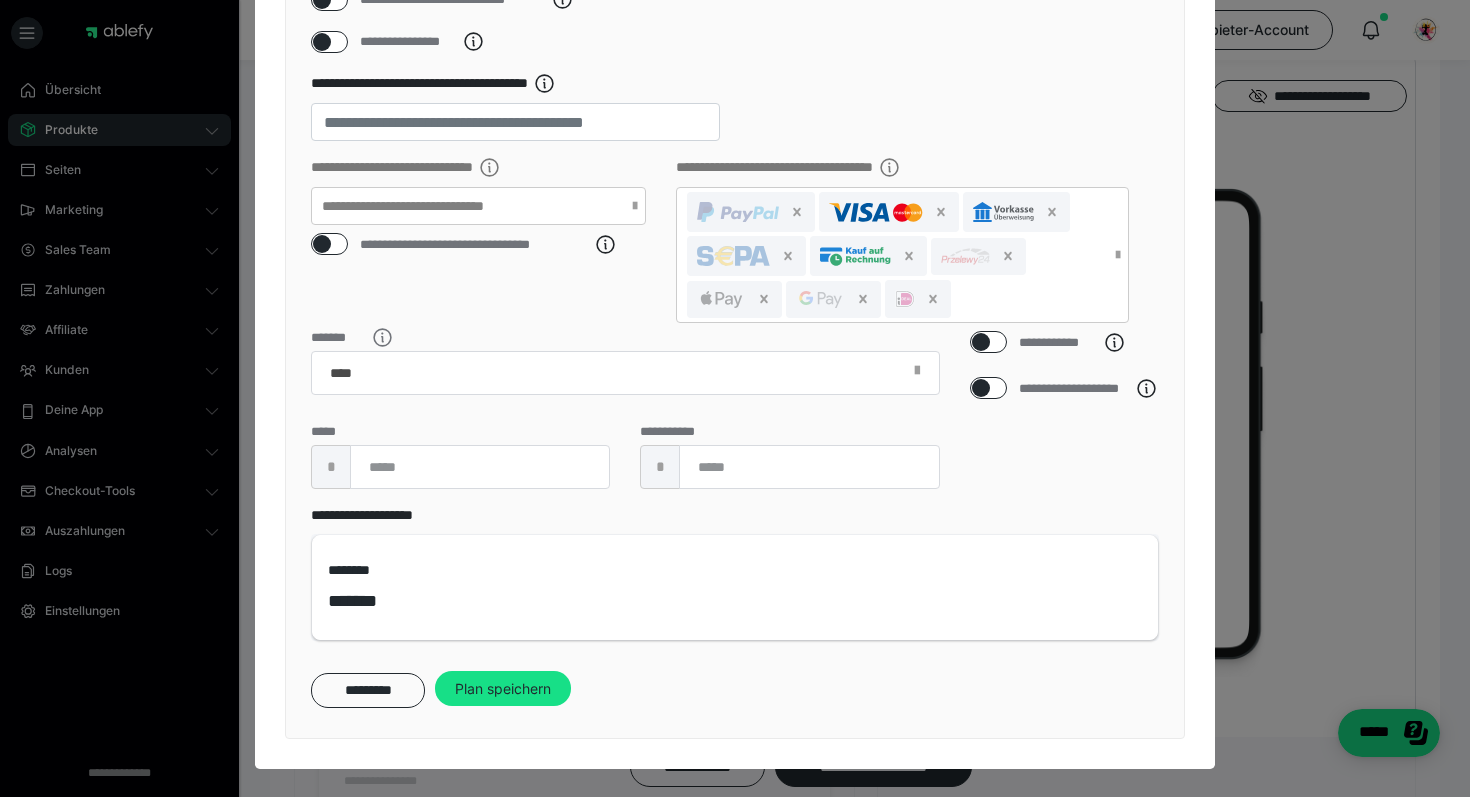 scroll, scrollTop: 320, scrollLeft: 0, axis: vertical 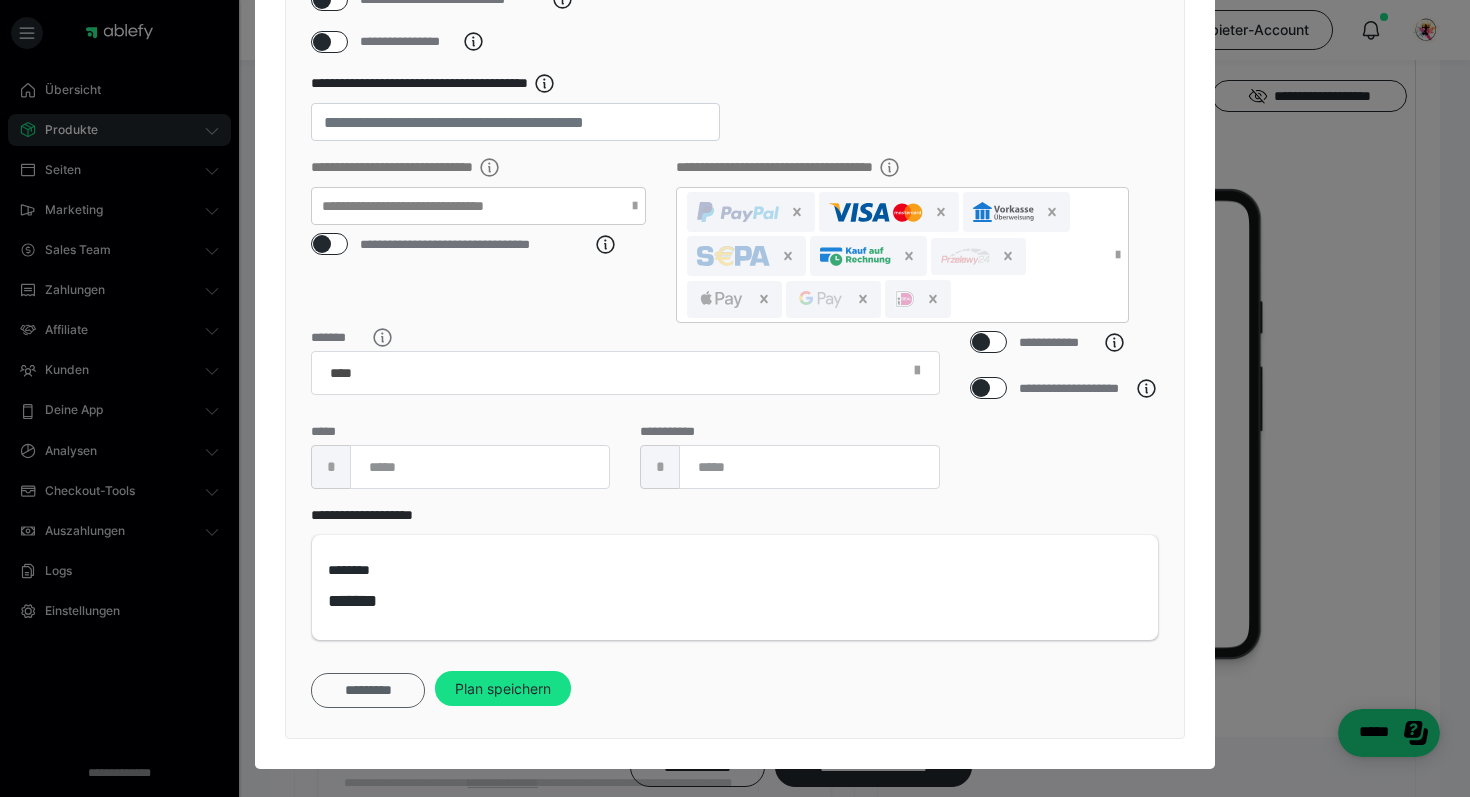 click on "*********" at bounding box center (368, 691) 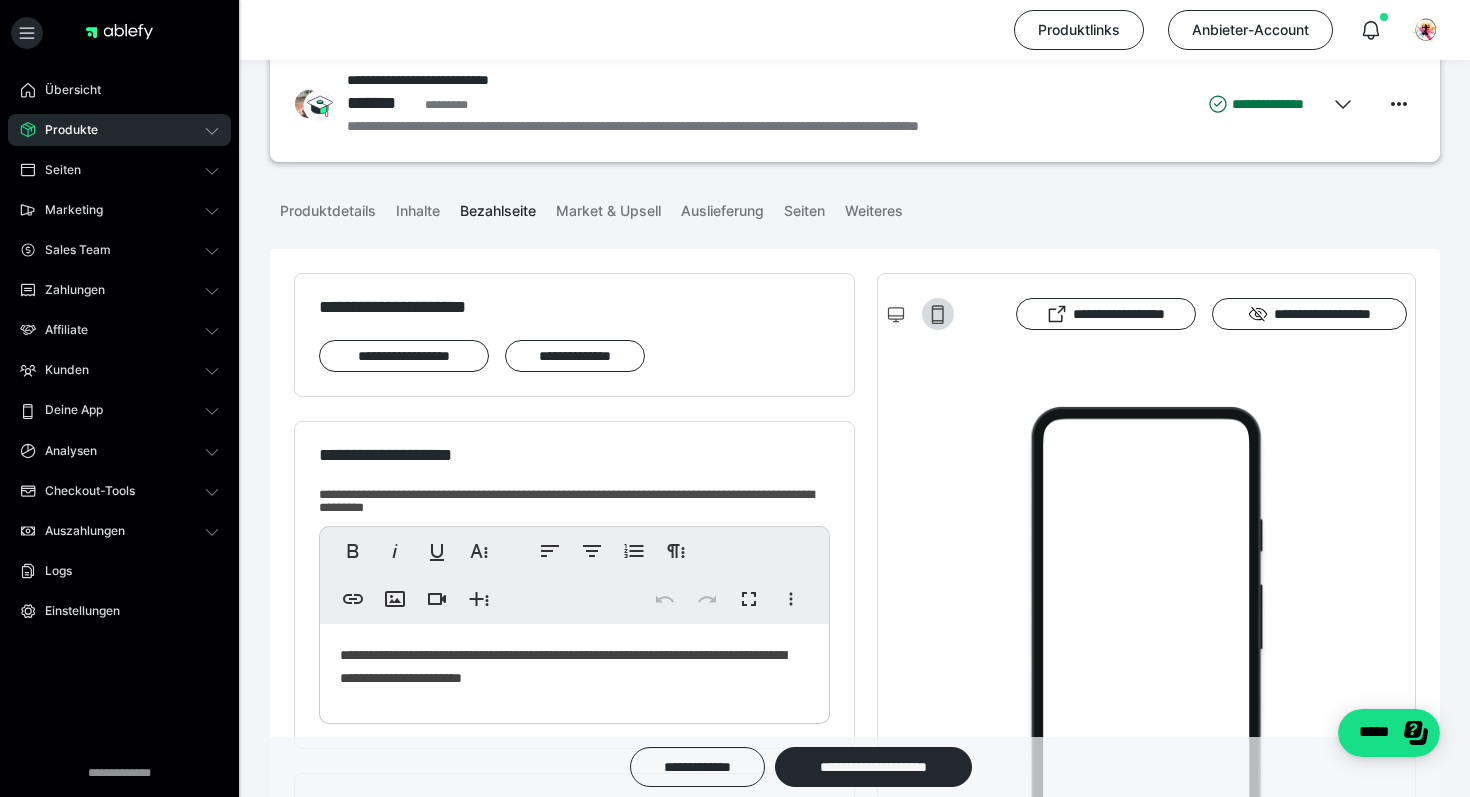scroll, scrollTop: 0, scrollLeft: 0, axis: both 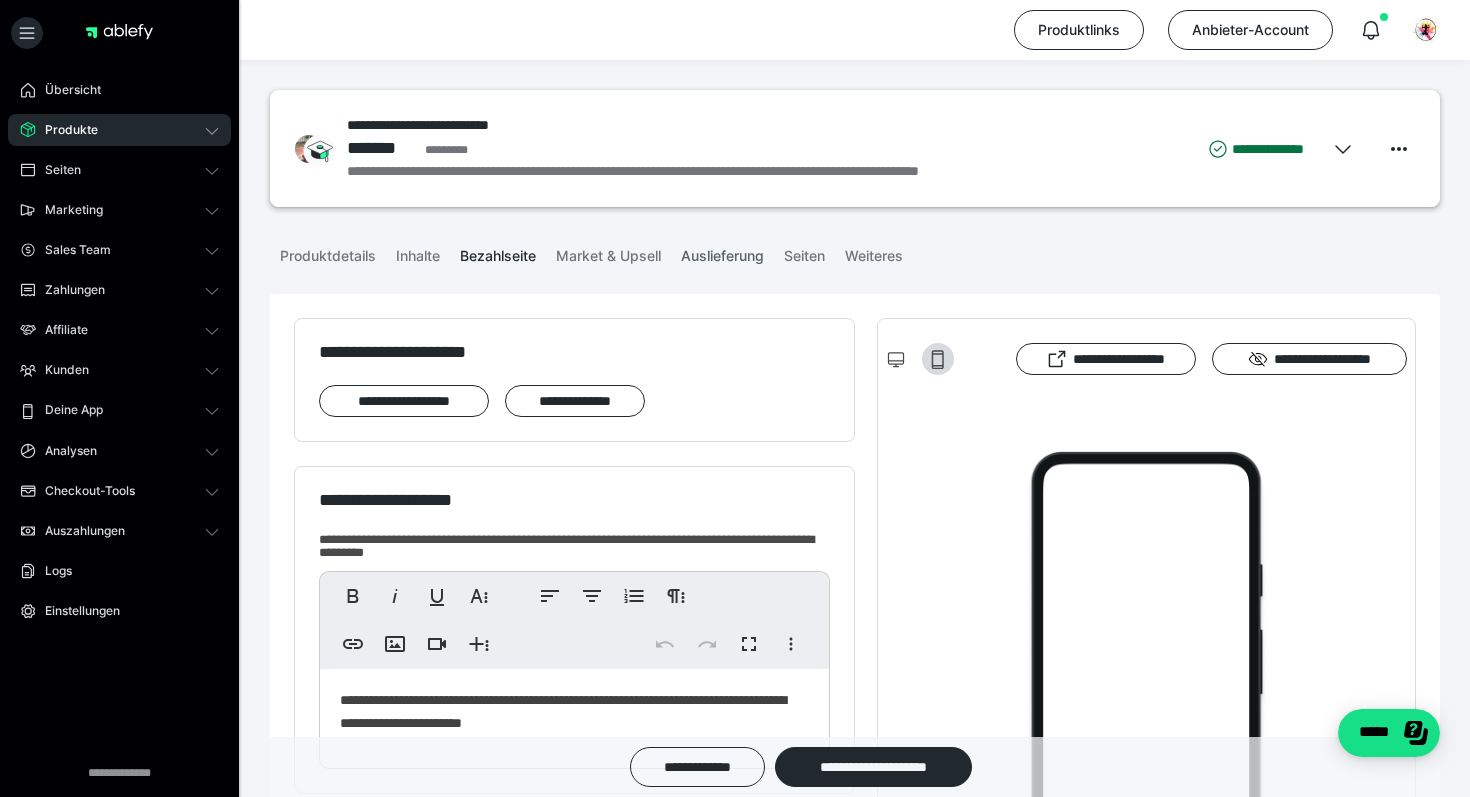 click on "Auslieferung" at bounding box center (722, 252) 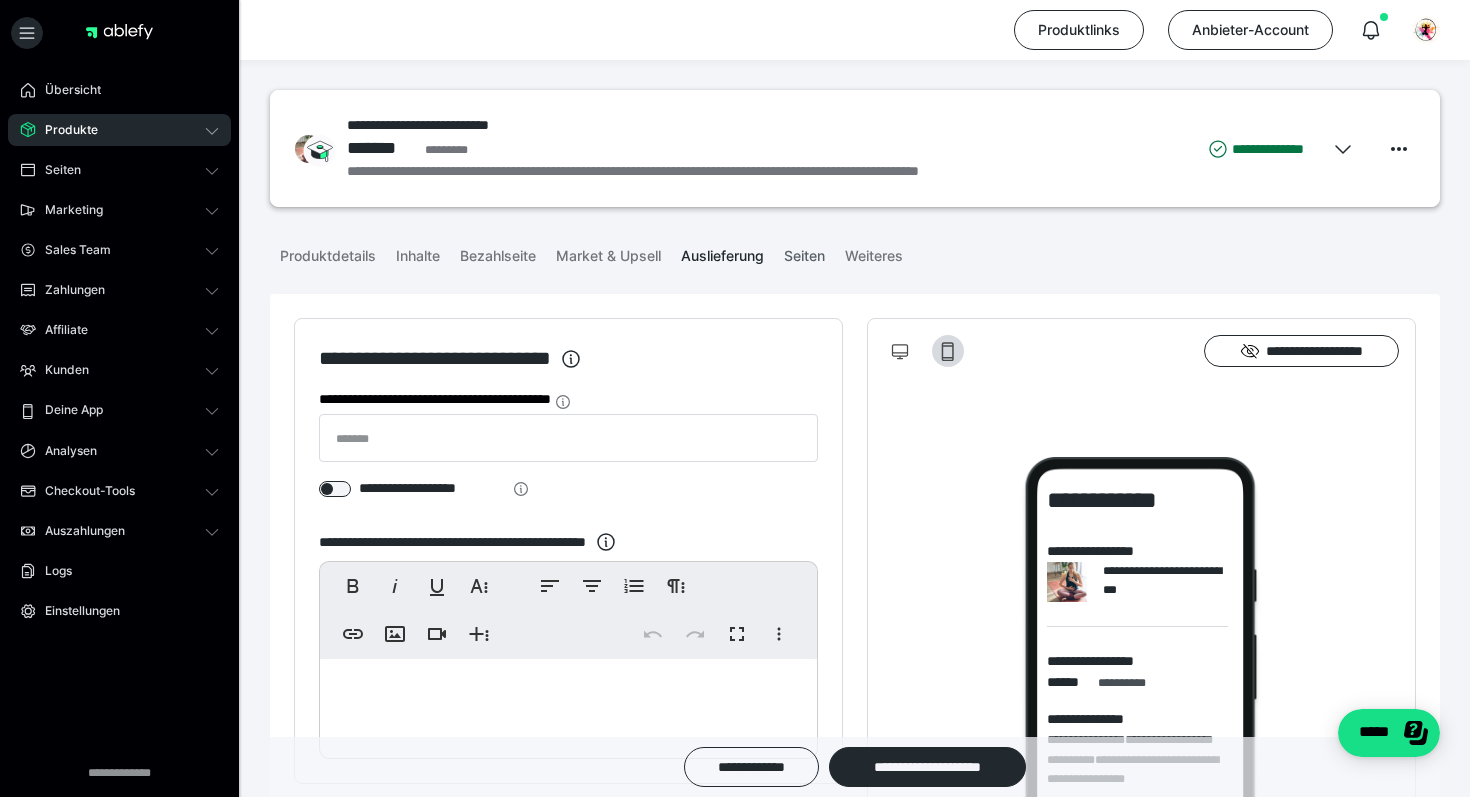 click on "Seiten" at bounding box center (804, 252) 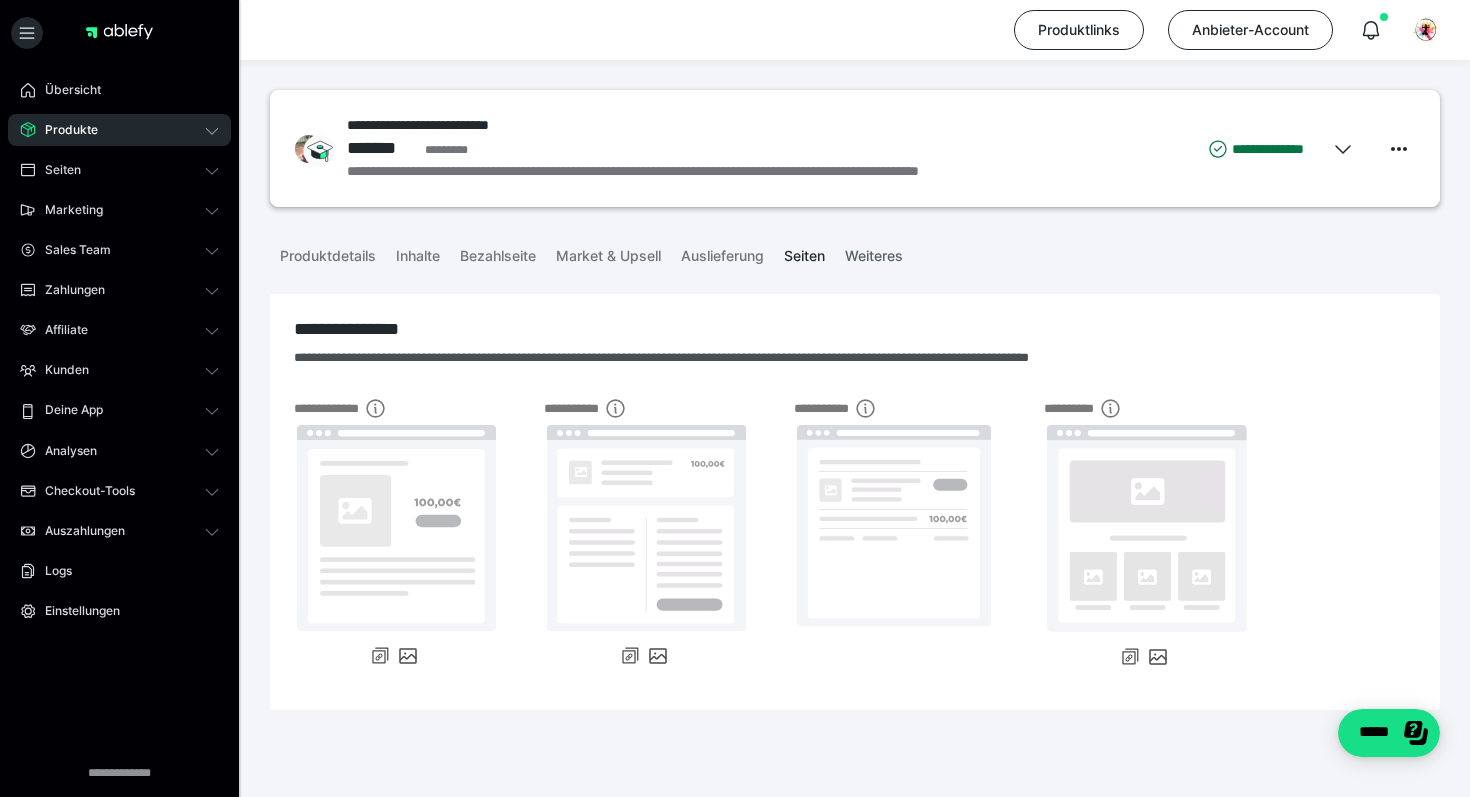click on "Weiteres" at bounding box center [874, 252] 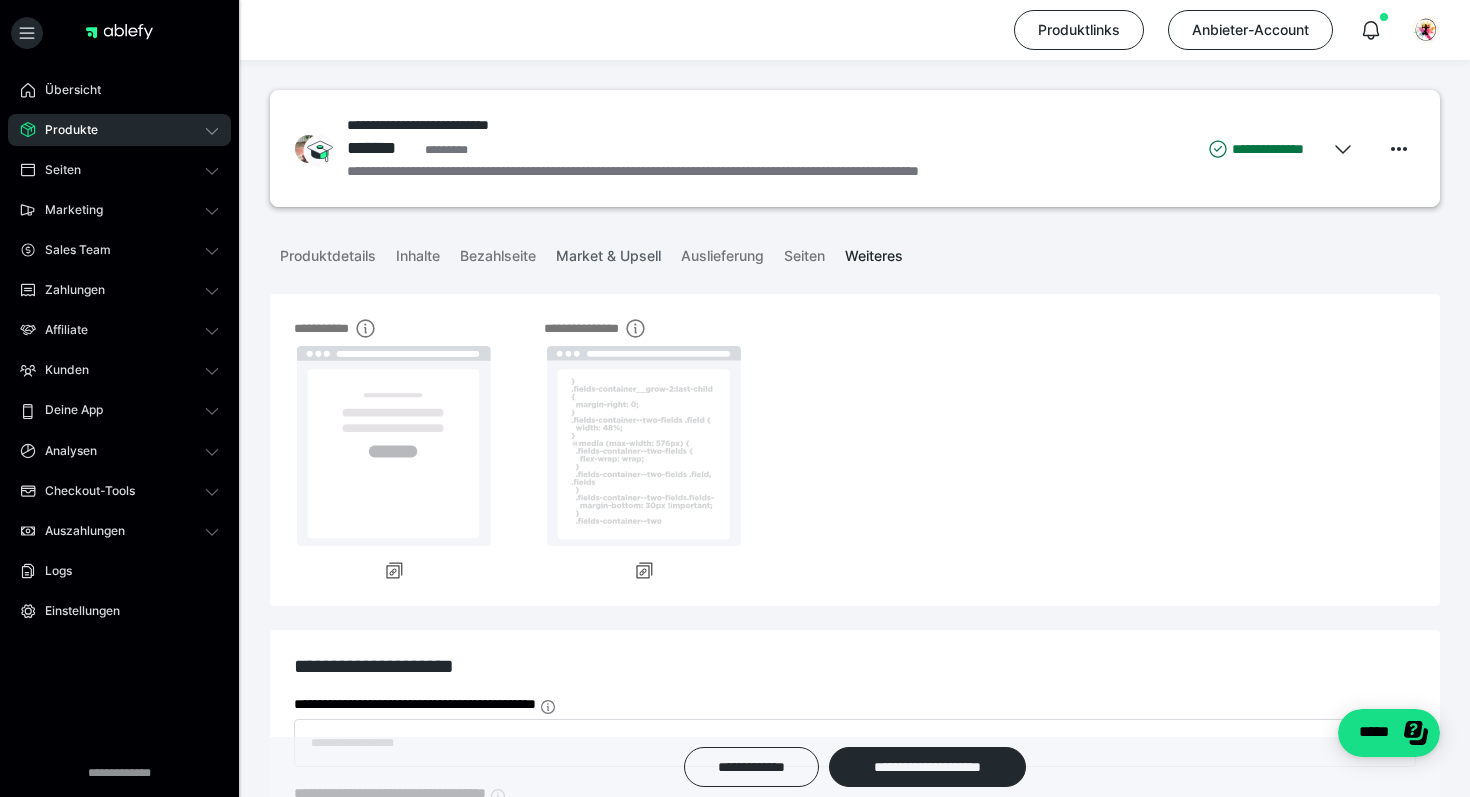 click on "Market & Upsell" at bounding box center [608, 252] 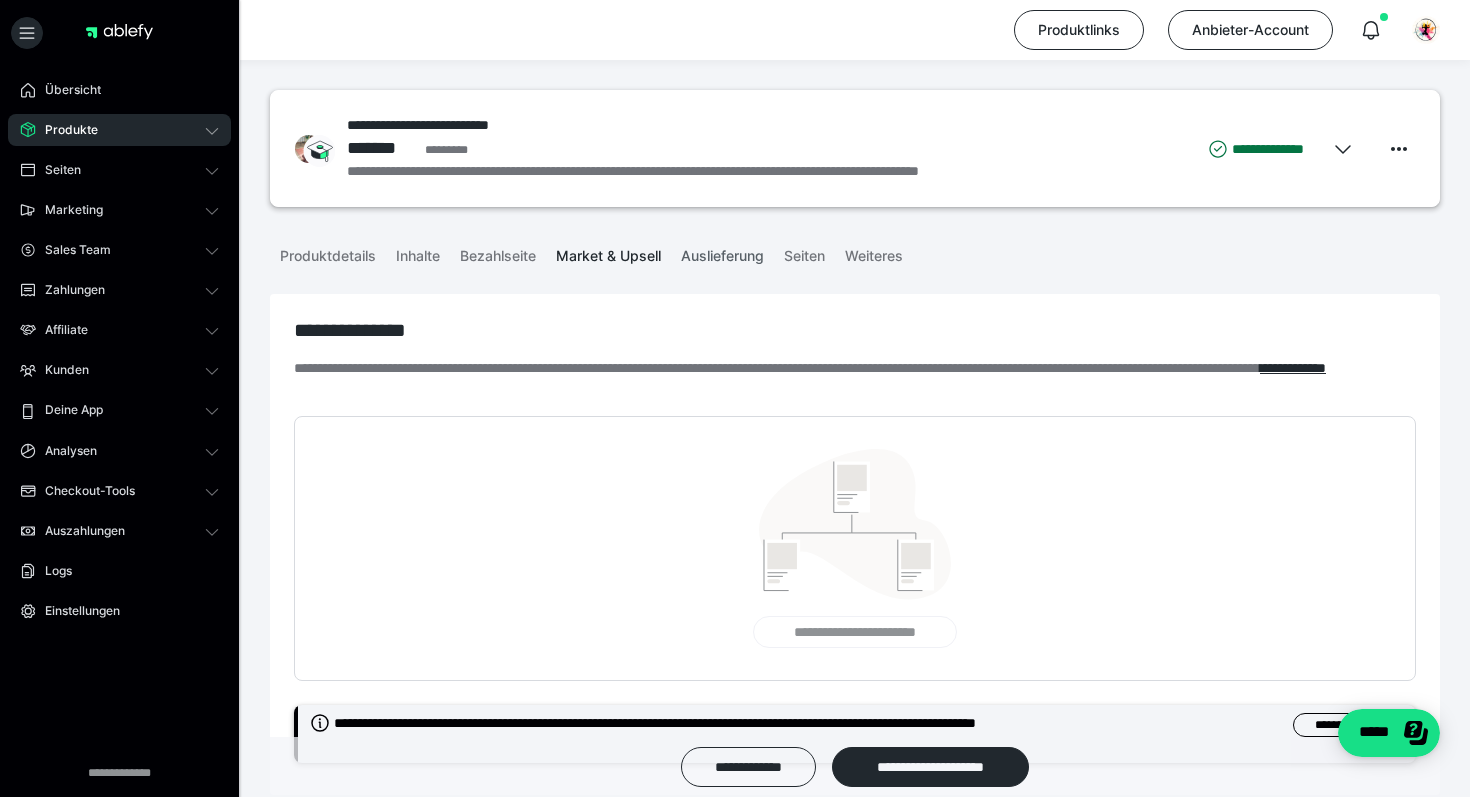 click on "Auslieferung" at bounding box center [722, 252] 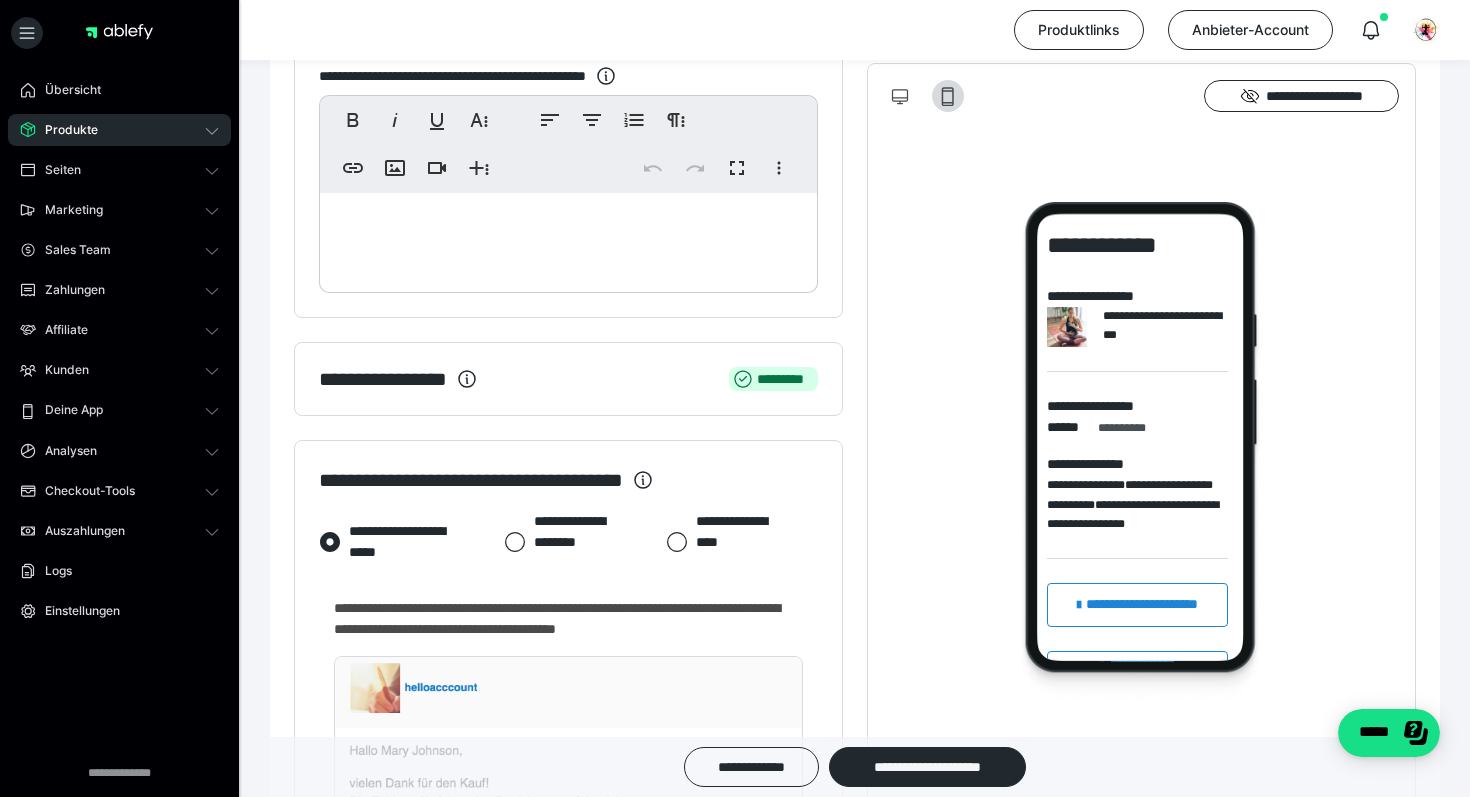 scroll, scrollTop: 0, scrollLeft: 0, axis: both 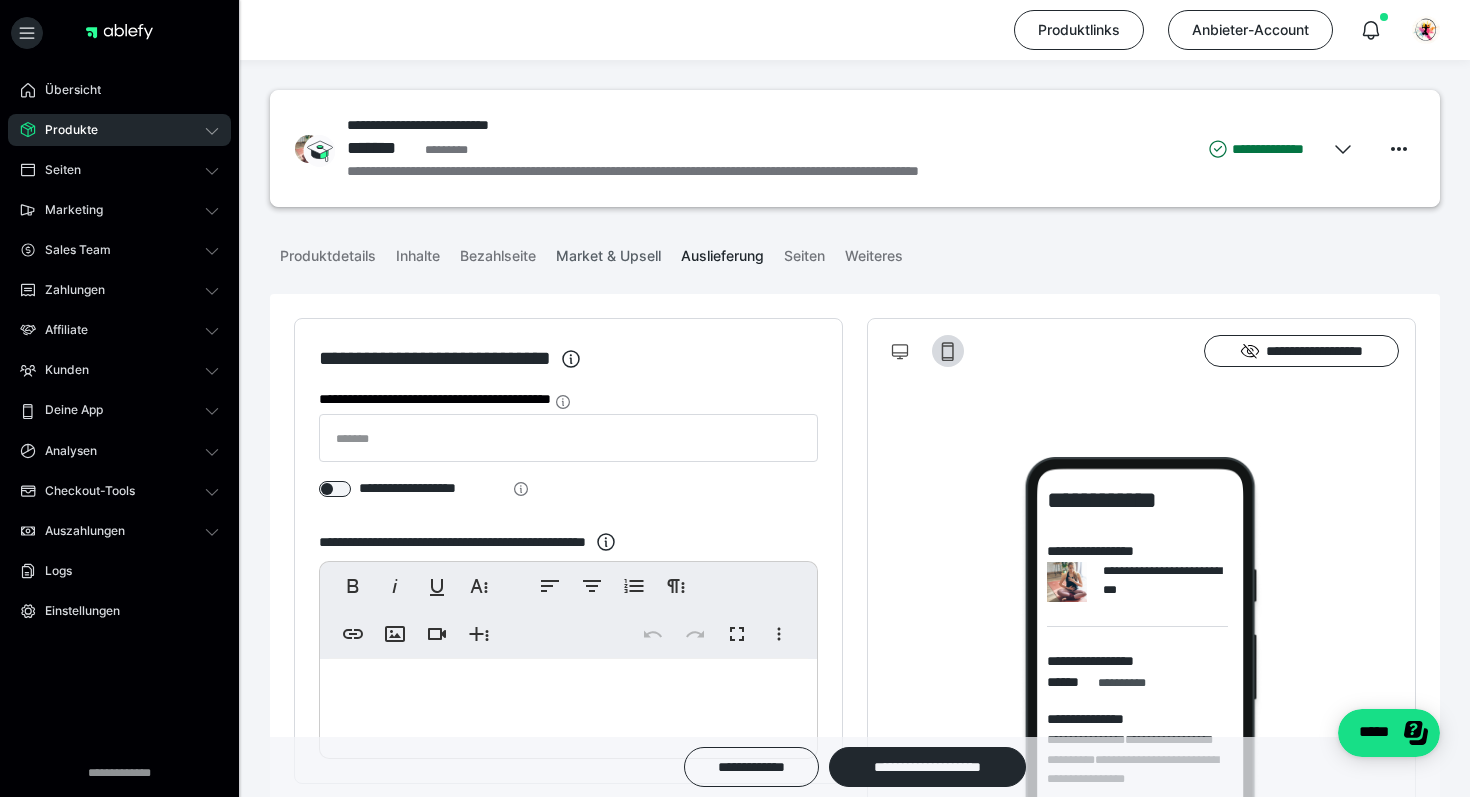 click on "Market & Upsell" at bounding box center (608, 252) 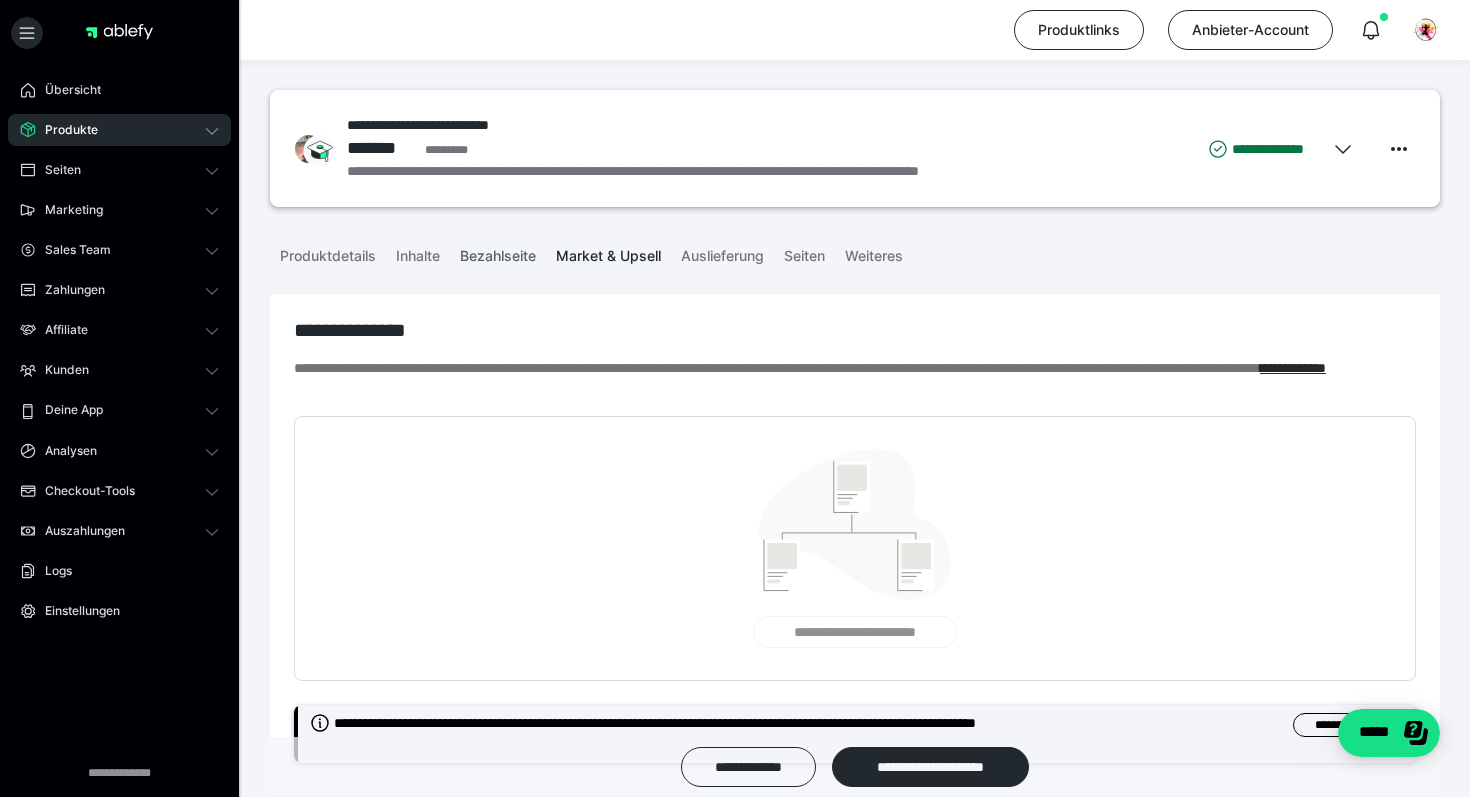 click on "Bezahlseite" at bounding box center (498, 252) 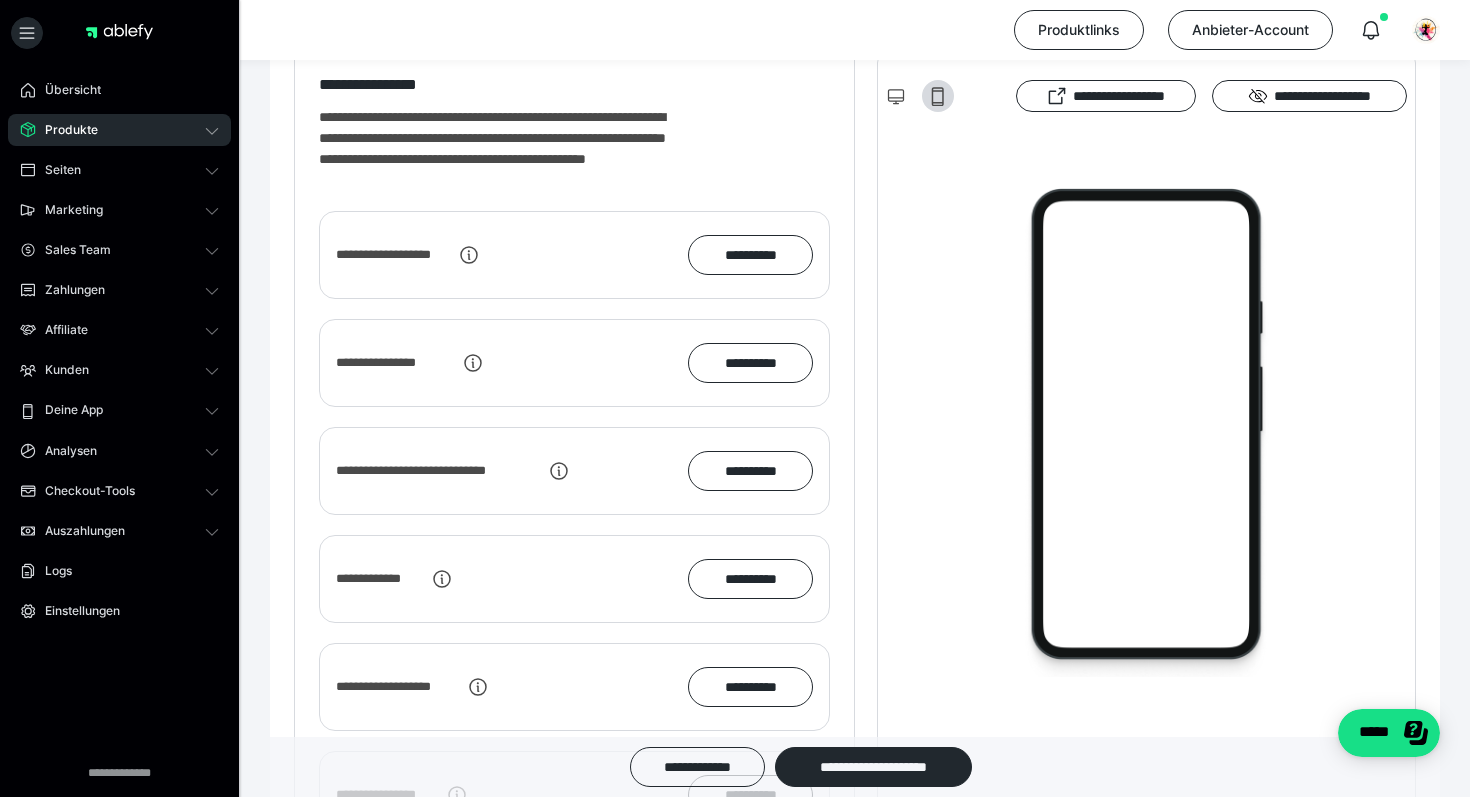 scroll, scrollTop: 2310, scrollLeft: 0, axis: vertical 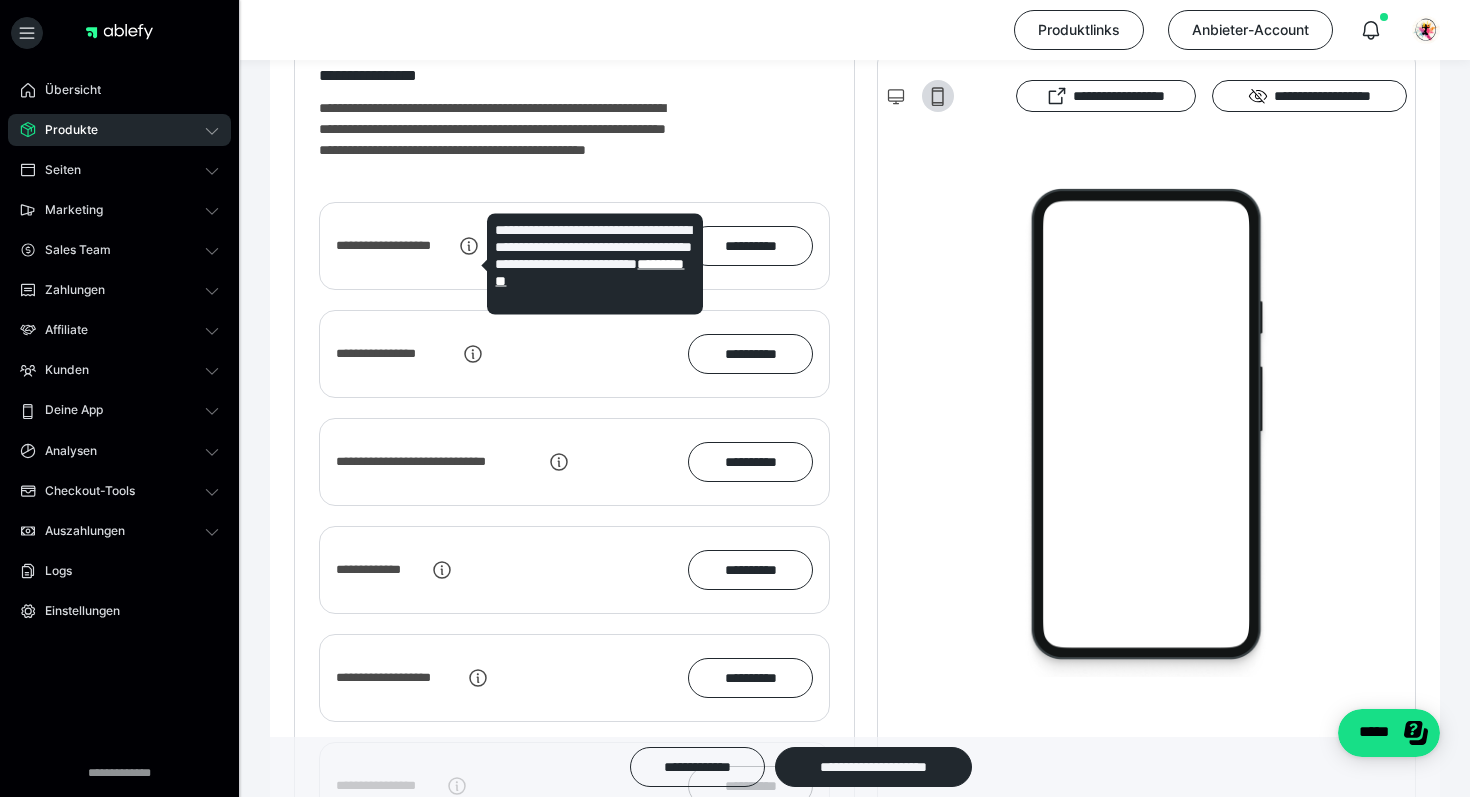 click 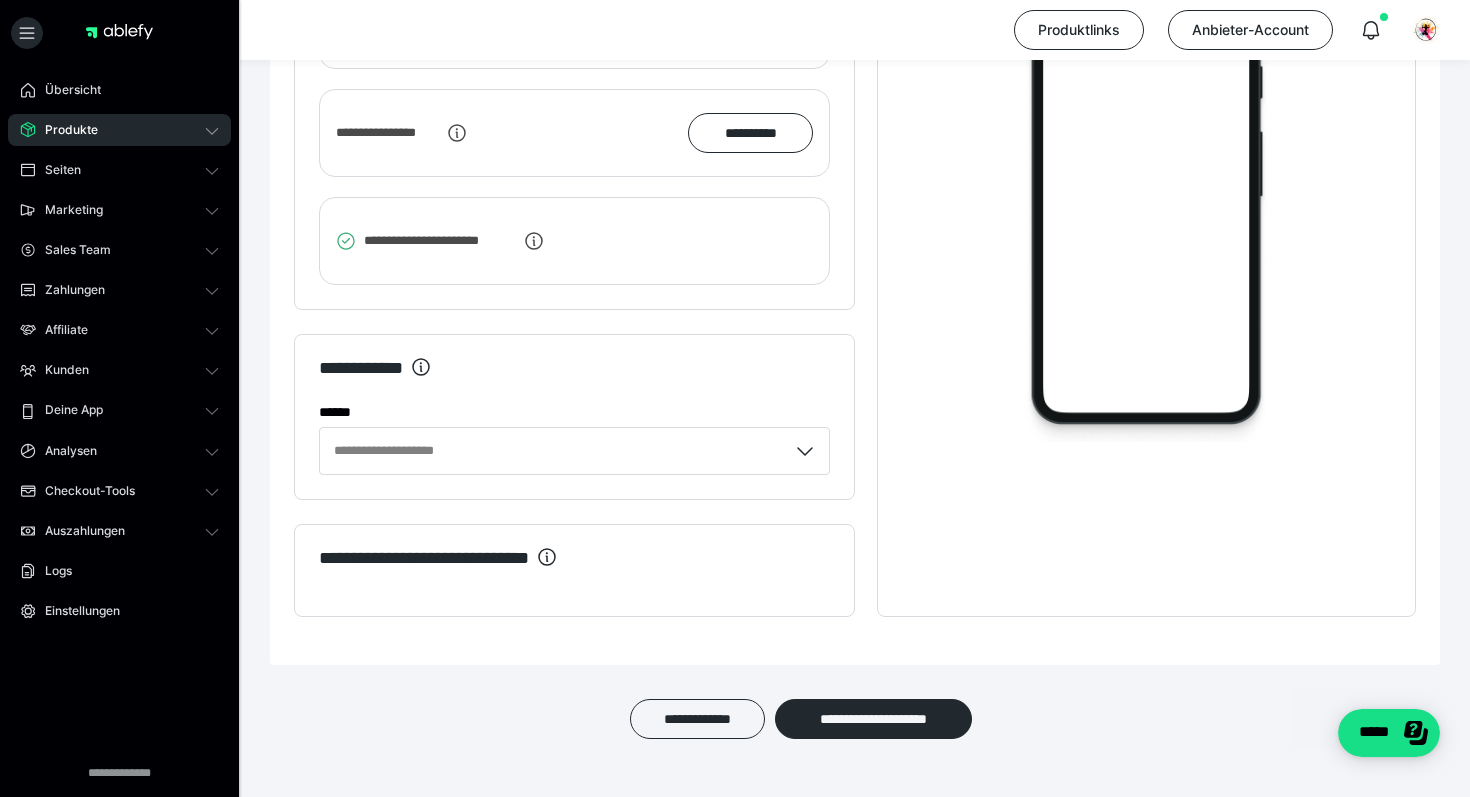 scroll, scrollTop: 3033, scrollLeft: 0, axis: vertical 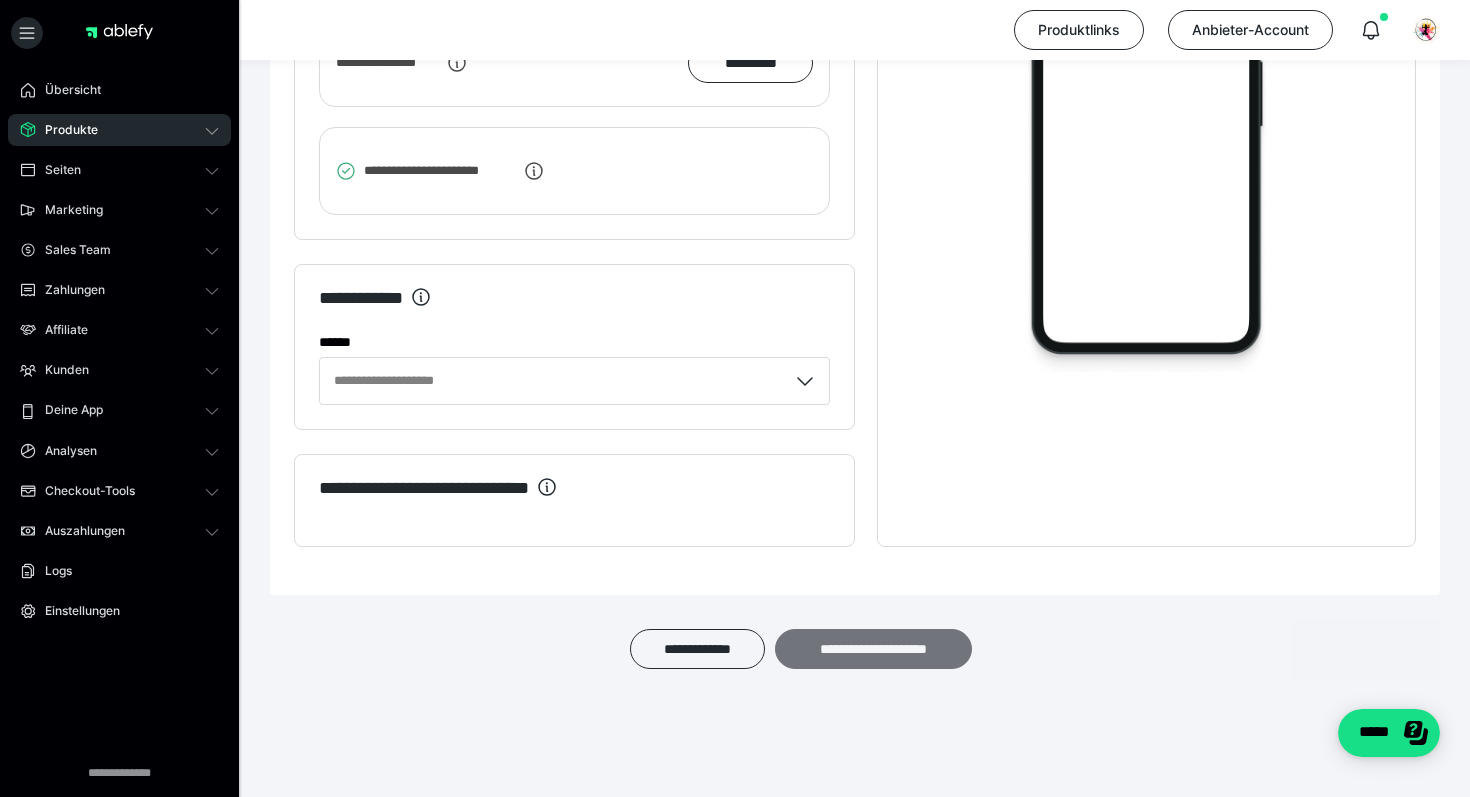 click on "**********" at bounding box center (873, 649) 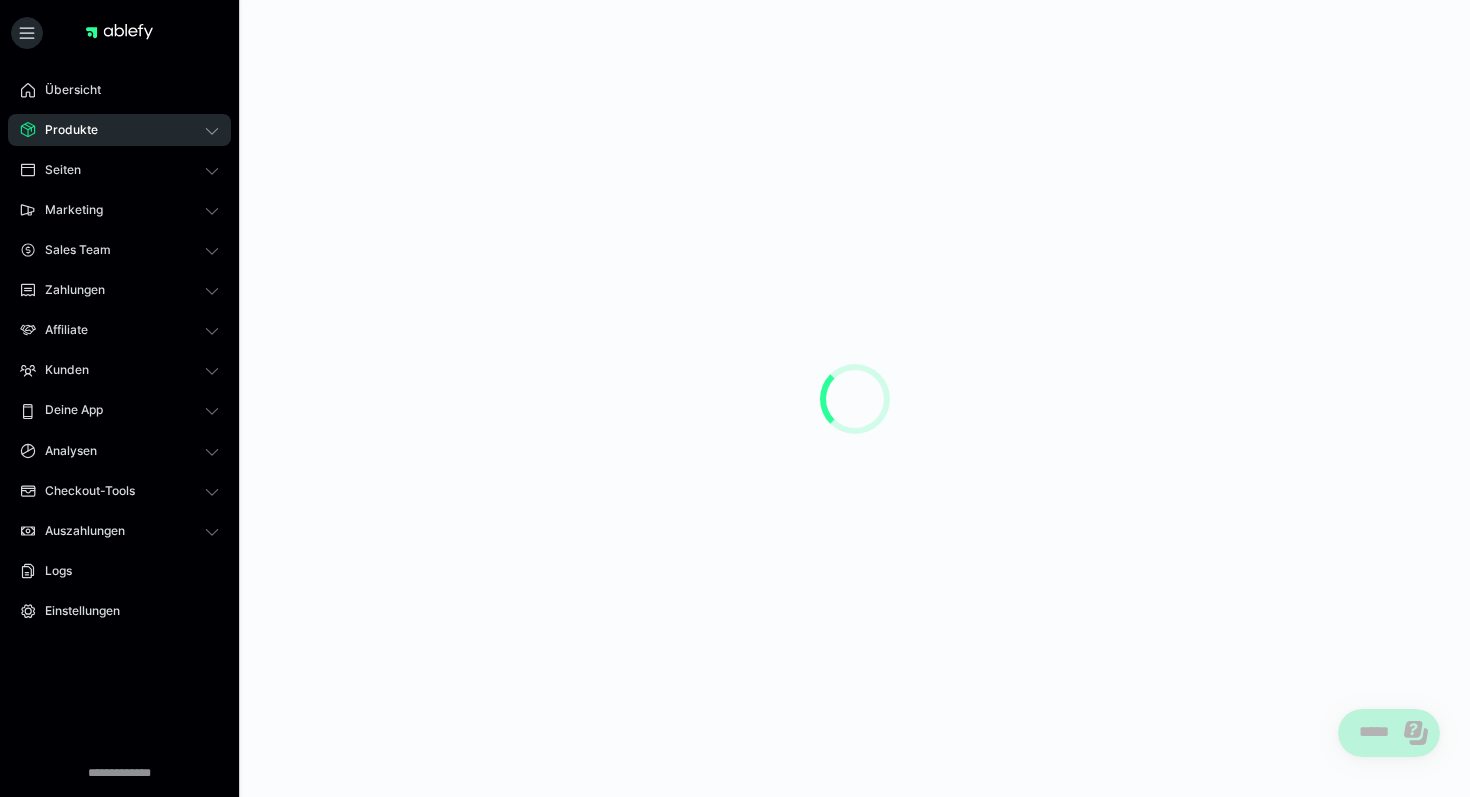 scroll, scrollTop: 0, scrollLeft: 0, axis: both 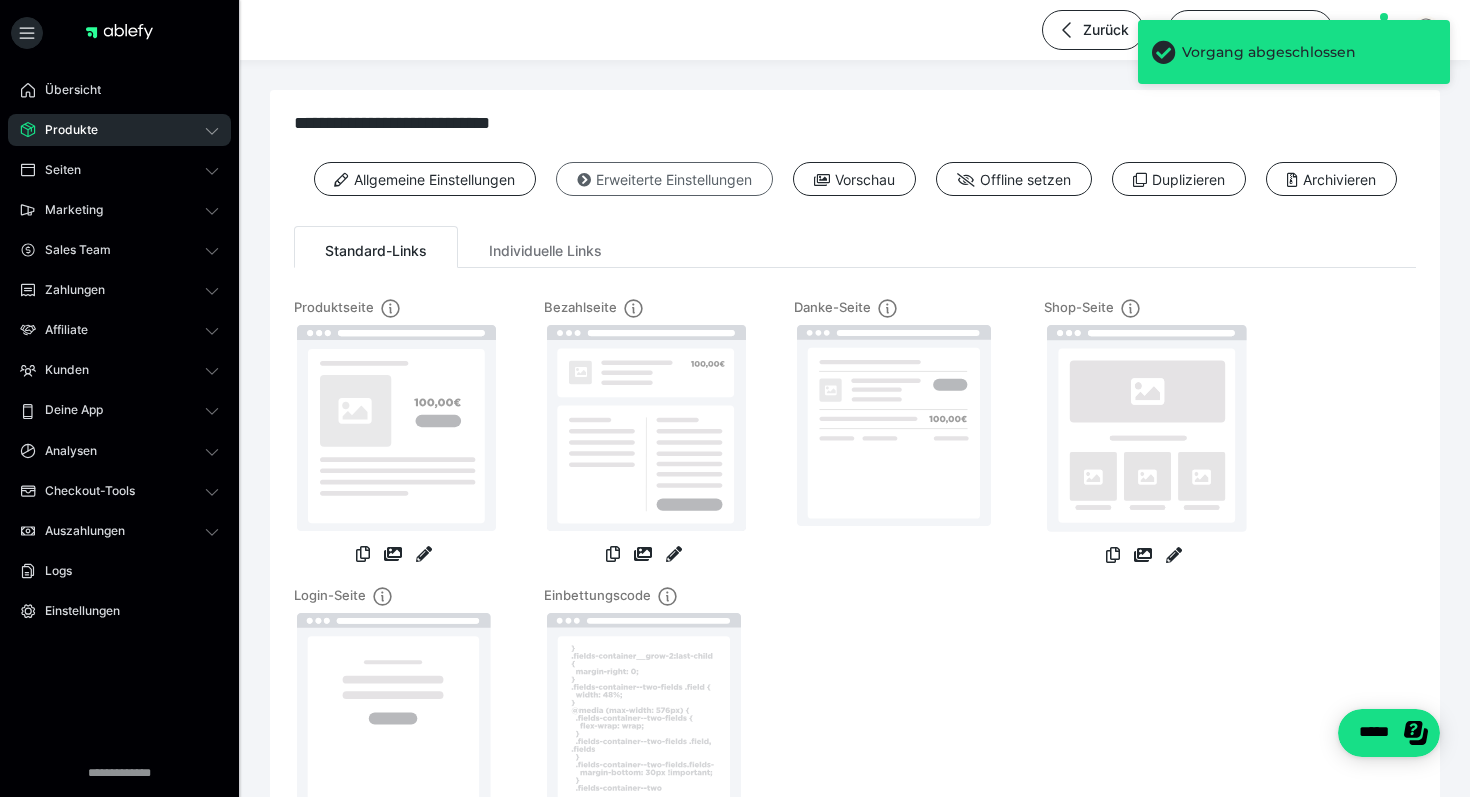 click on "Erweiterte Einstellungen" at bounding box center [664, 179] 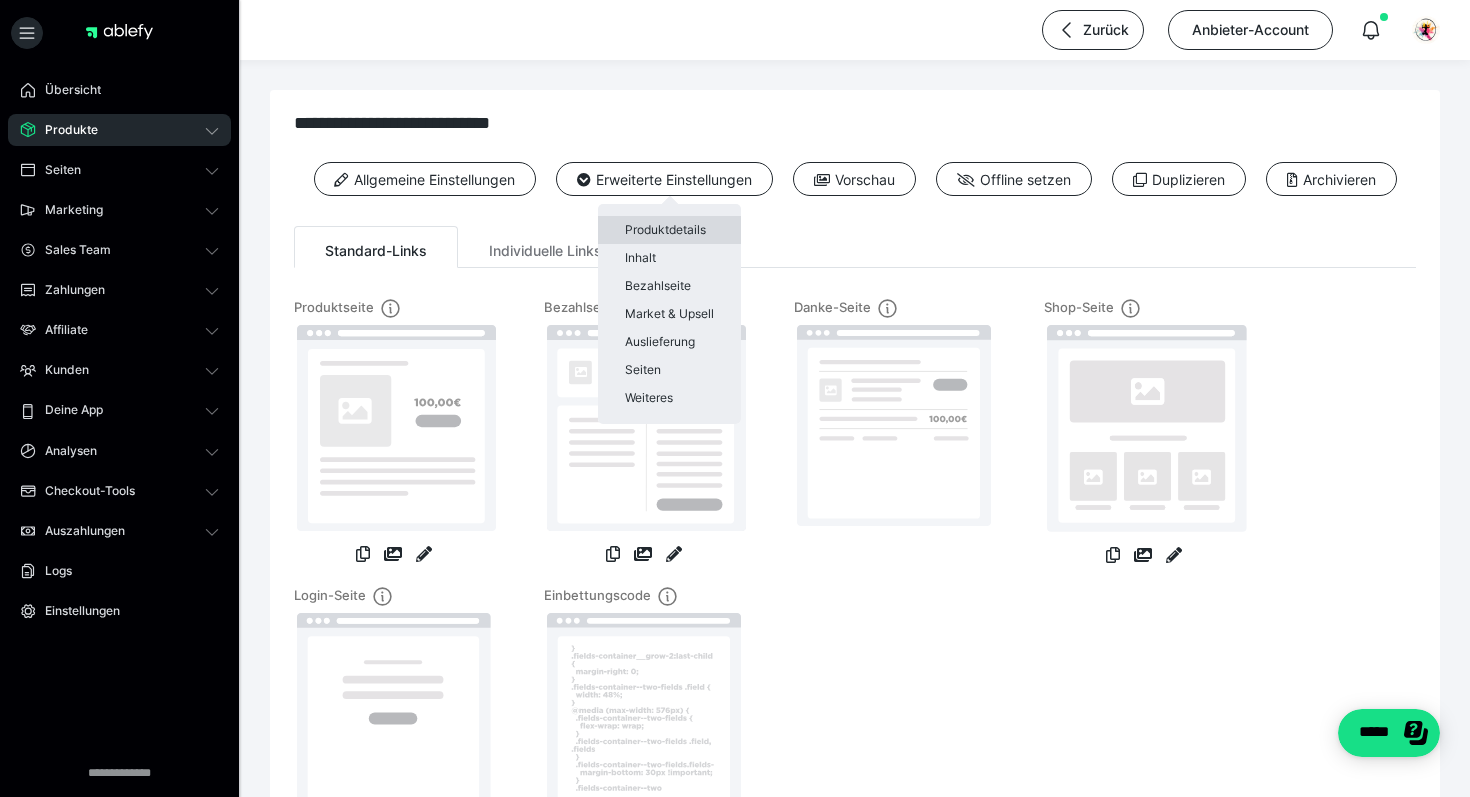 click on "Produktdetails" at bounding box center (669, 230) 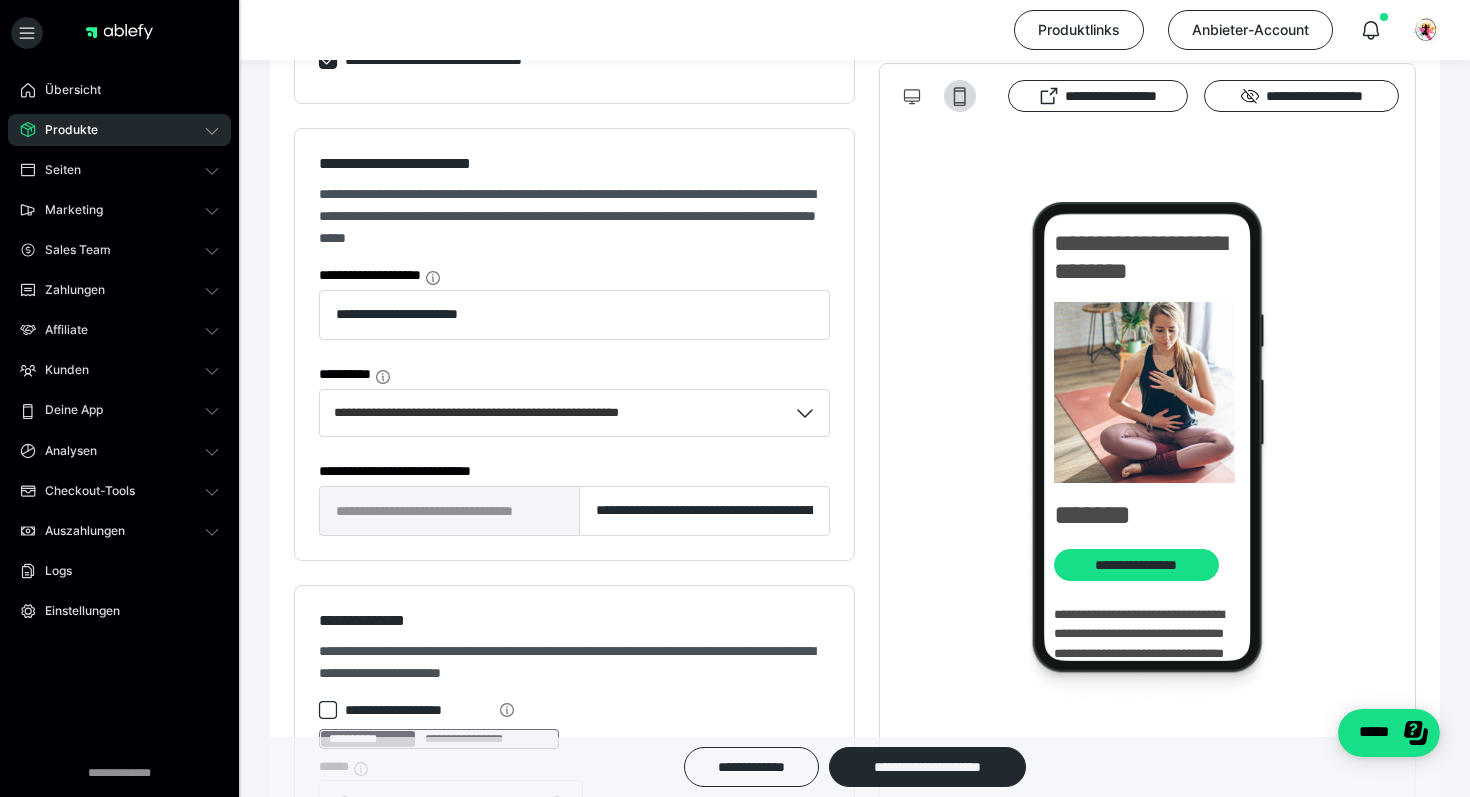 scroll, scrollTop: 1067, scrollLeft: 0, axis: vertical 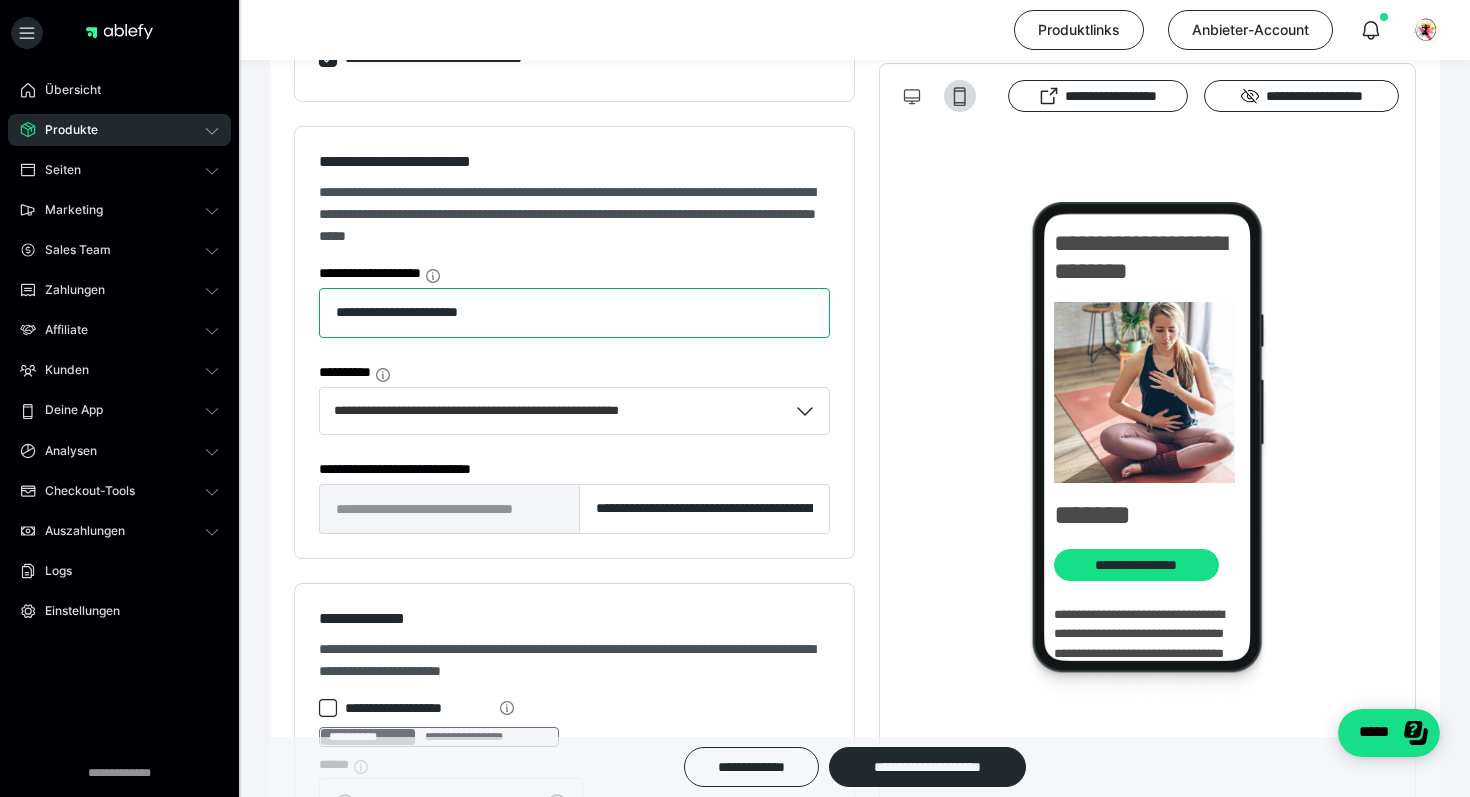 drag, startPoint x: 405, startPoint y: 312, endPoint x: 331, endPoint y: 312, distance: 74 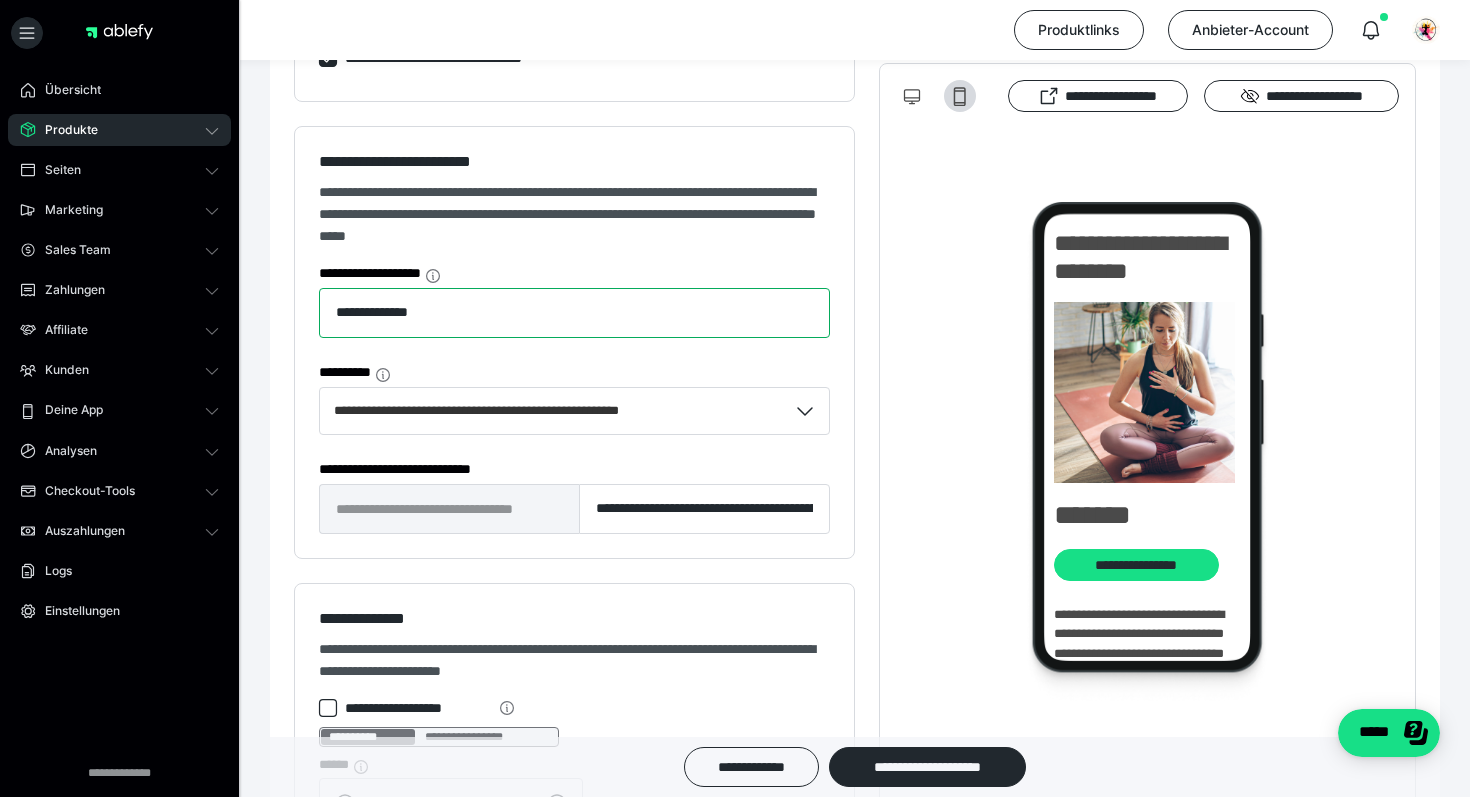 click on "**********" at bounding box center (574, 313) 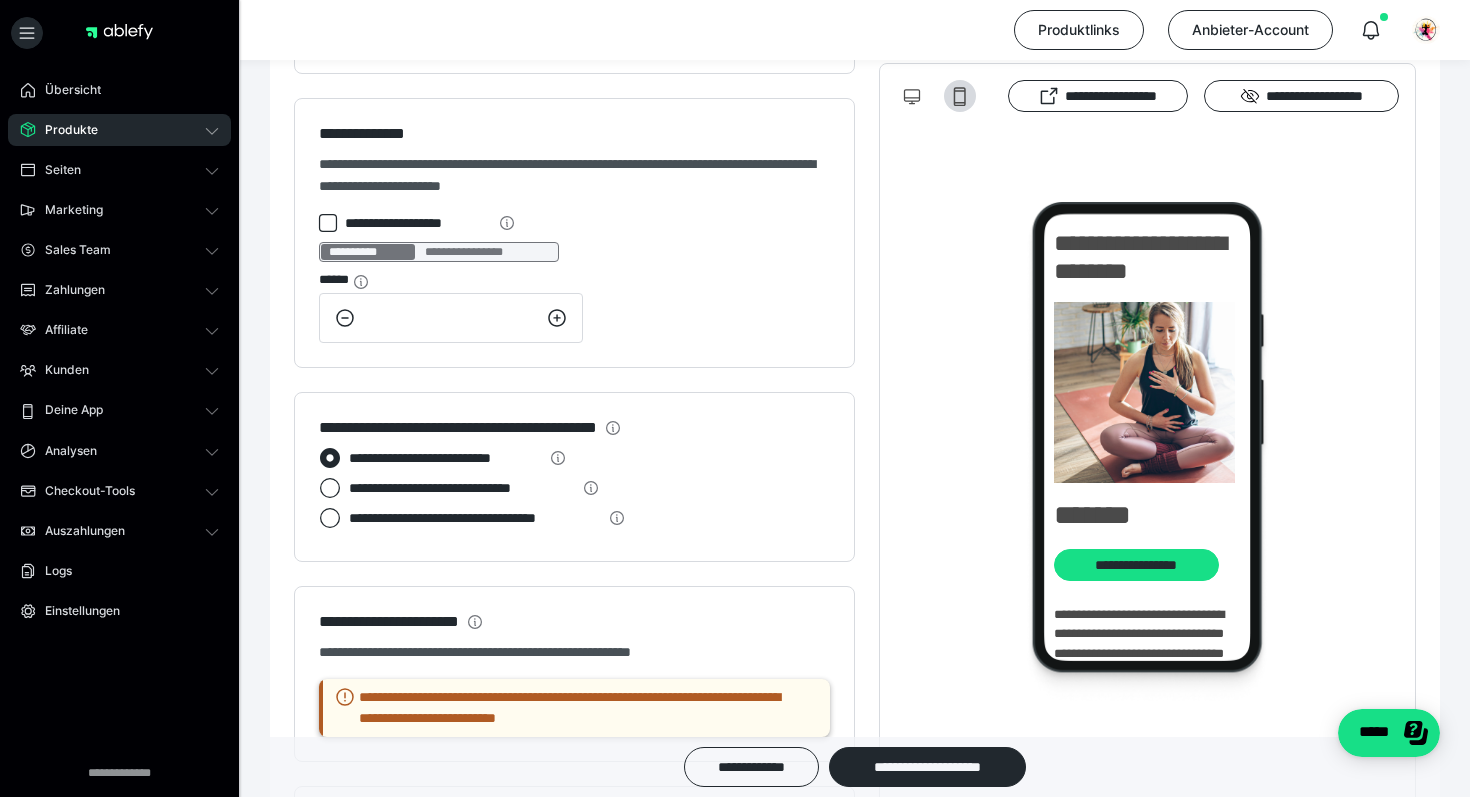 scroll, scrollTop: 1636, scrollLeft: 0, axis: vertical 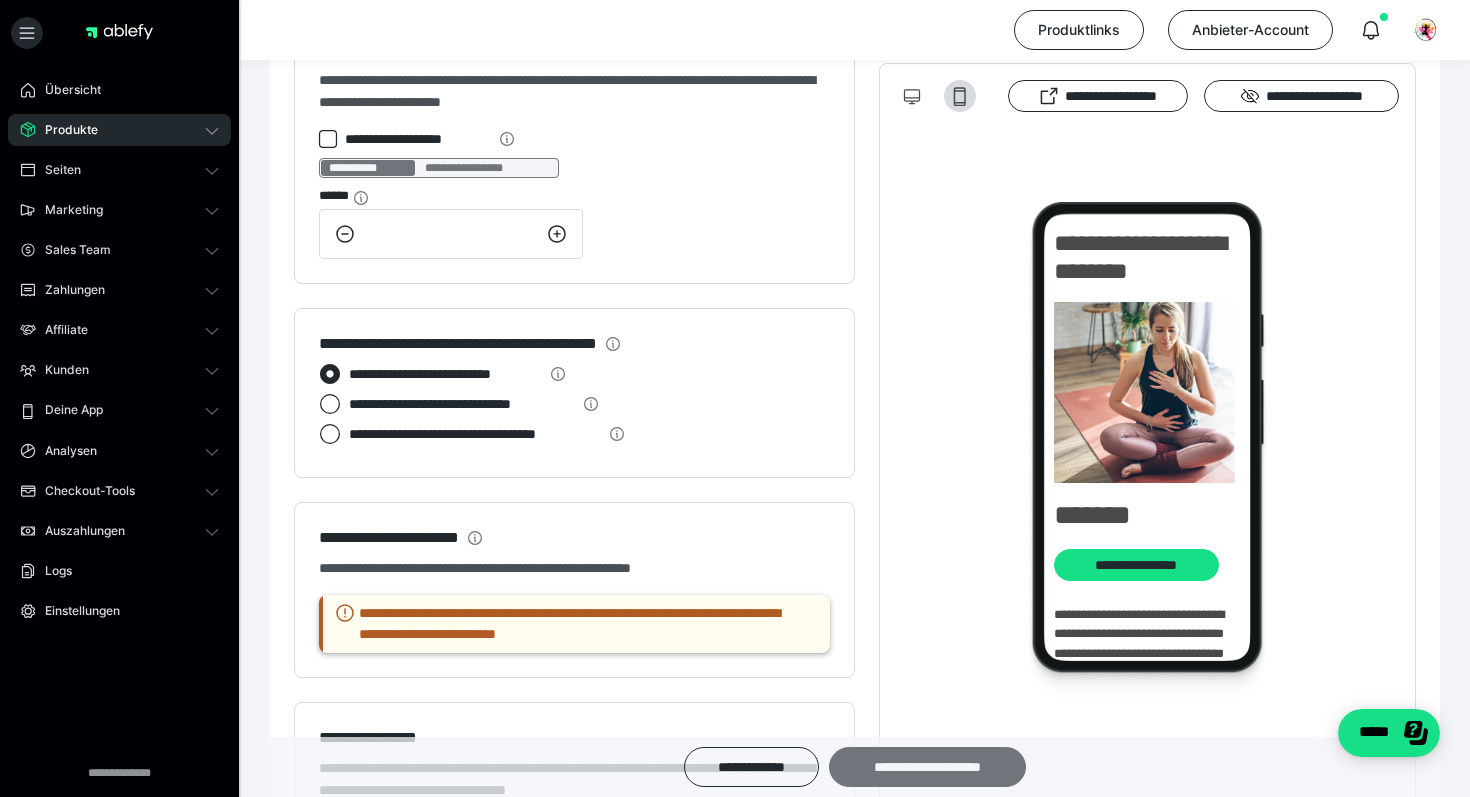type on "**********" 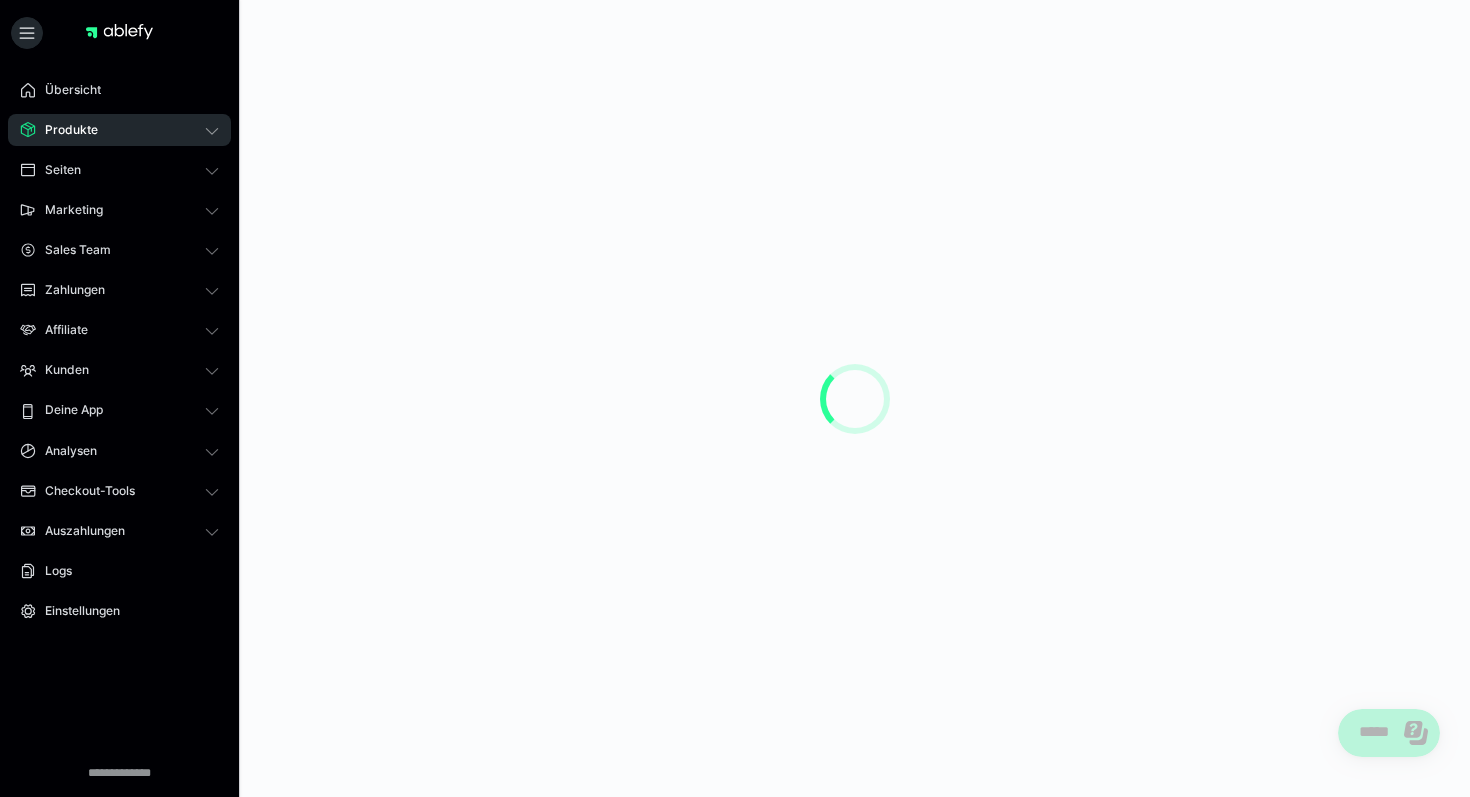 scroll, scrollTop: 0, scrollLeft: 0, axis: both 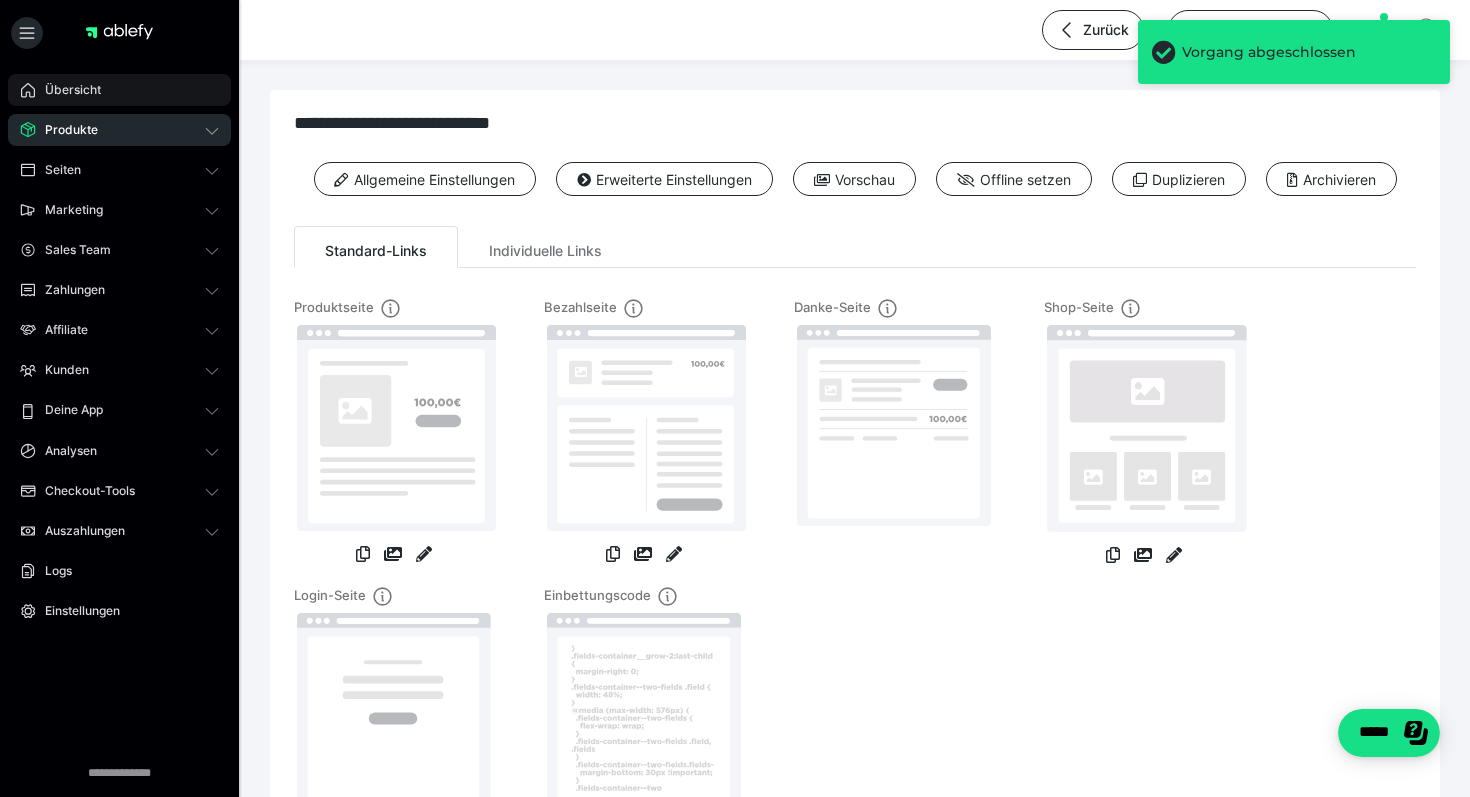 click on "Übersicht" at bounding box center (119, 90) 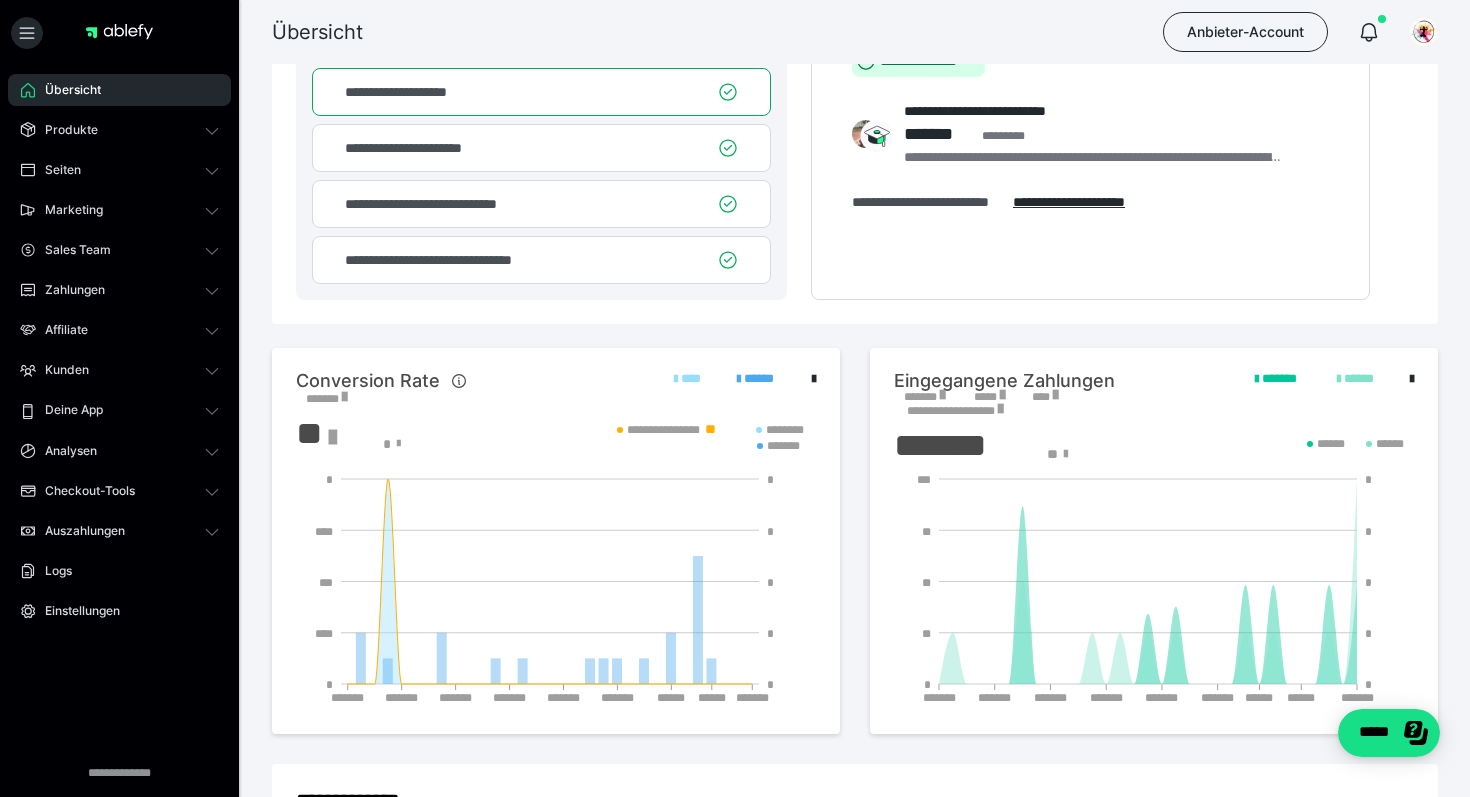 scroll, scrollTop: 181, scrollLeft: 0, axis: vertical 